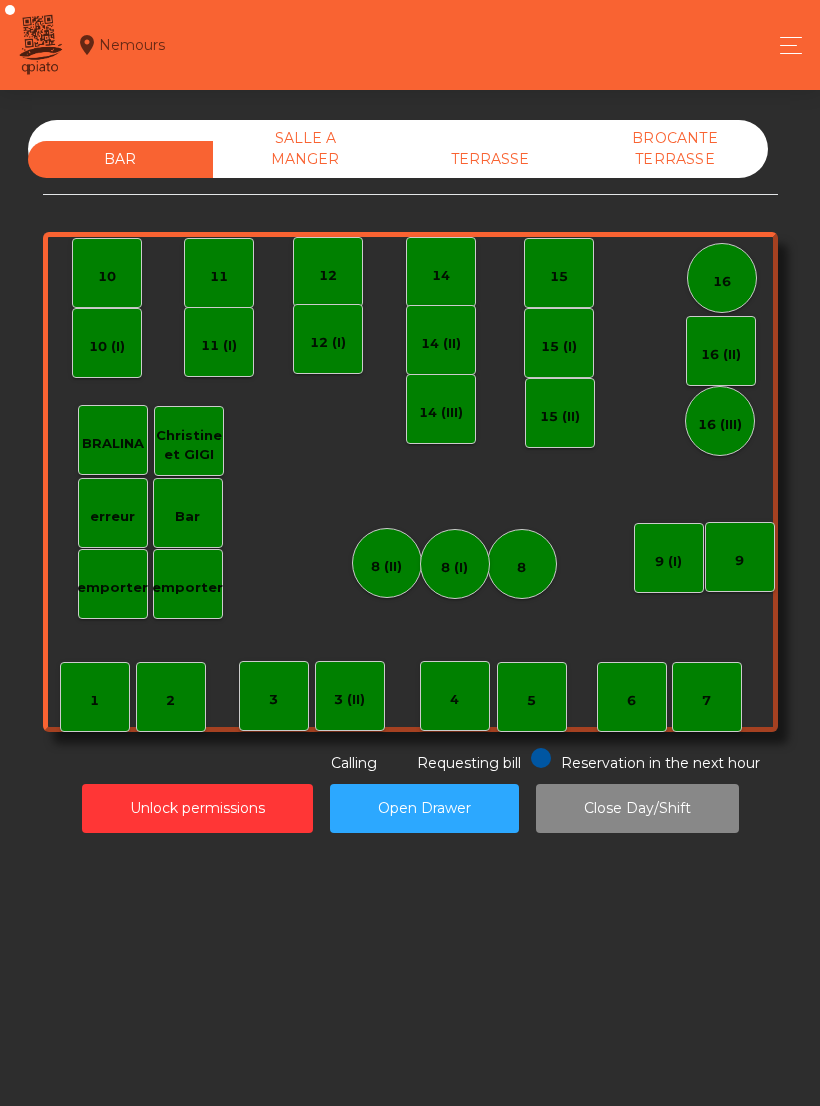 scroll, scrollTop: 0, scrollLeft: 0, axis: both 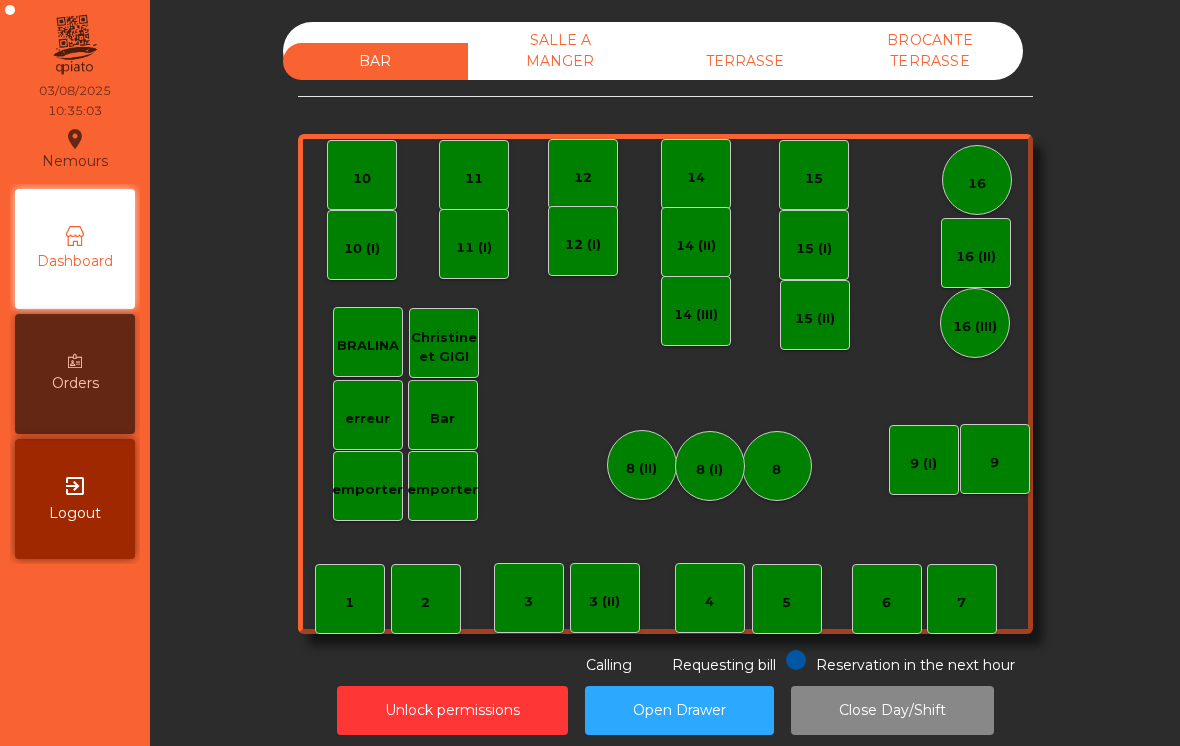click on "TERRASSE" 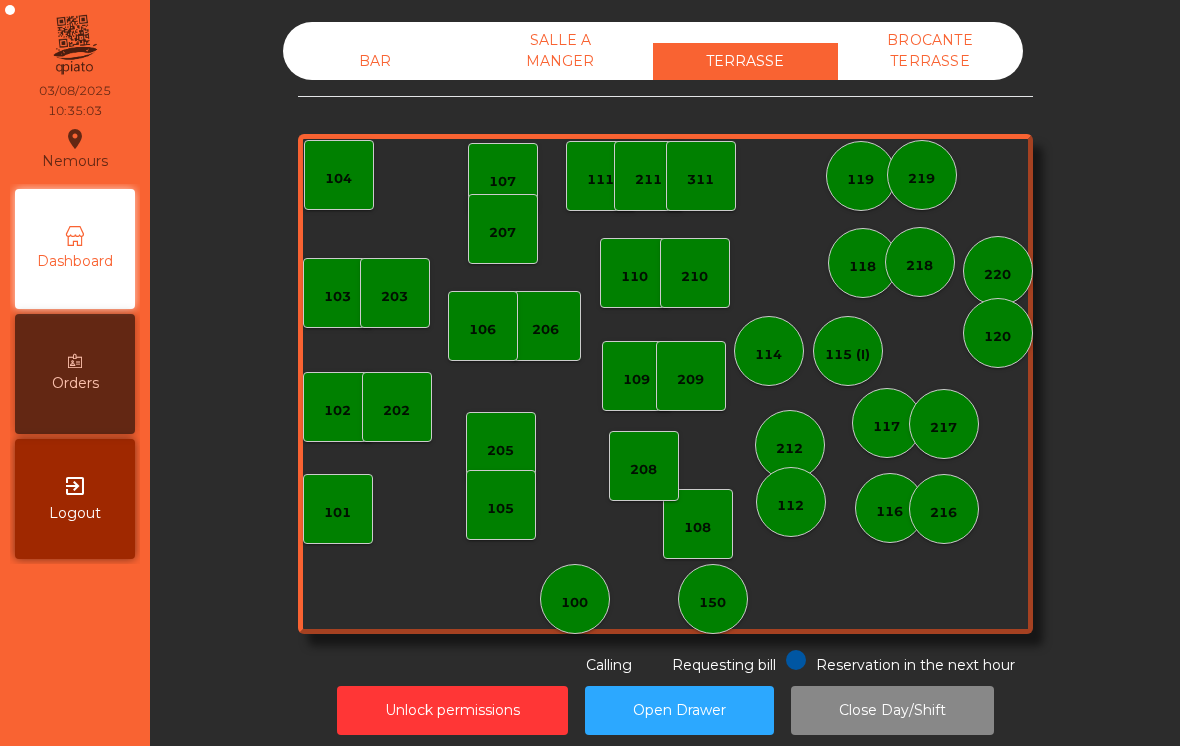 click on "150" 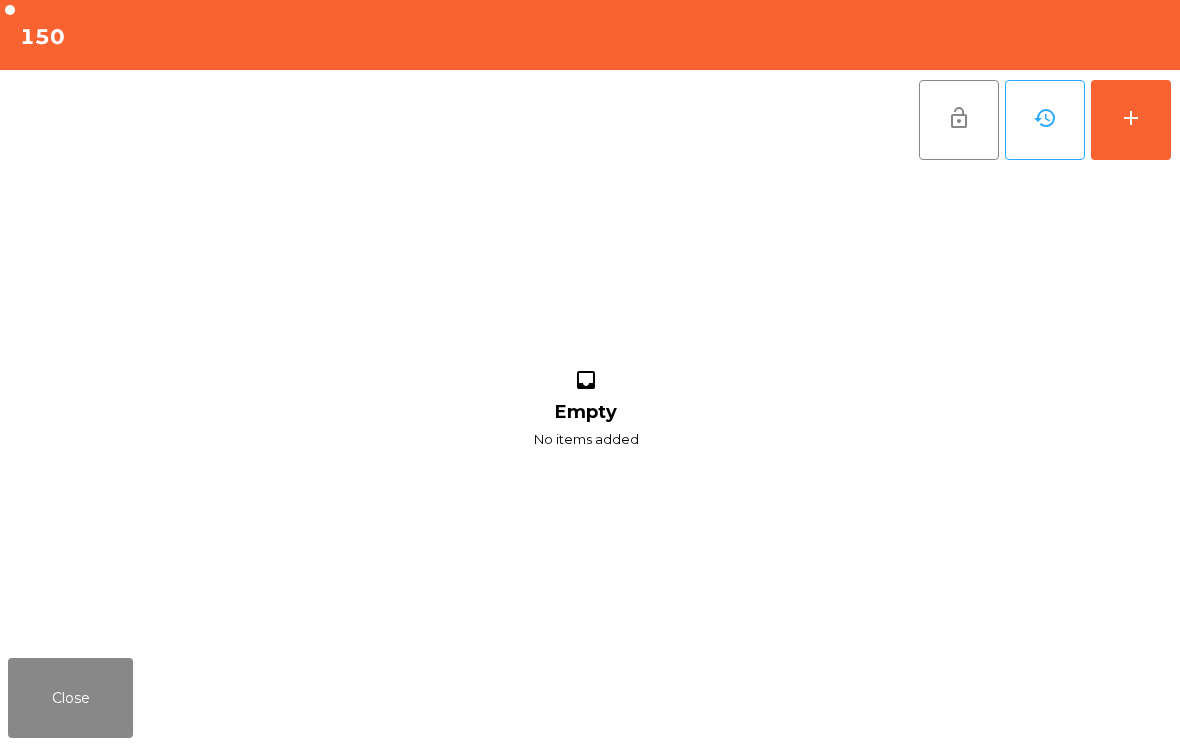 click on "add" 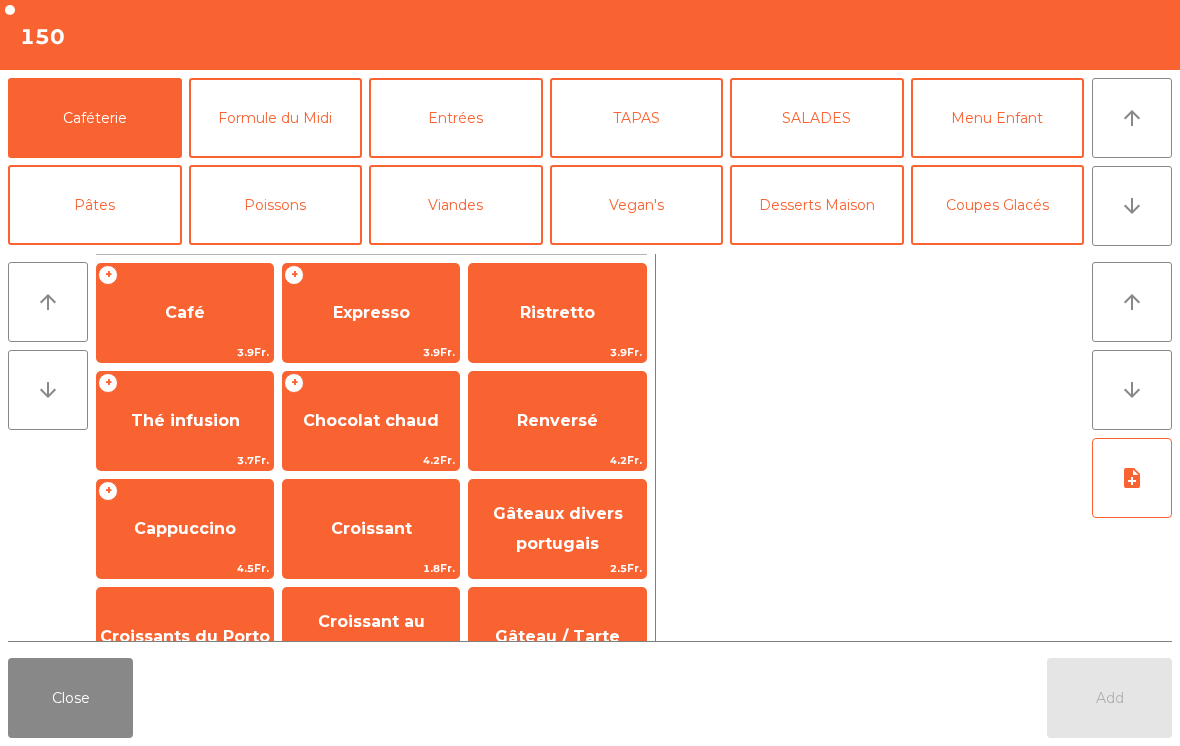 click on "Café" 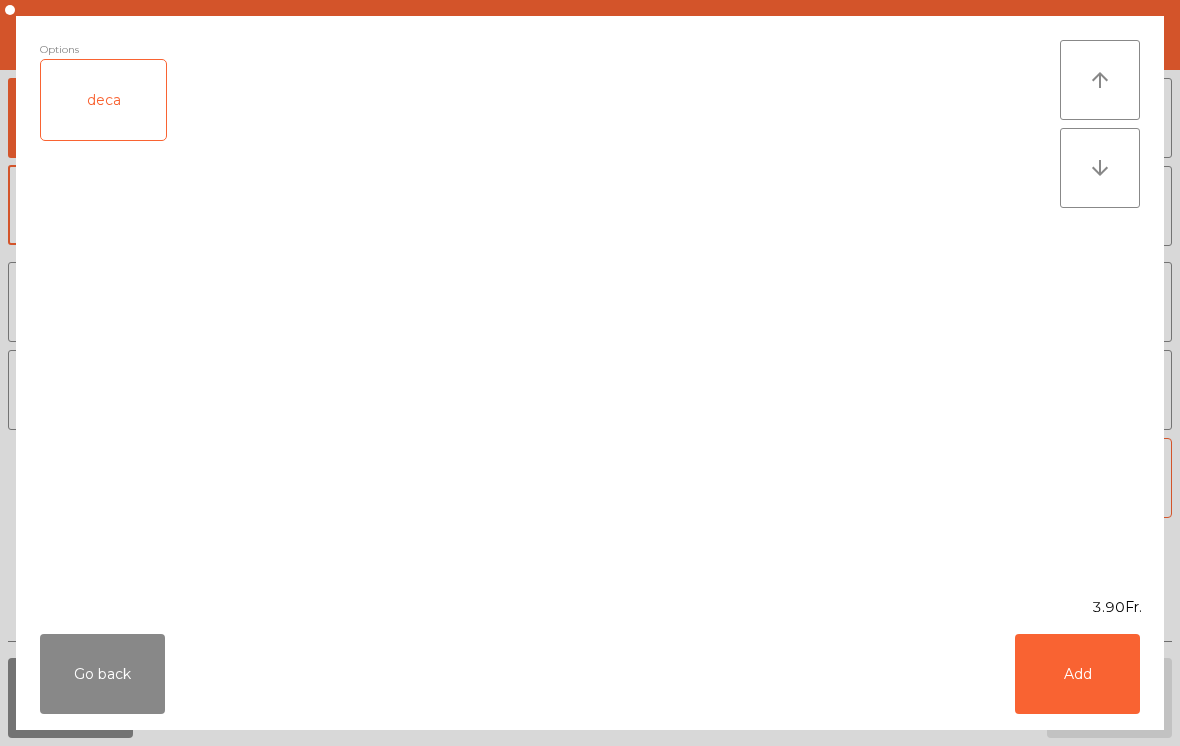 click on "Add" 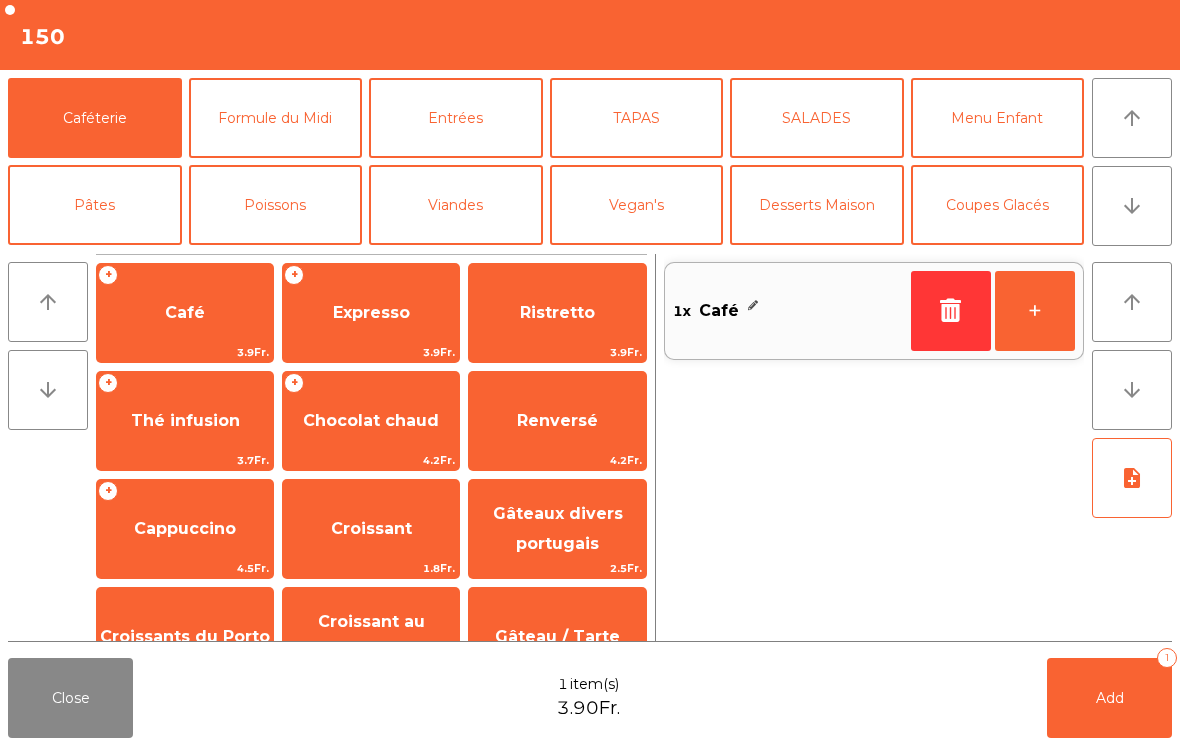 click on "Cappuccino" 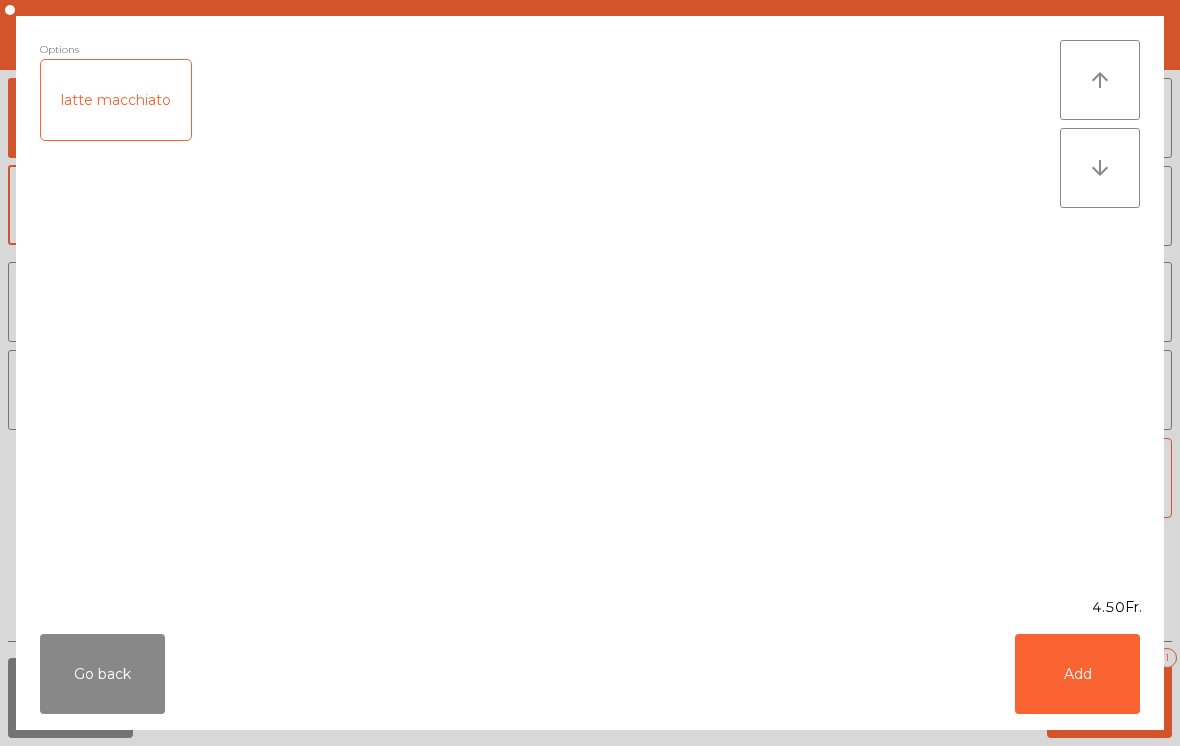 click on "Add" 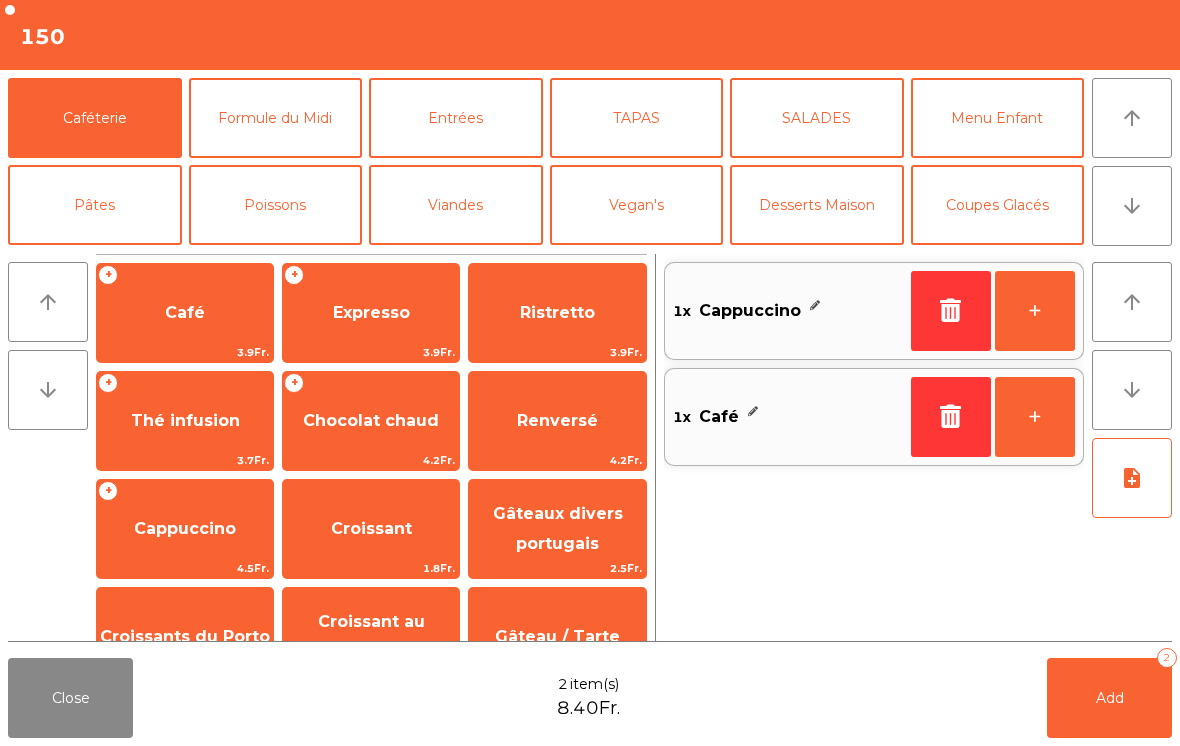 click on "Add   2" 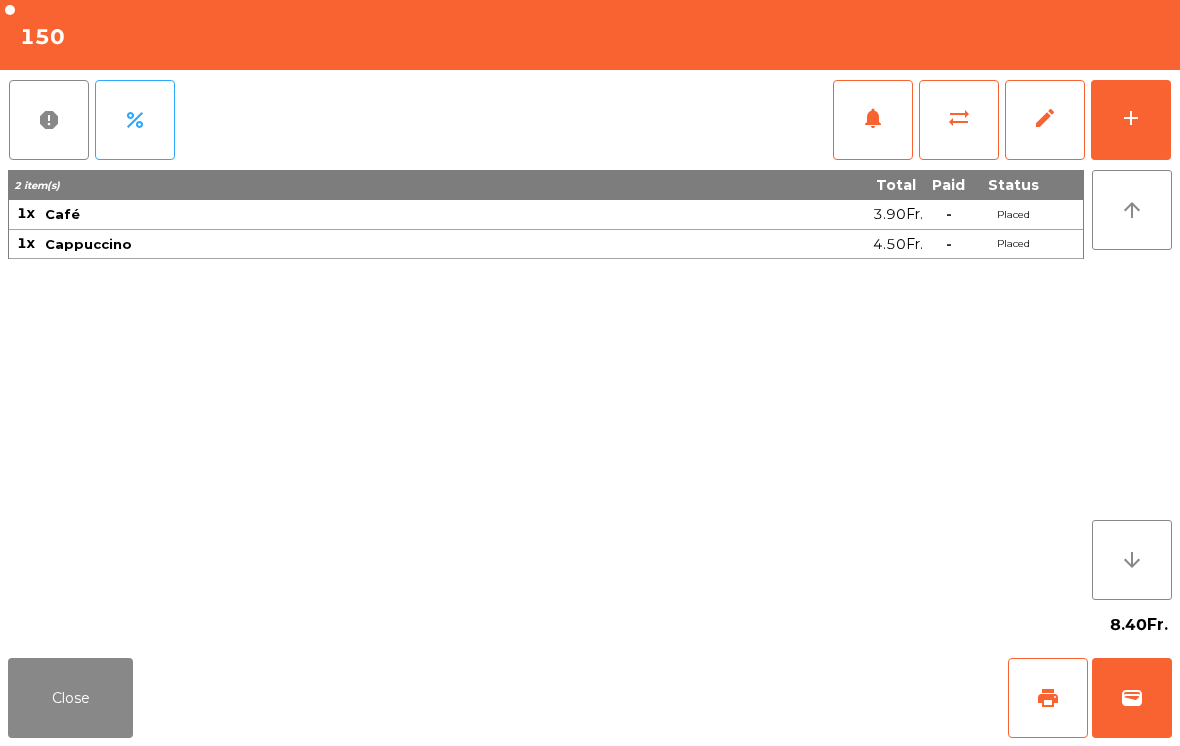 click on "edit" 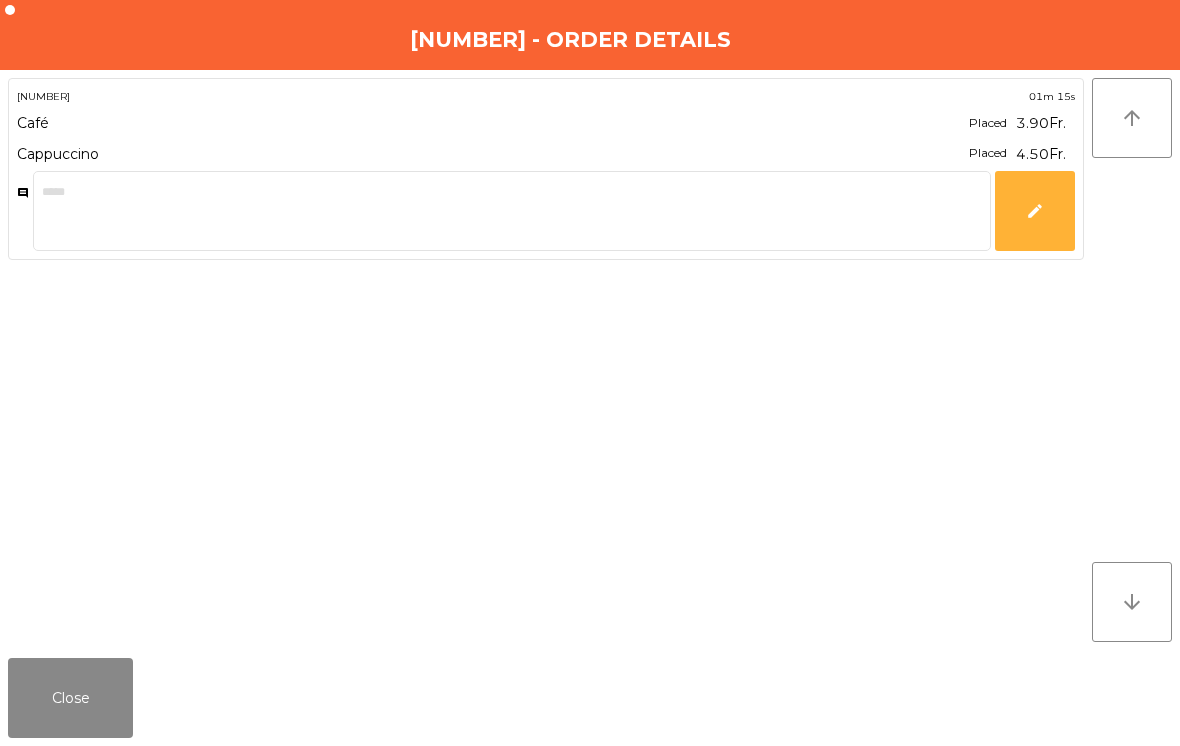 click on "Close" 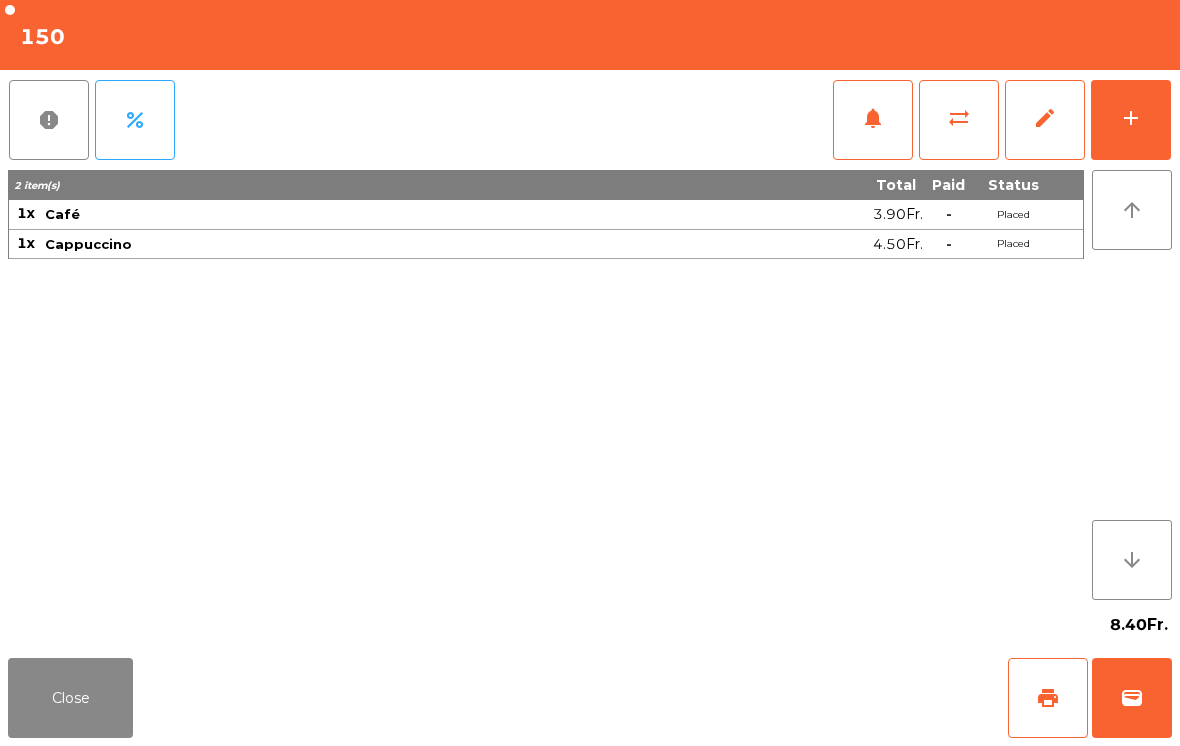 click on "sync_alt" 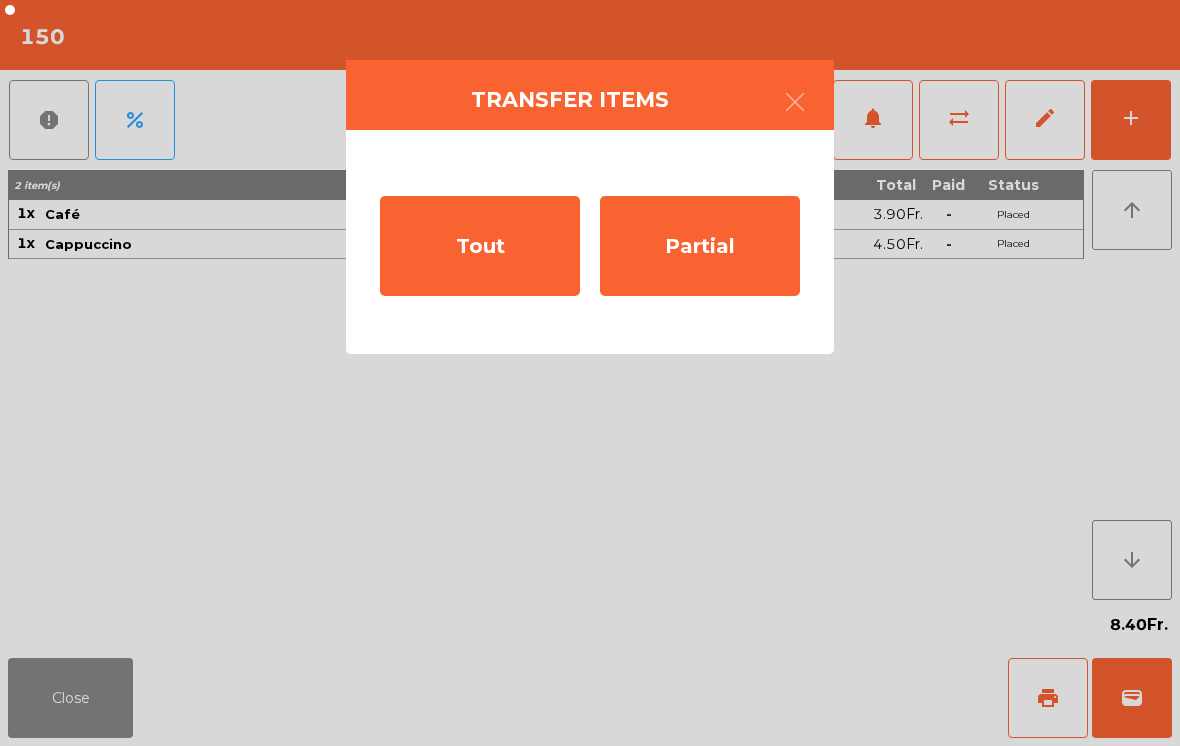 click on "Partial" 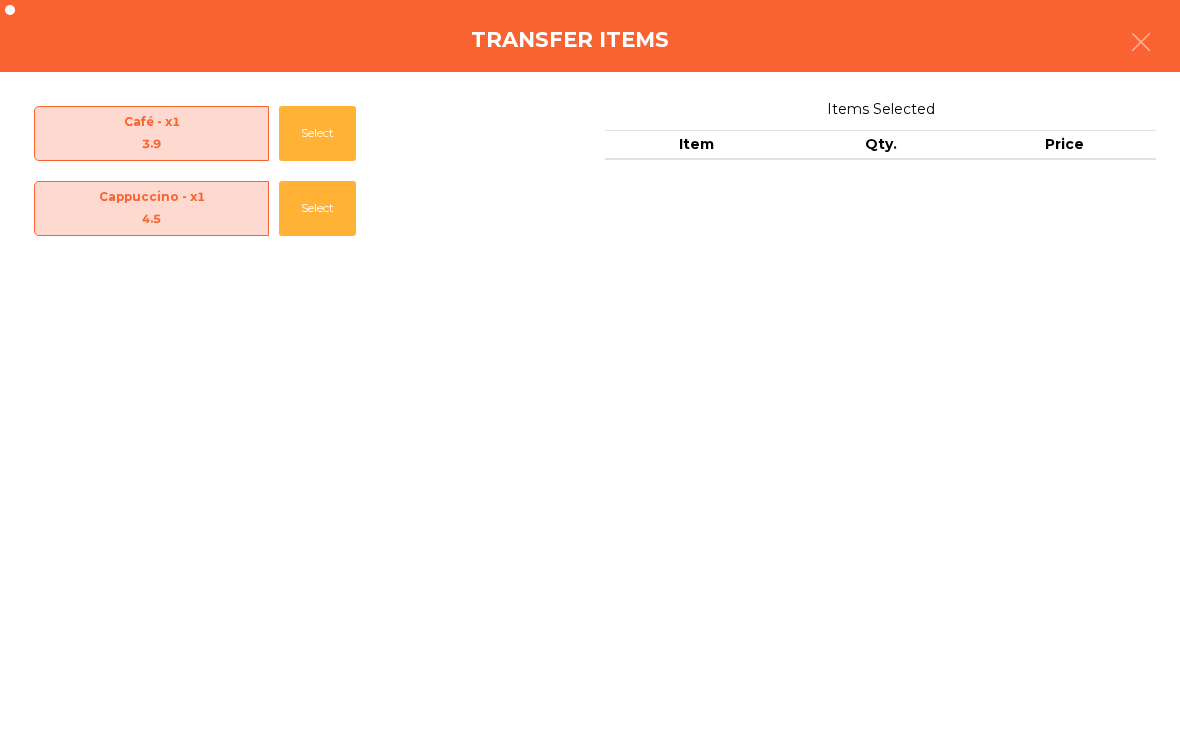 click on "Select" 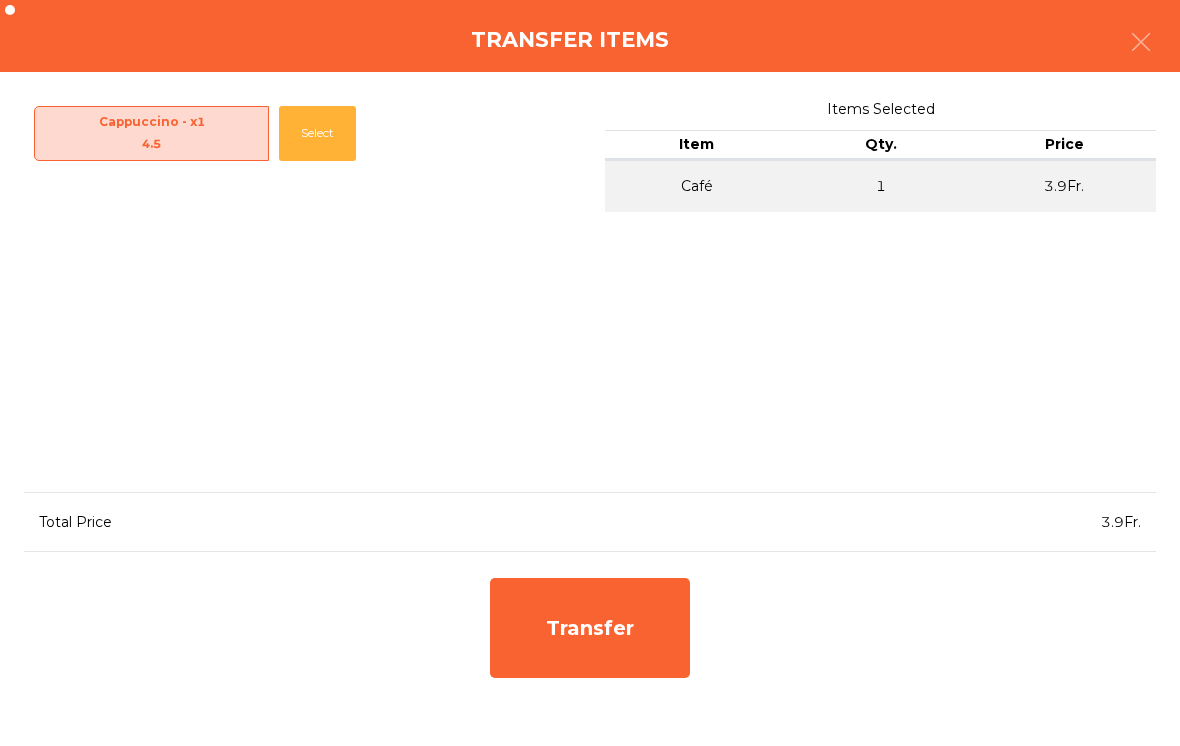click on "Transfer" 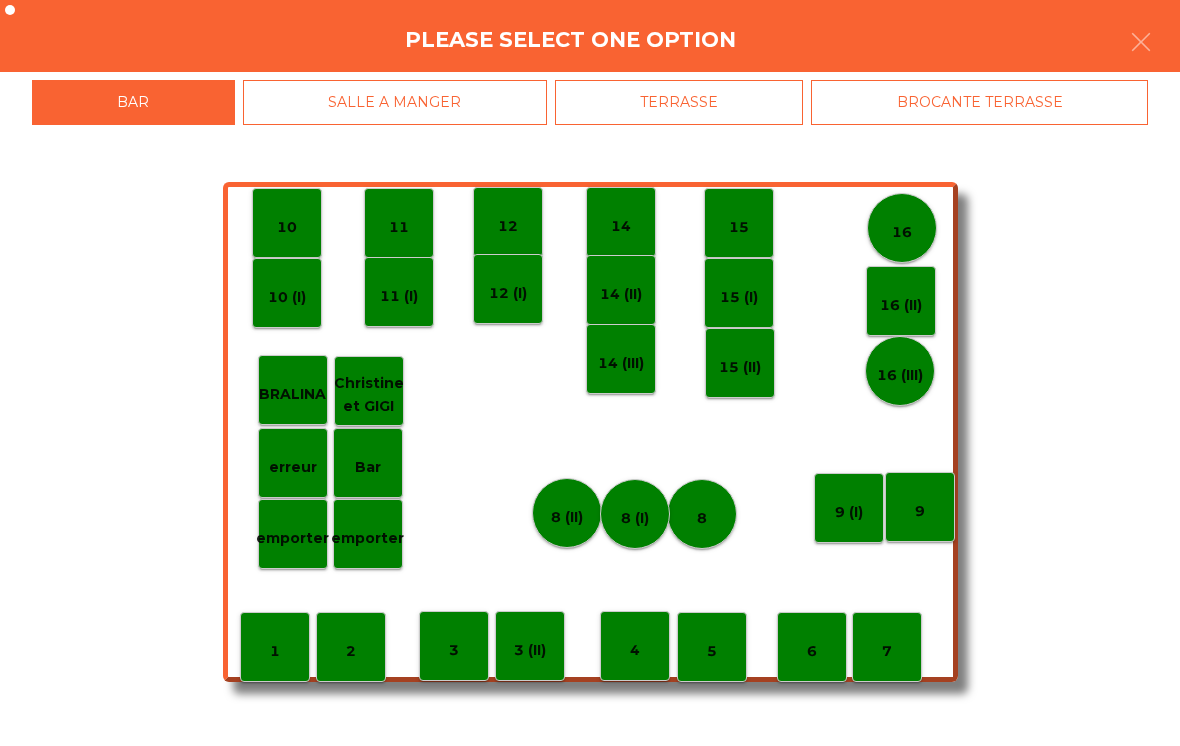click on "TERRASSE" 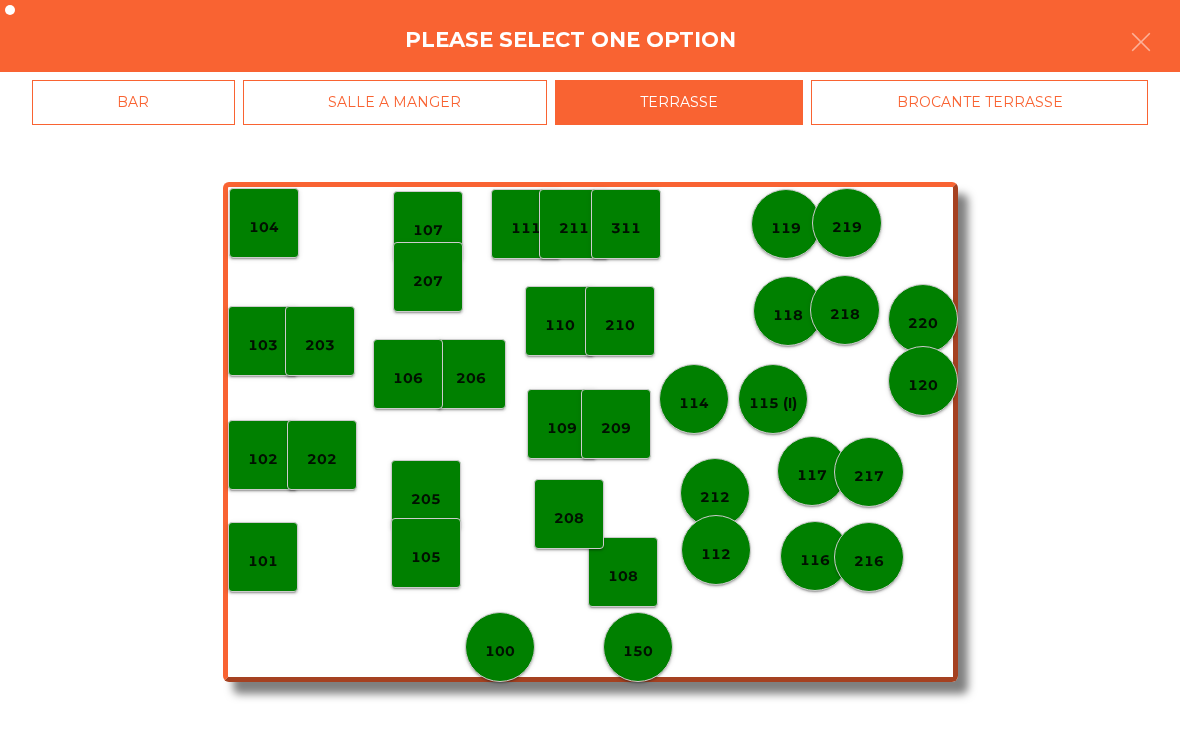 click on "100" 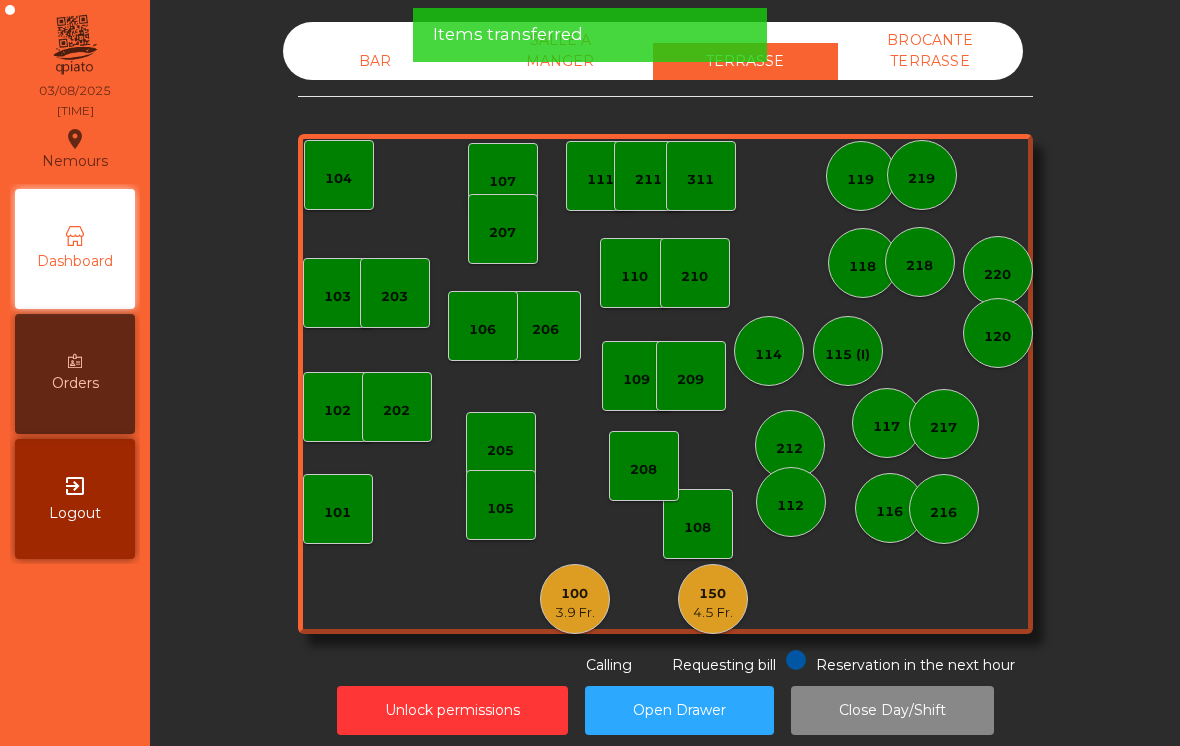click on "4.5 Fr." 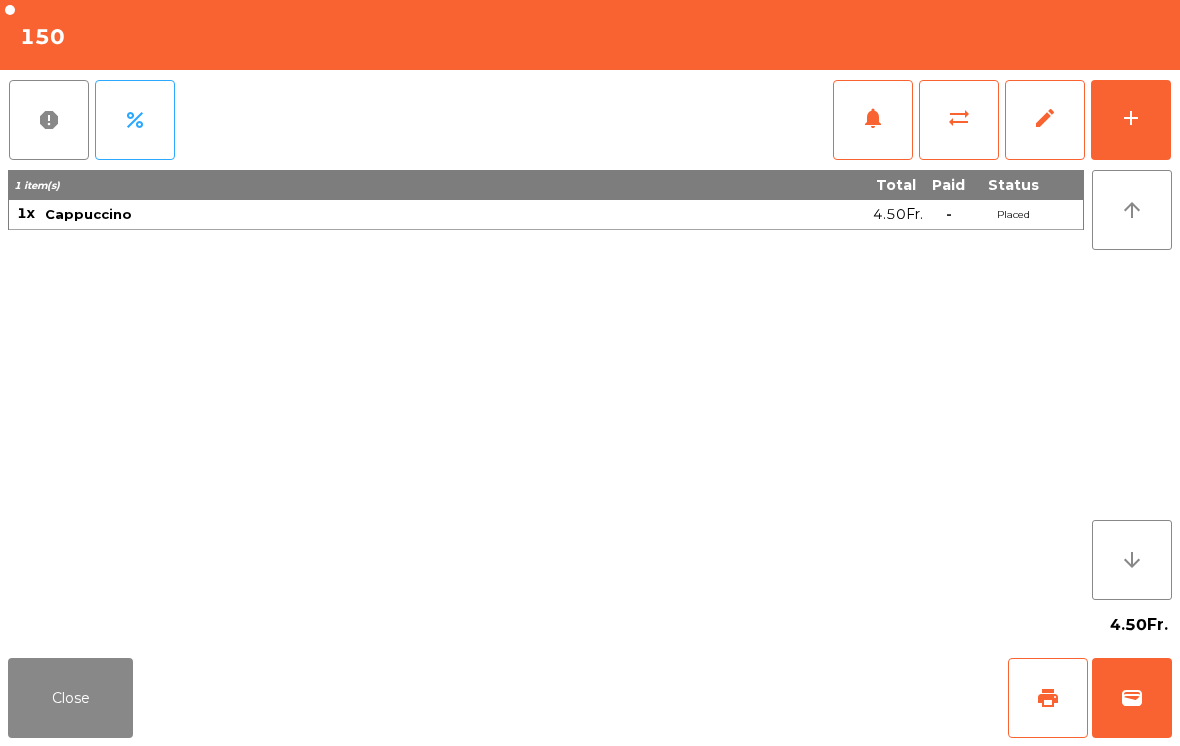 click on "sync_alt" 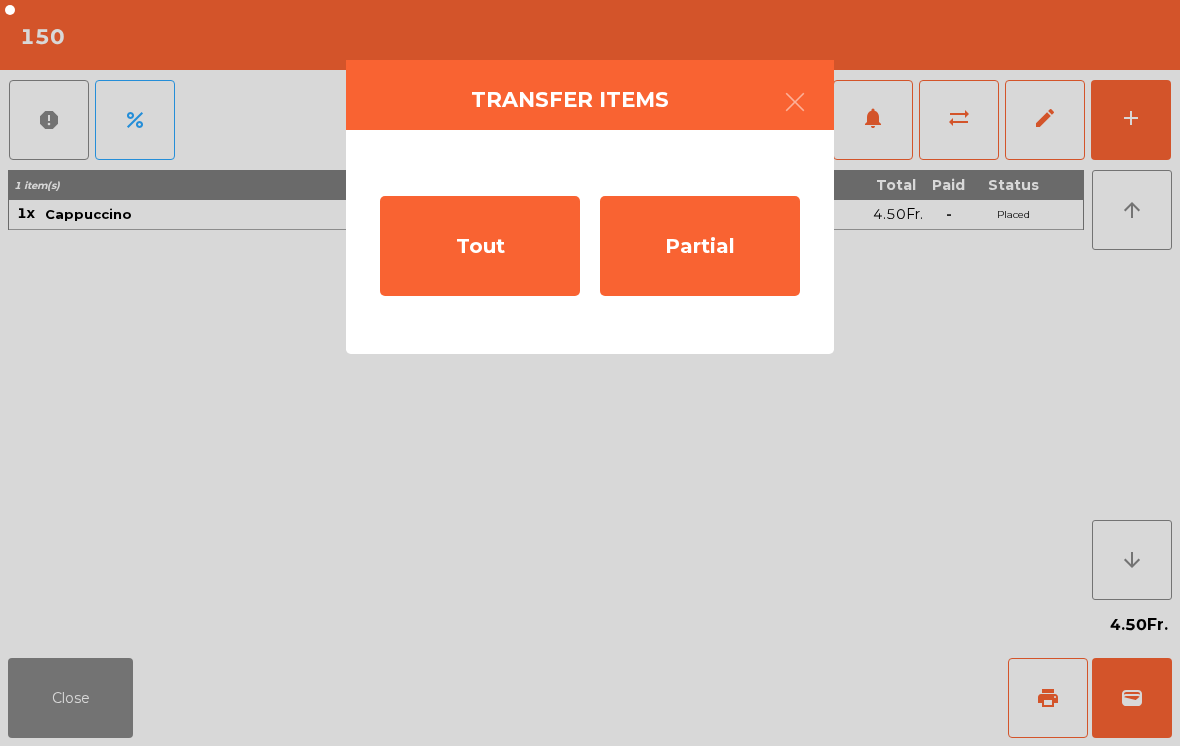 click on "Partial" 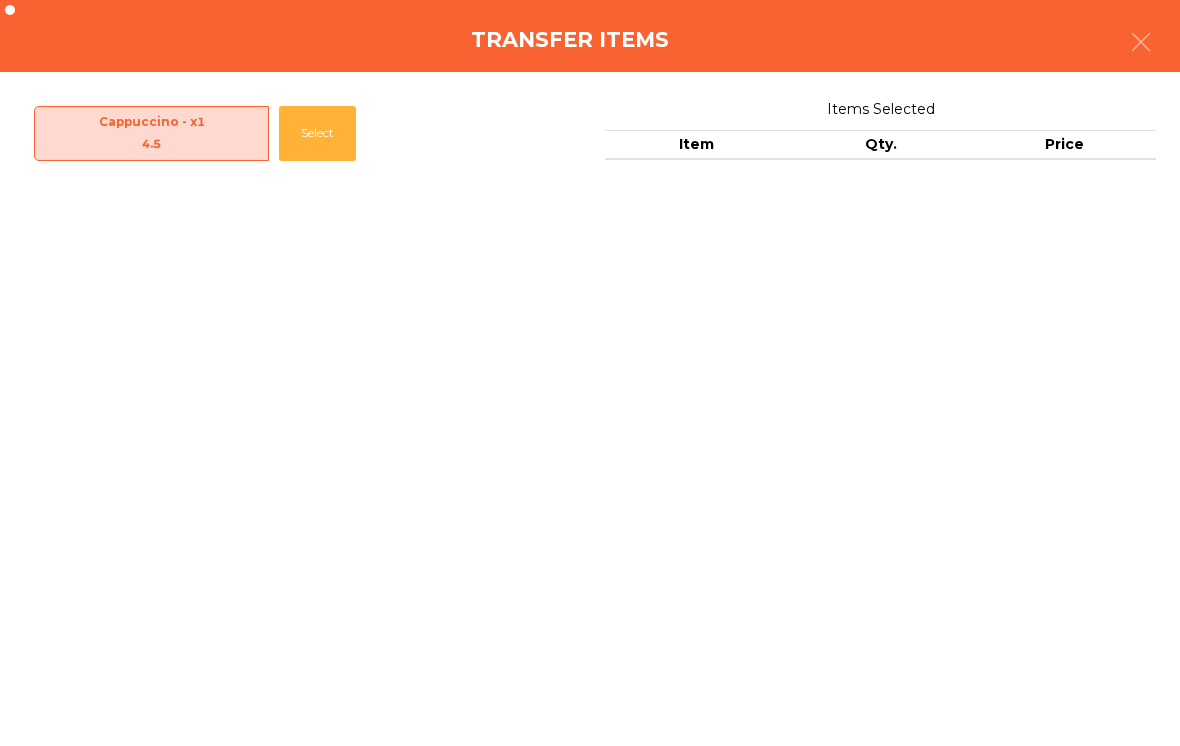 click on "Select" 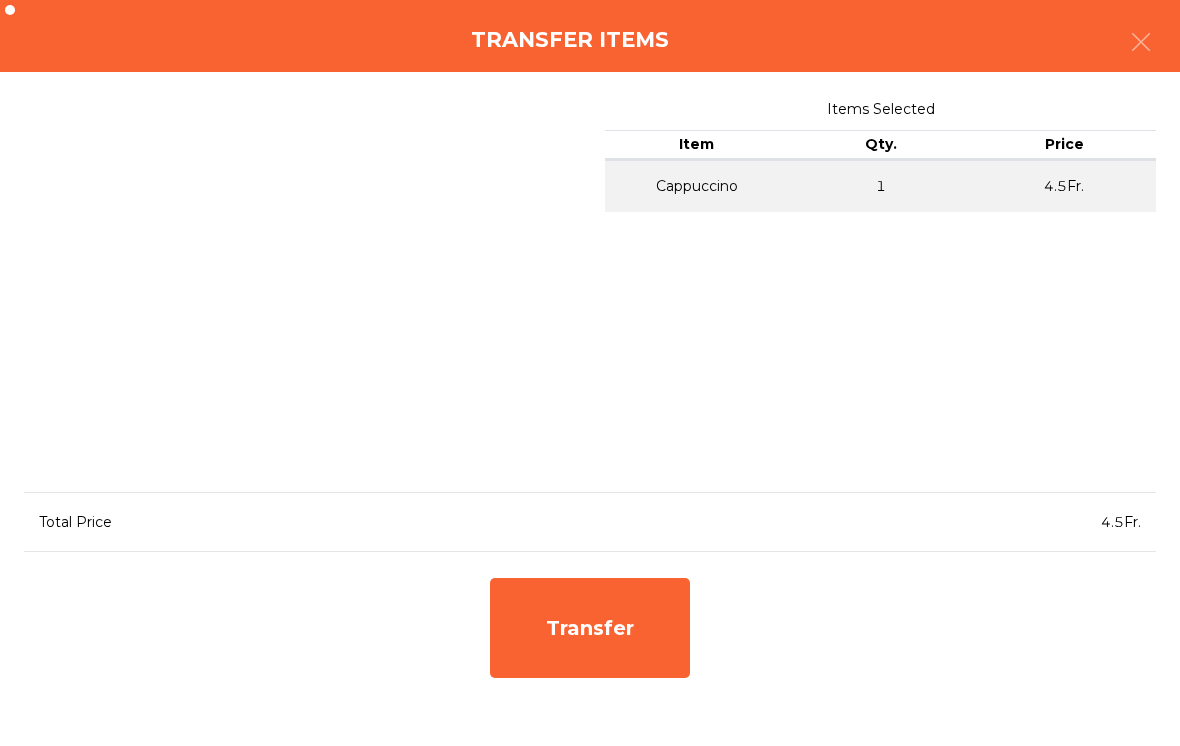 click on "Transfer" 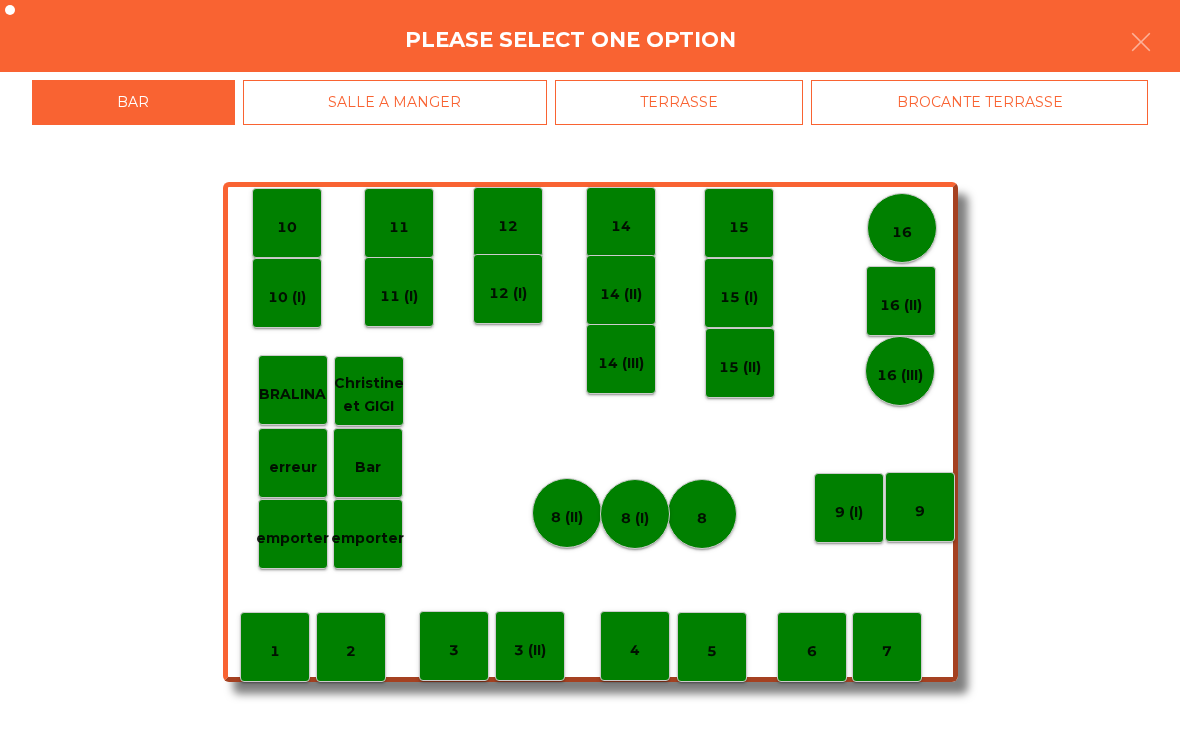 click on "TERRASSE" 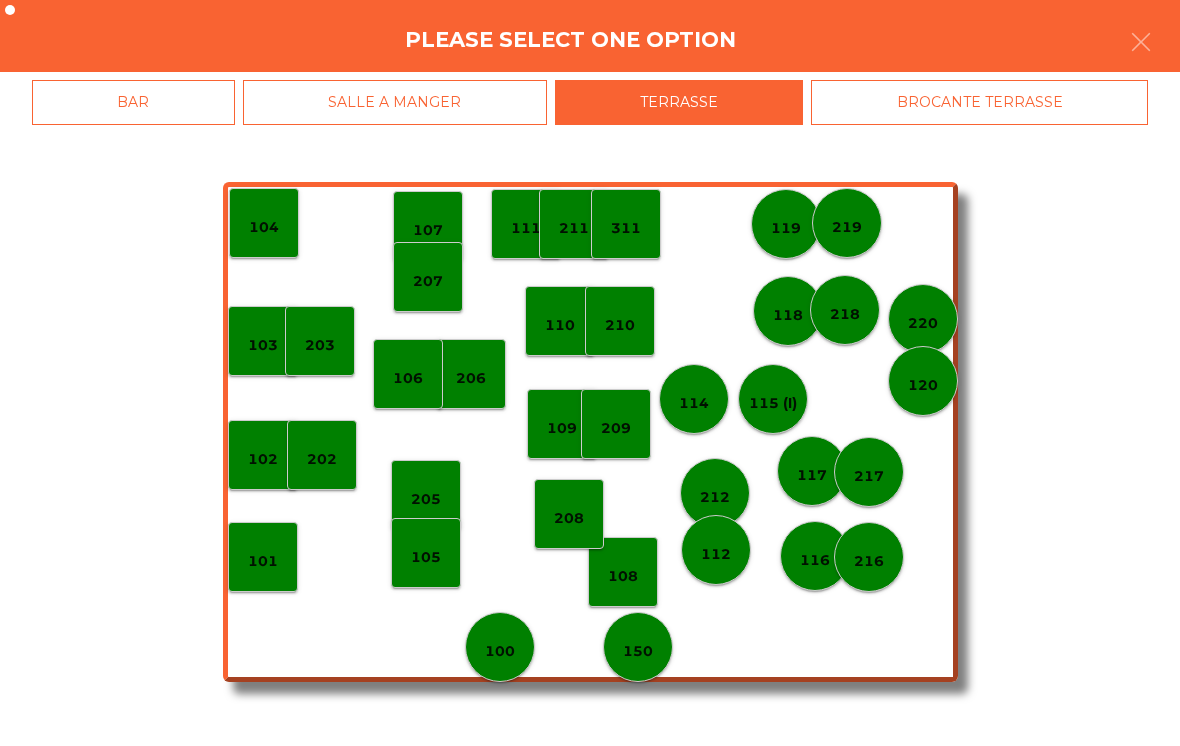 click on "103" 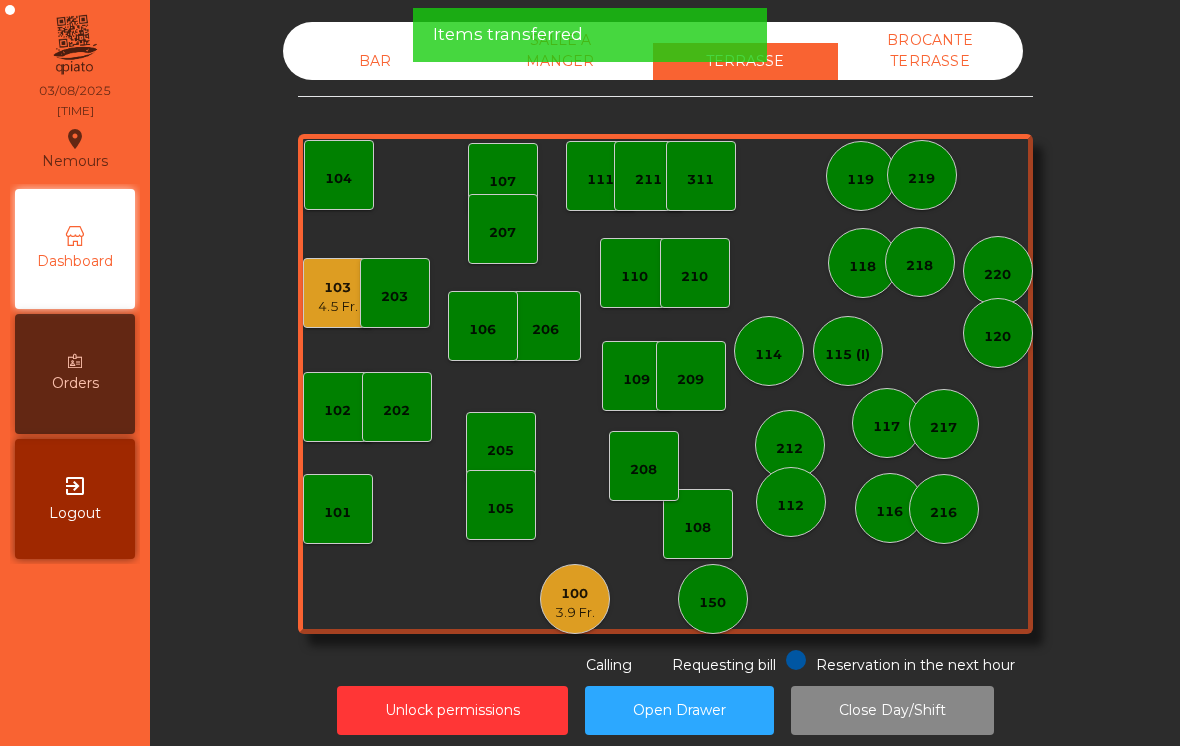 click on "100   3.9 Fr." 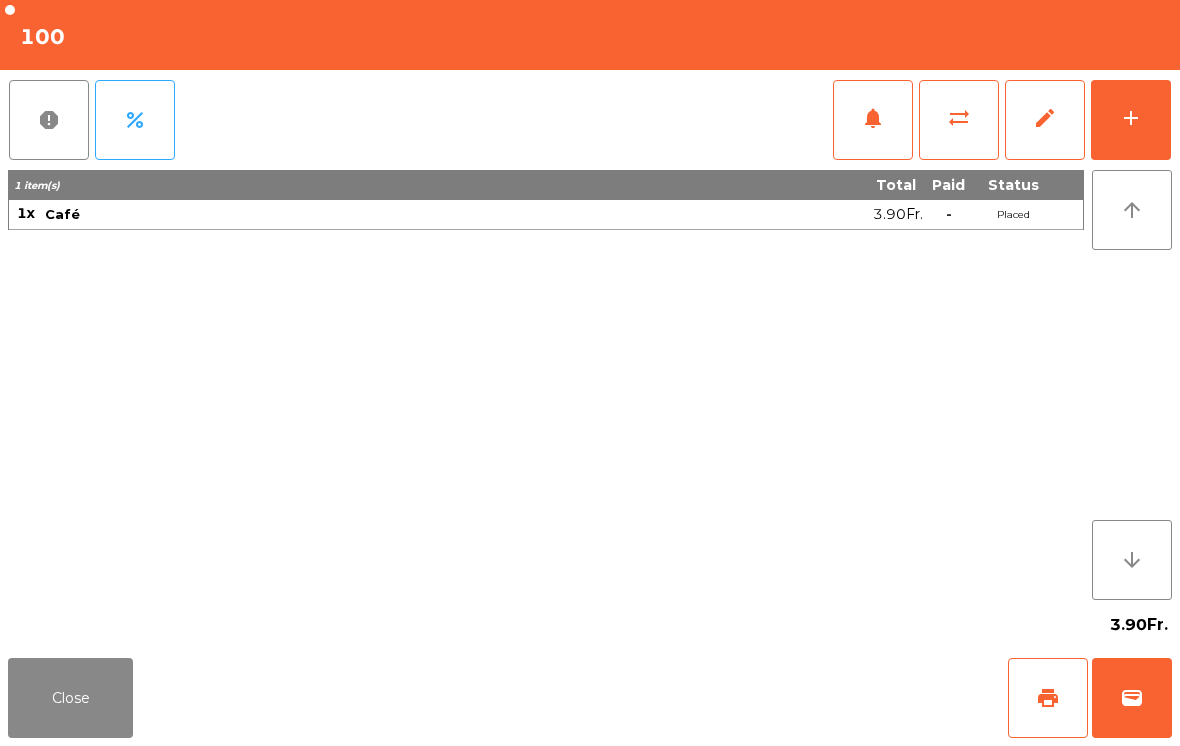 click on "add" 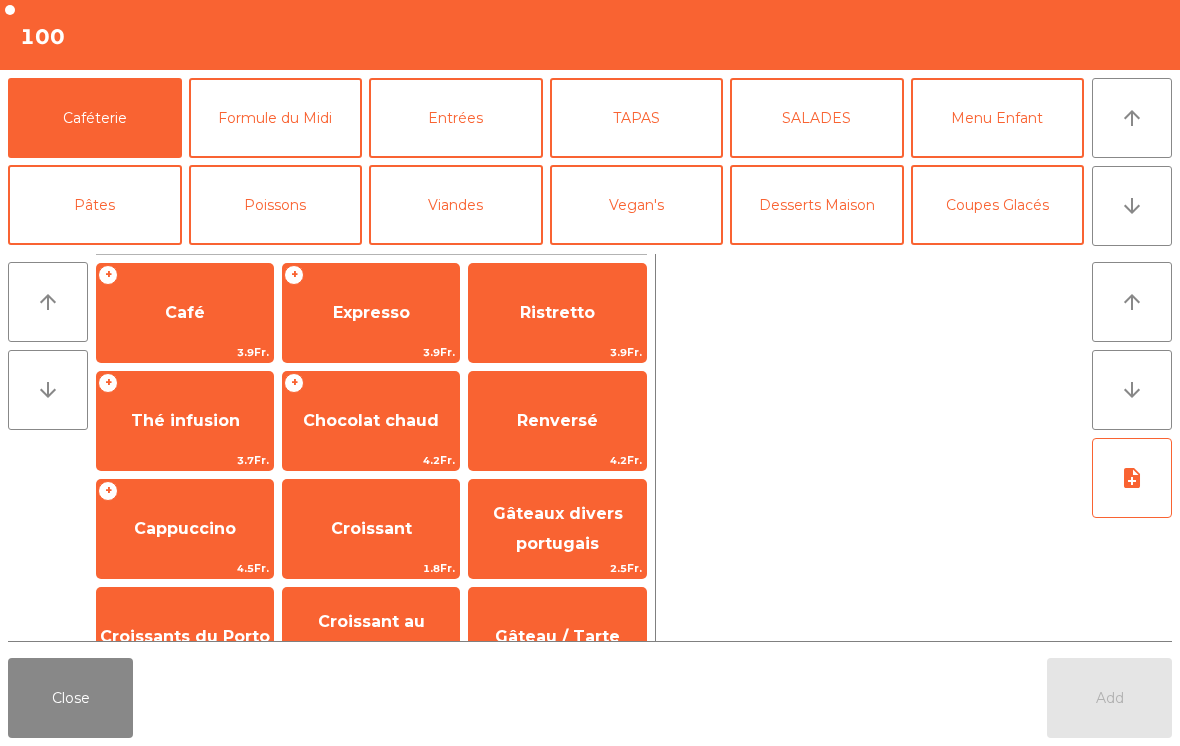 click on "Café" 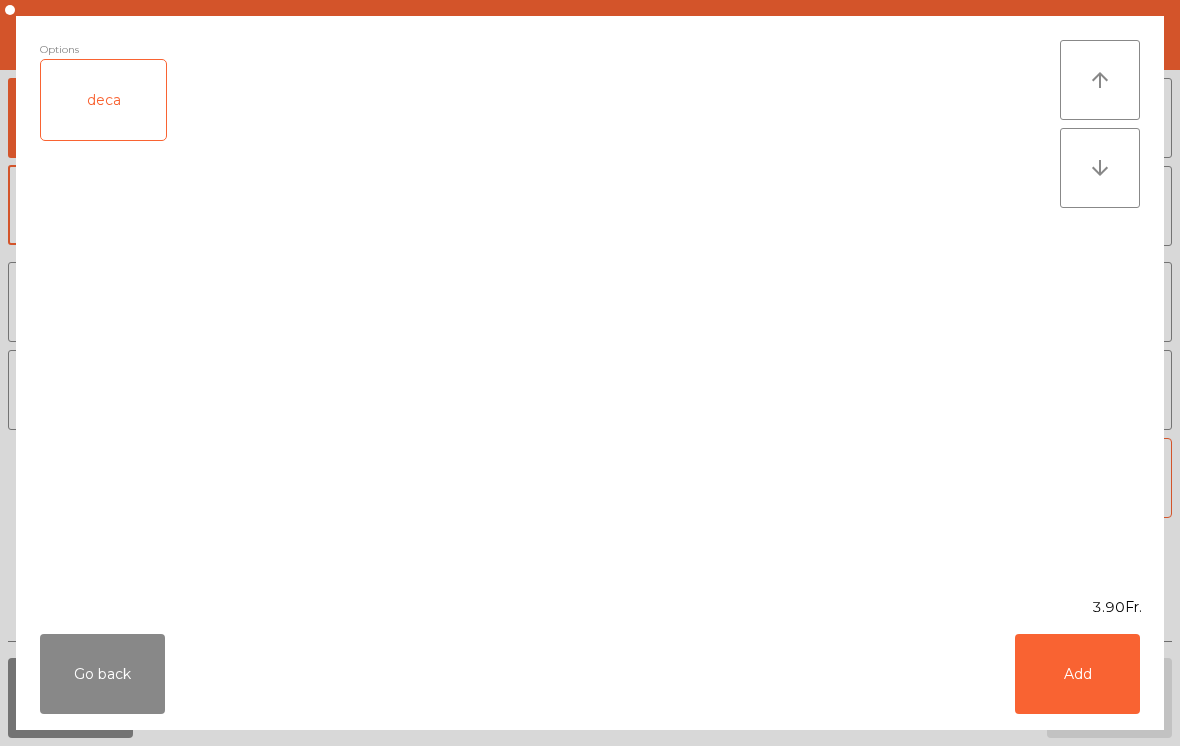 click on "Add" 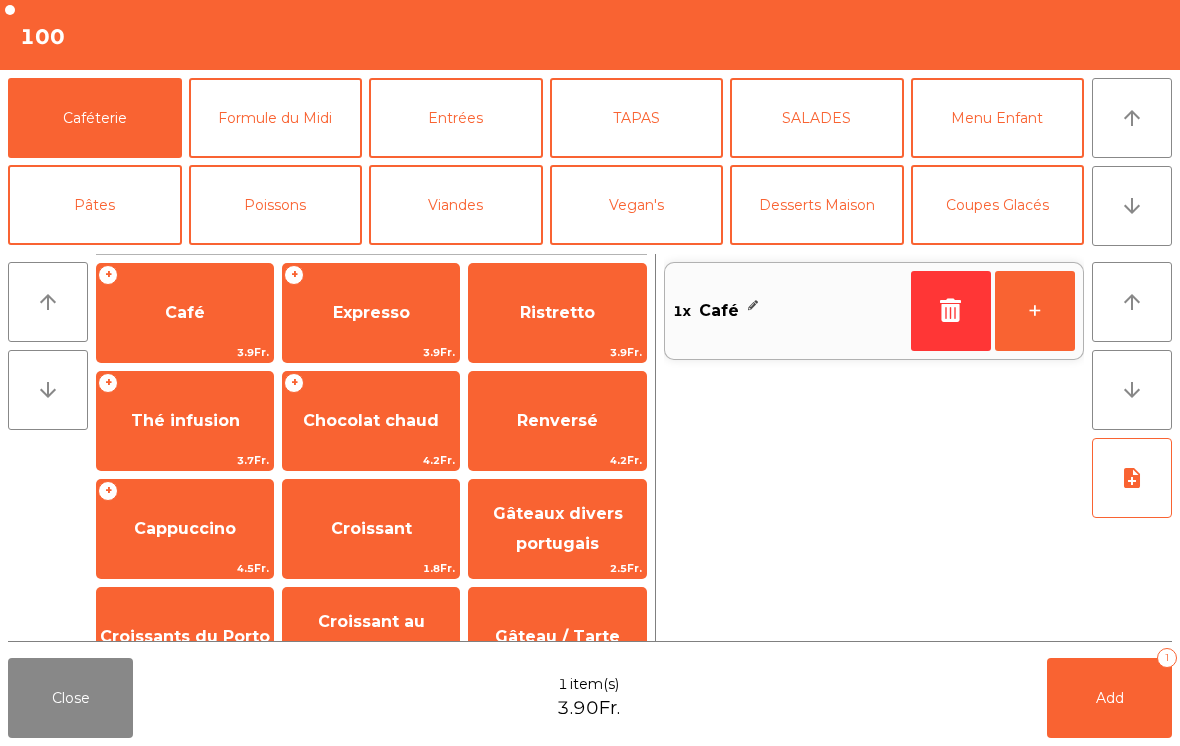 click on "Croissant" 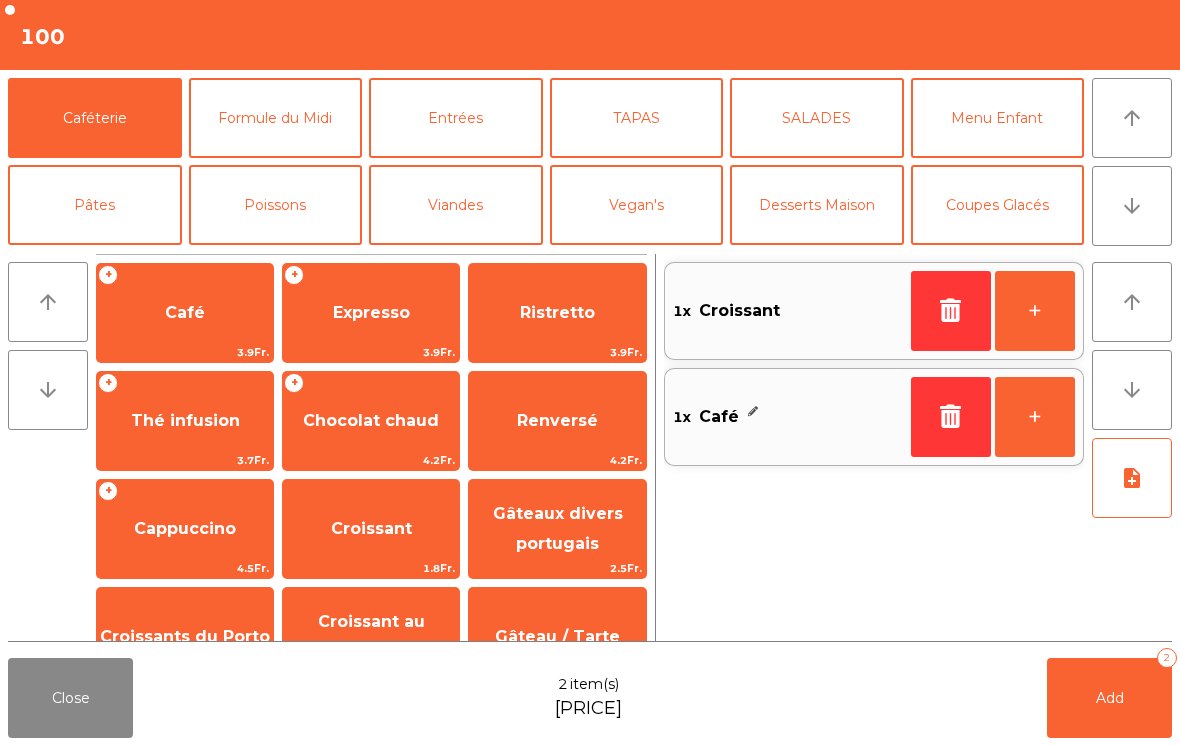 click on "+" 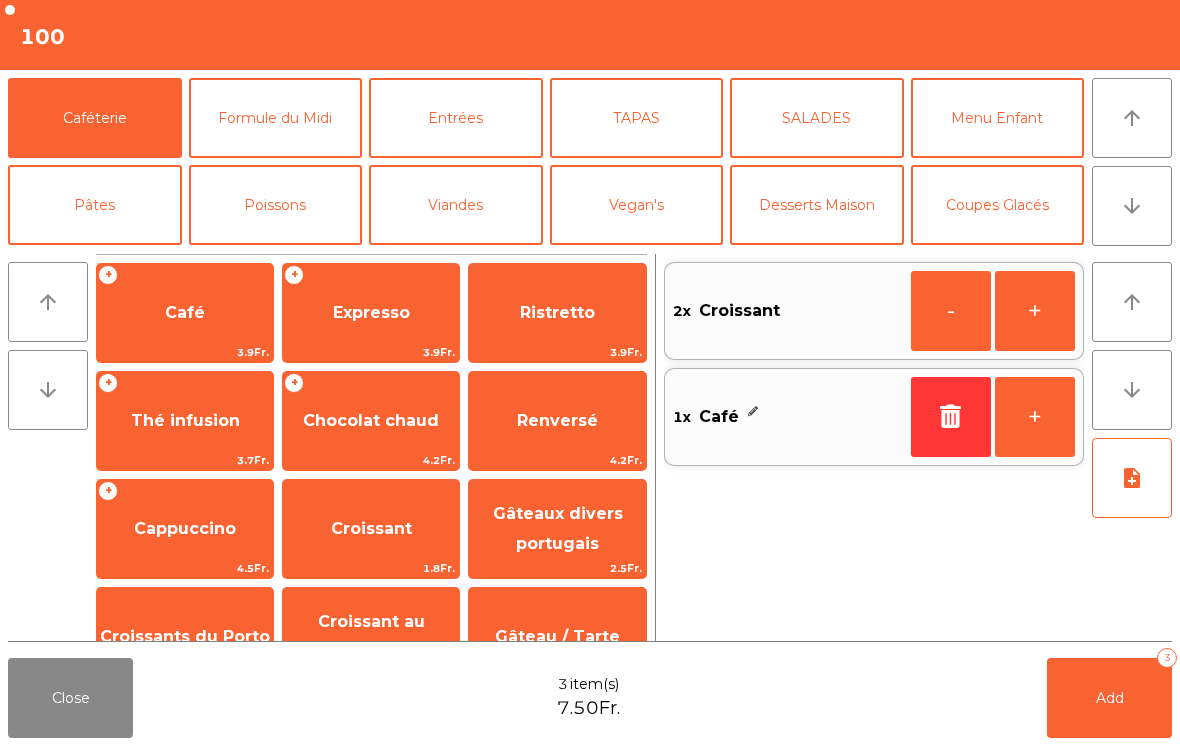 click on "Add   3" 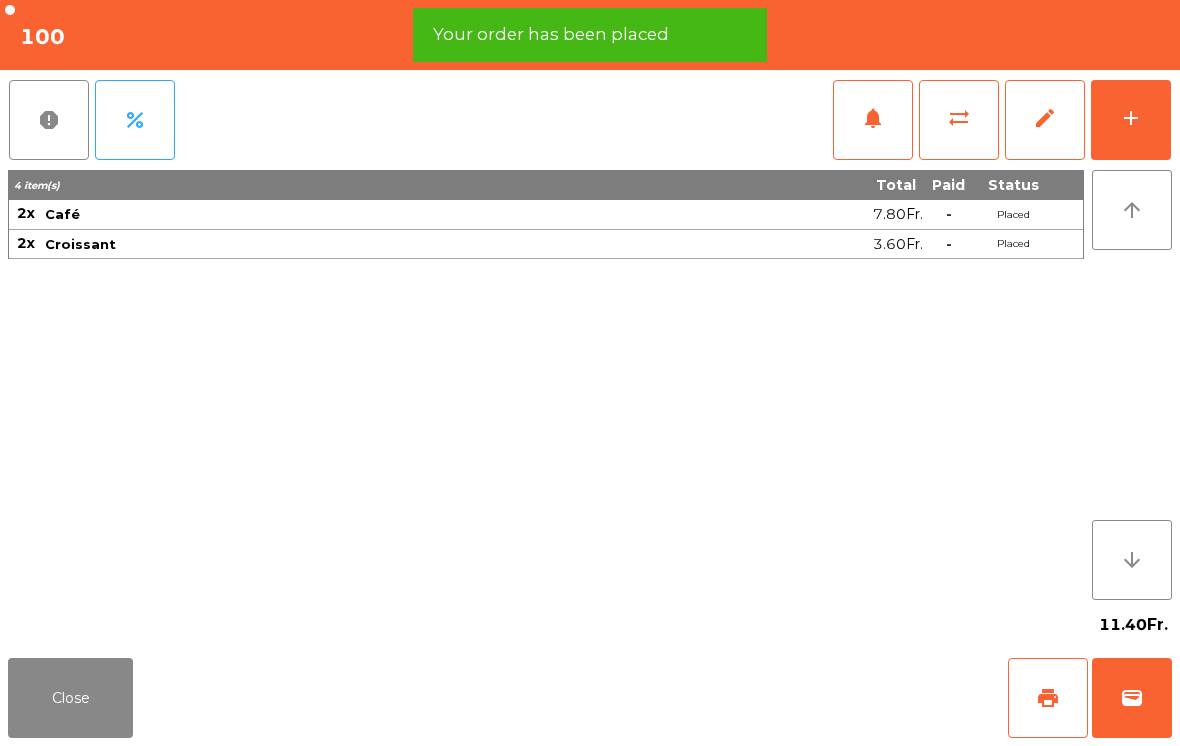 click on "Close" 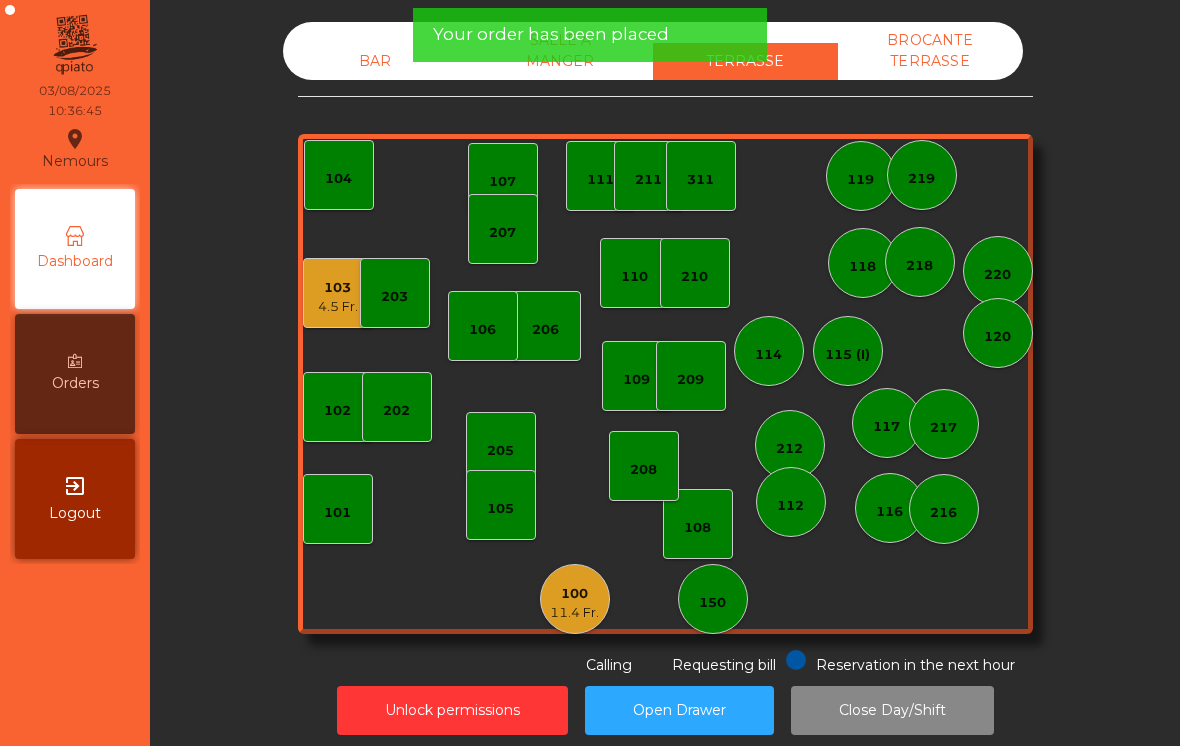 click on "102" 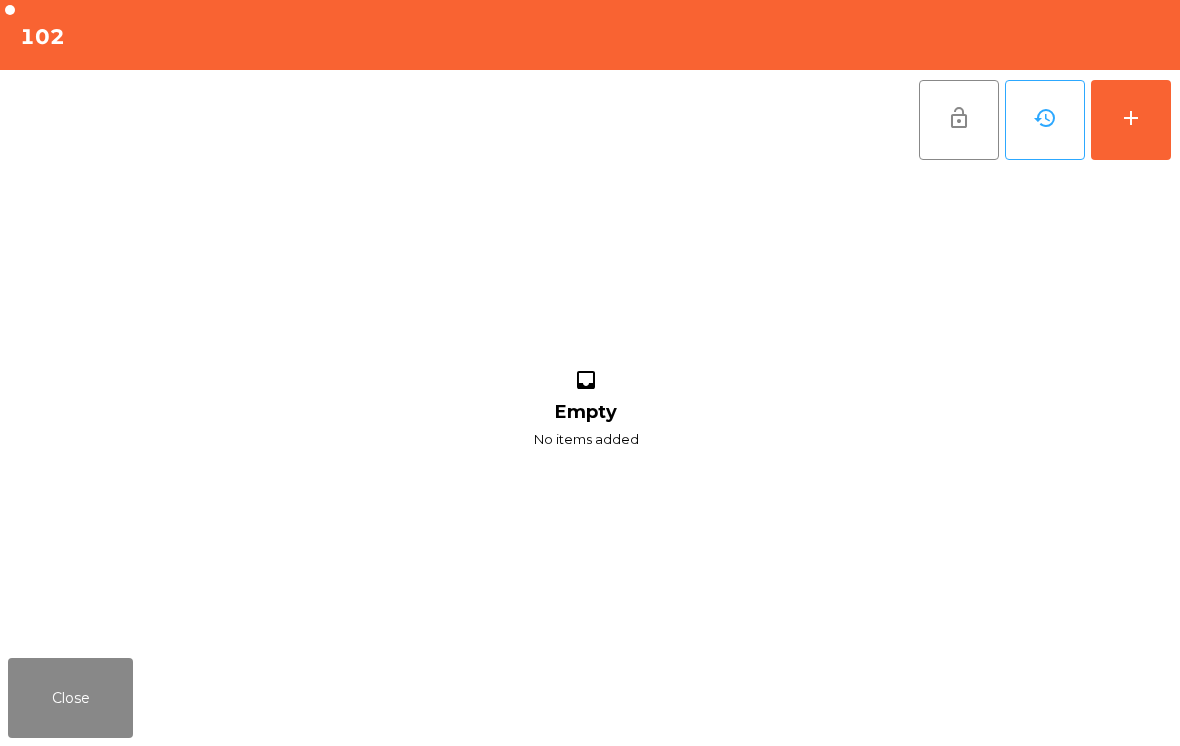 click on "add" 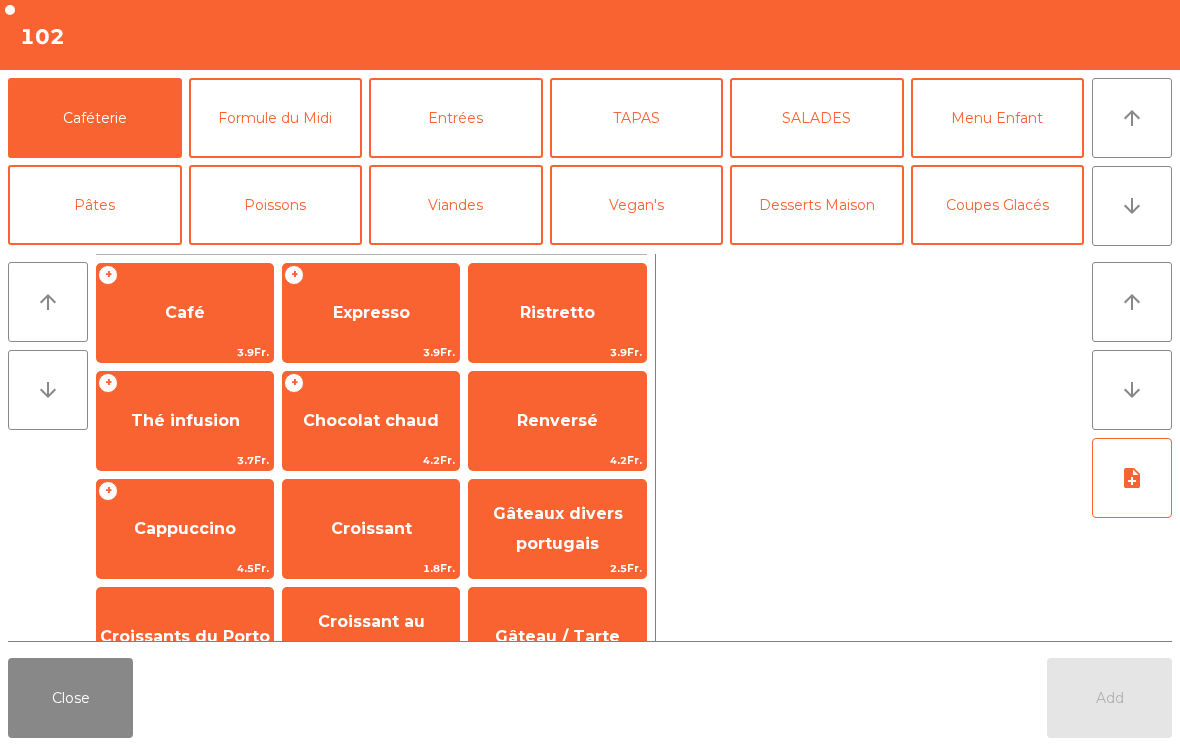 click on "Close" 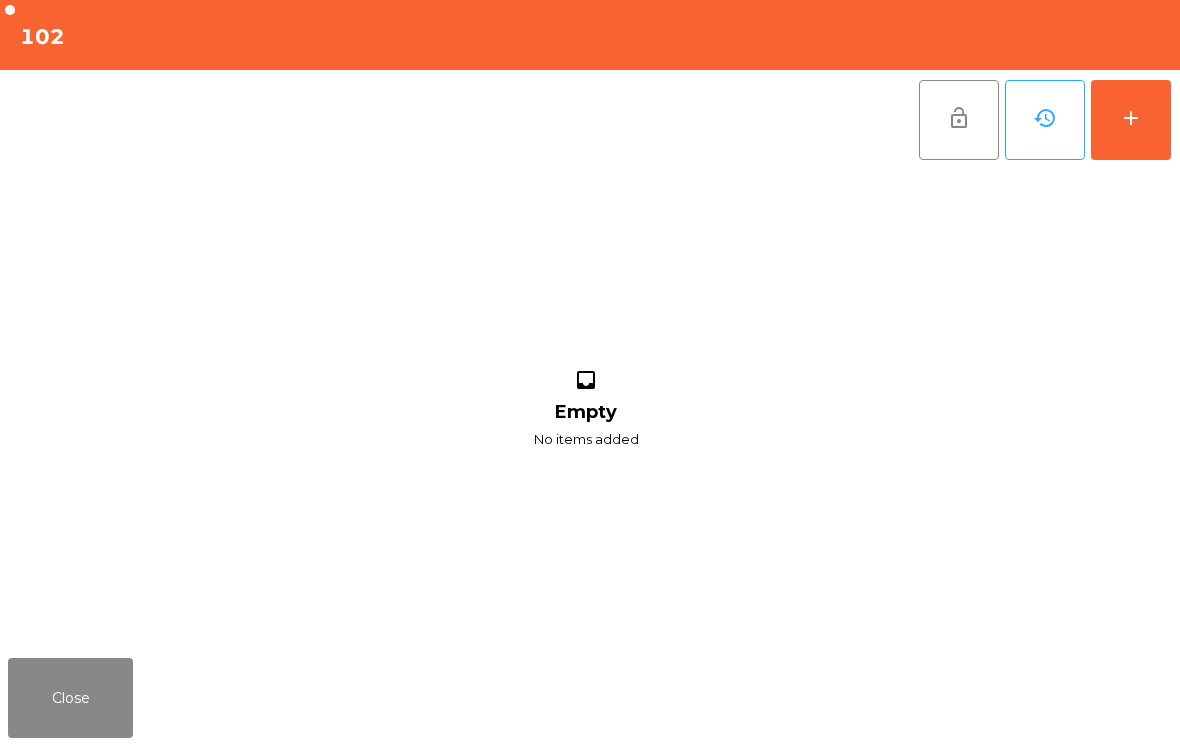 click on "Close" 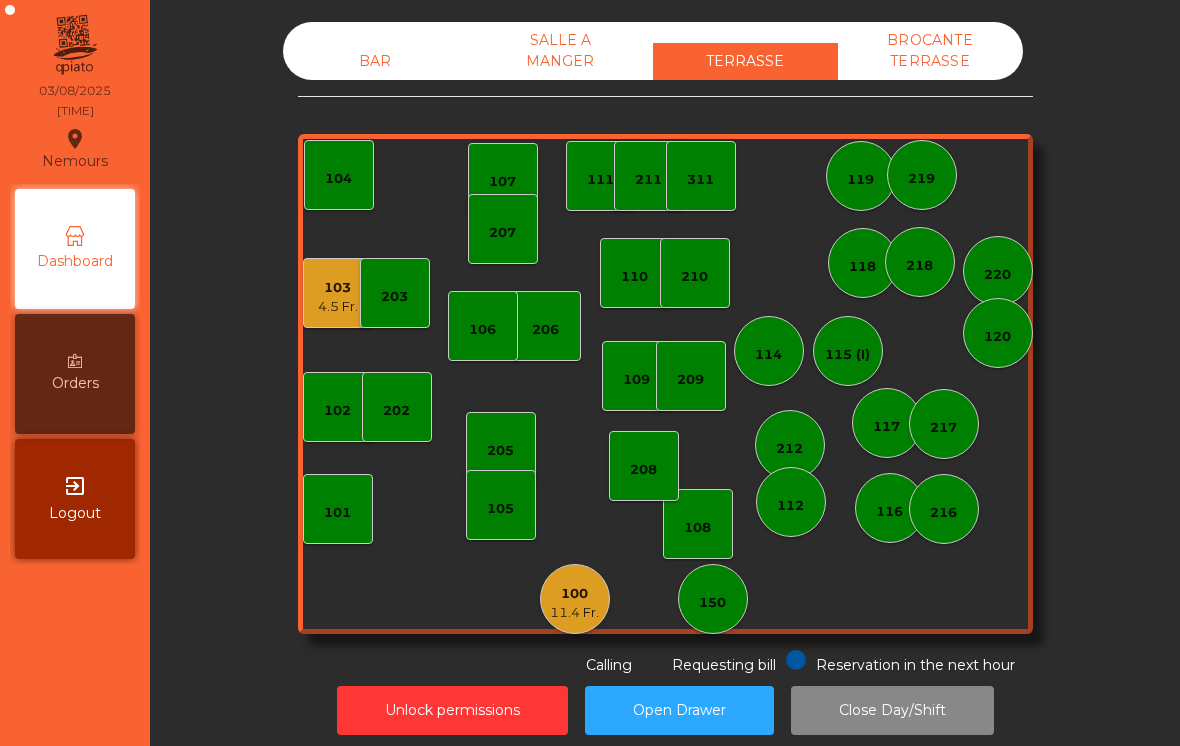 click on "203" 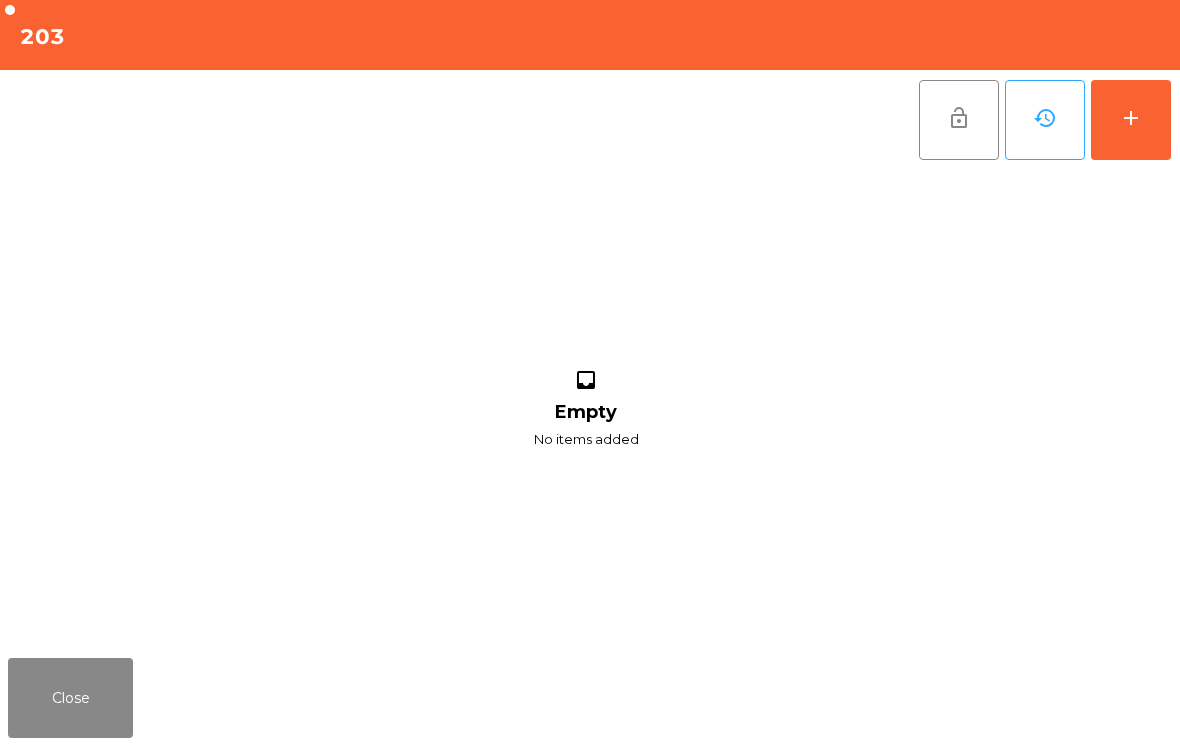 click on "add" 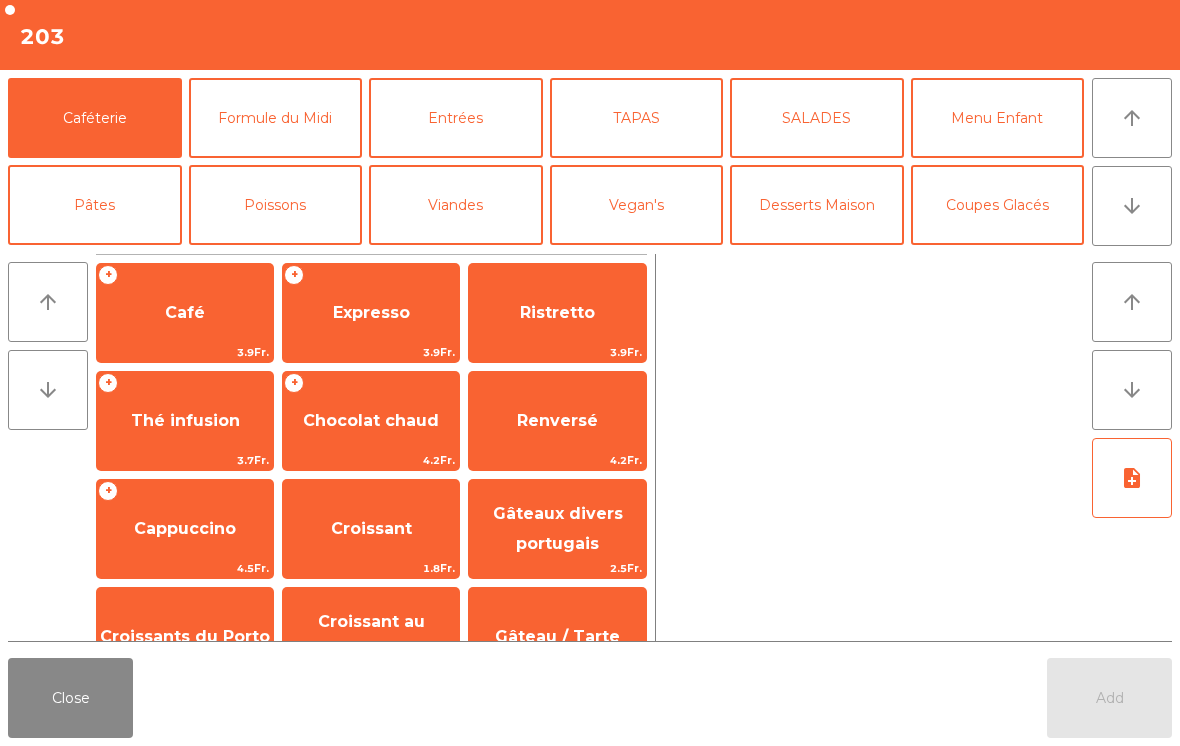click on "arrow_downward" 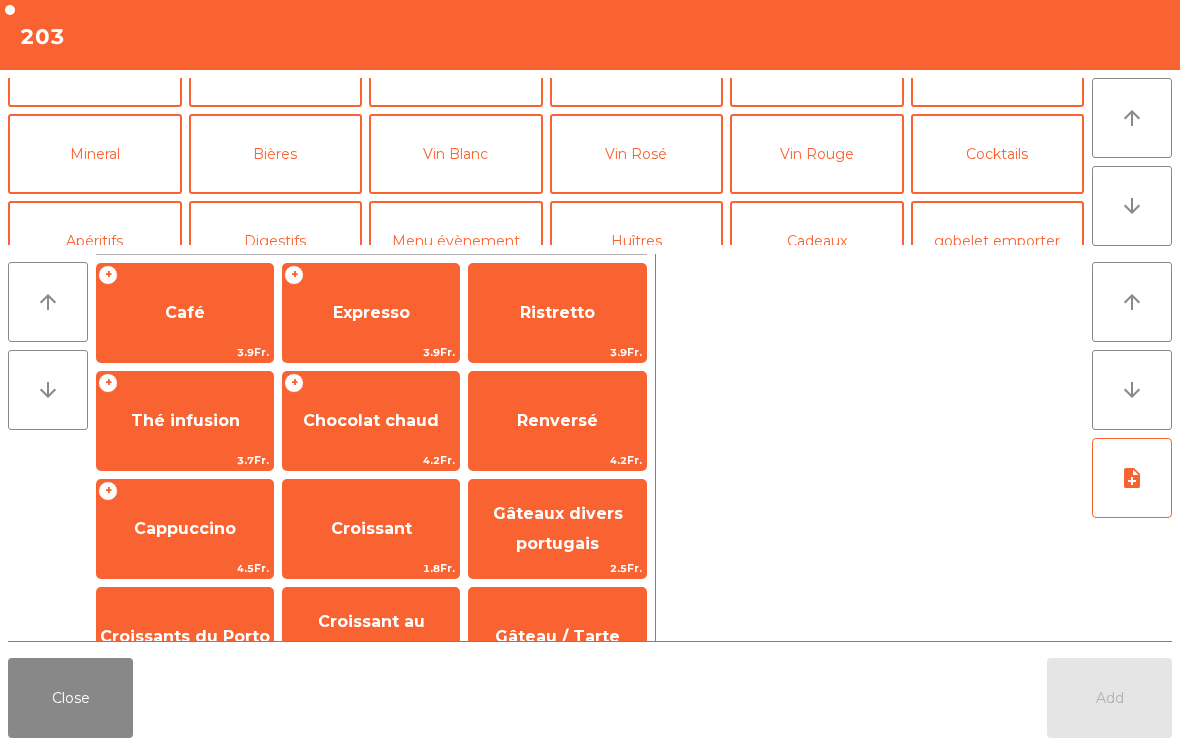 scroll, scrollTop: 174, scrollLeft: 0, axis: vertical 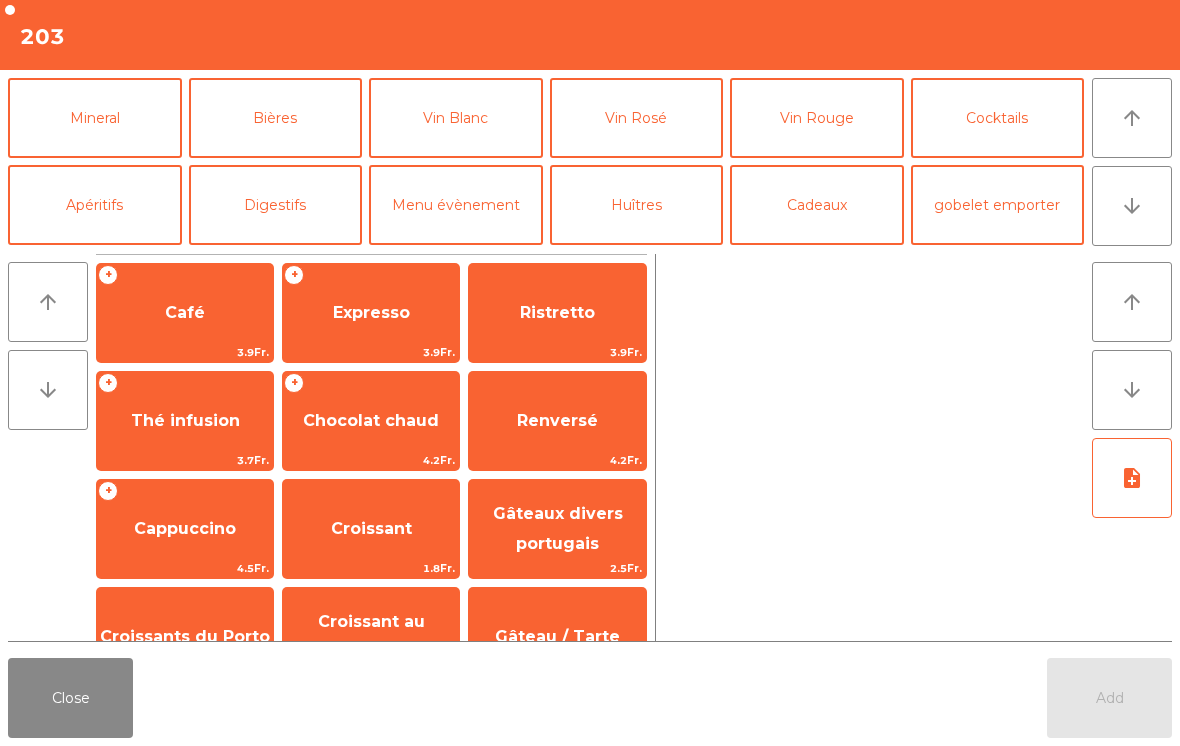 click on "Mineral" 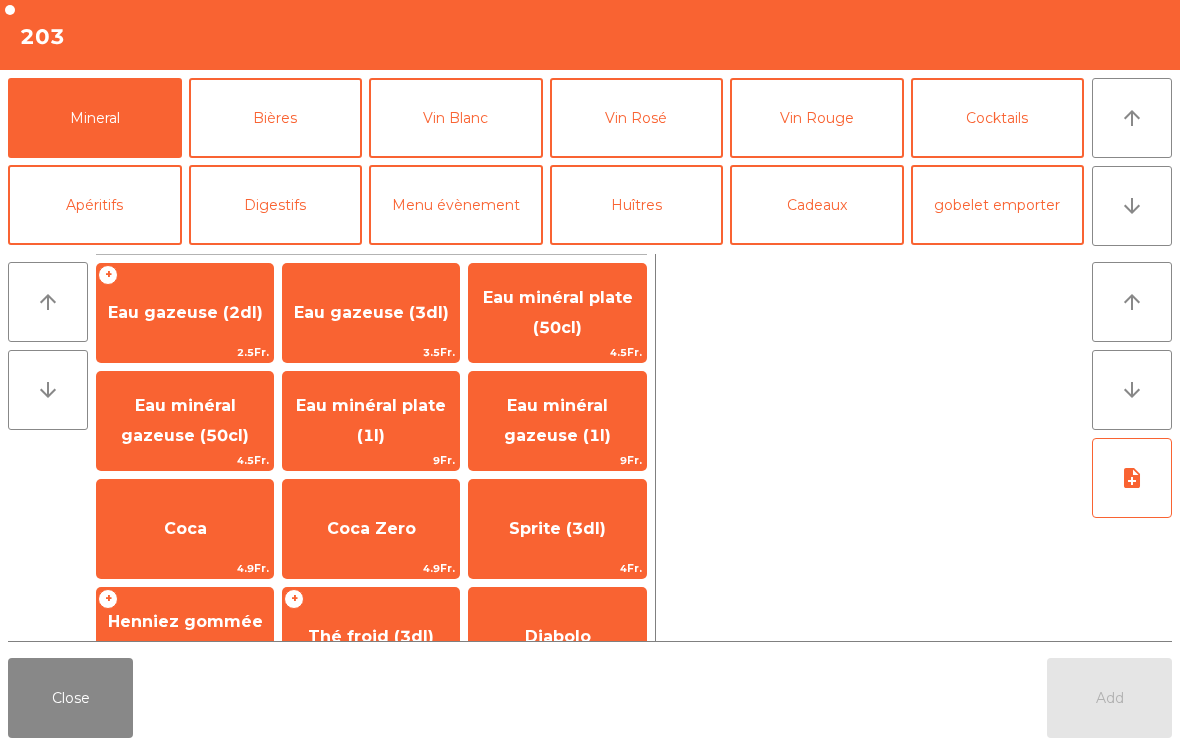 click on "Coca" 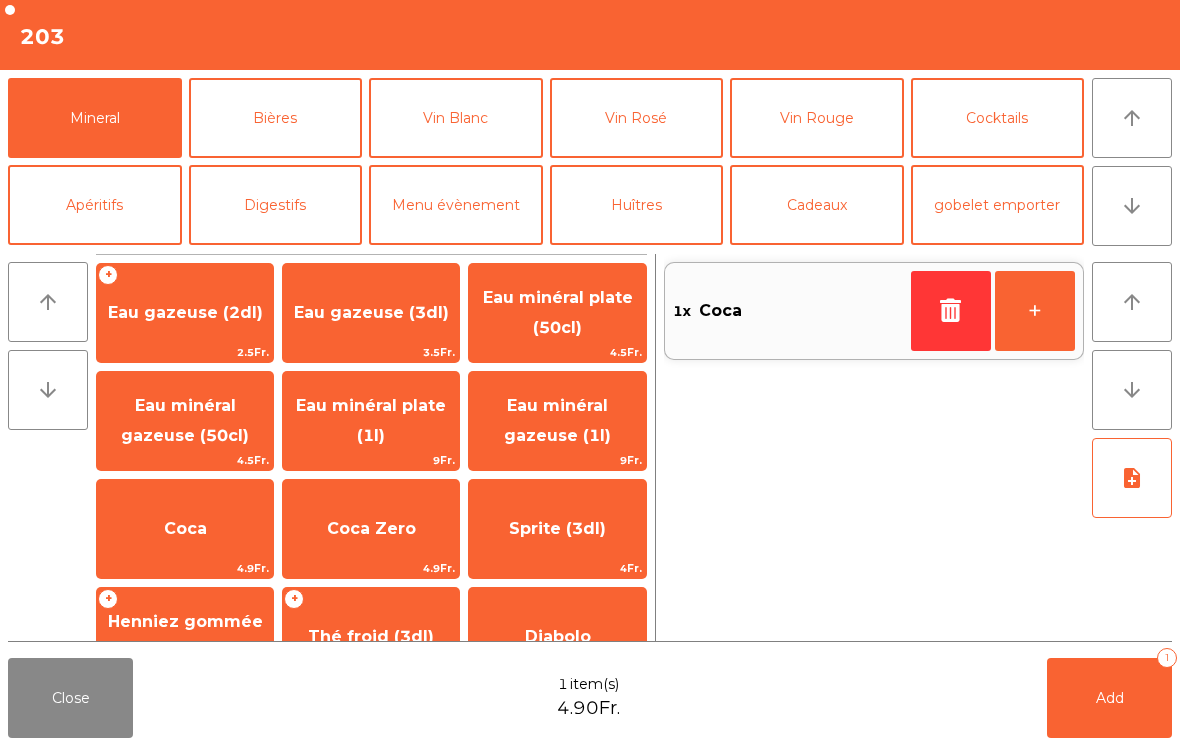 click on "Coca Zero" 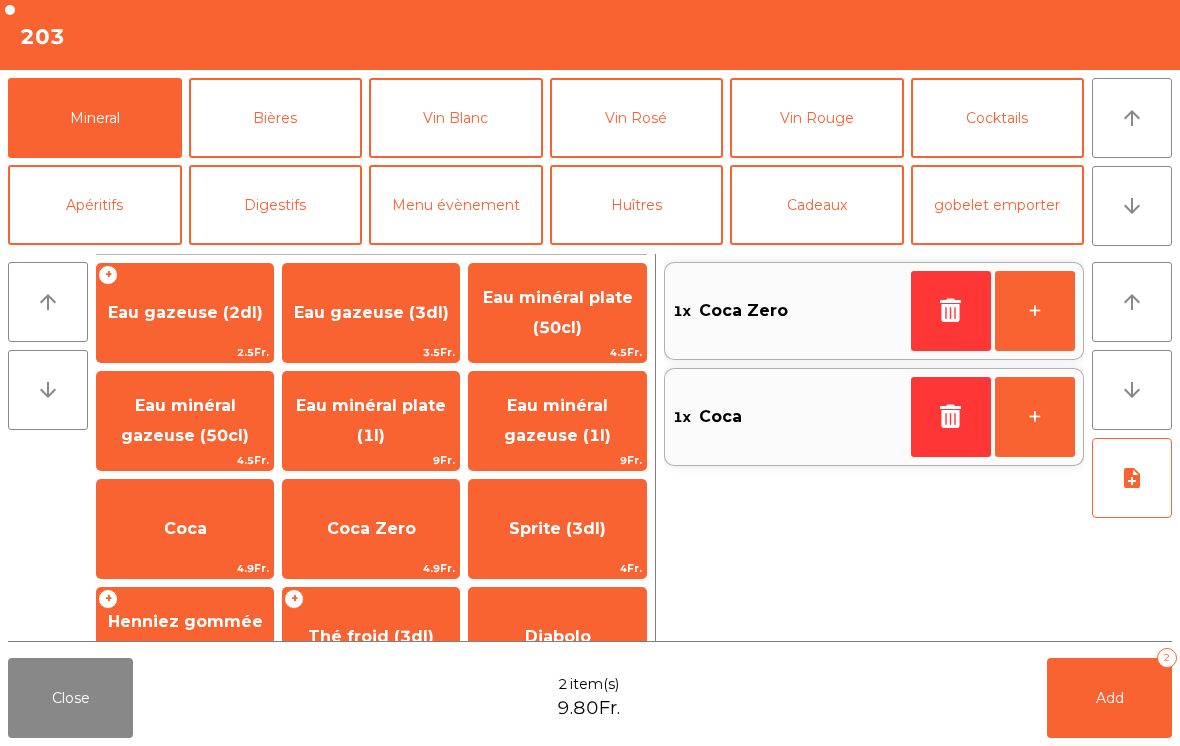 click on "Add   2" 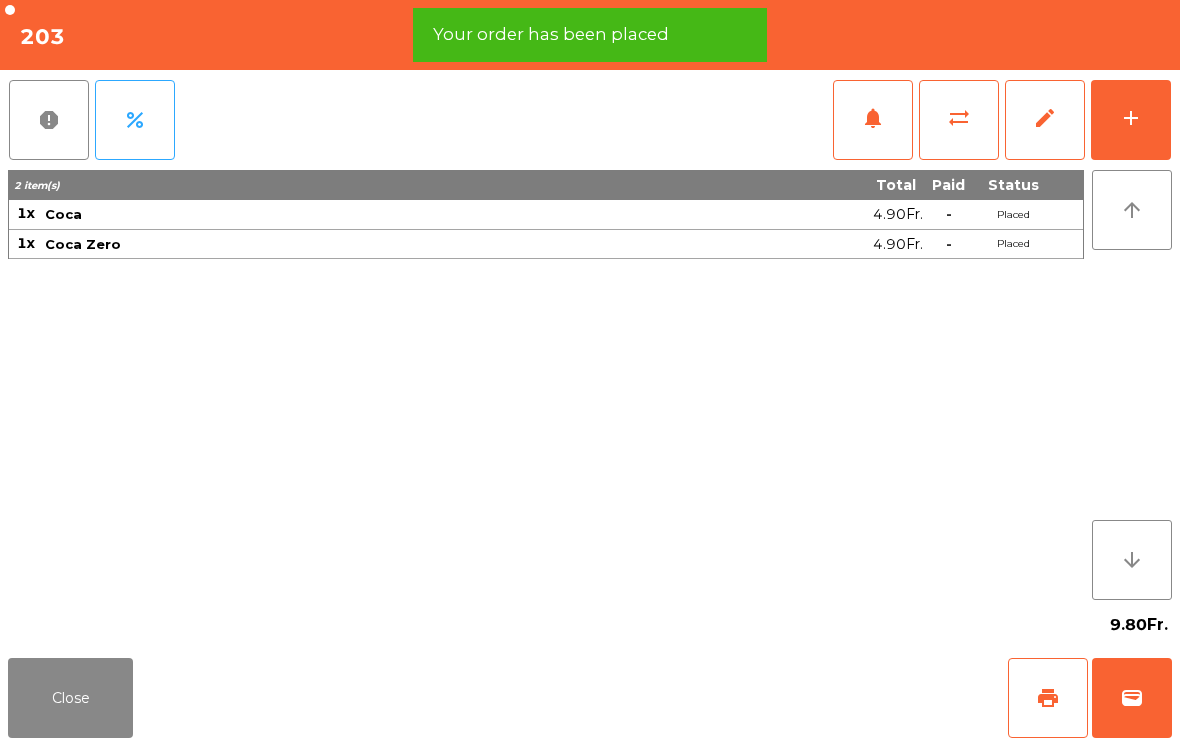 click on "Close" 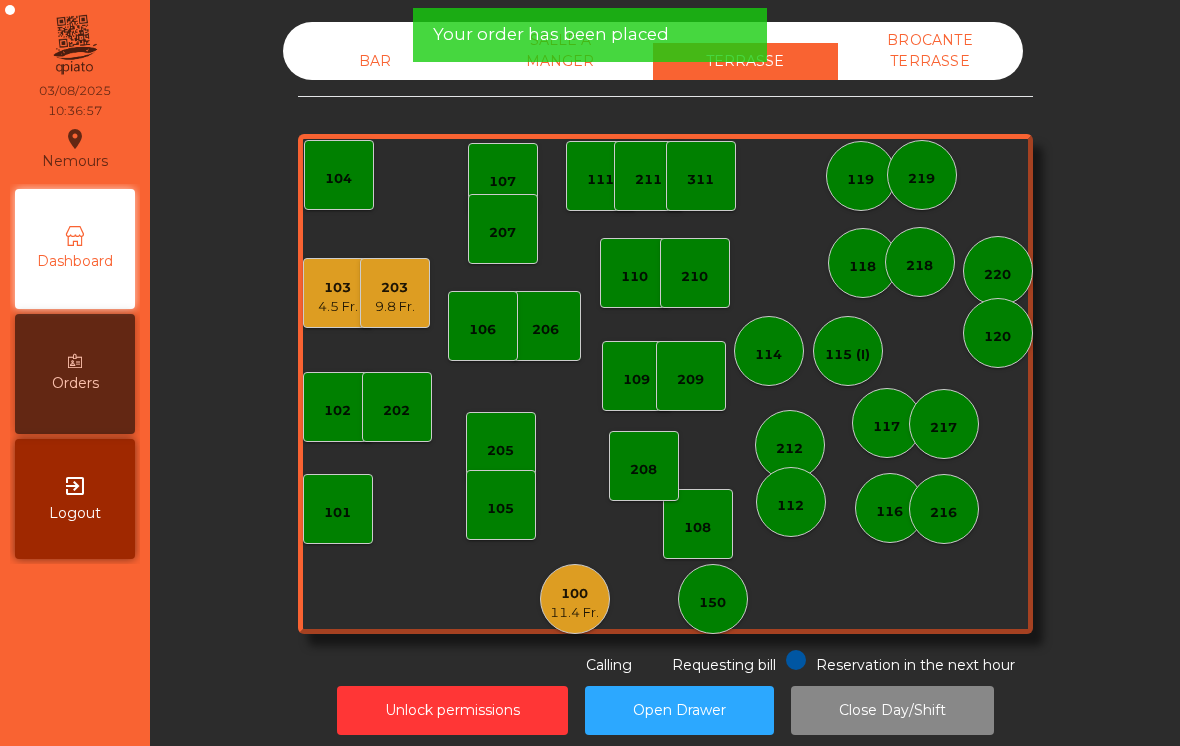 click on "101" 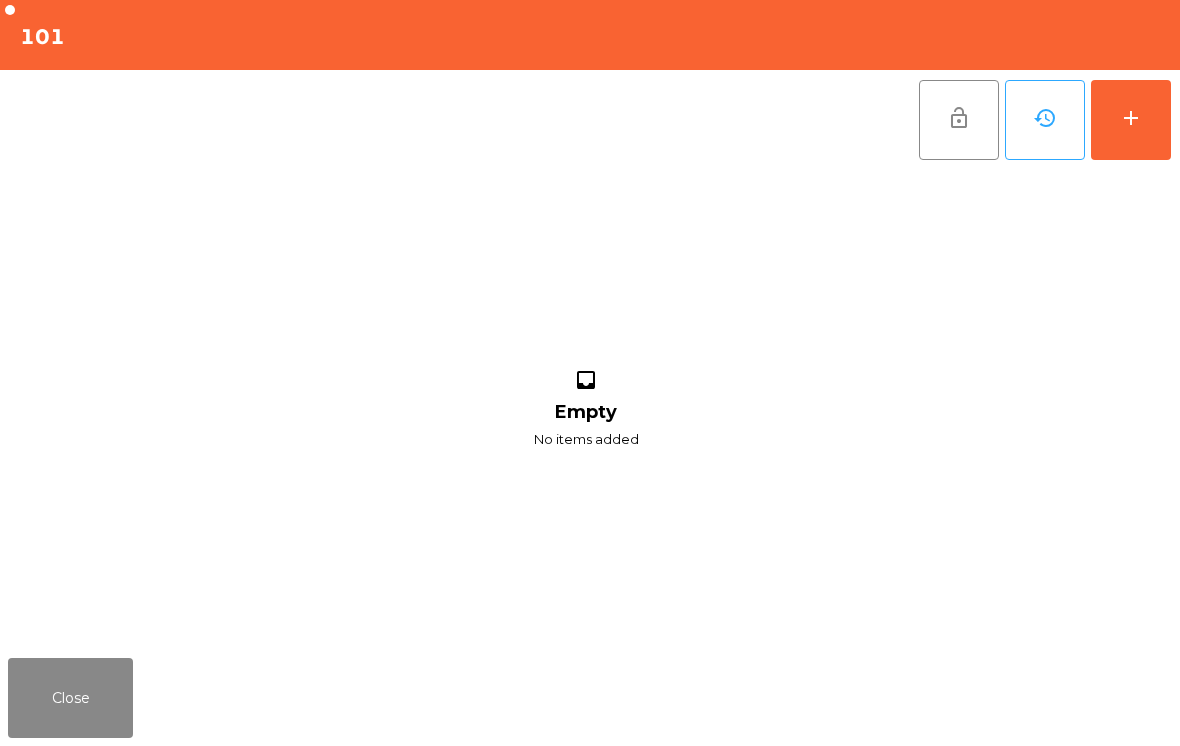 click on "add" 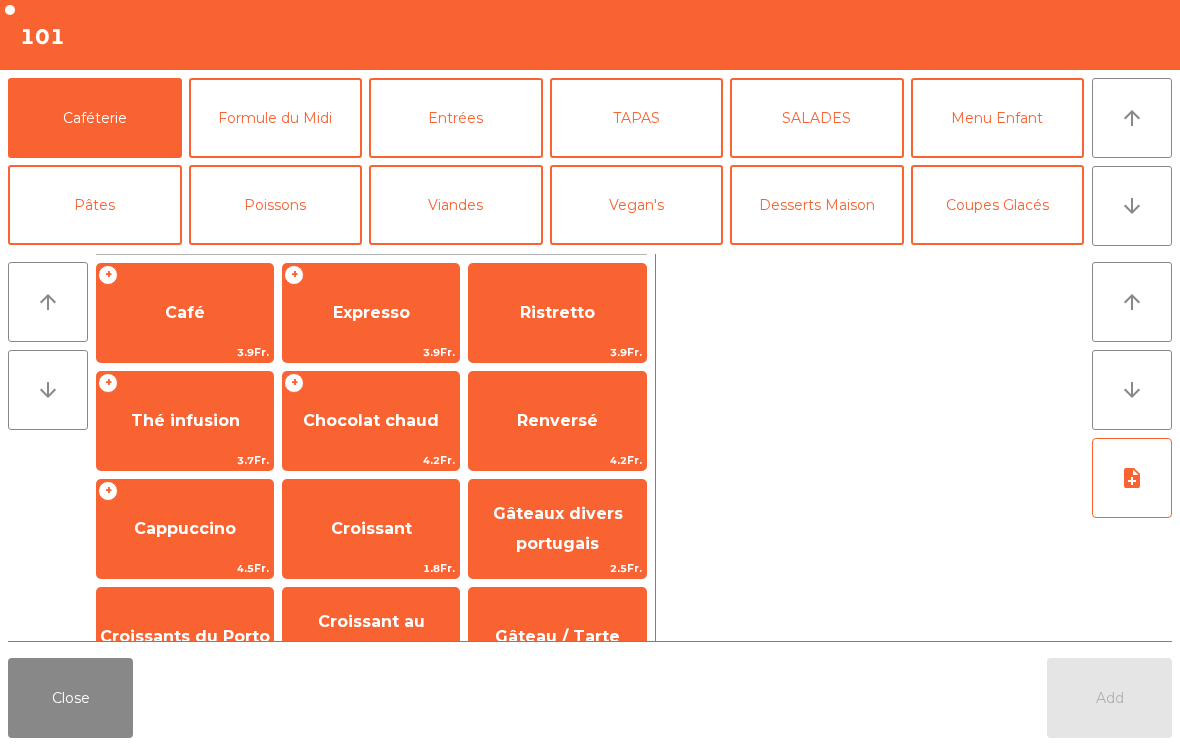 click on "arrow_downward" 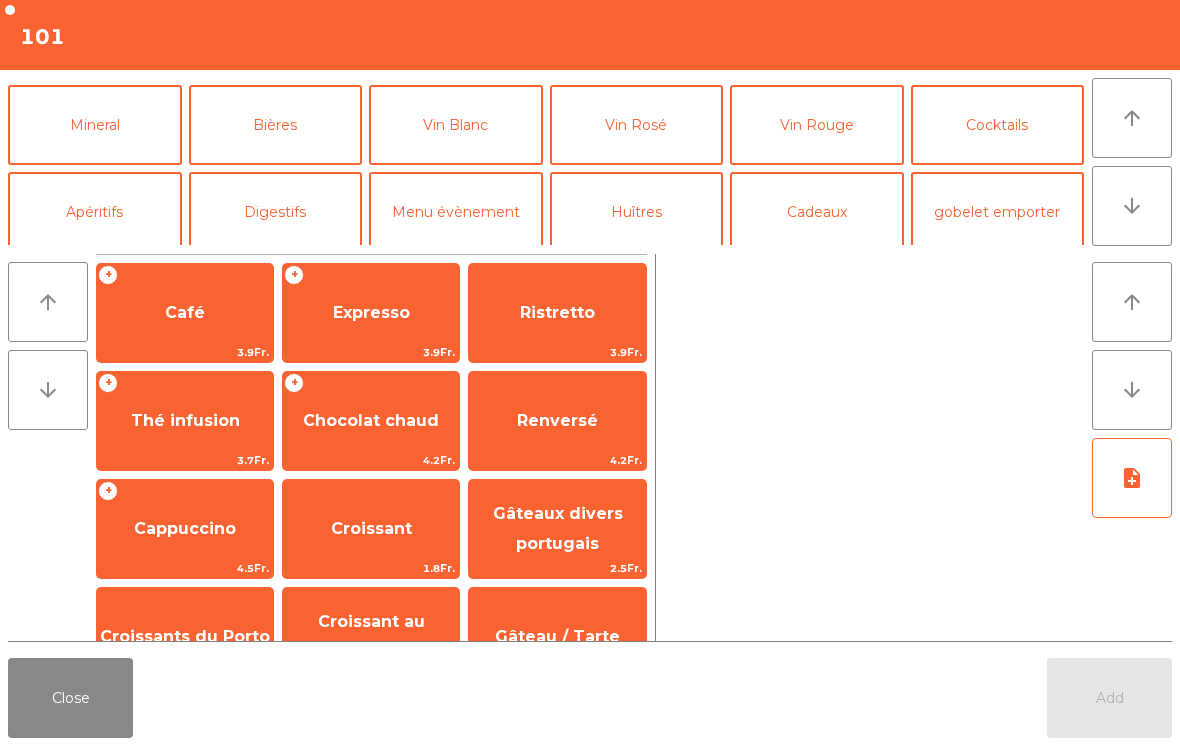 scroll, scrollTop: 174, scrollLeft: 0, axis: vertical 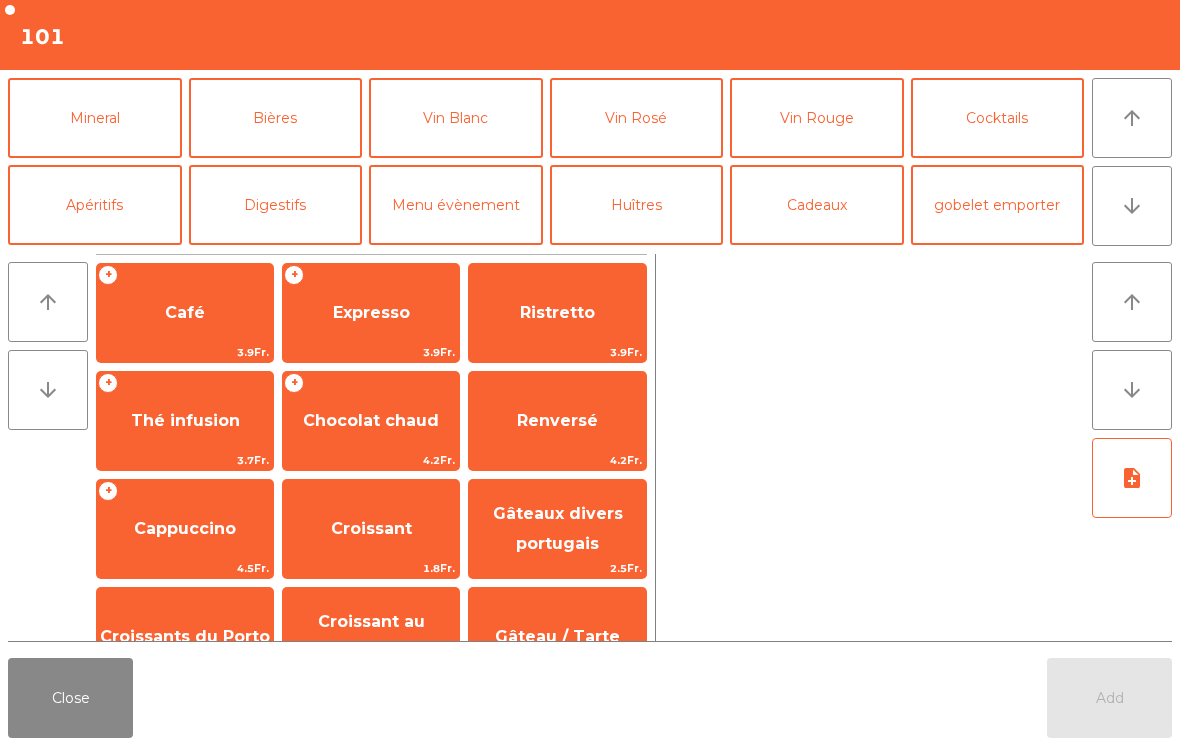 click on "Mineral" 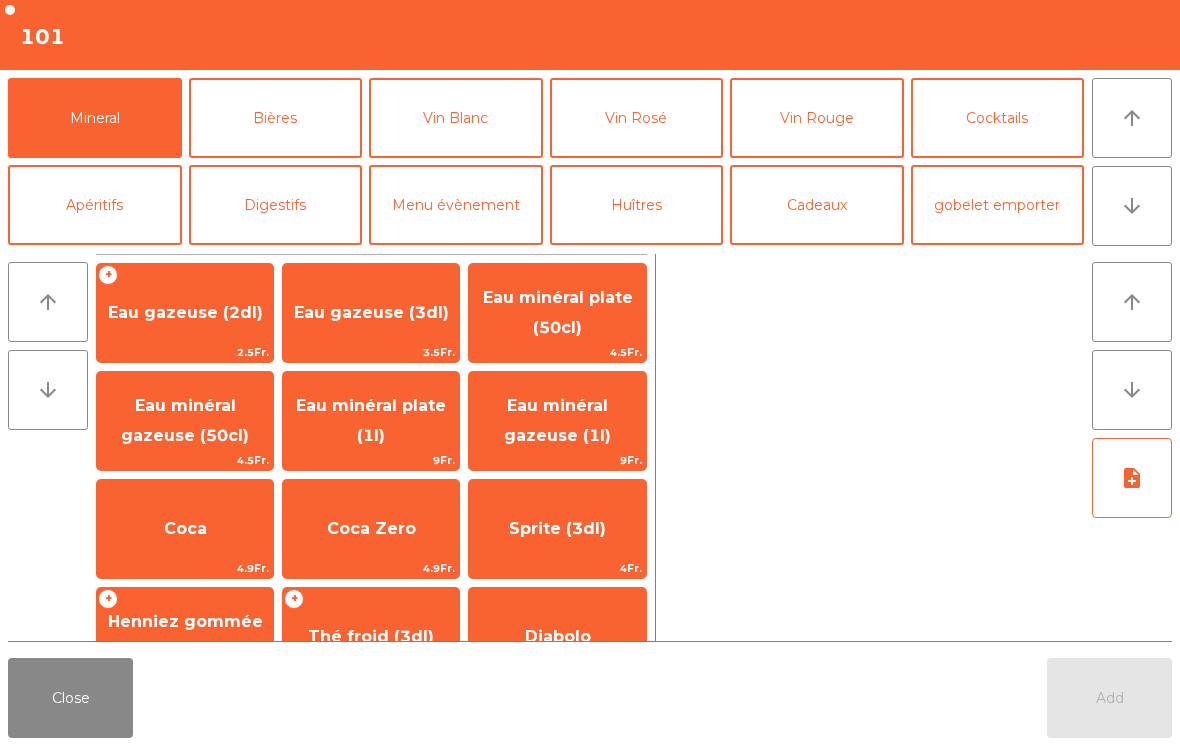 click on "Coca Zero" 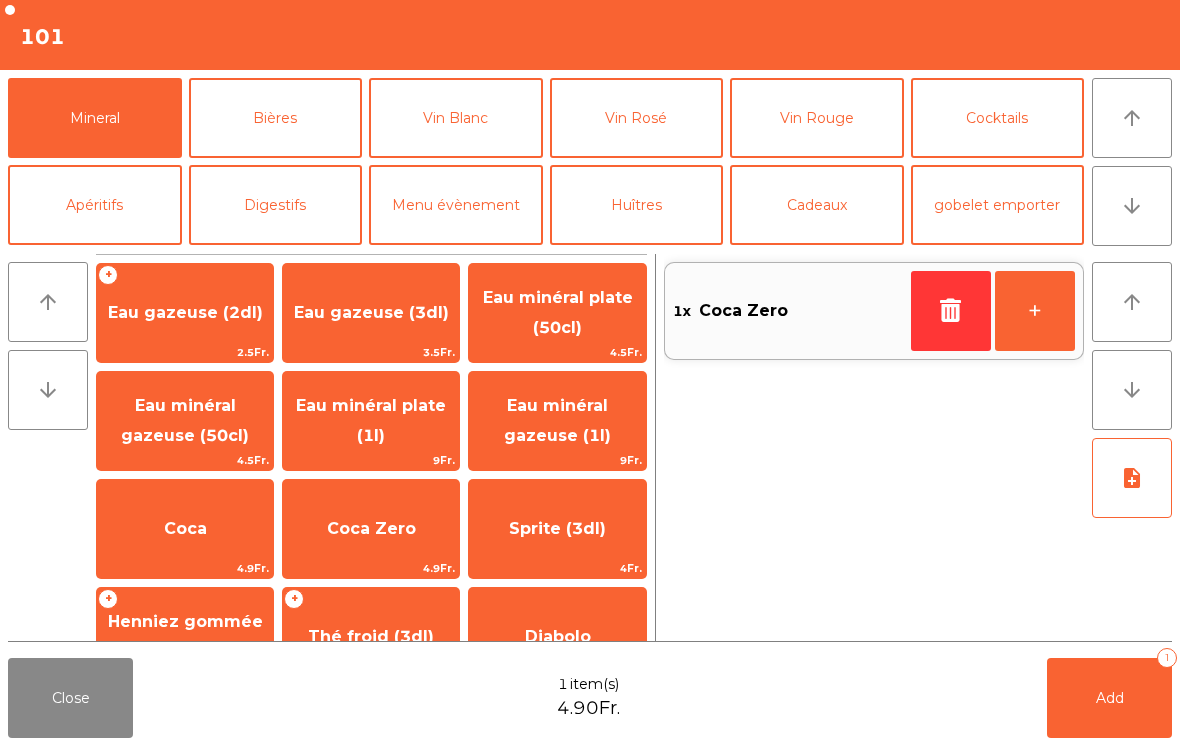 click on "+" 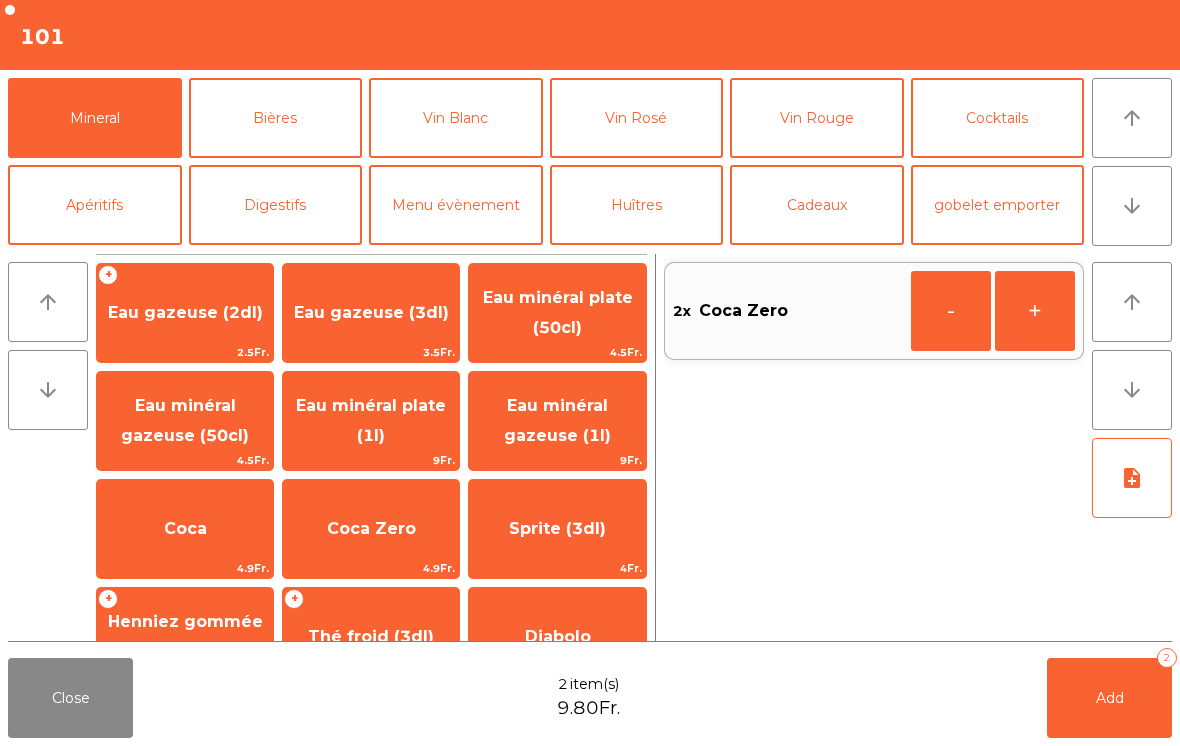 click on "Add   2" 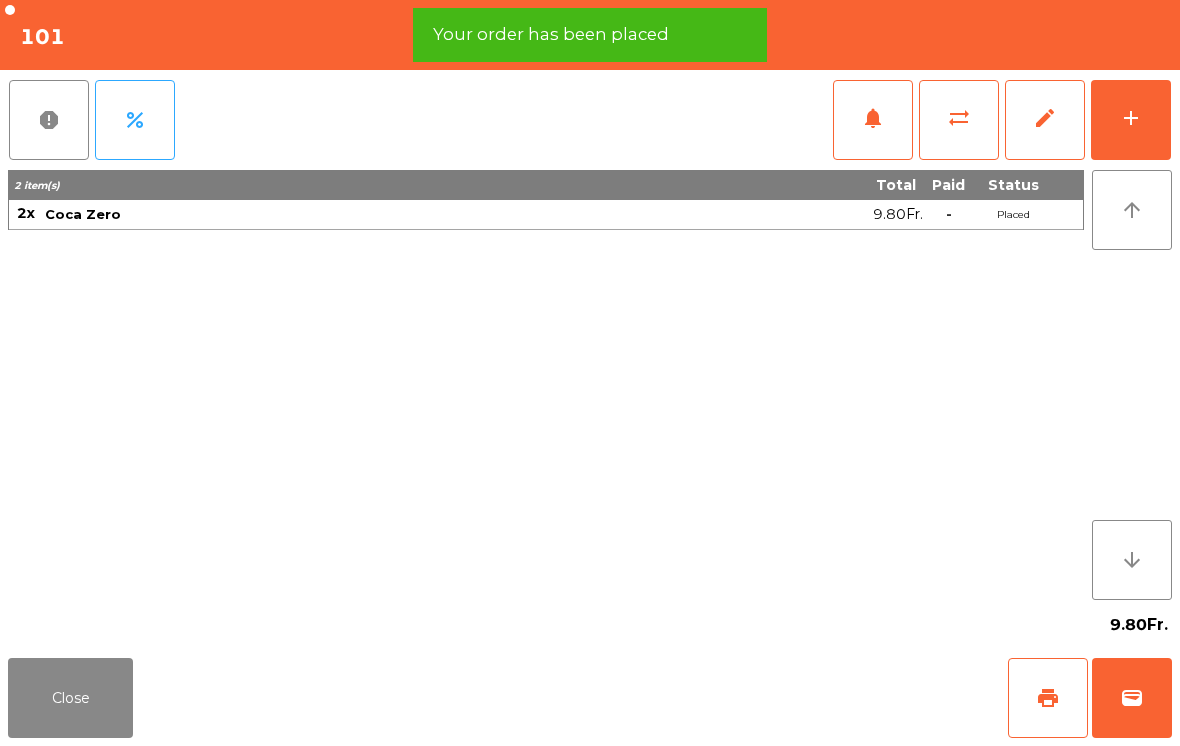 click on "Close" 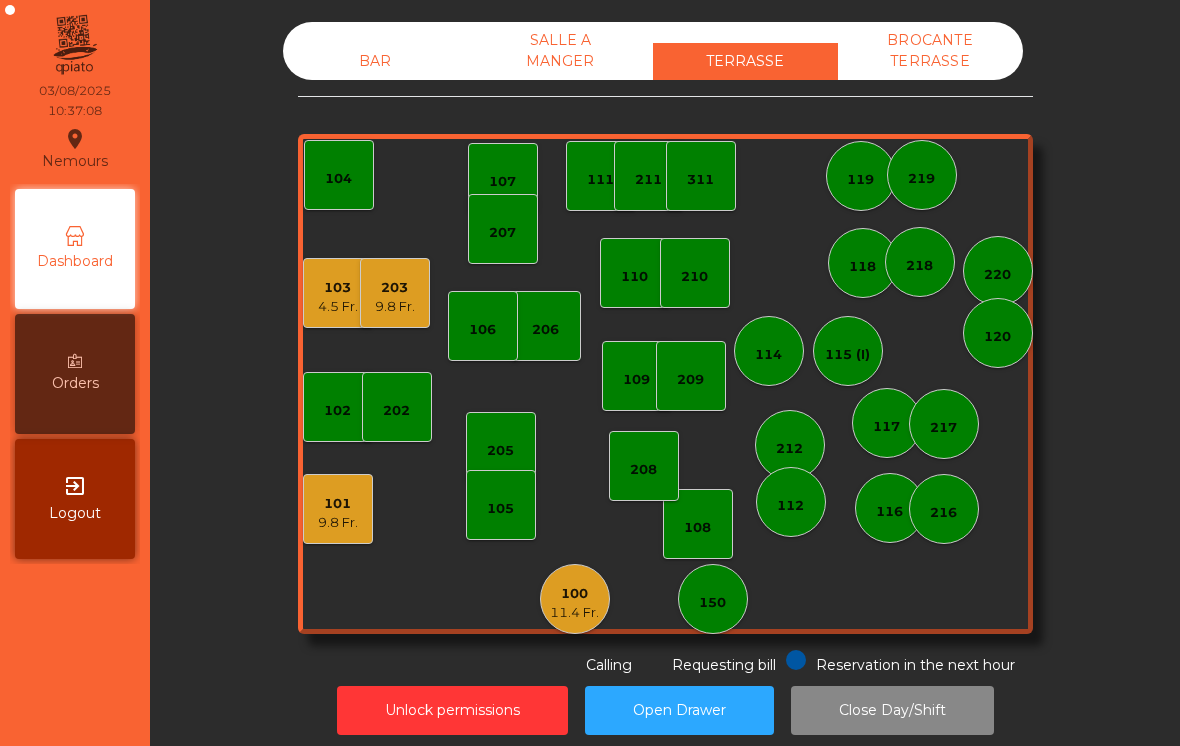 click on "105" 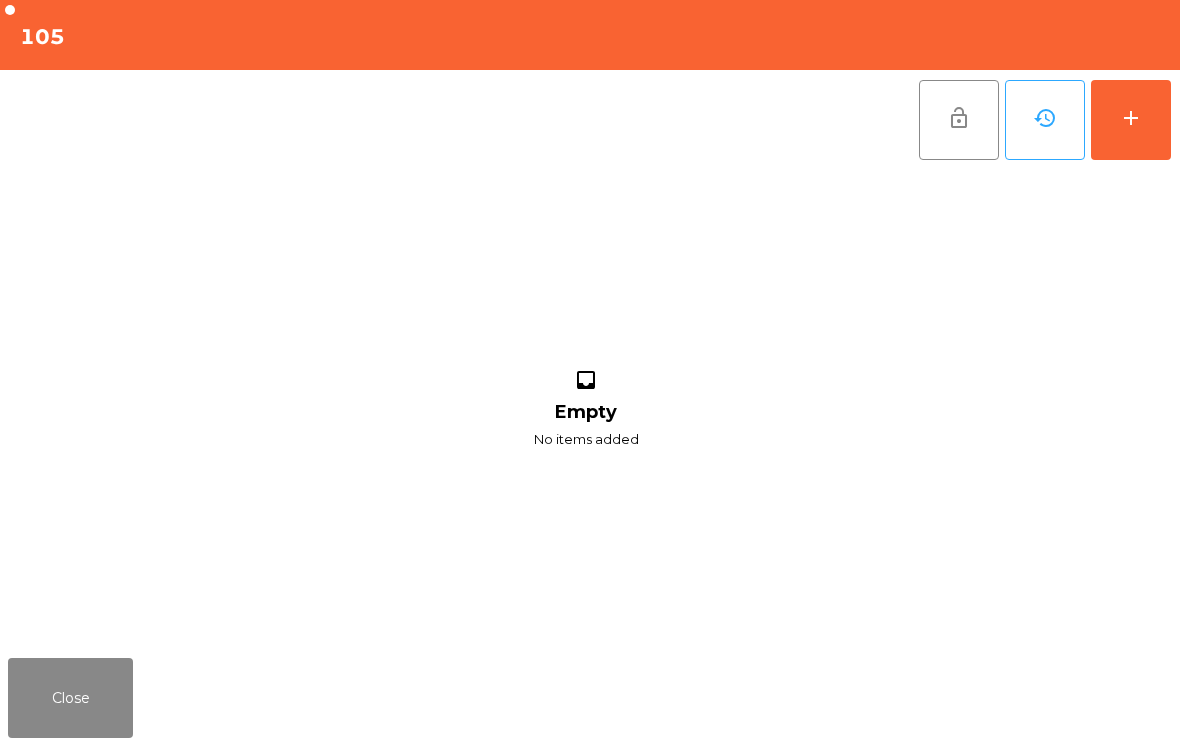click on "add" 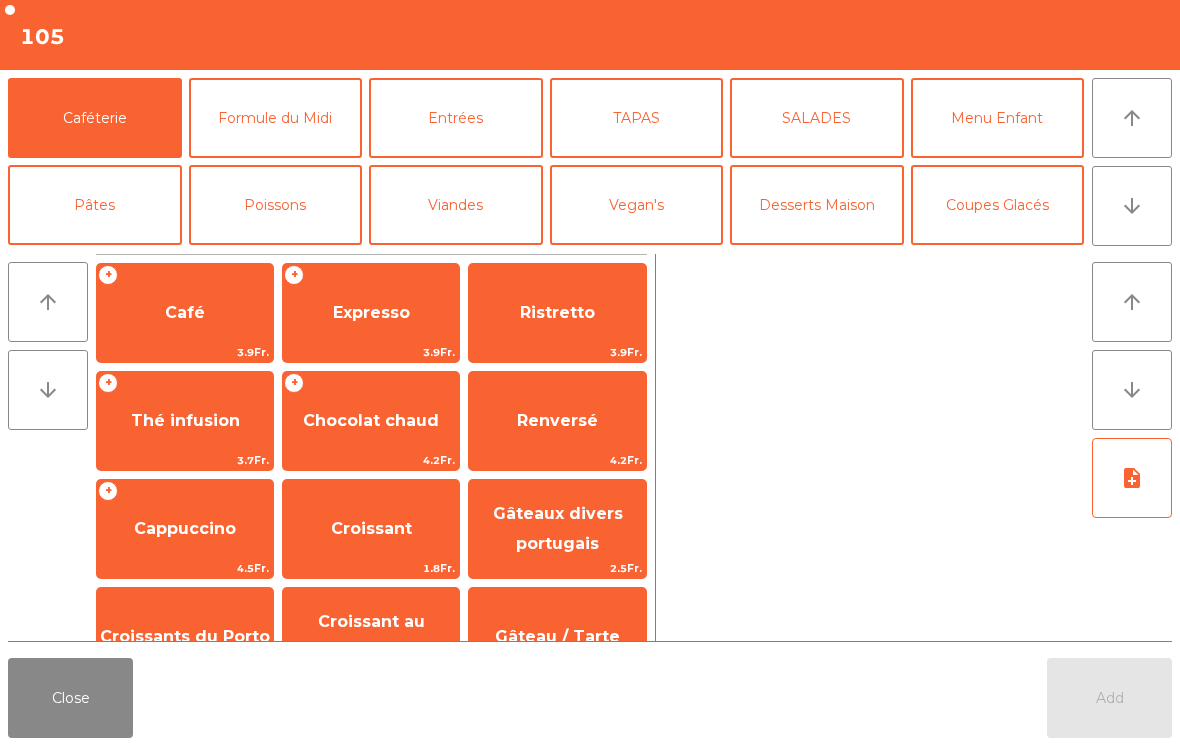 click on "Café" 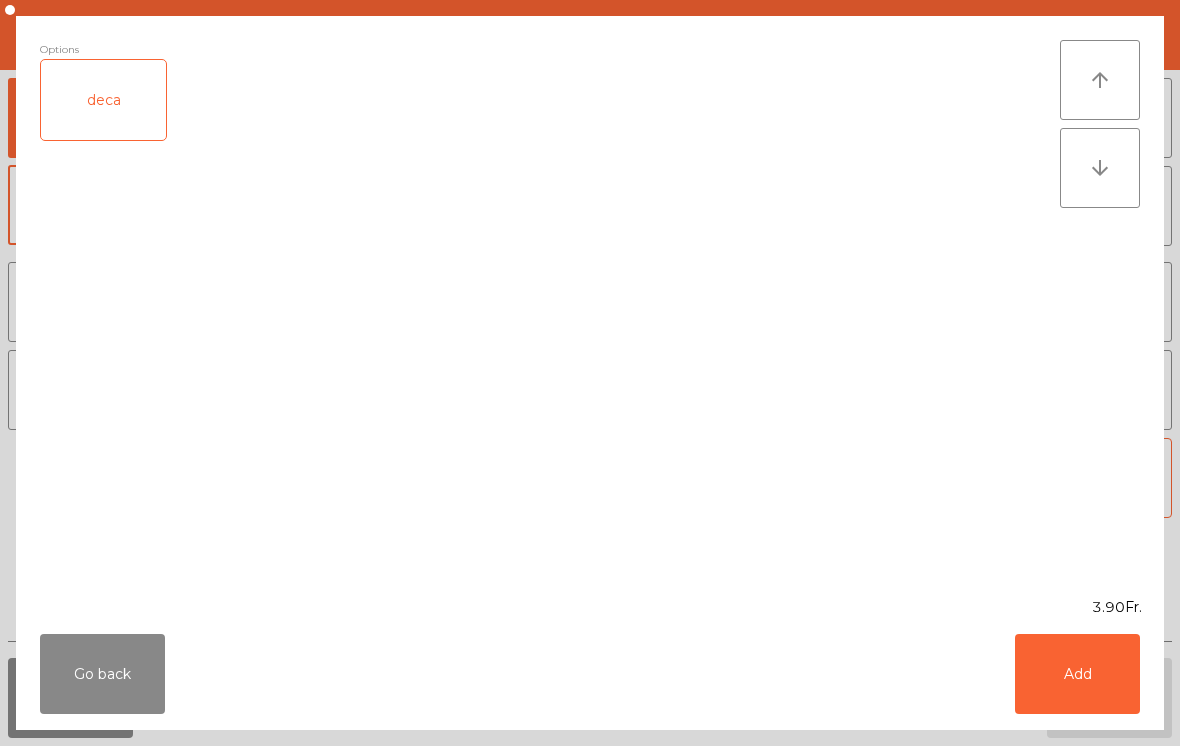click on "Add" 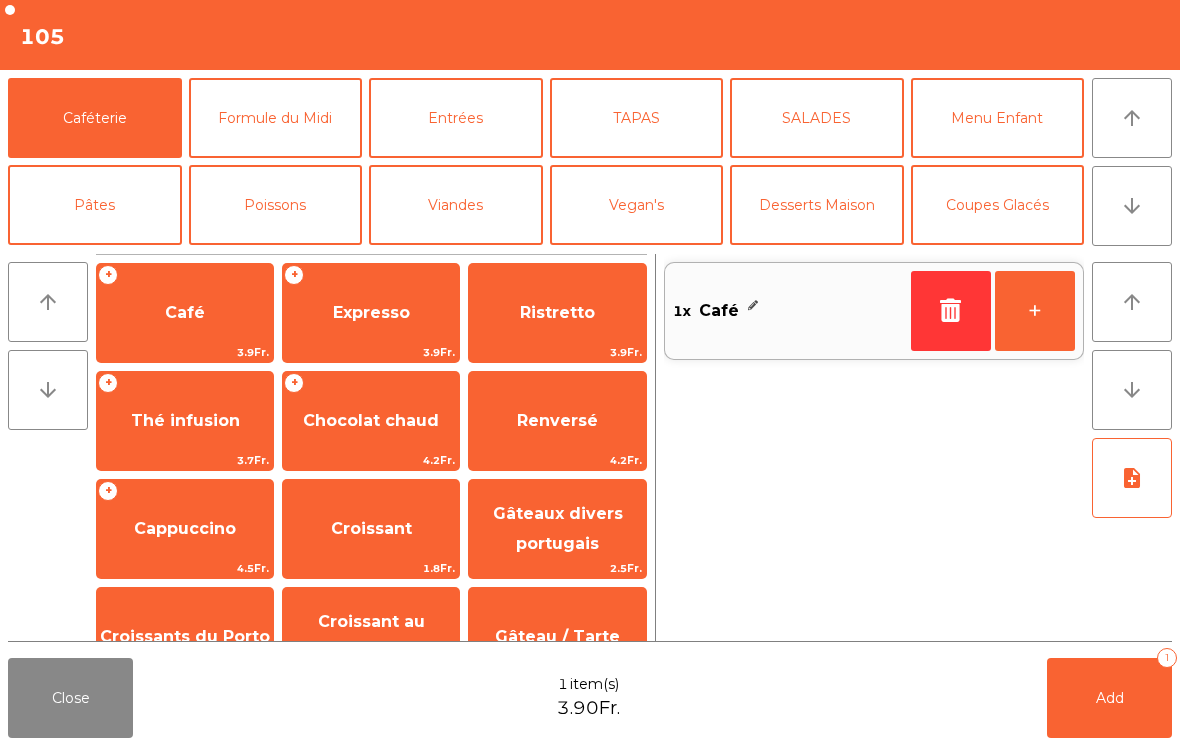 click on "+" 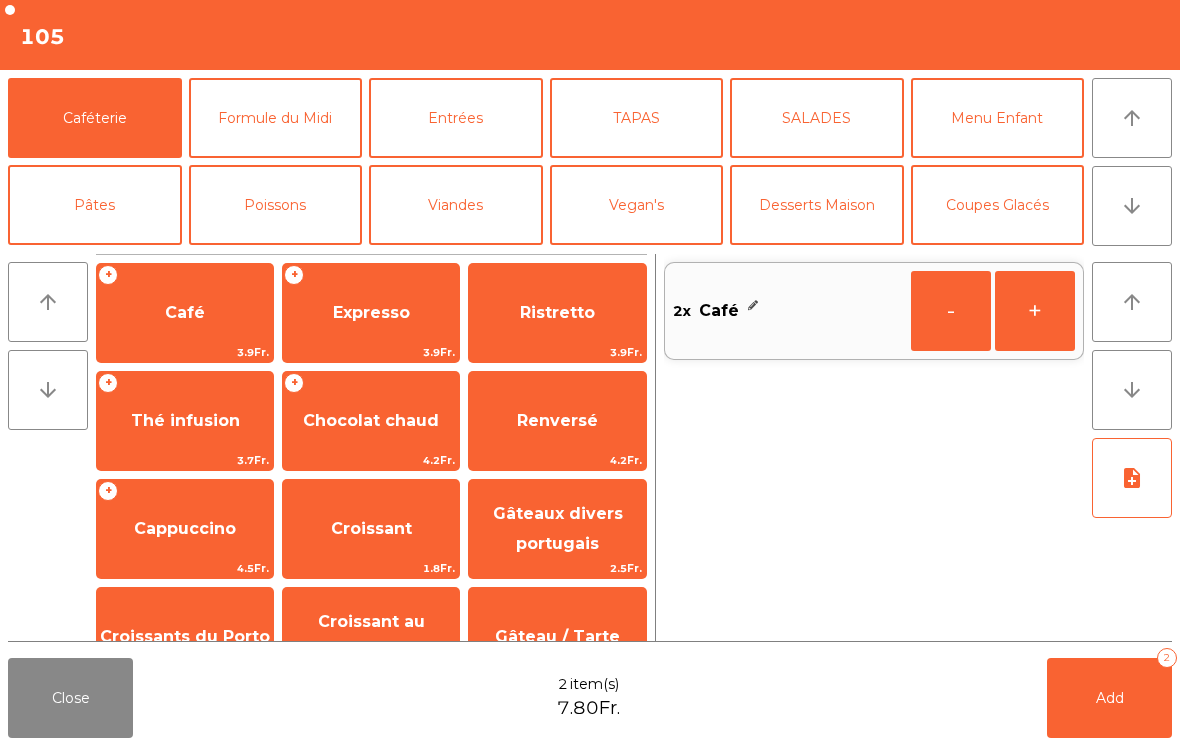 click on "Add   2" 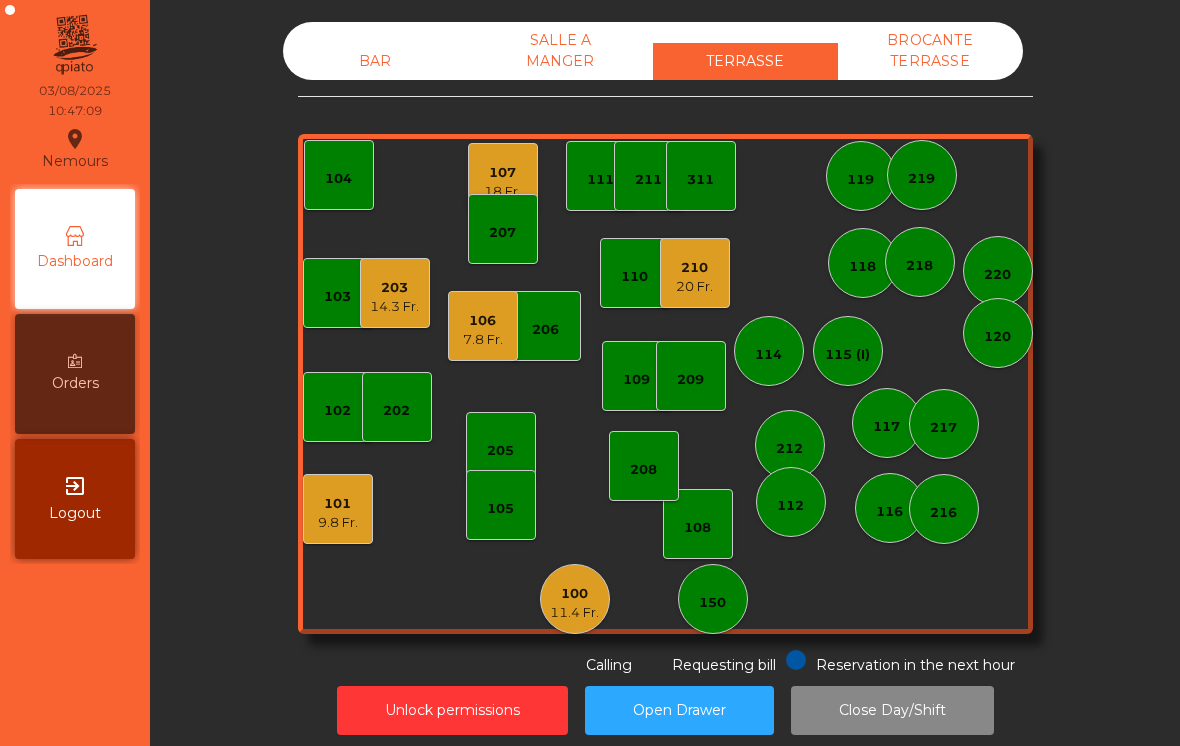 click on "100" 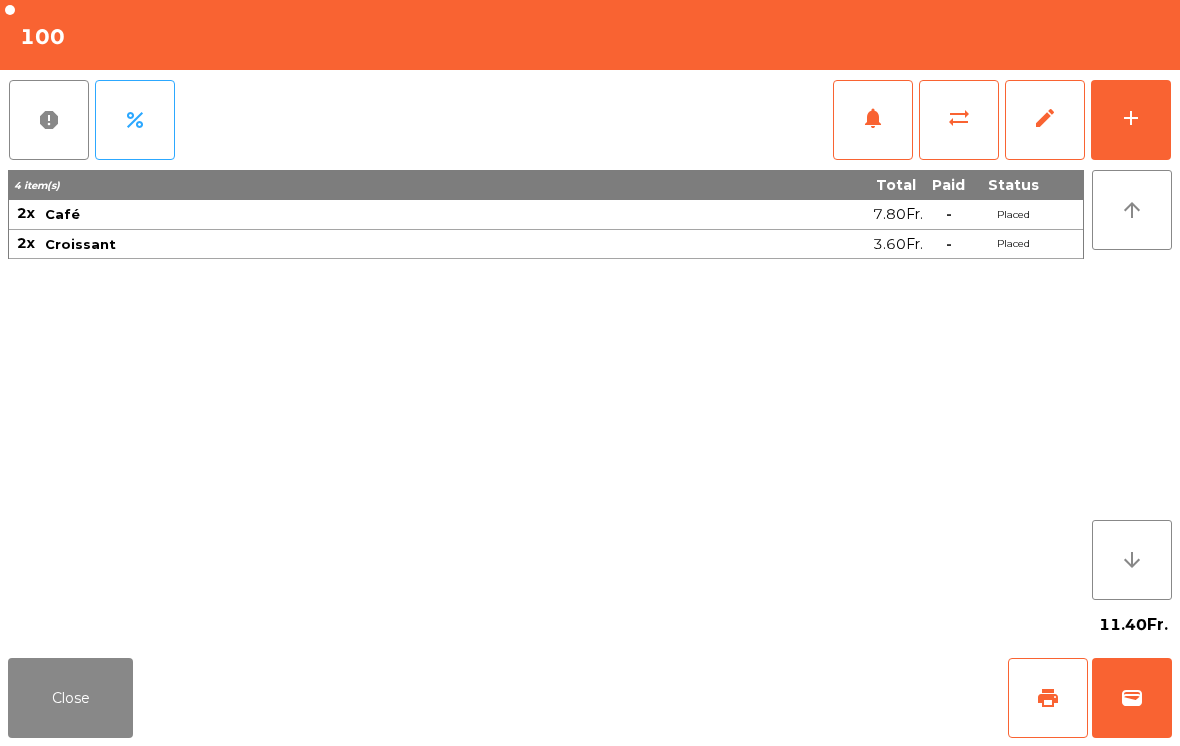 click on "print" 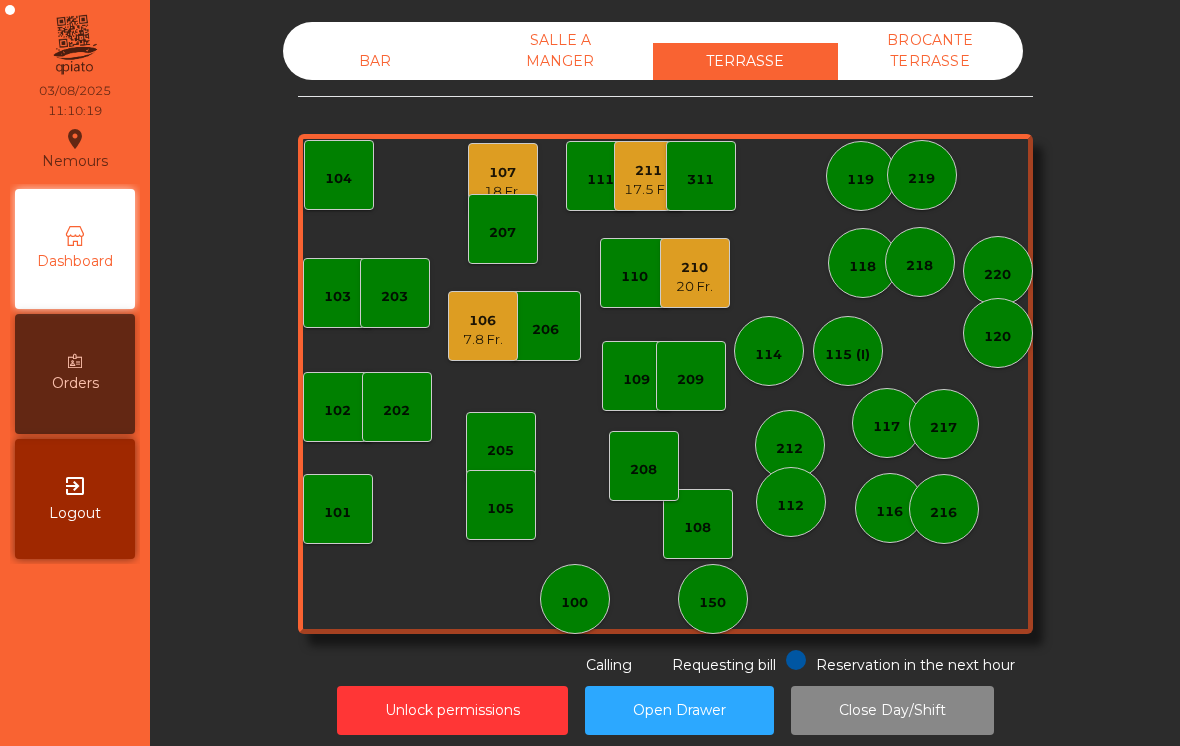 click on "7.8 Fr." 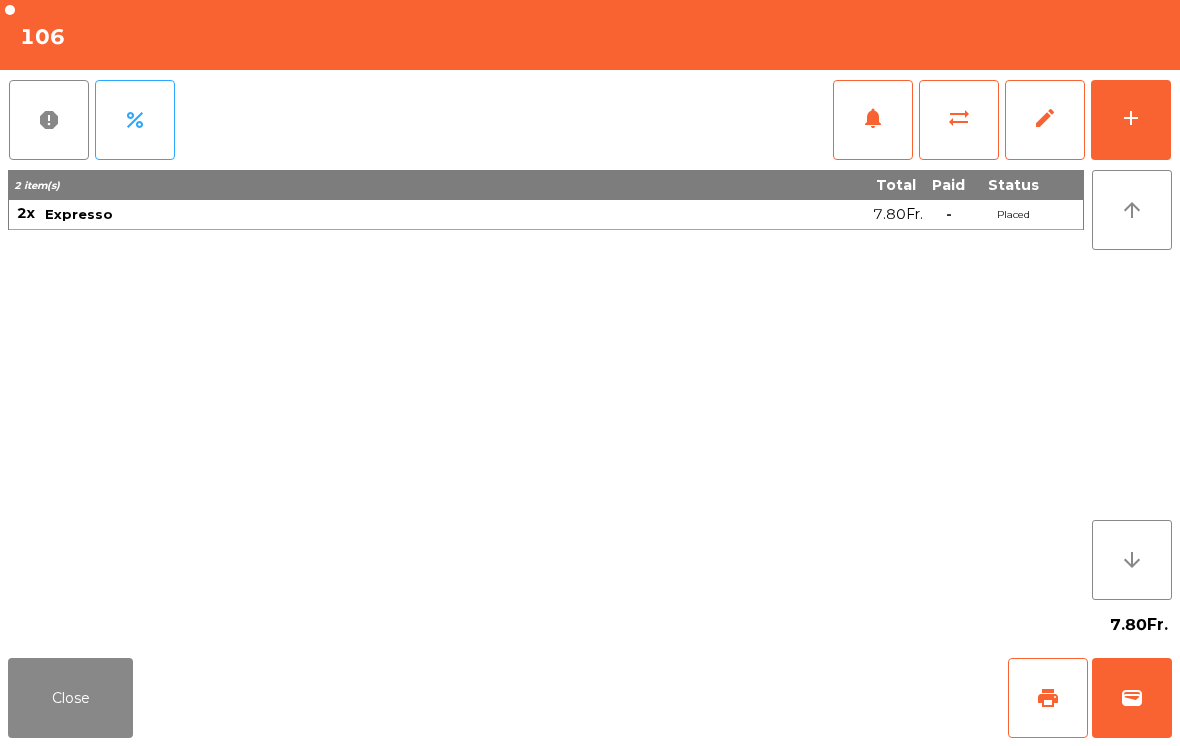 click on "wallet" 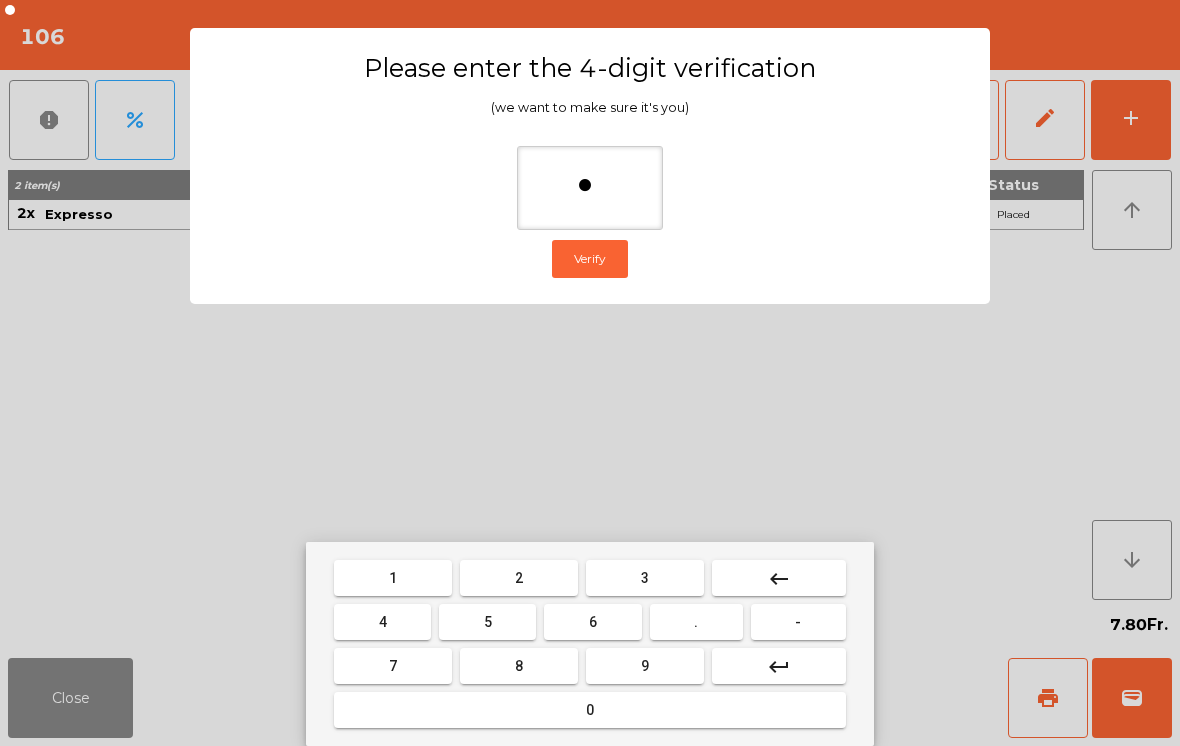 type on "**" 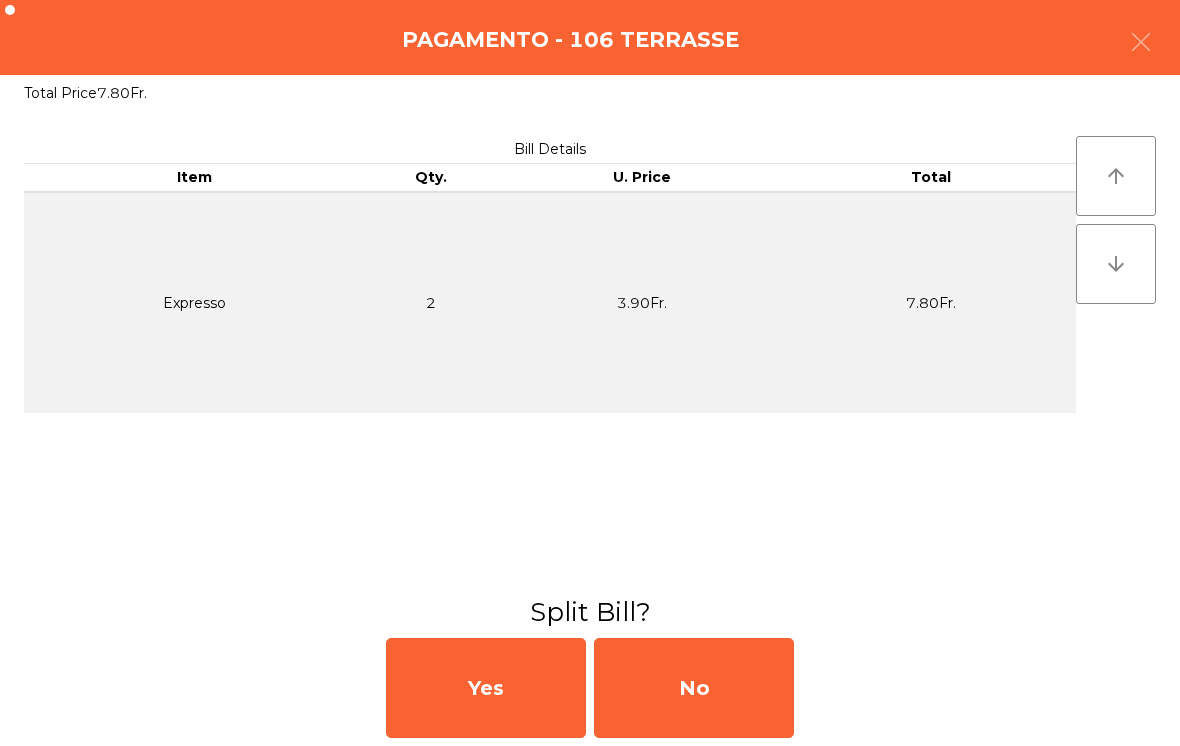 click on "No" 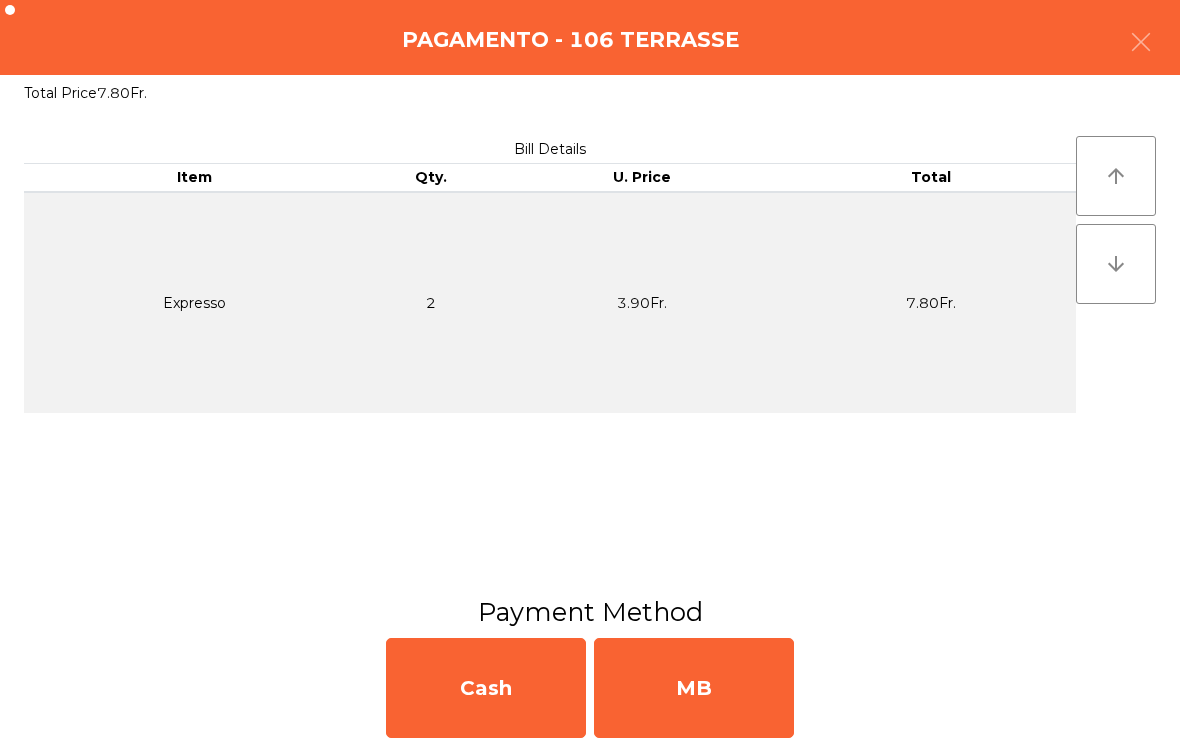 click on "MB" 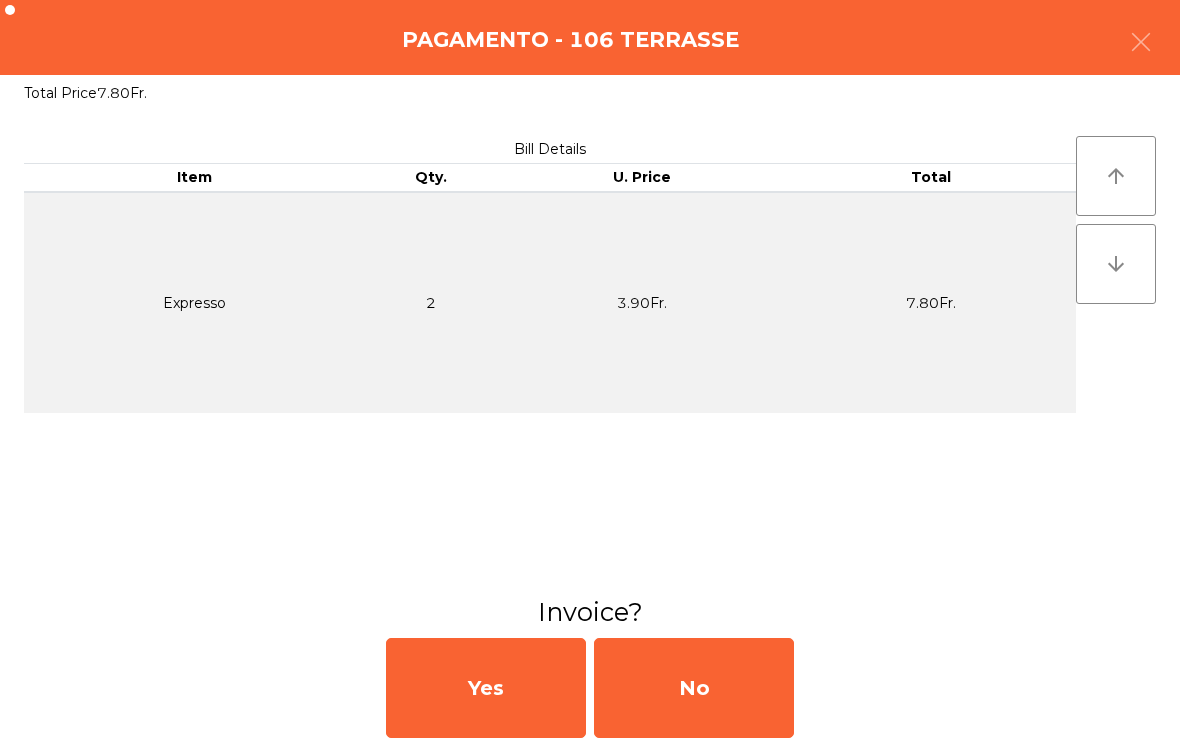 click on "No" 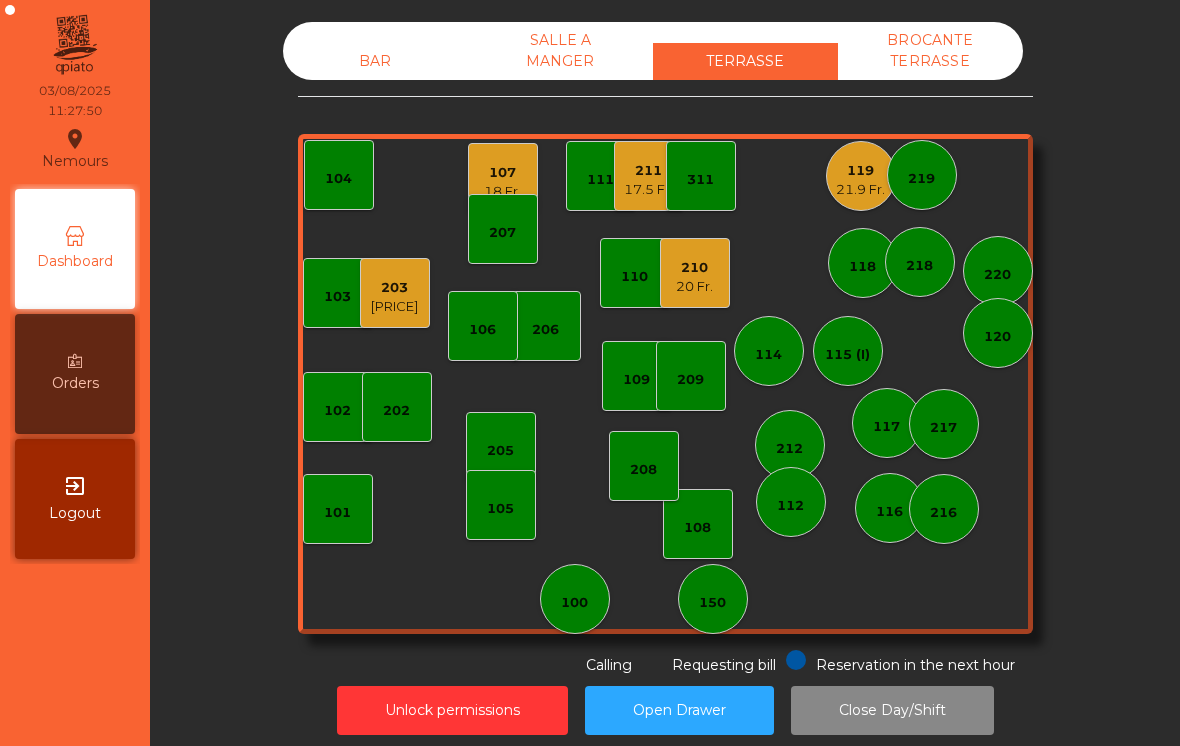 click on "103    102    101   202   206    104   205   108    105    107   [PRICE]   100   150   110   207    203   [PRICE]   208   116   216    109   106   111   211    [PRICE]   311   117   217   118    119   [PRICE]   115 (I)   212   112   114   210   [PRICE]   218   220   120   209   219" 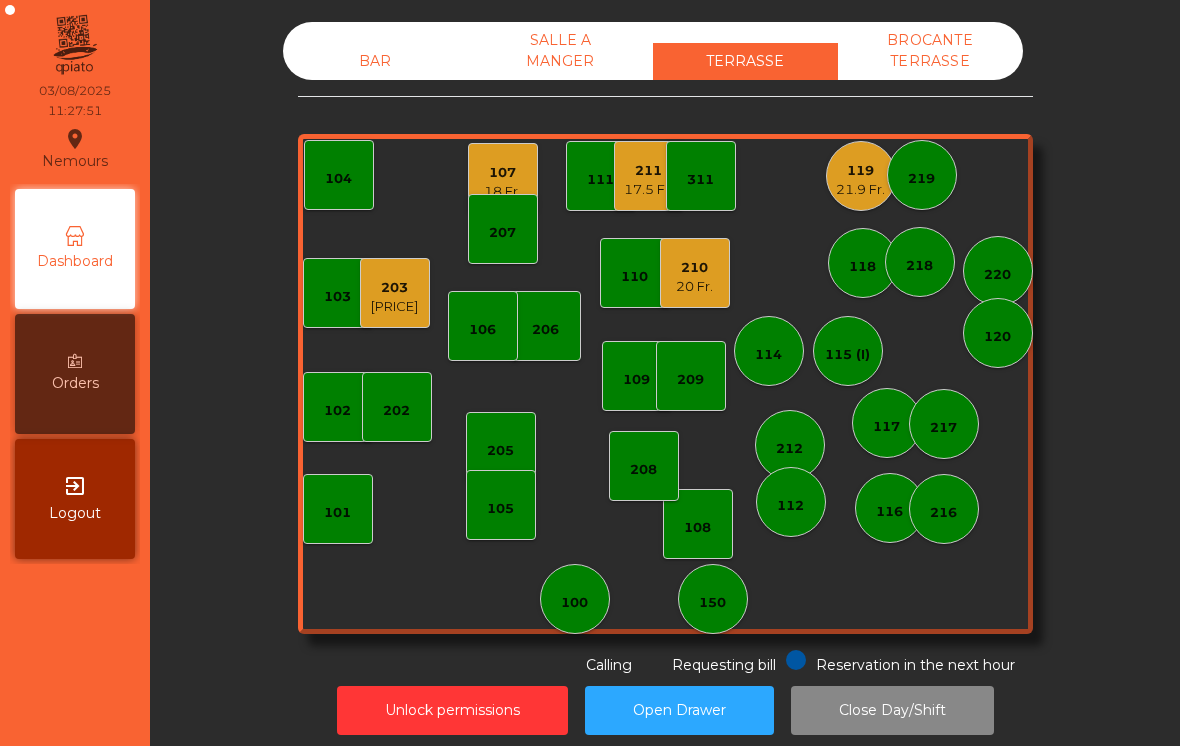 click on "101" 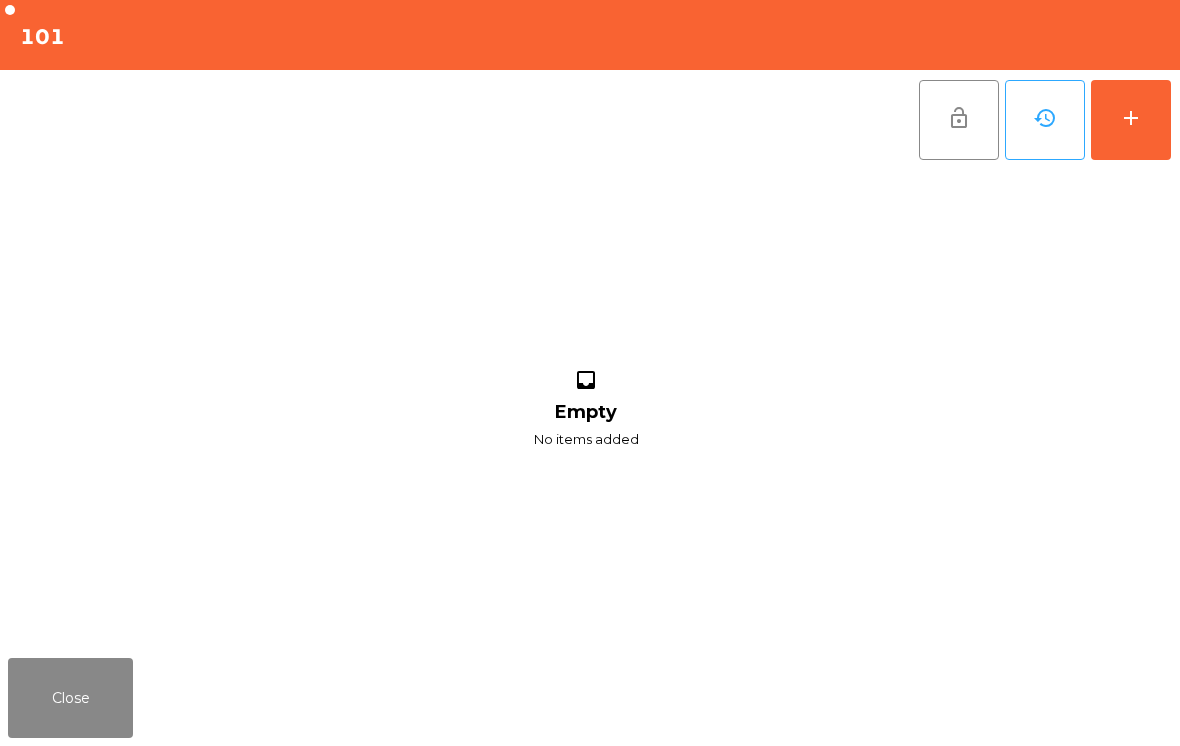 click on "add" 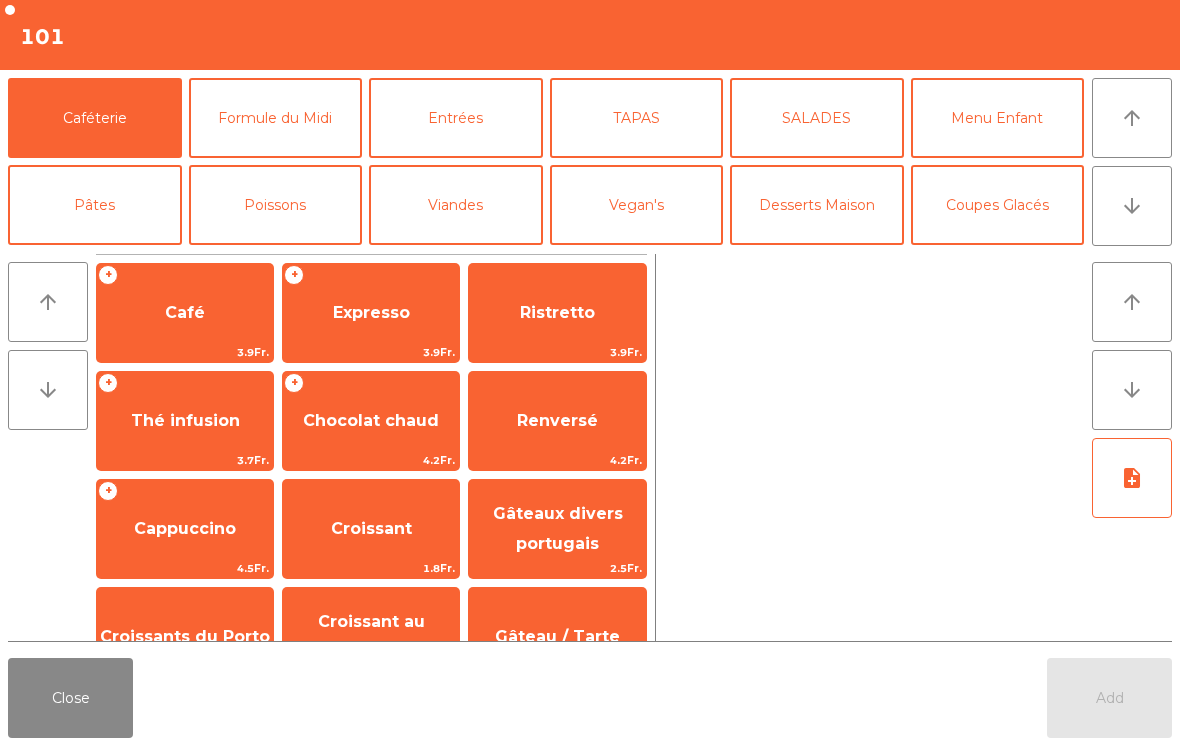 click on "Café" 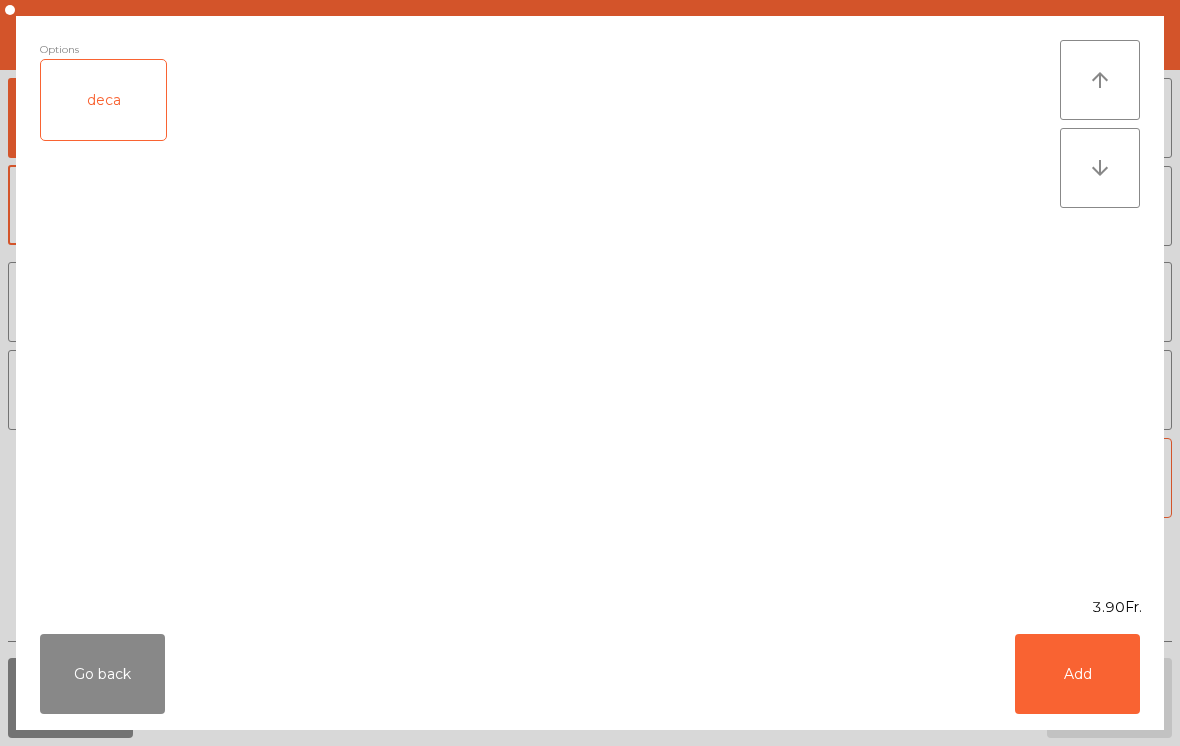 click on "Add" 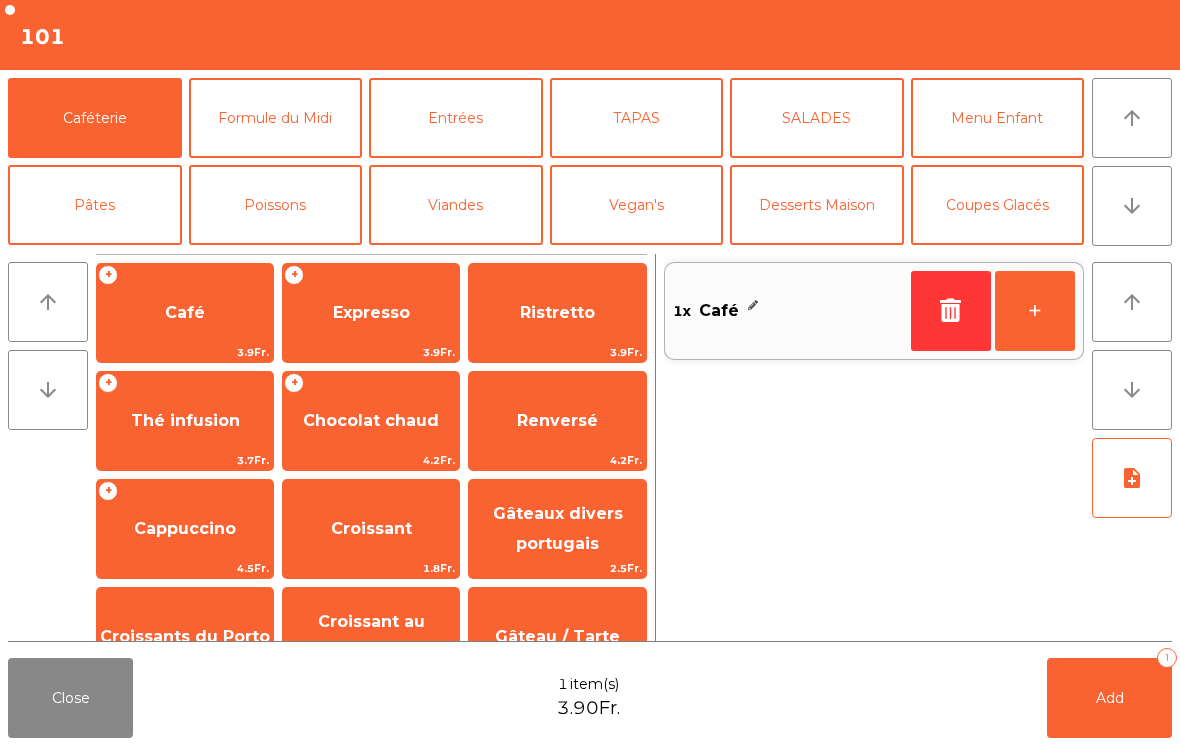 click on "+" 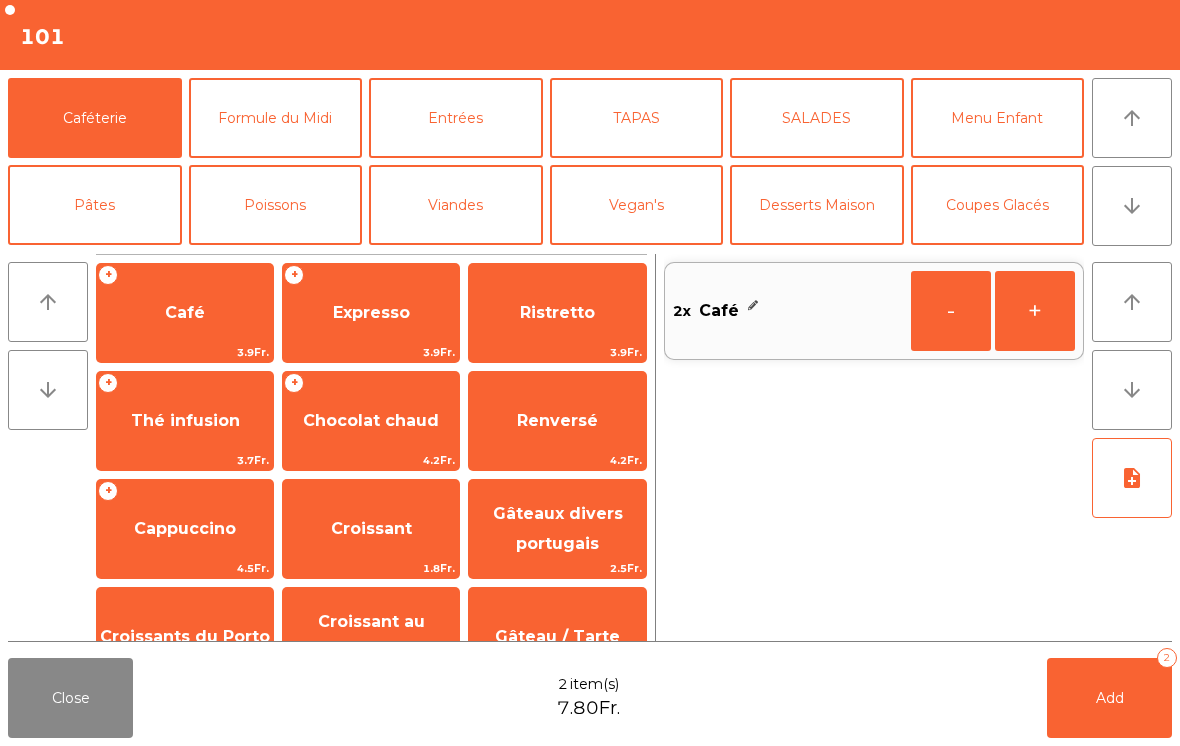 click on "Add   2" 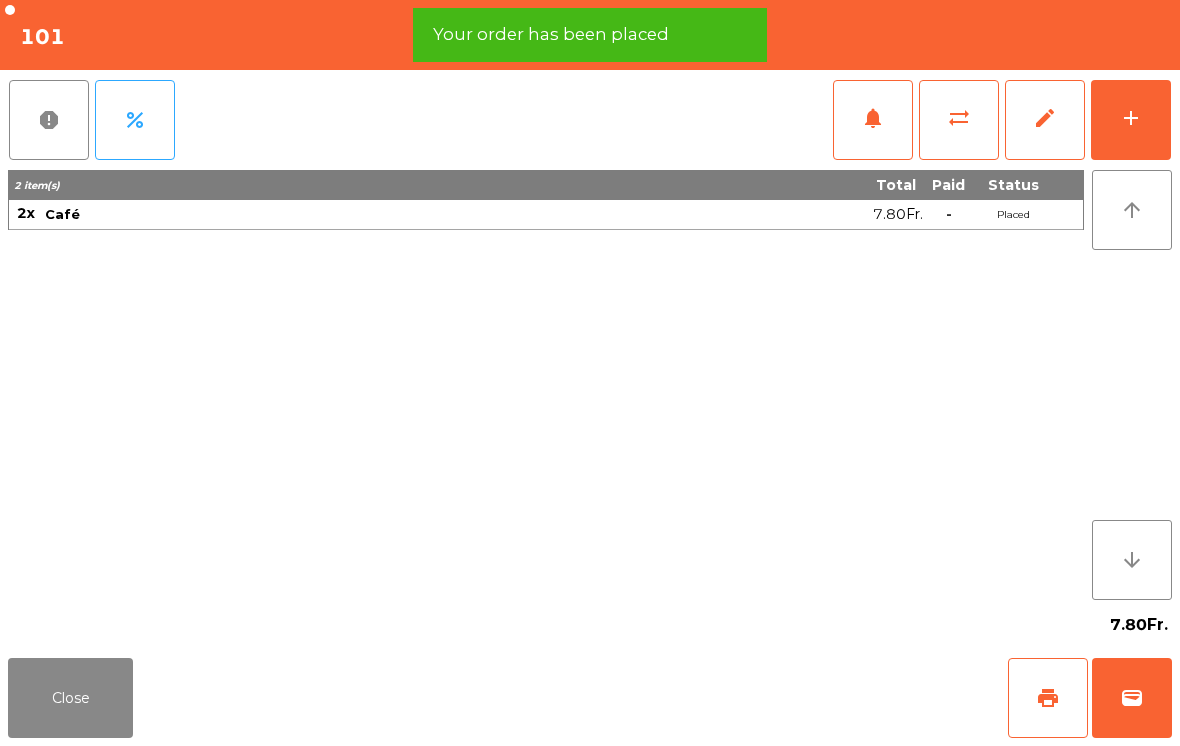 click on "print" 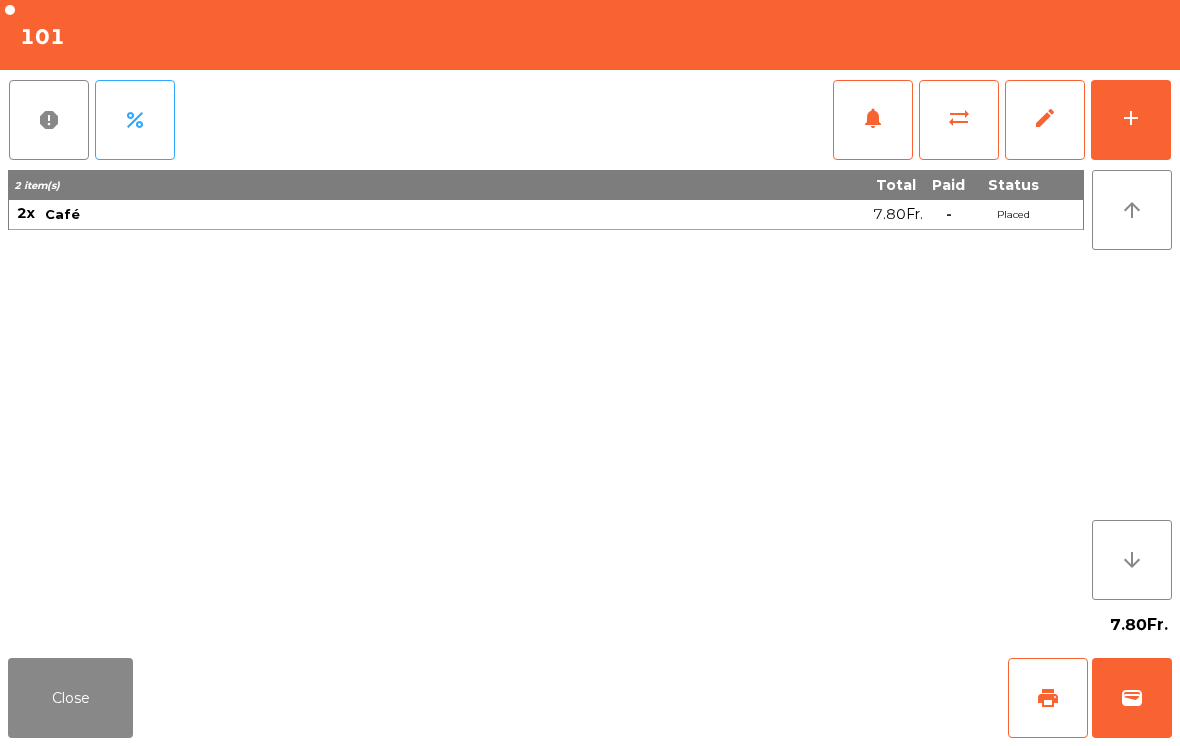 click on "Close" 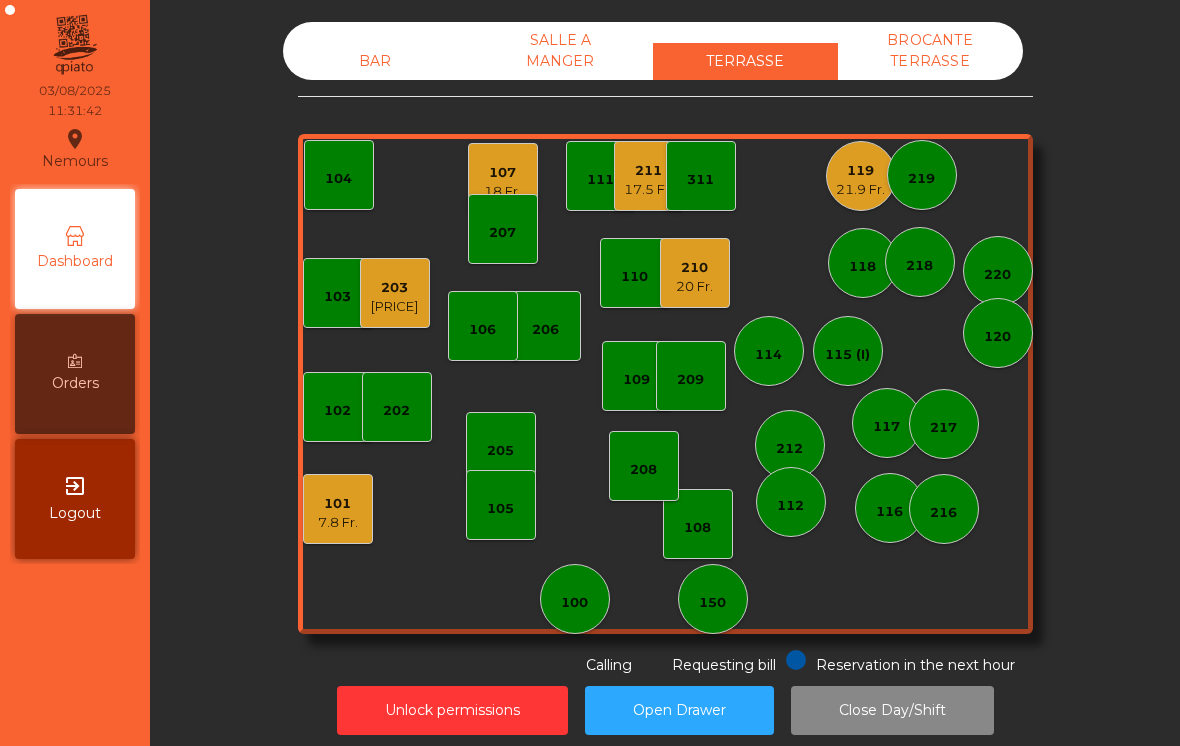 click on "211" 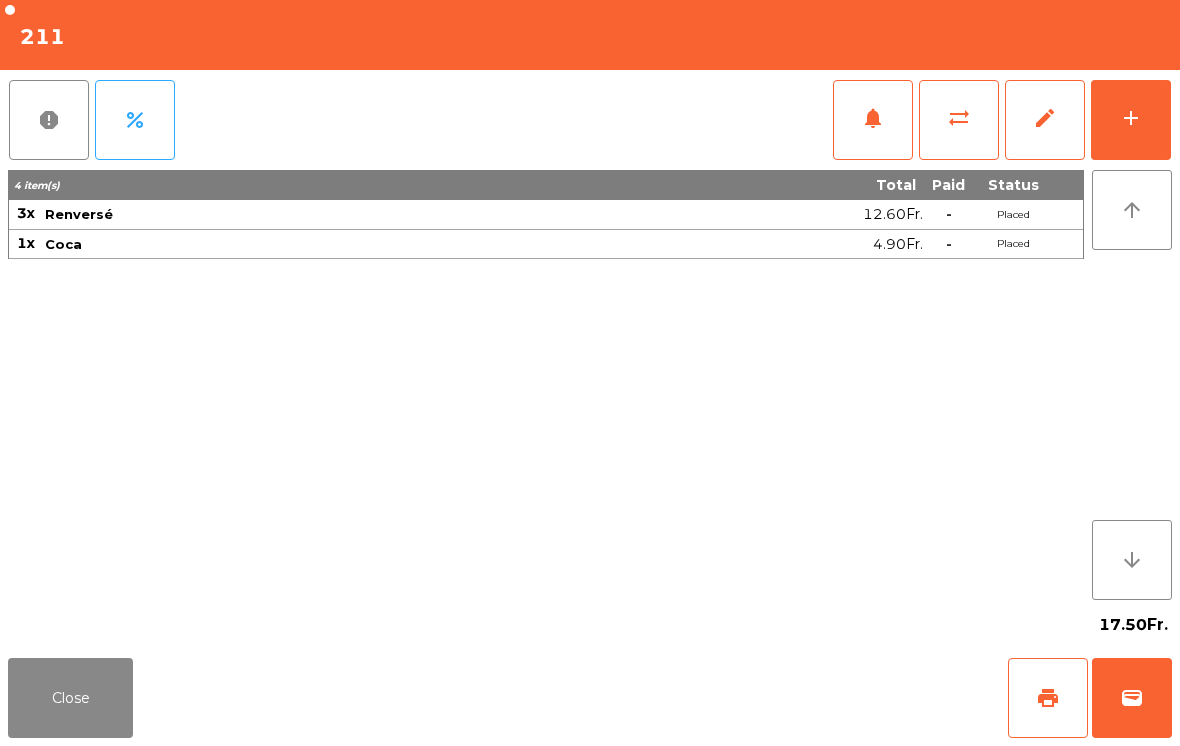 click on "wallet" 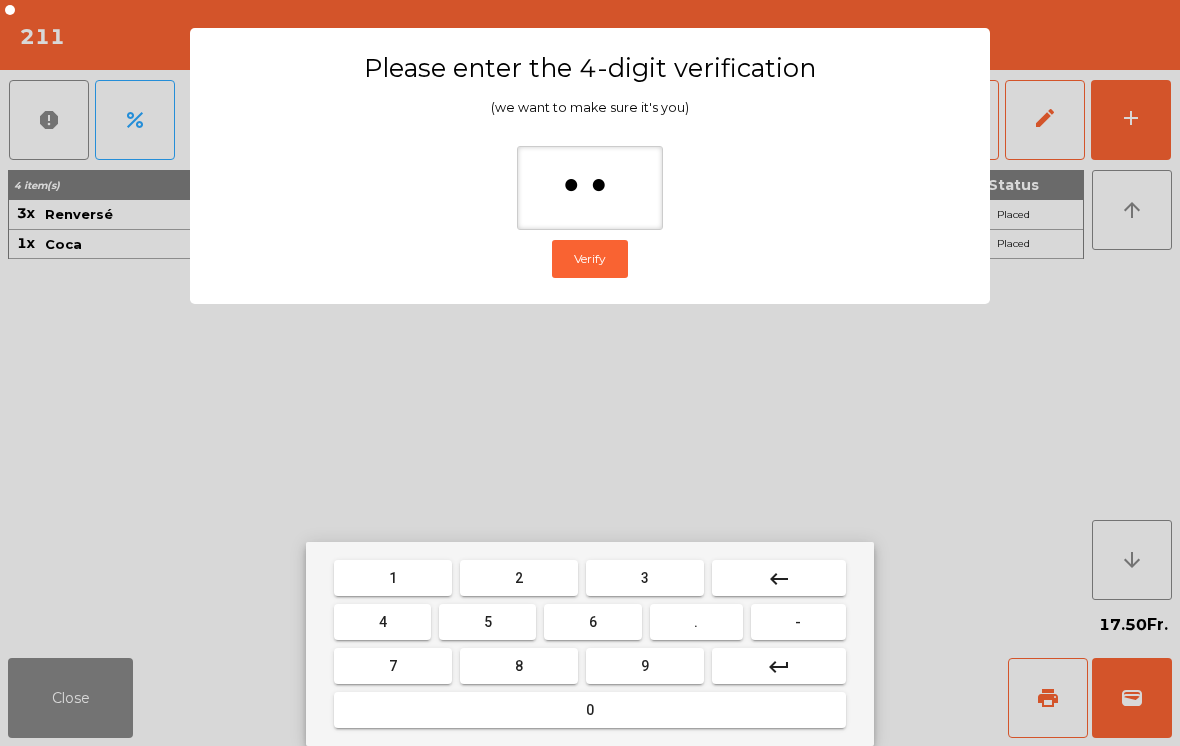 type on "***" 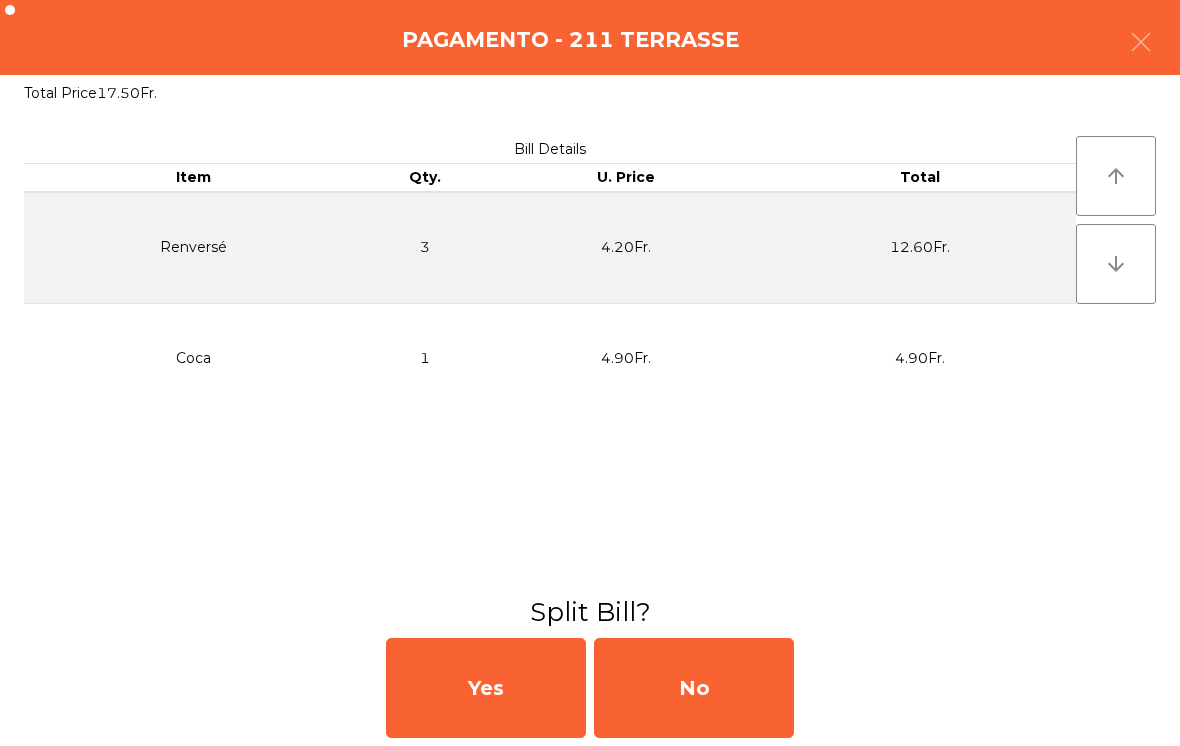 click on "No" 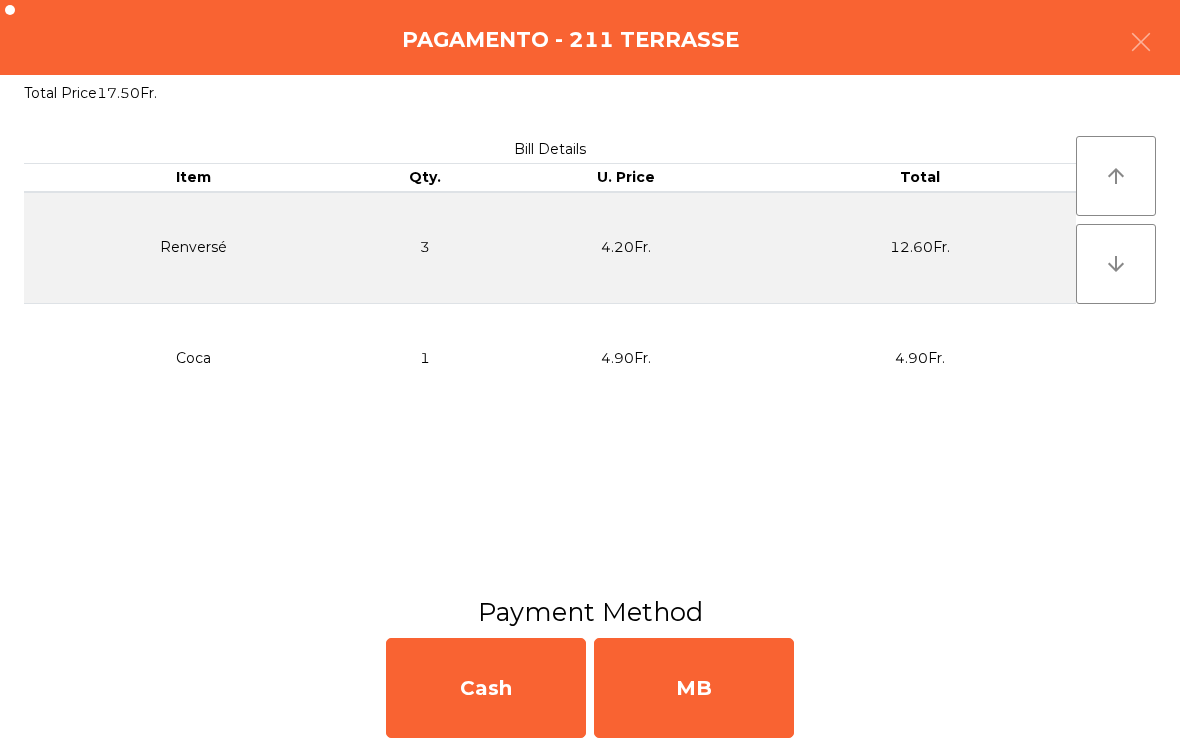 click on "MB" 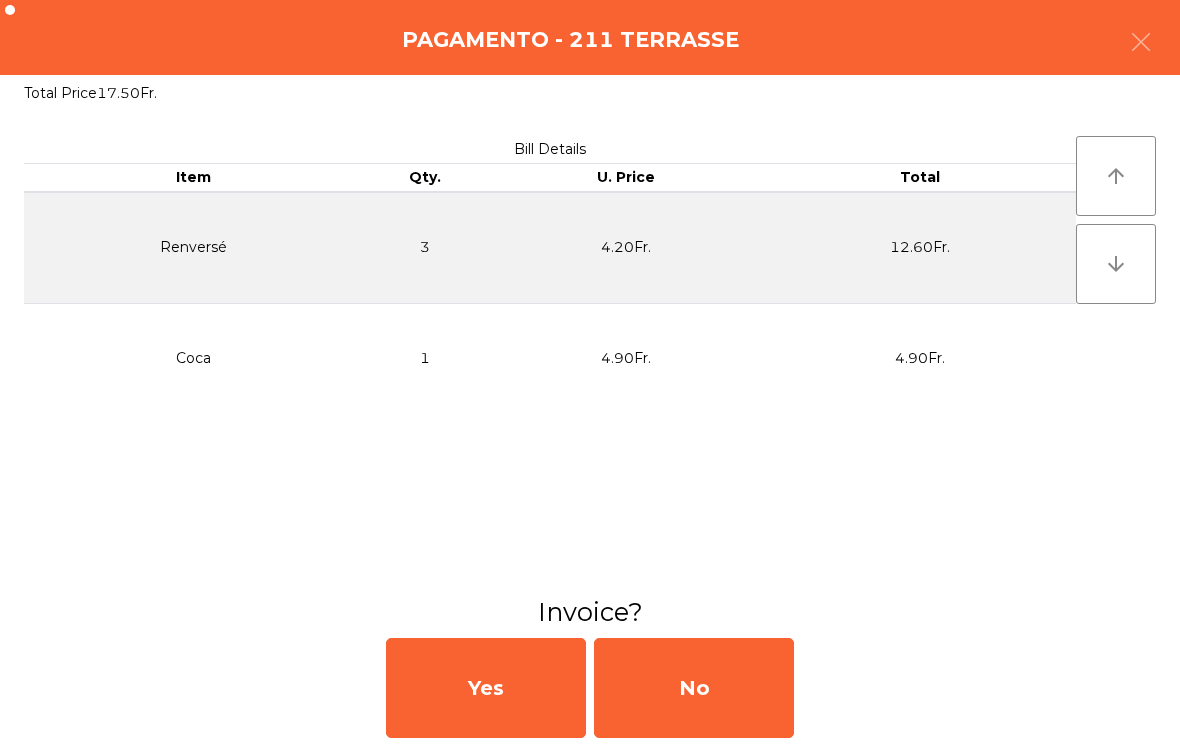 click on "No" 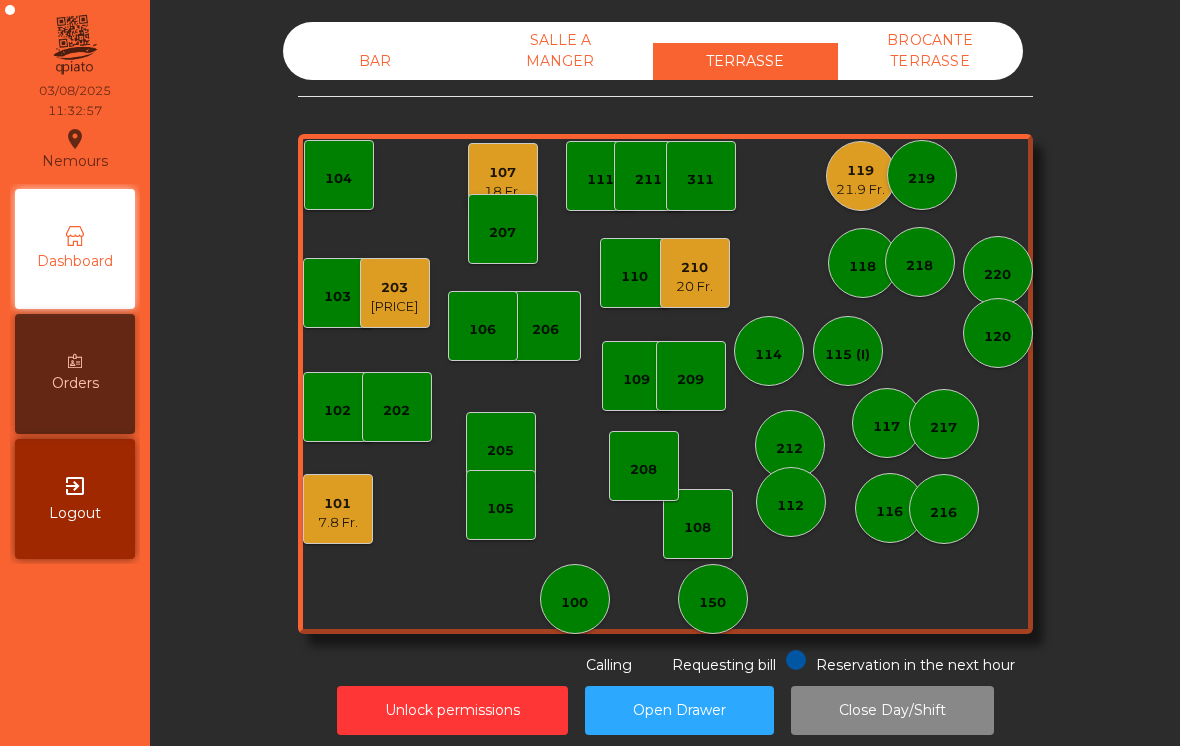 click on "107" 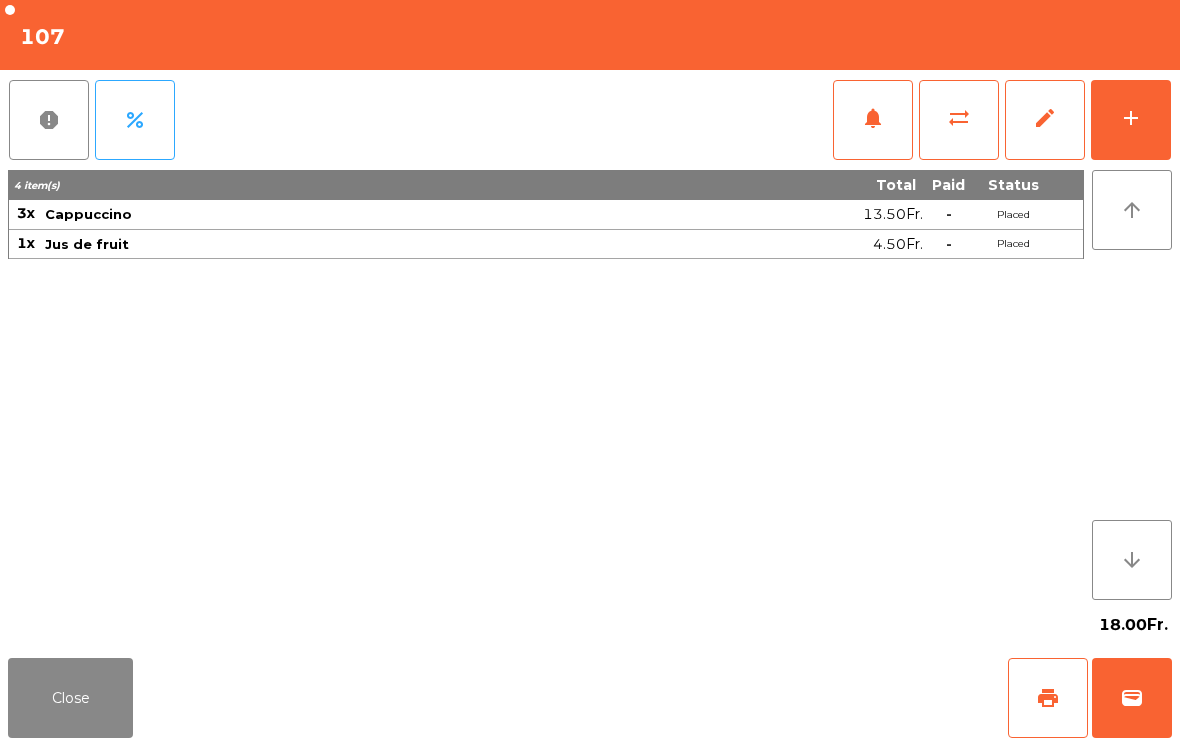 click on "print" 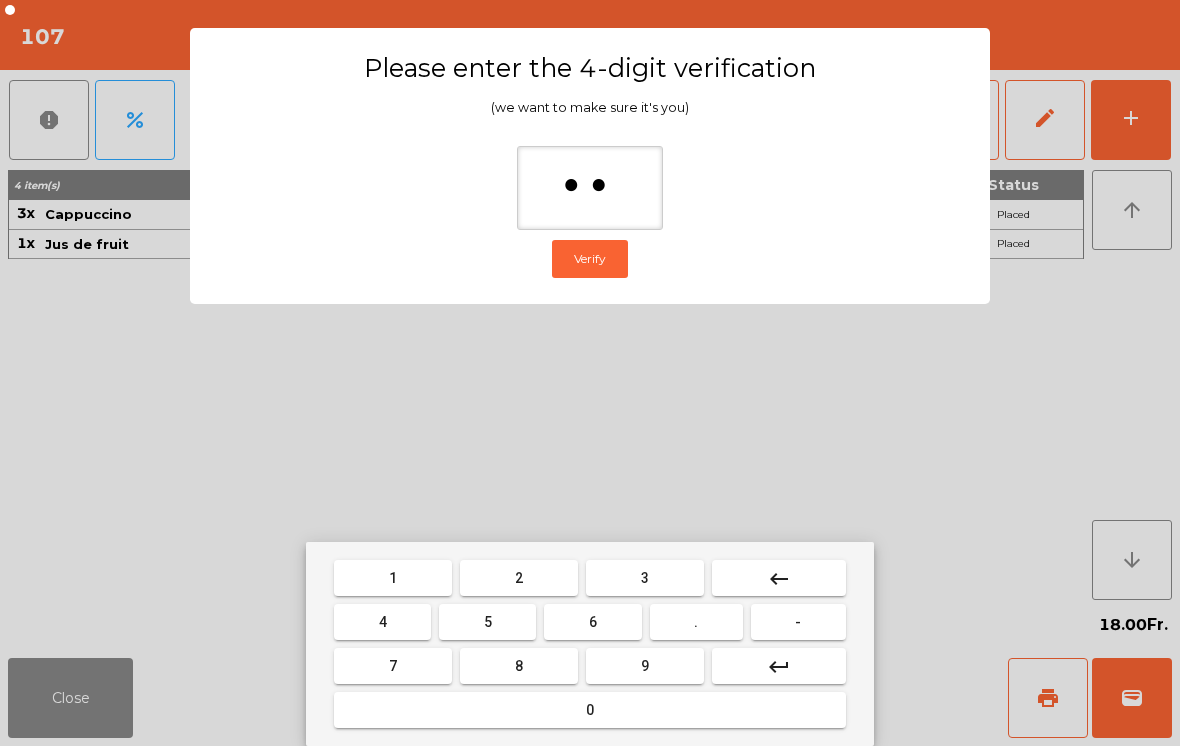 type on "***" 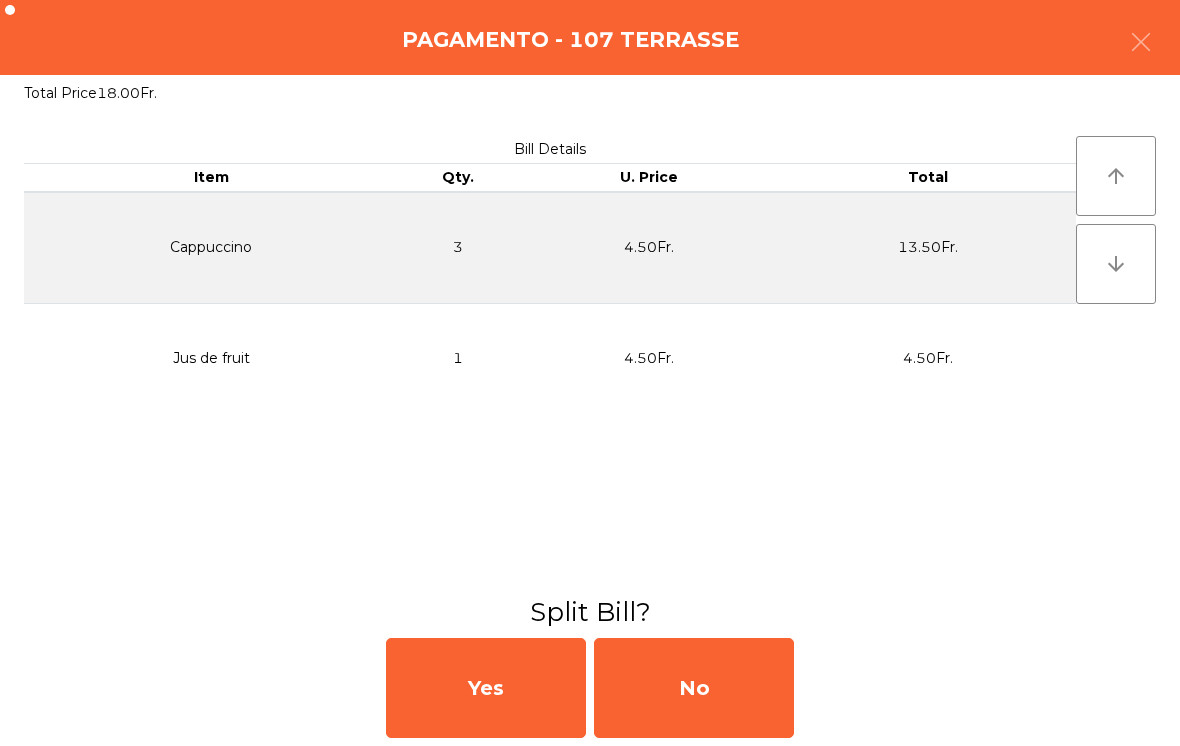 click on "No" 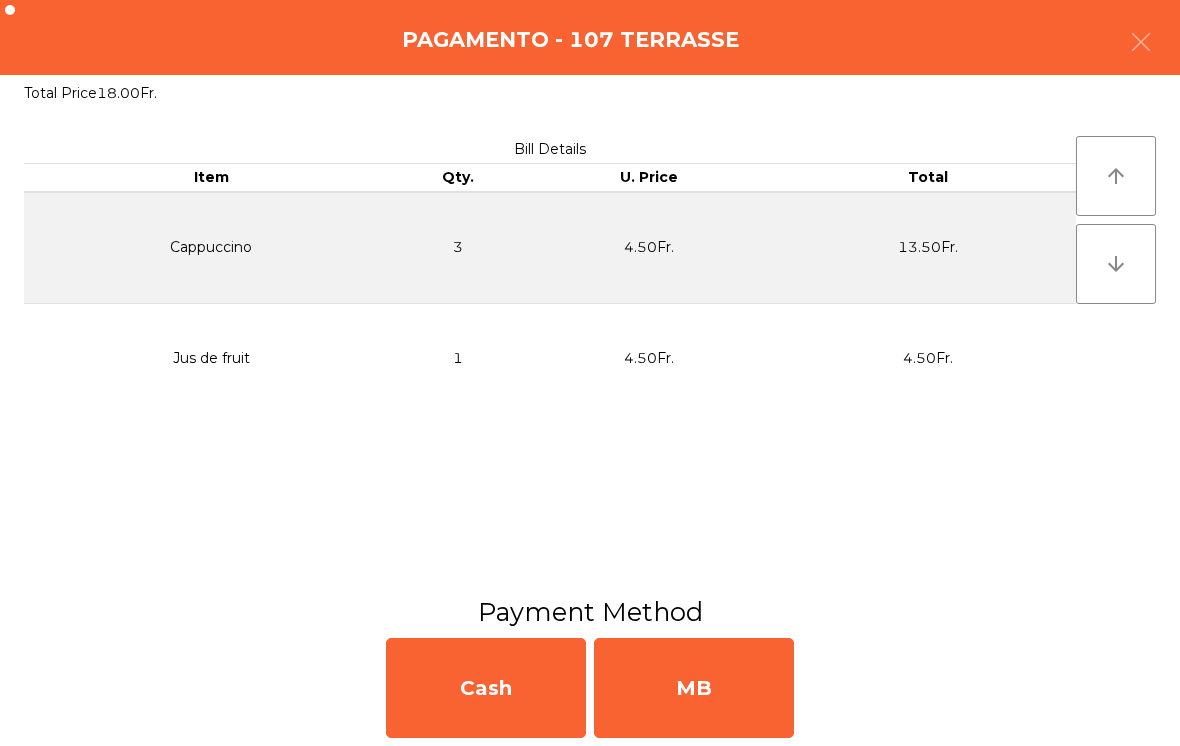 click on "MB" 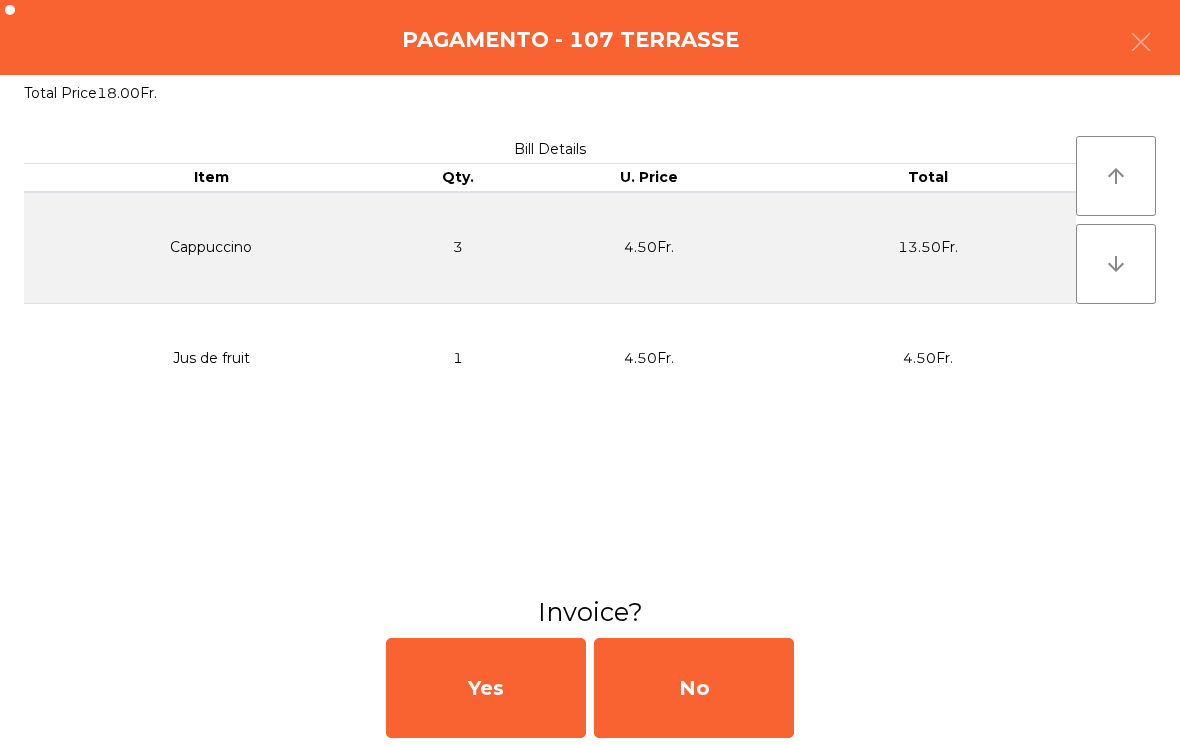click on "No" 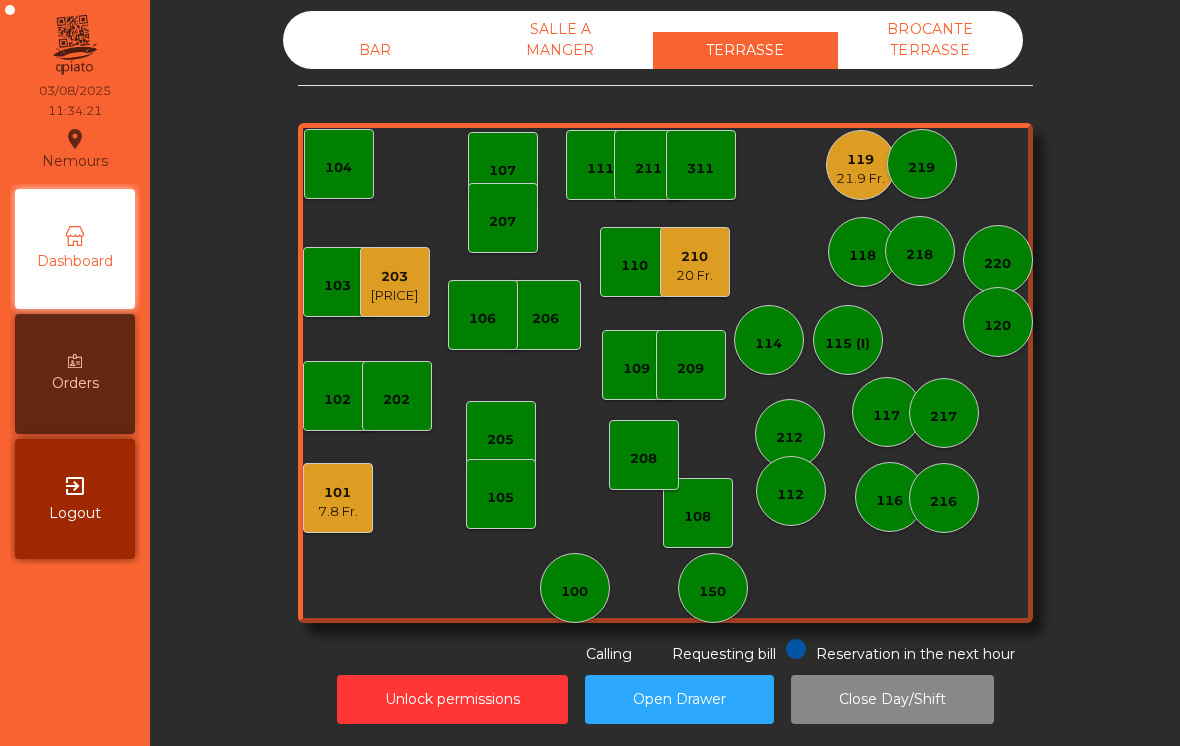 scroll, scrollTop: 10, scrollLeft: 0, axis: vertical 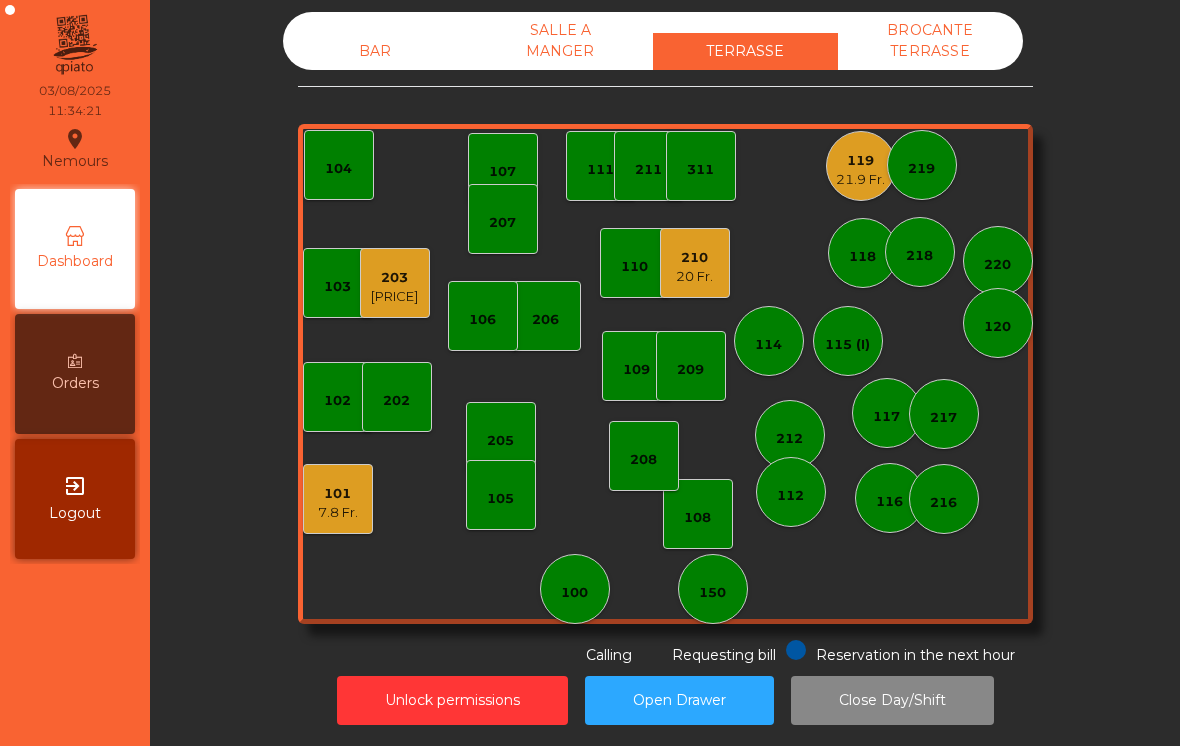 click on "114" 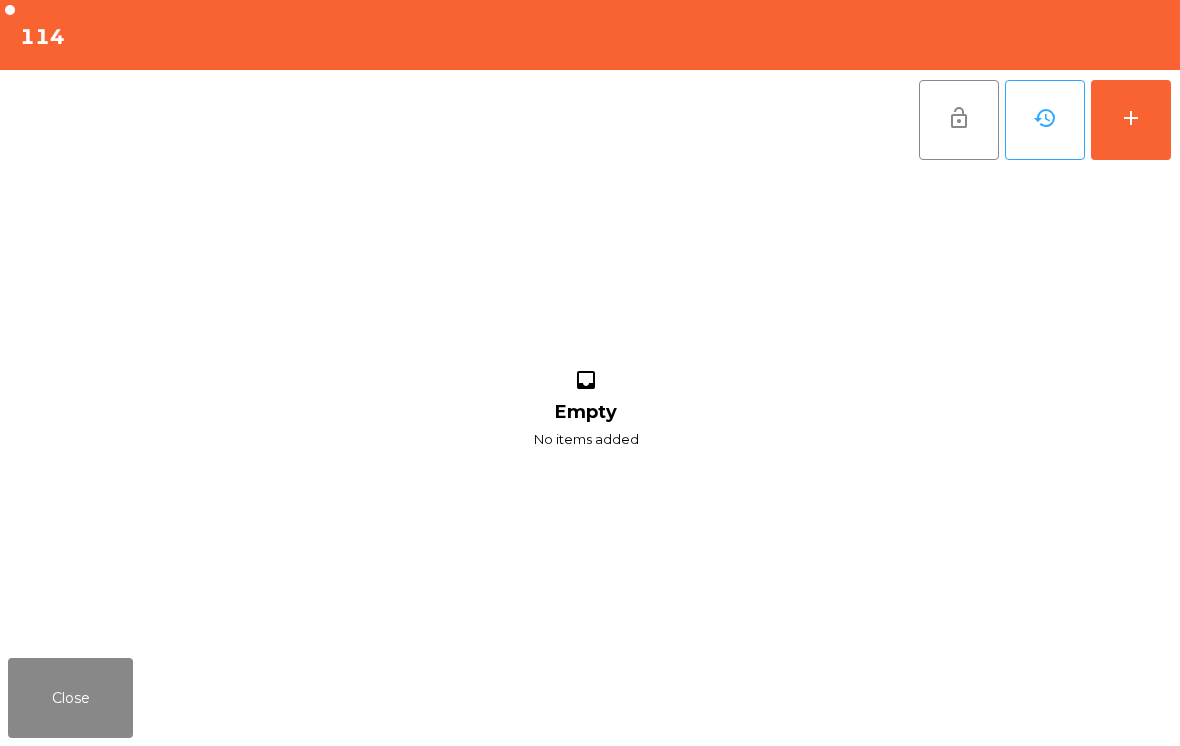 click on "add" 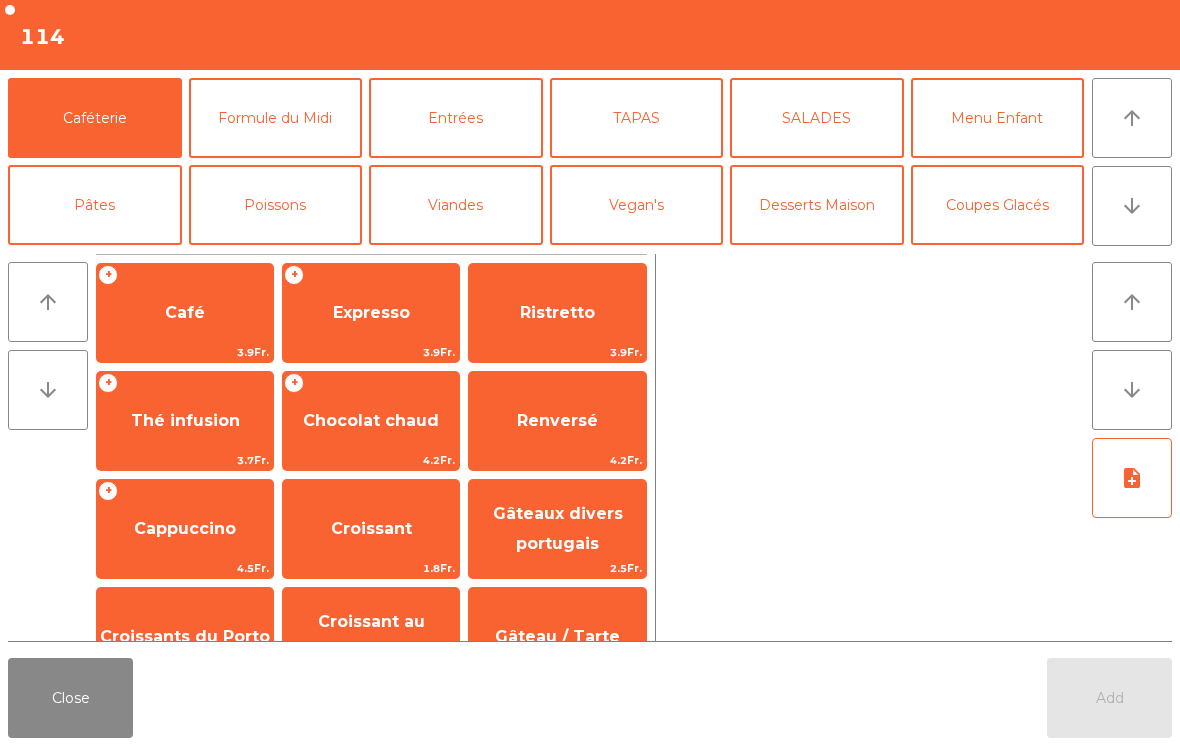 click on "Café" 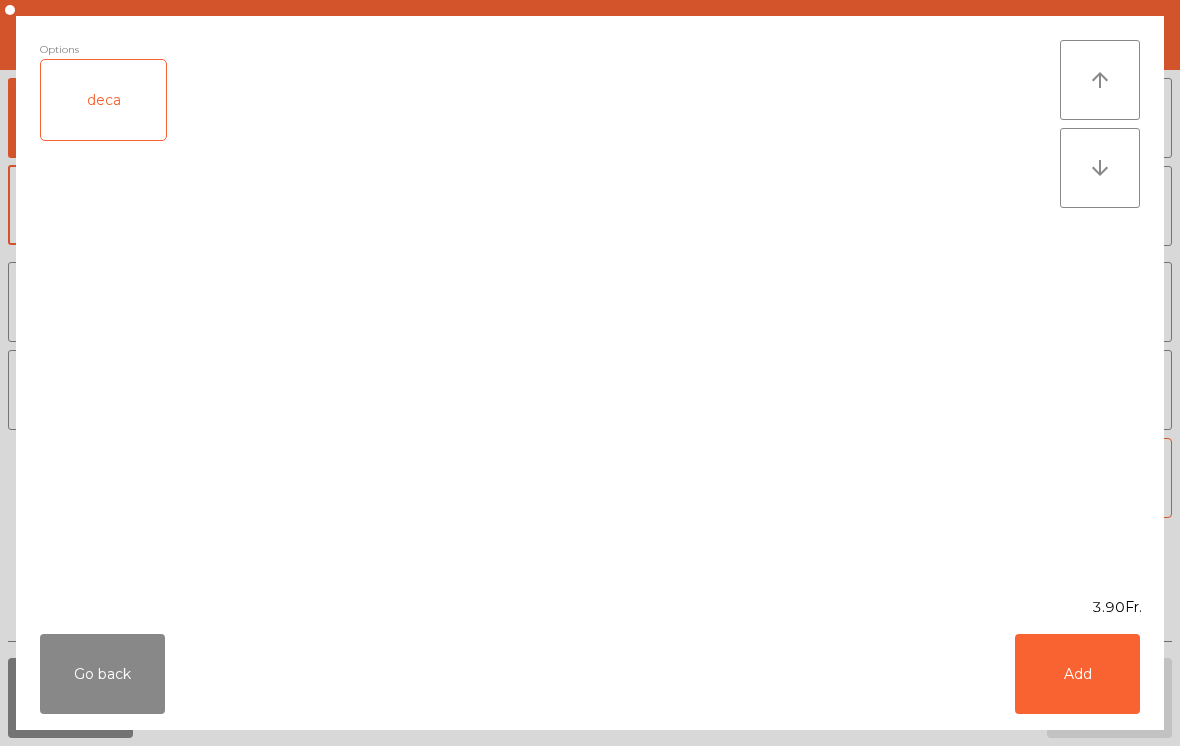 click on "Add" 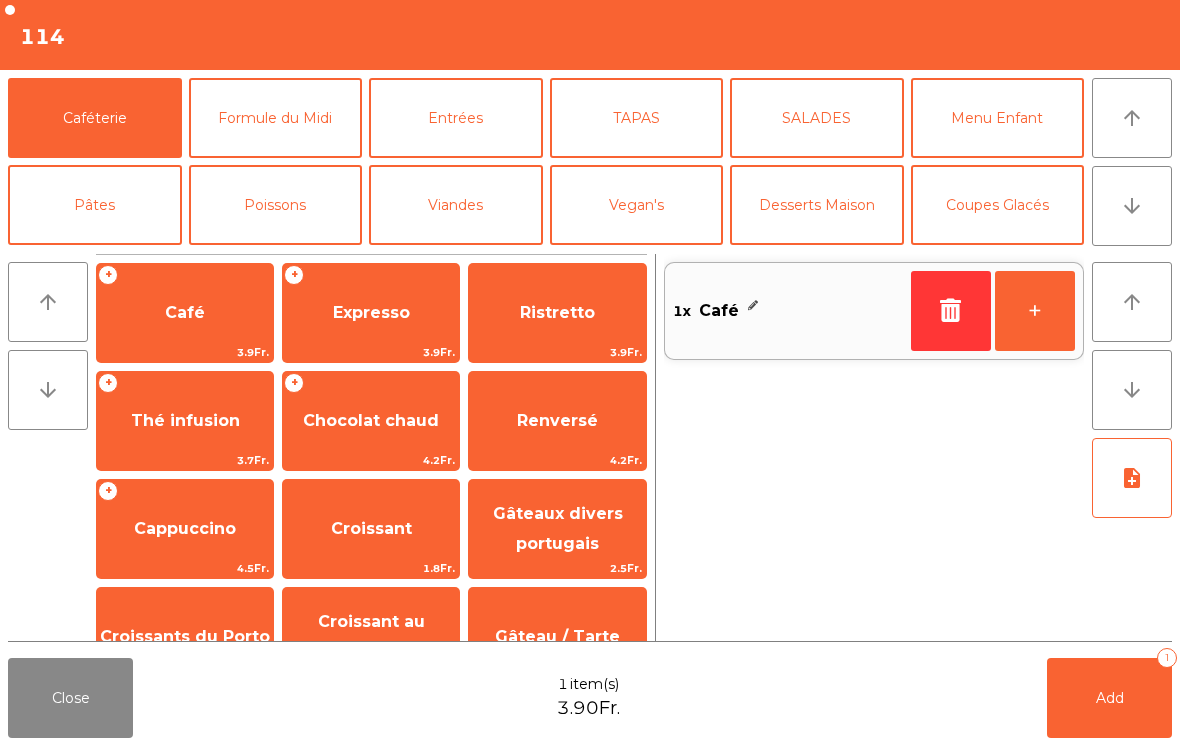 click on "Add" 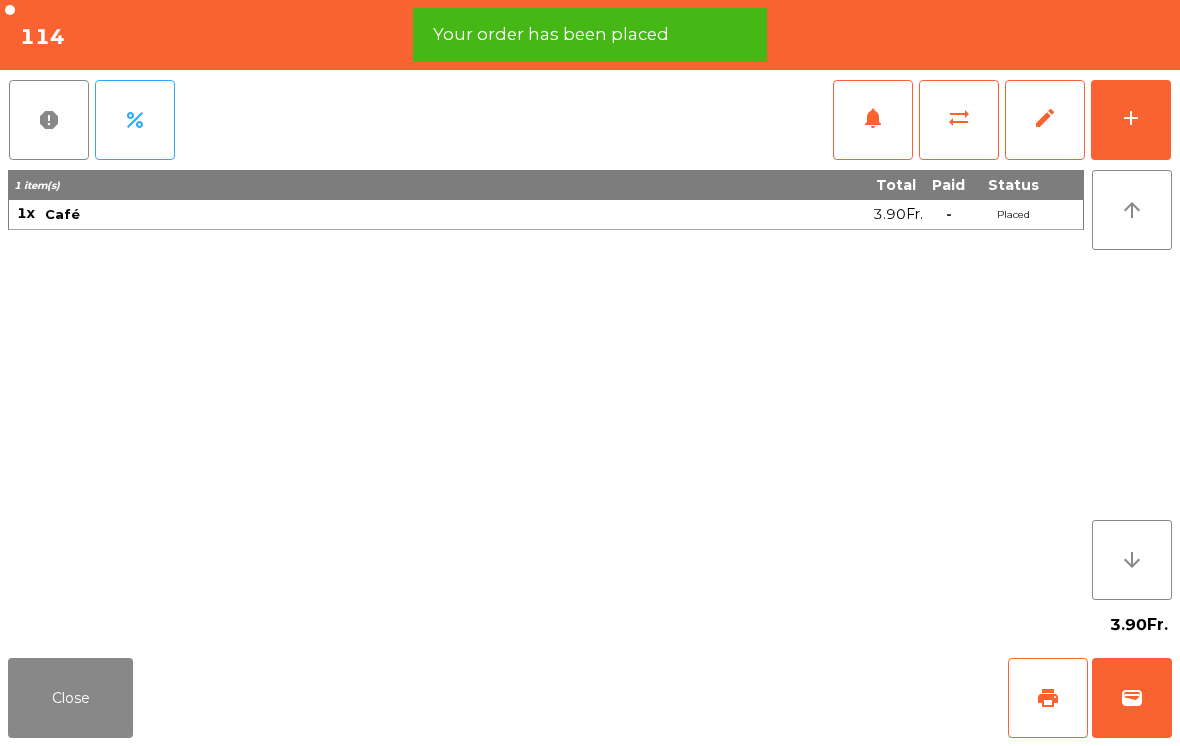 click on "Close" 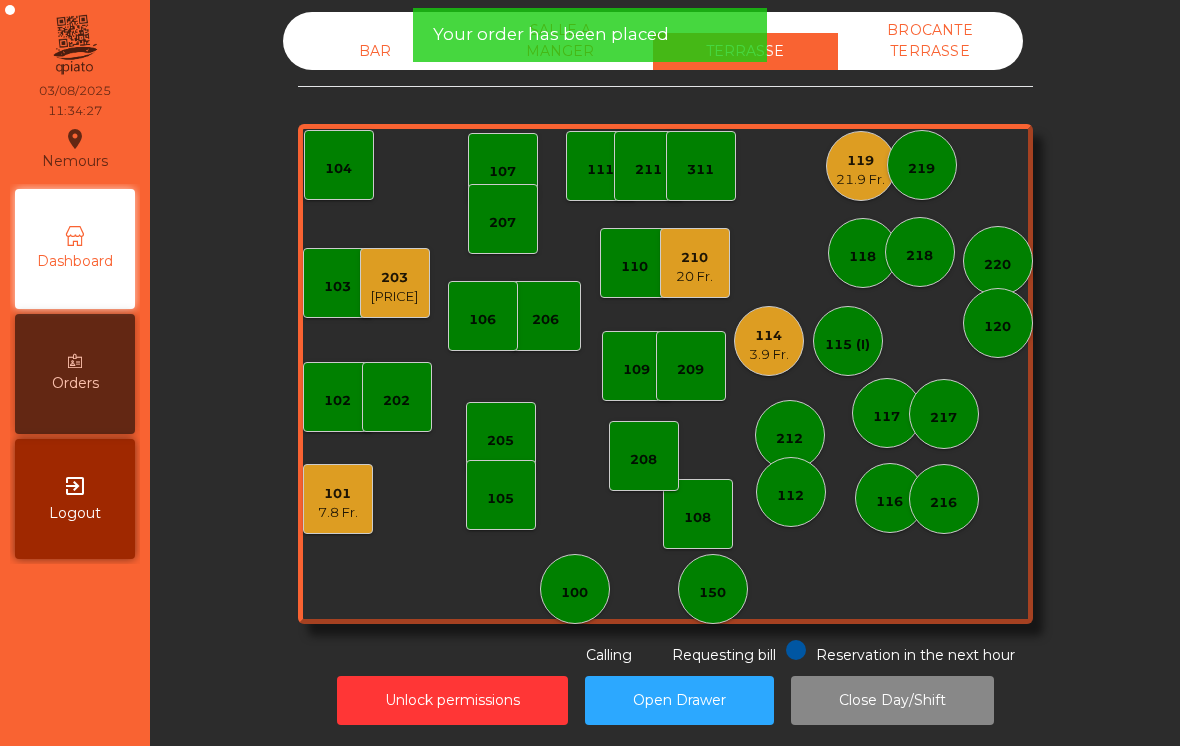 click on "209" 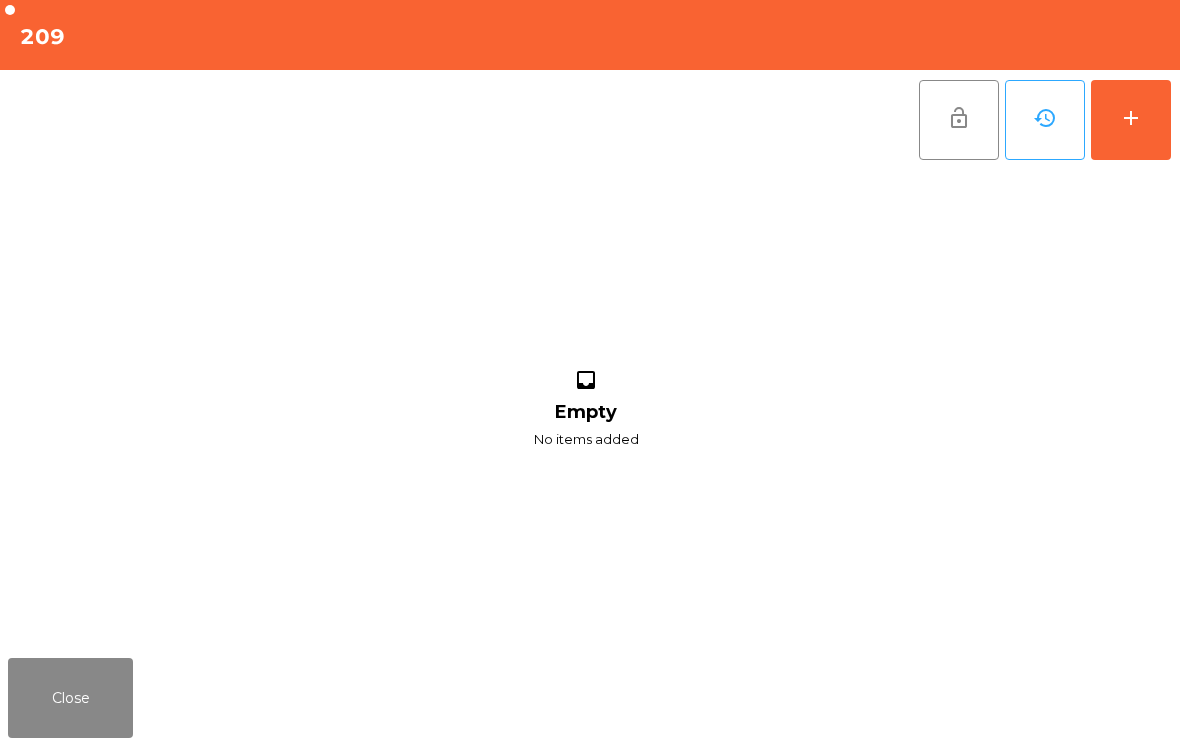 click on "Close" 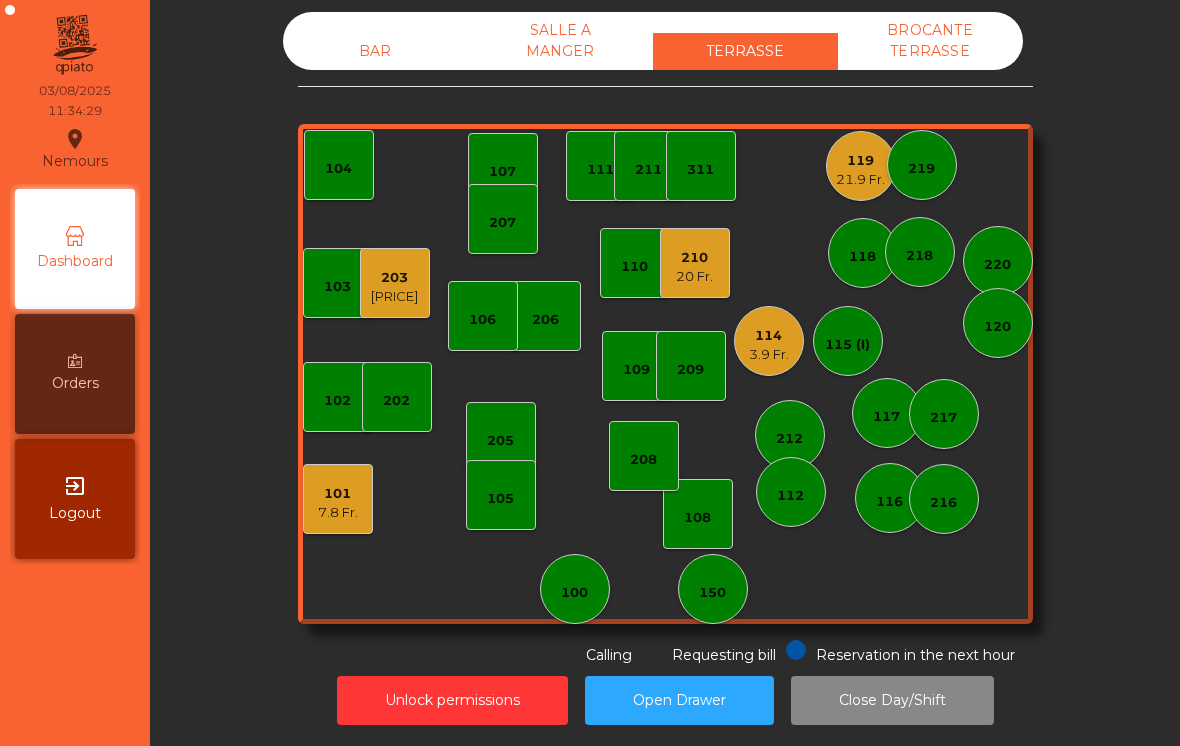 click on "20 Fr." 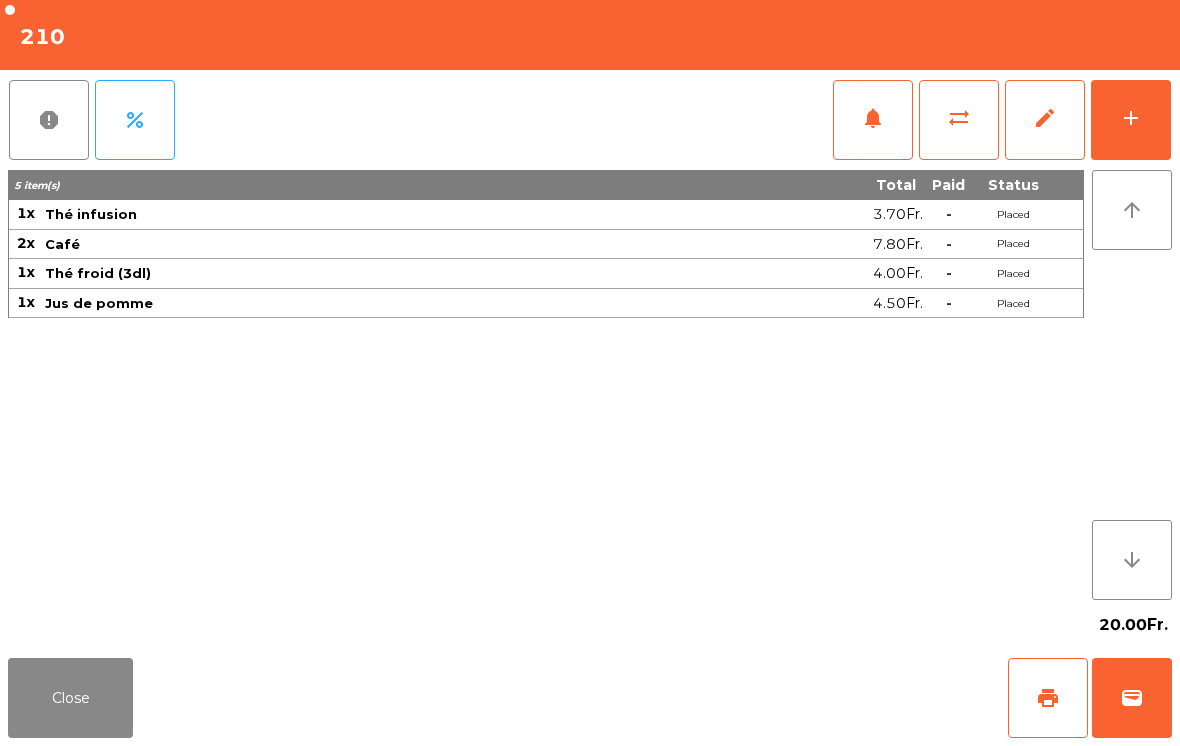 click on "Close" 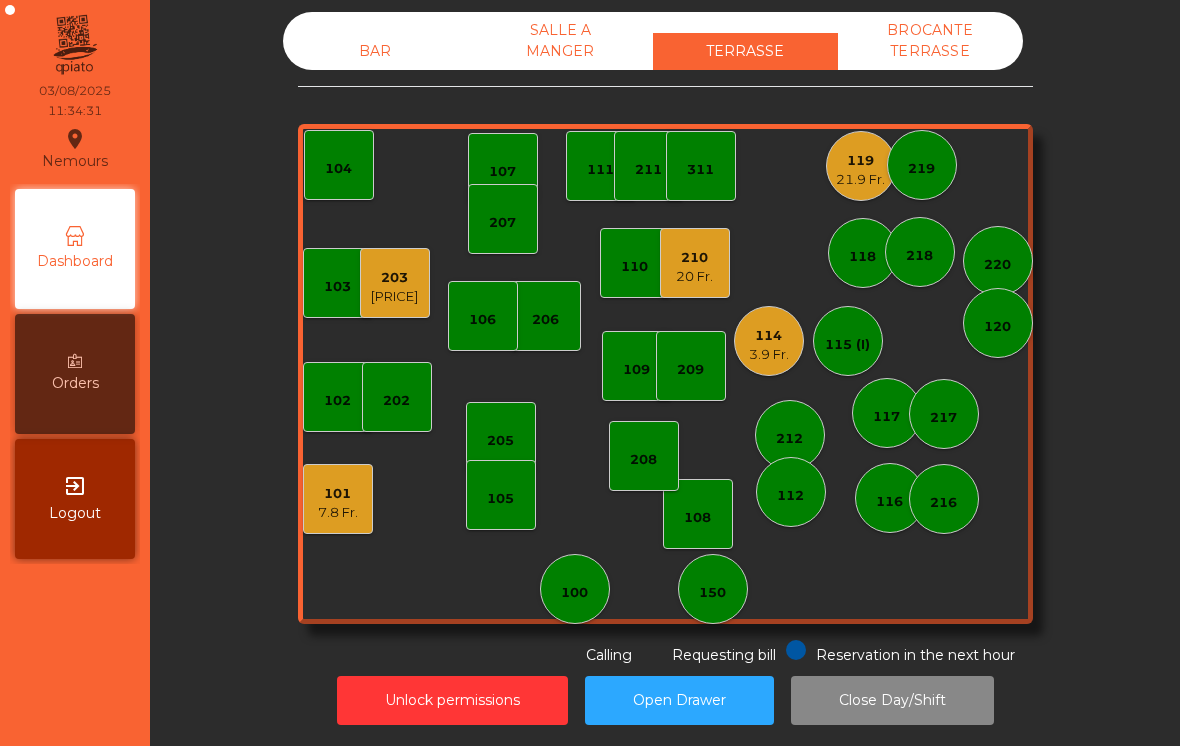 click on "110" 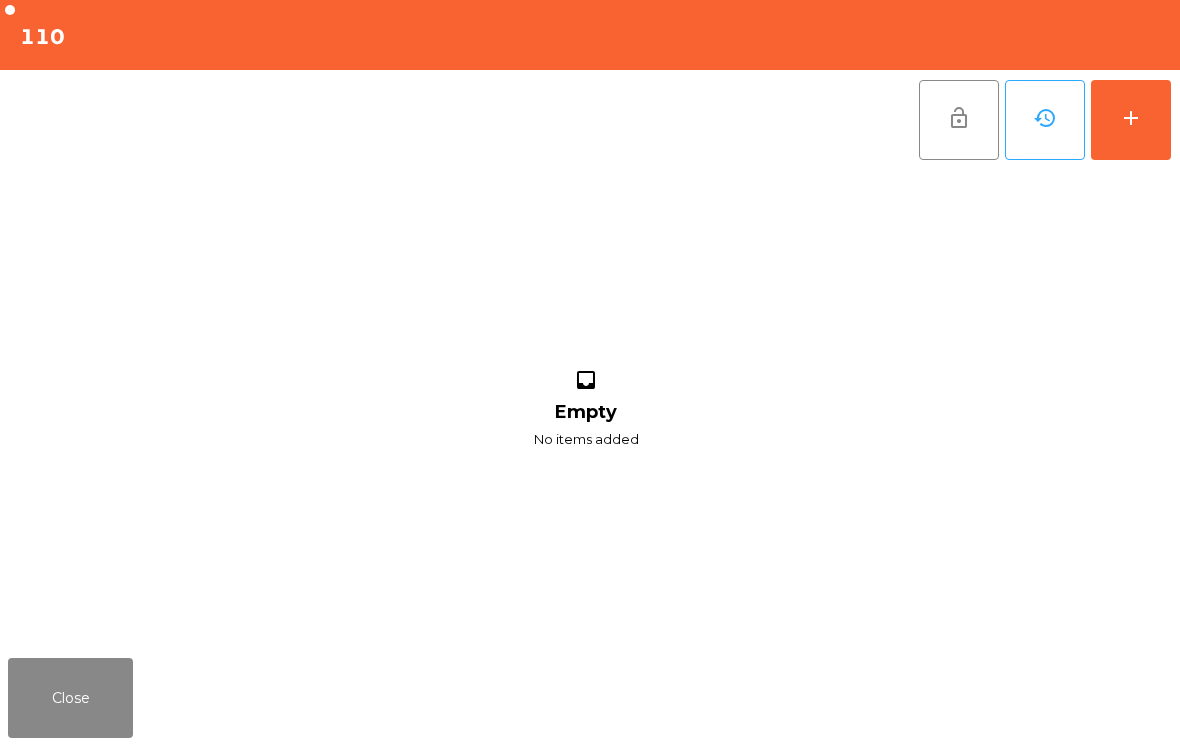 click on "add" 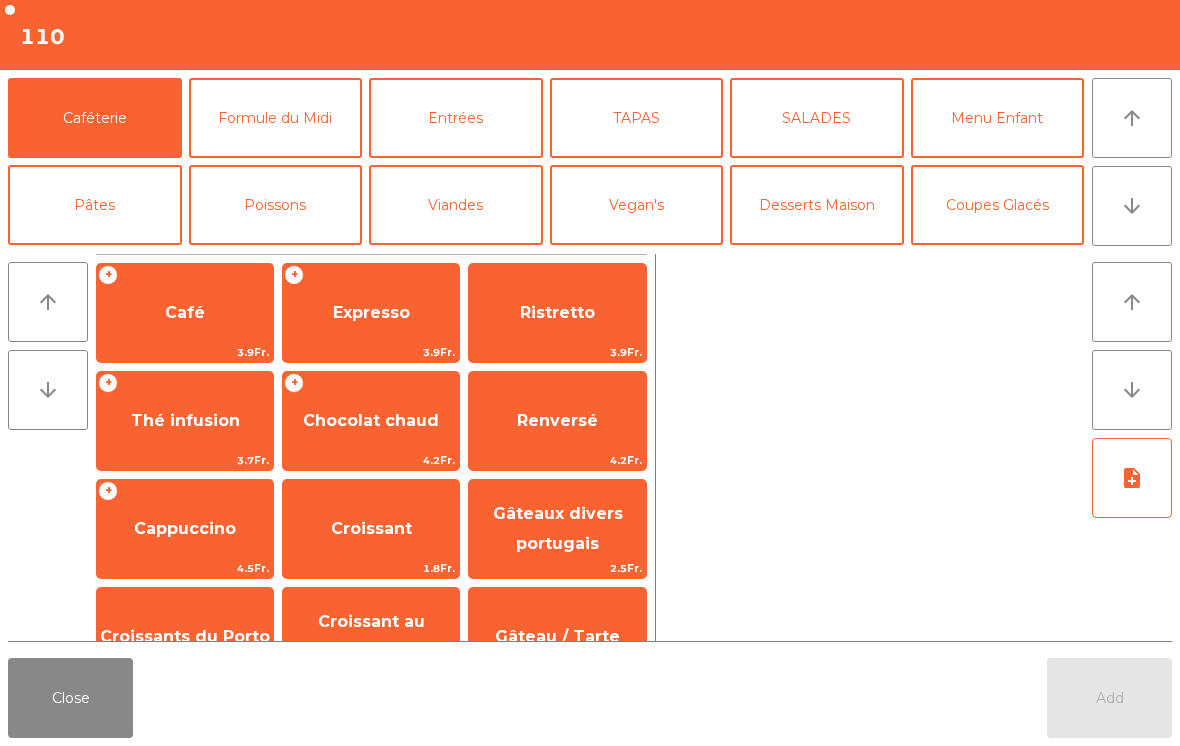 click on "arrow_downward" 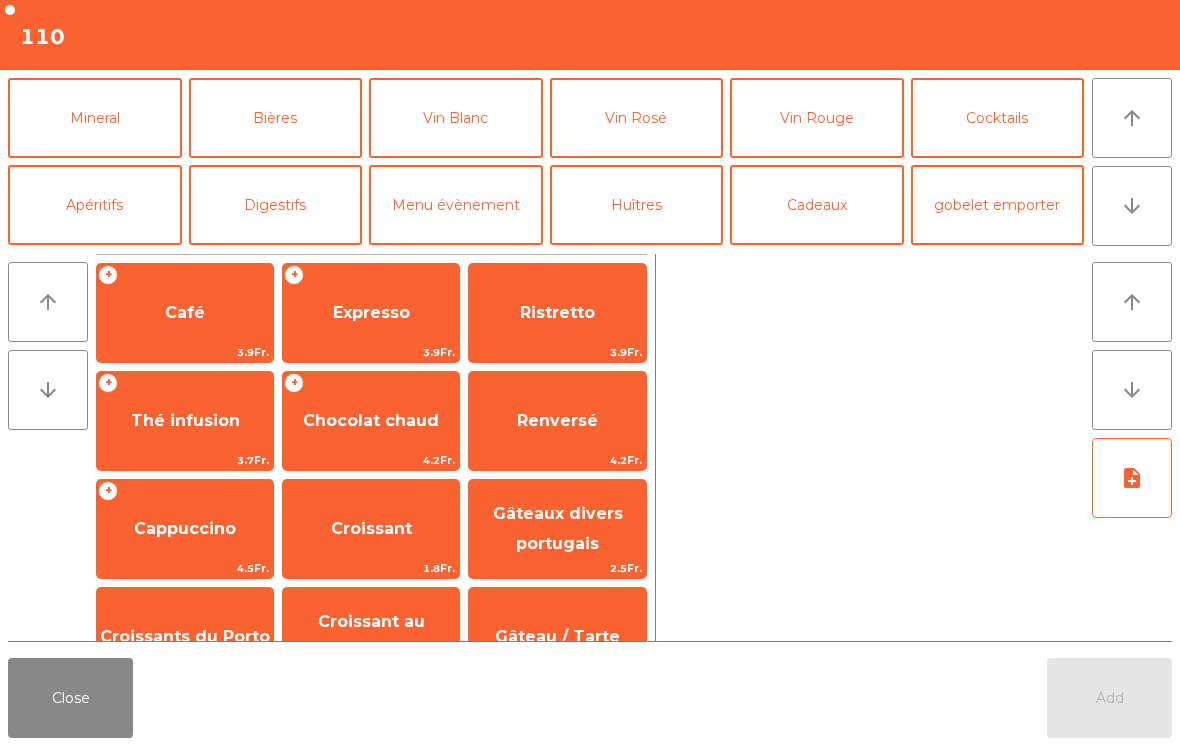 click on "Bières" 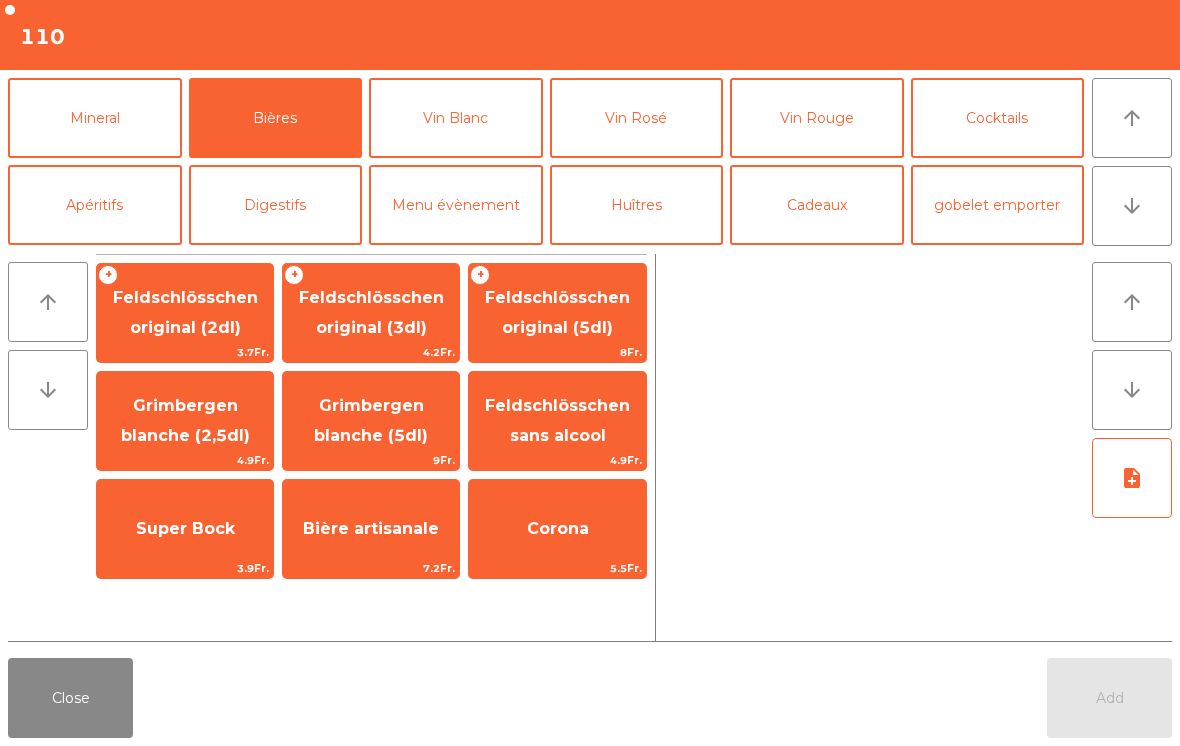 click on "Feldschlösschen original (3dl)" 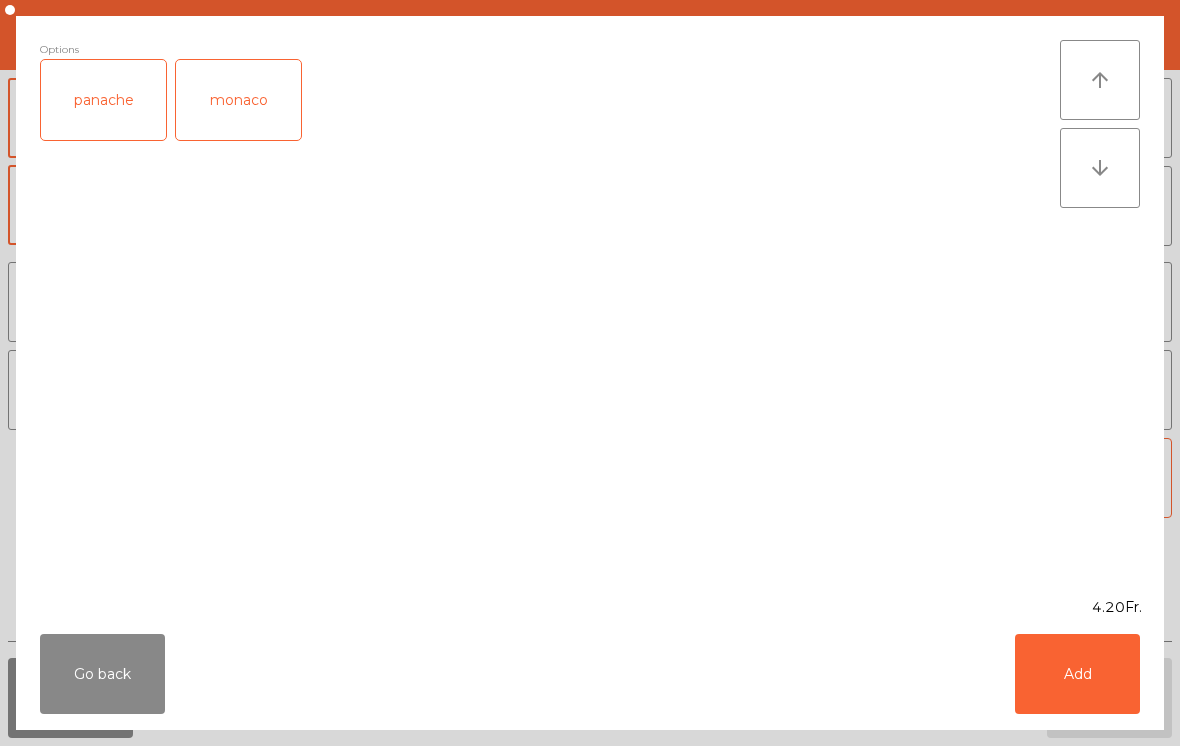 click on "panache" 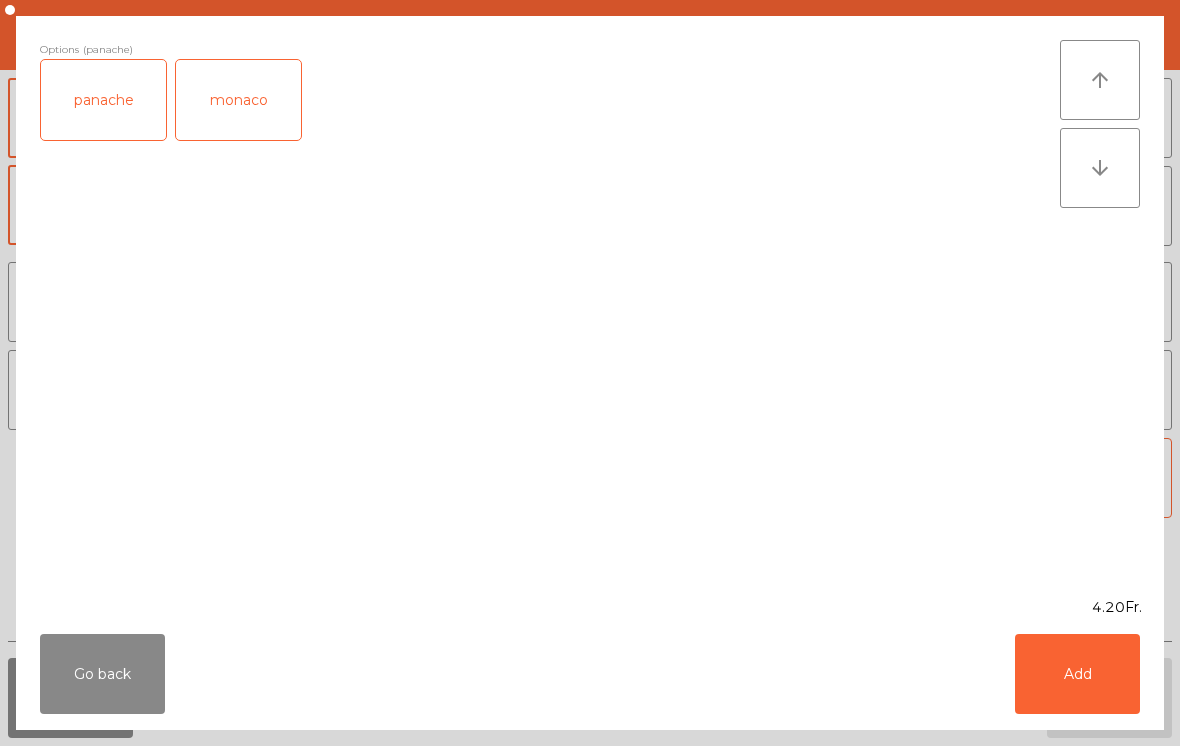 click on "Add" 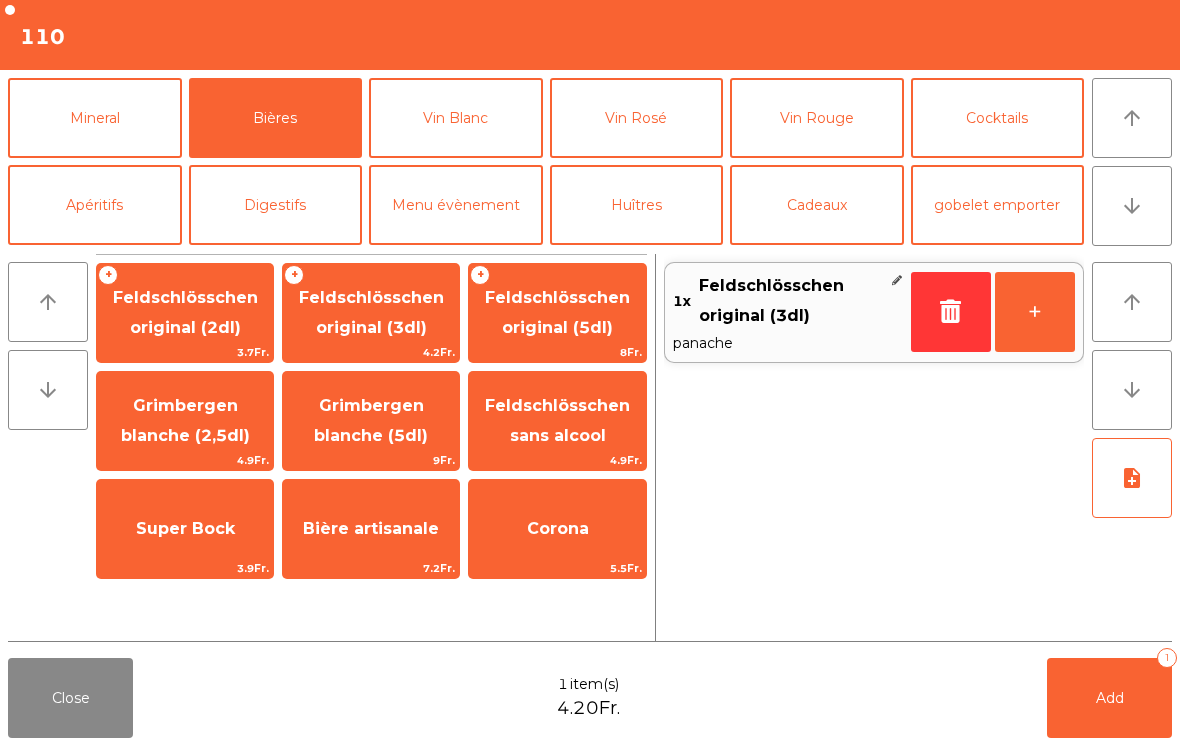 click on "+" 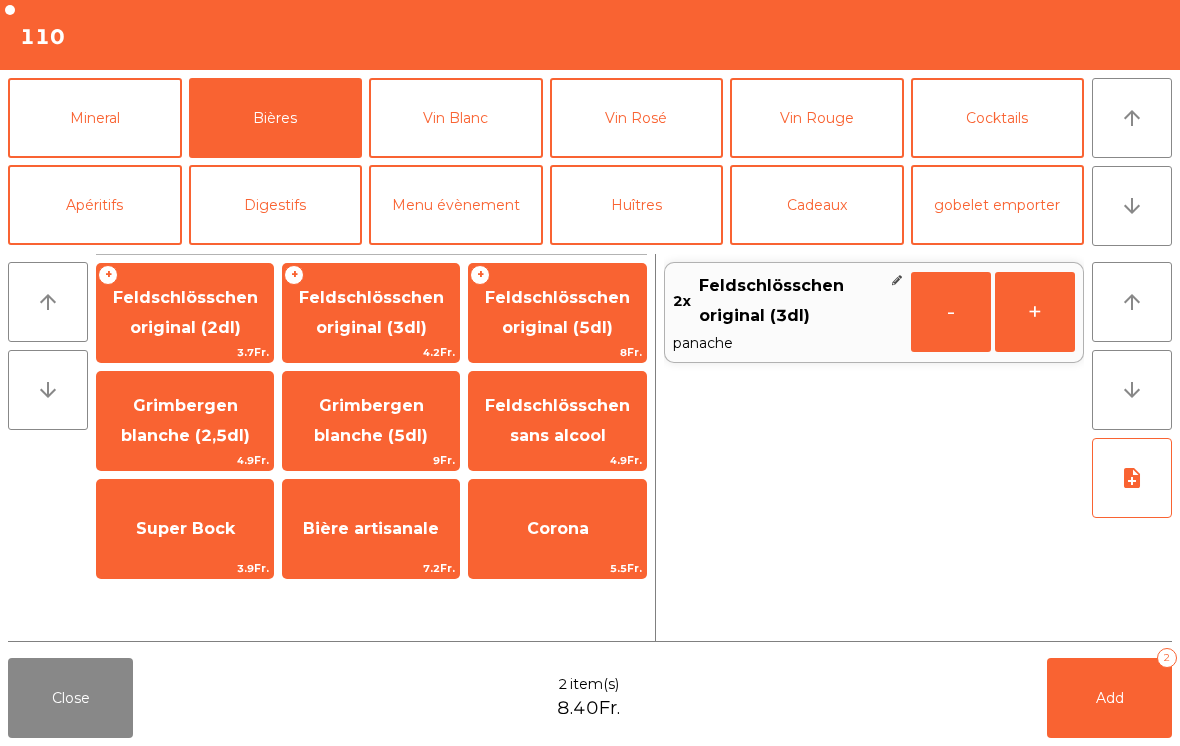 click on "Add   2" 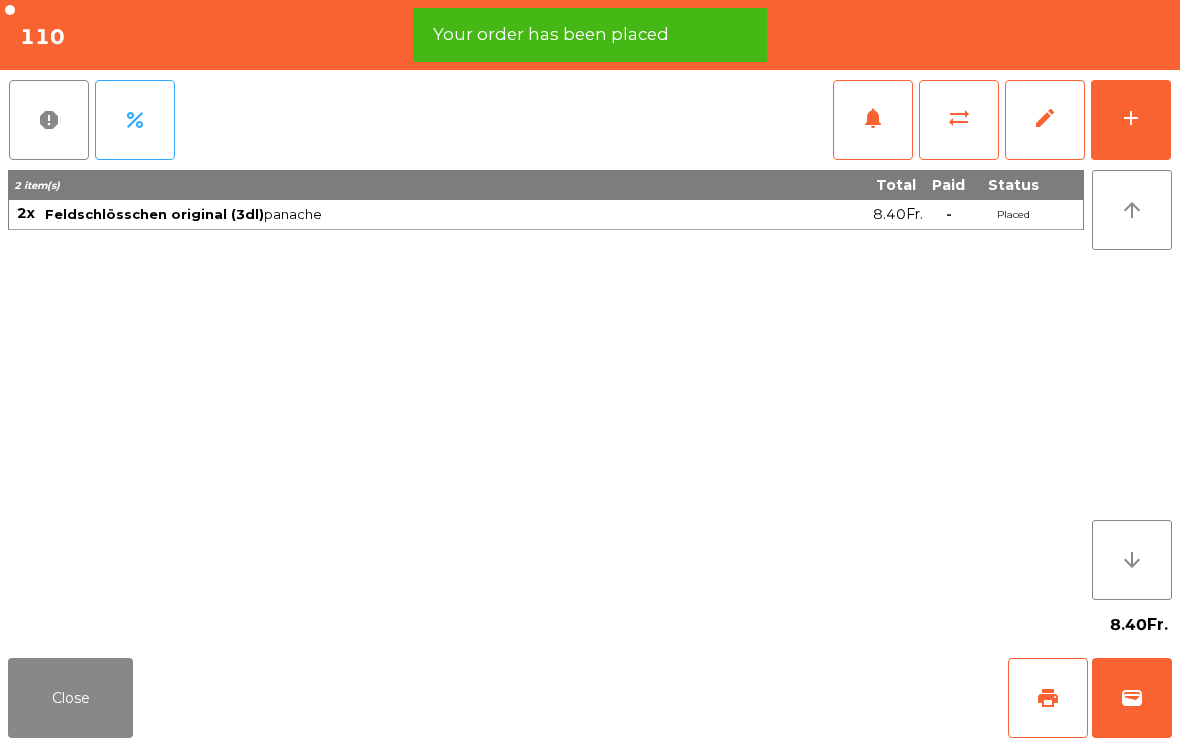 click on "print" 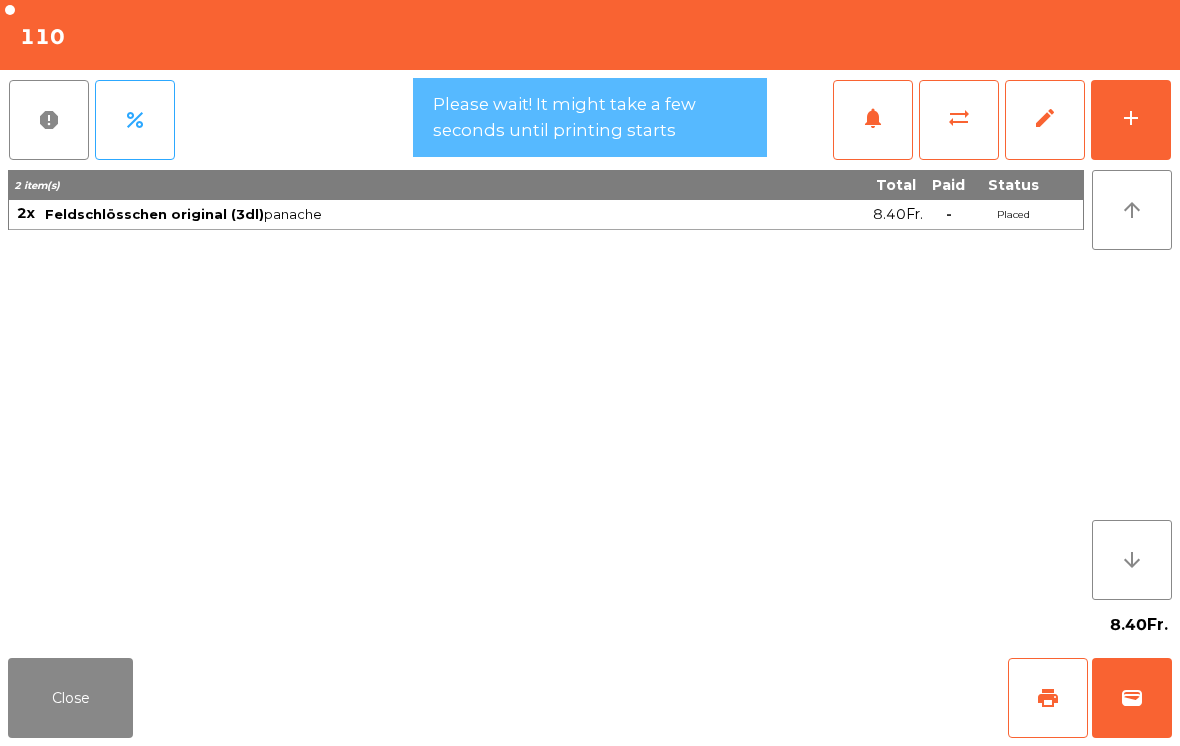 click on "Close" 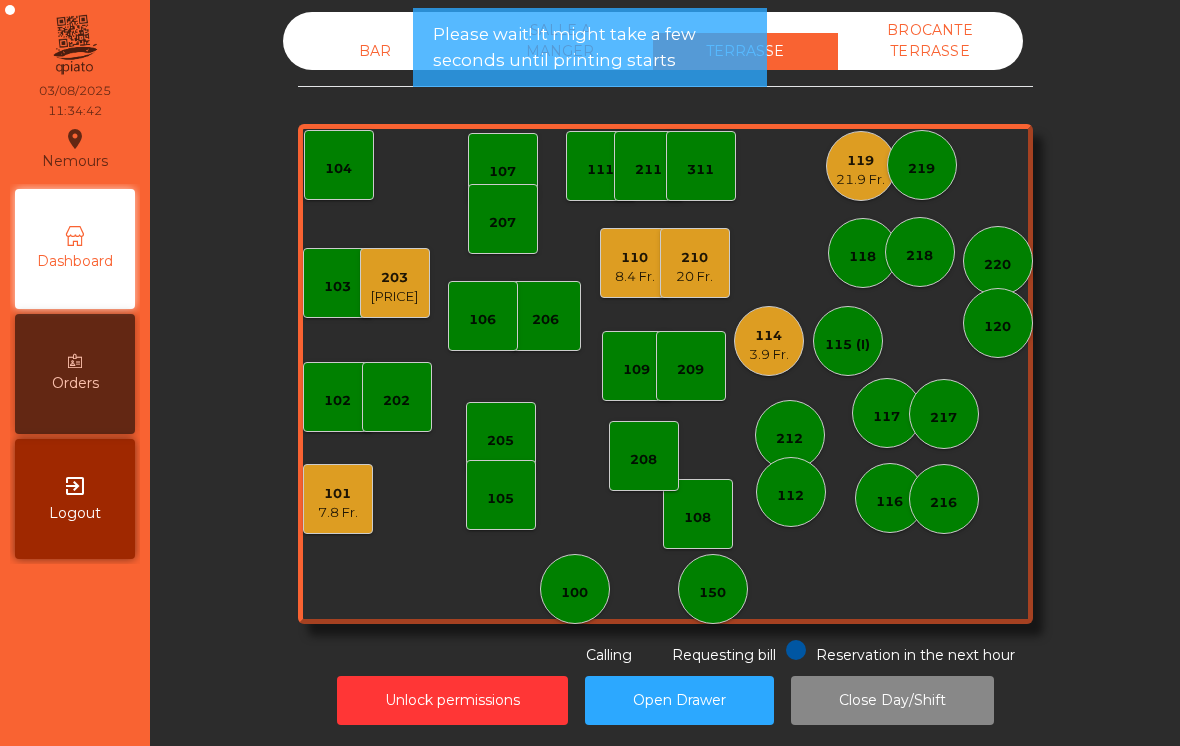 click on "3.9 Fr." 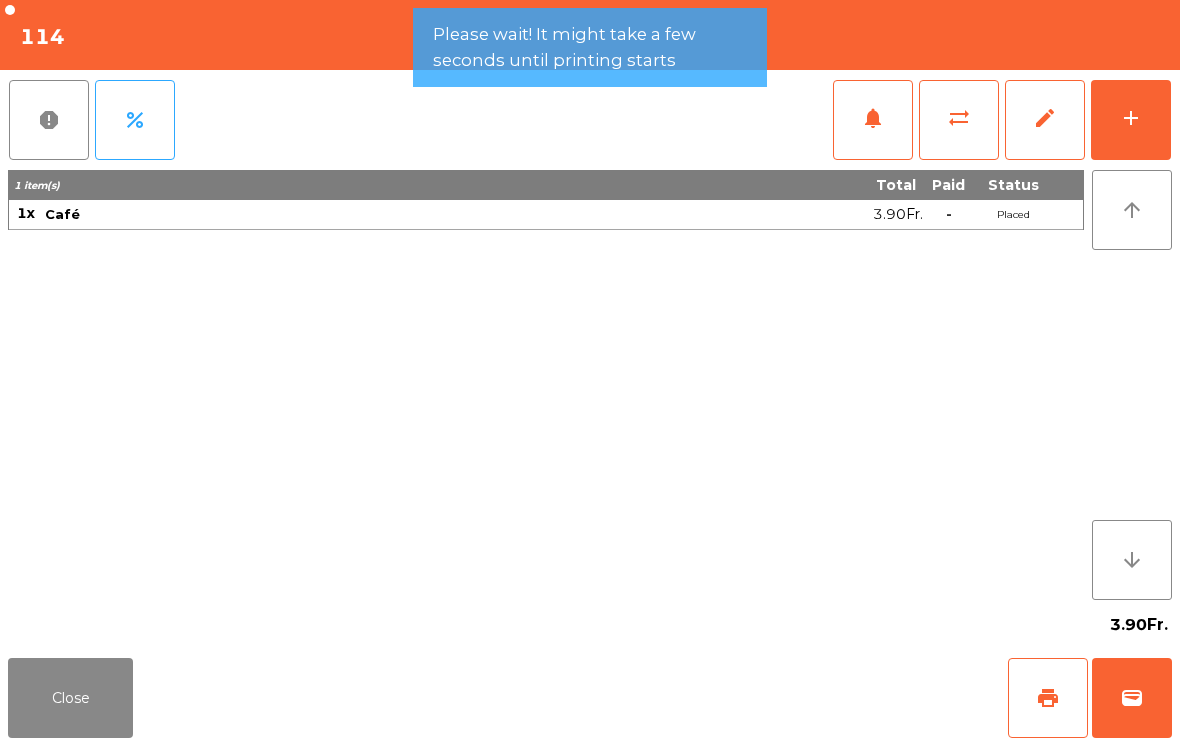 click on "print" 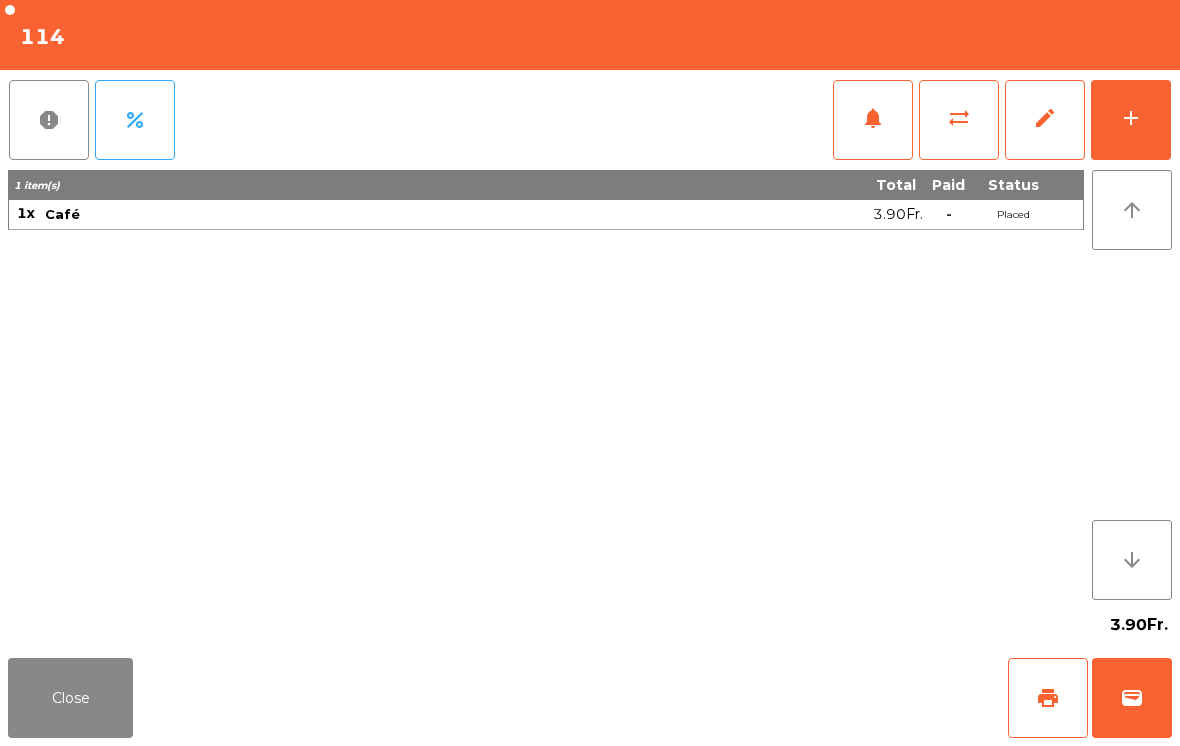 click on "Close   print   wallet" 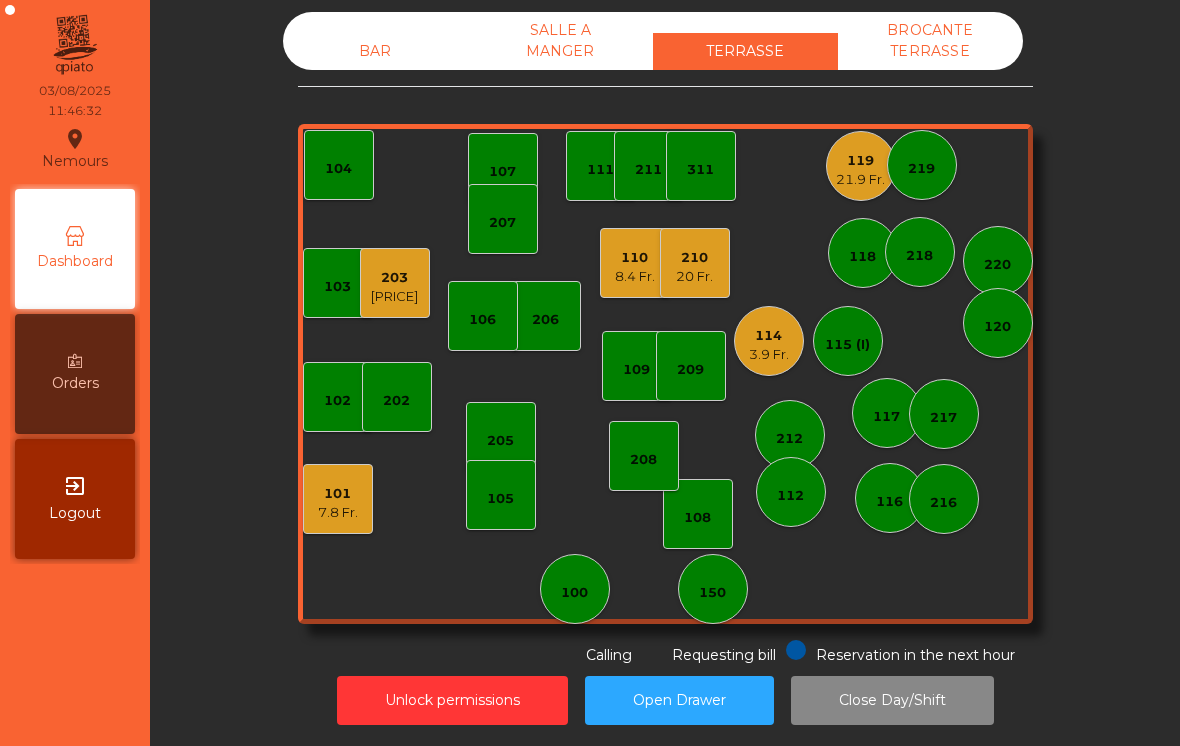 click on "7.8 Fr." 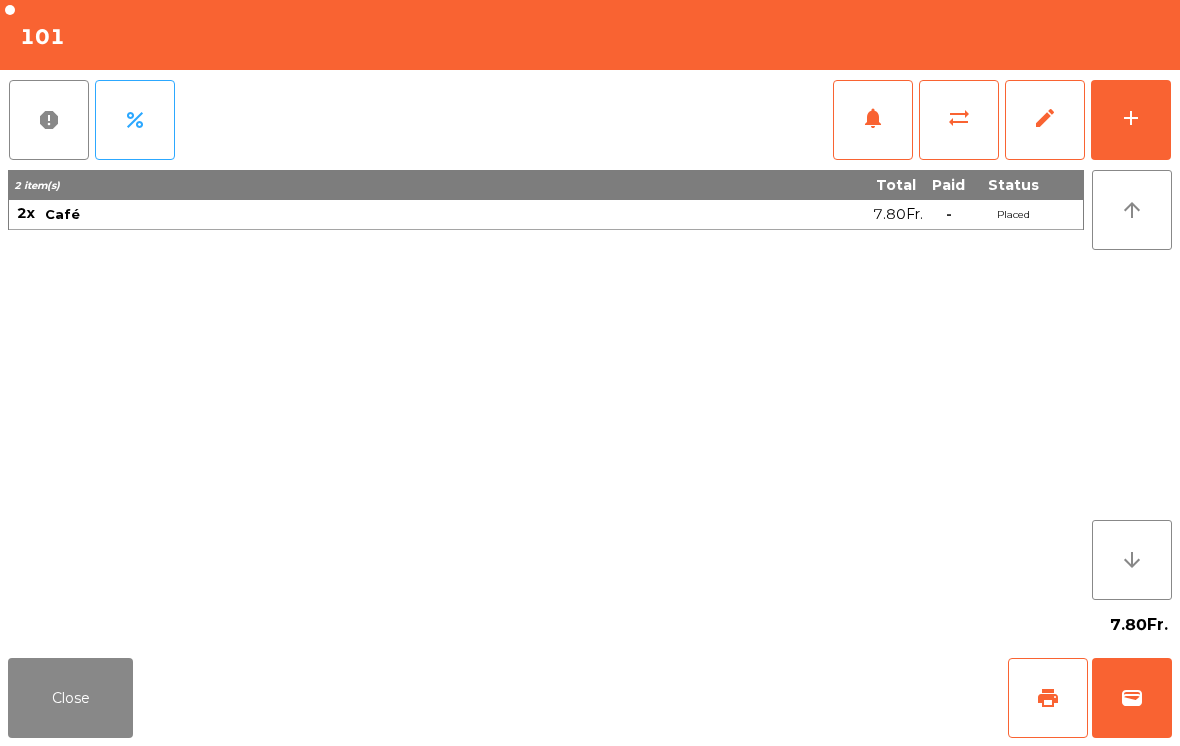 click on "wallet" 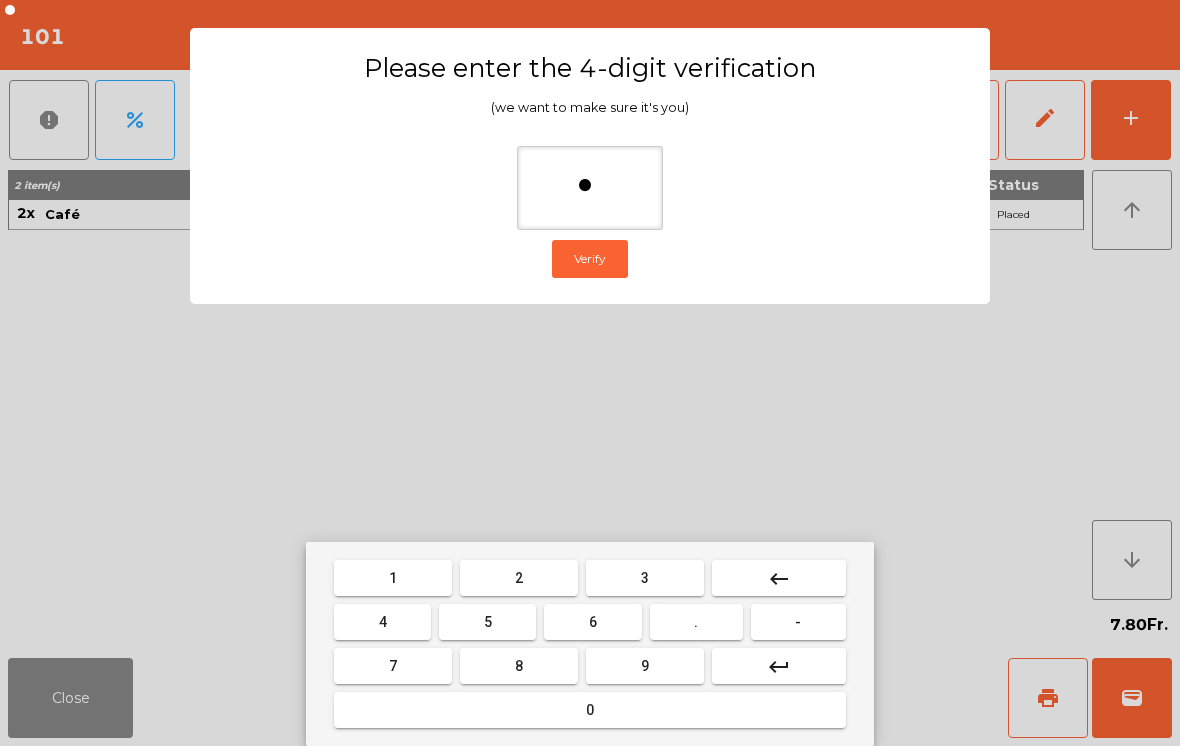 type on "**" 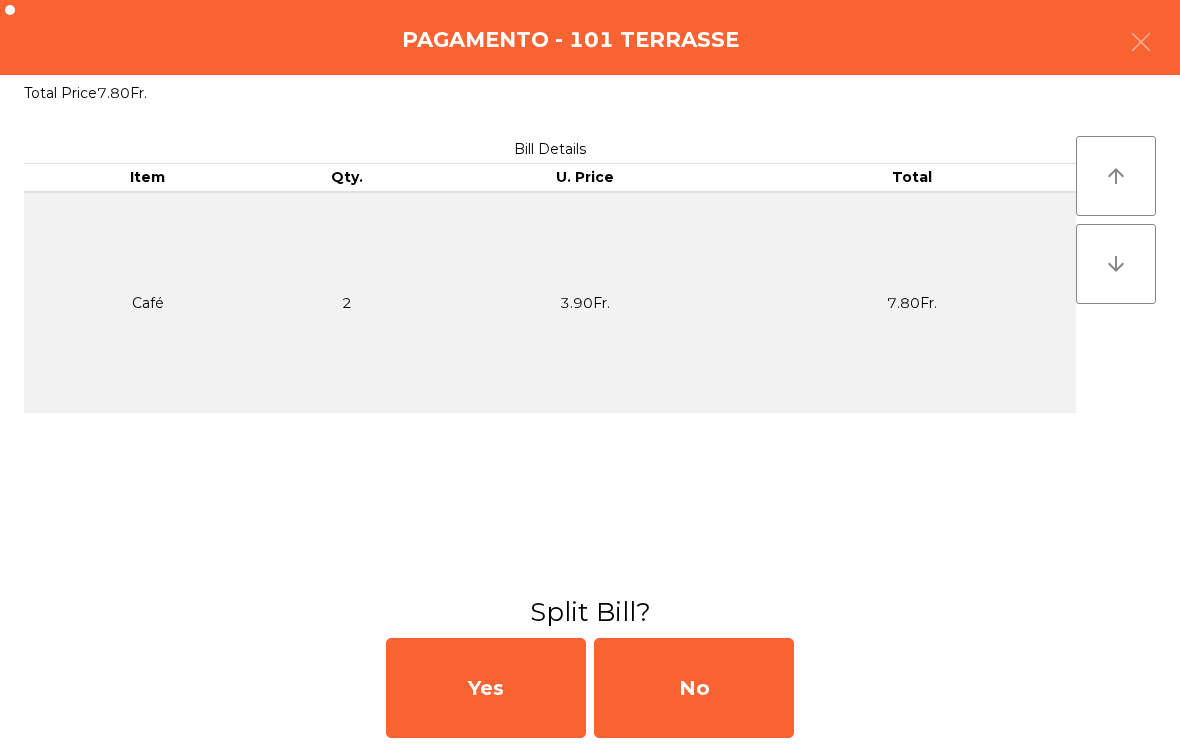 click on "No" 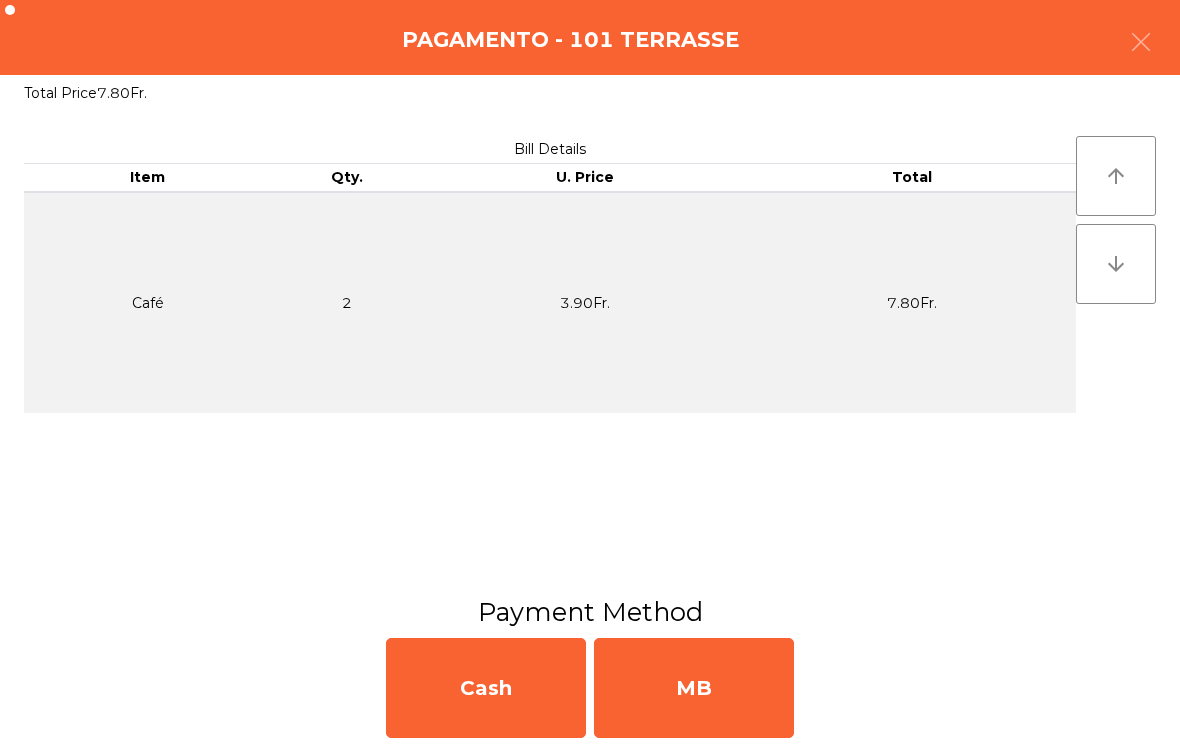 click on "MB" 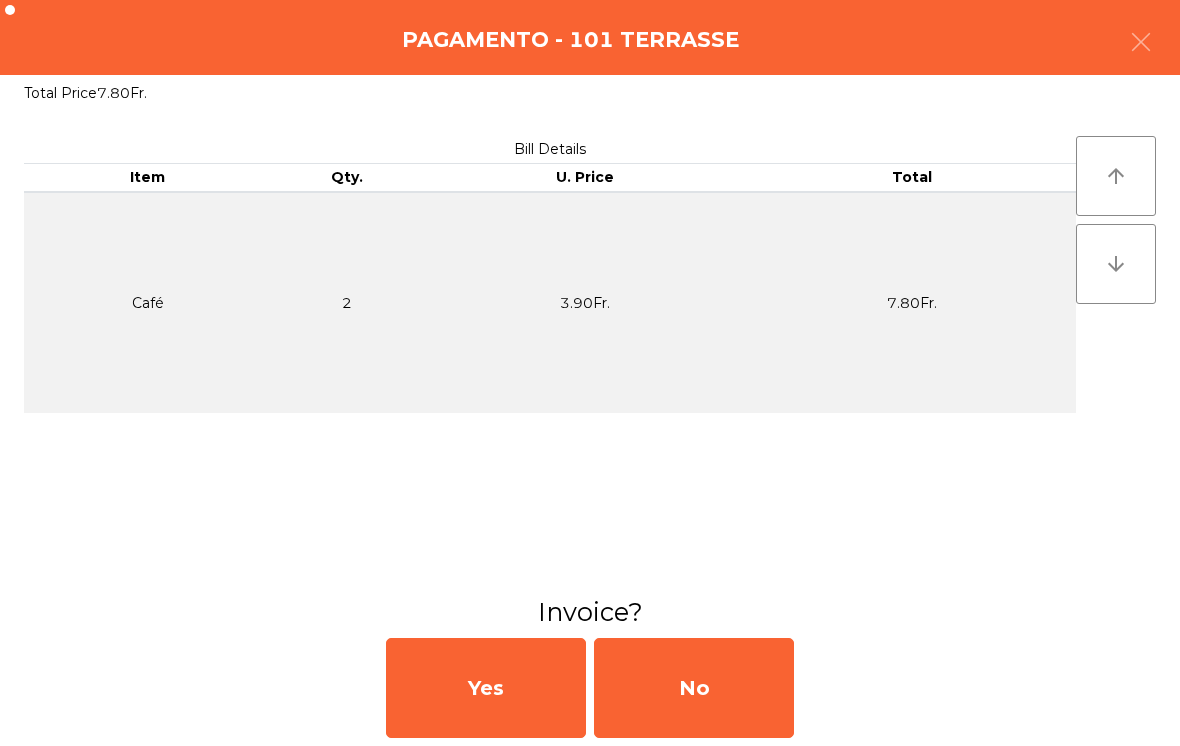 click on "No" 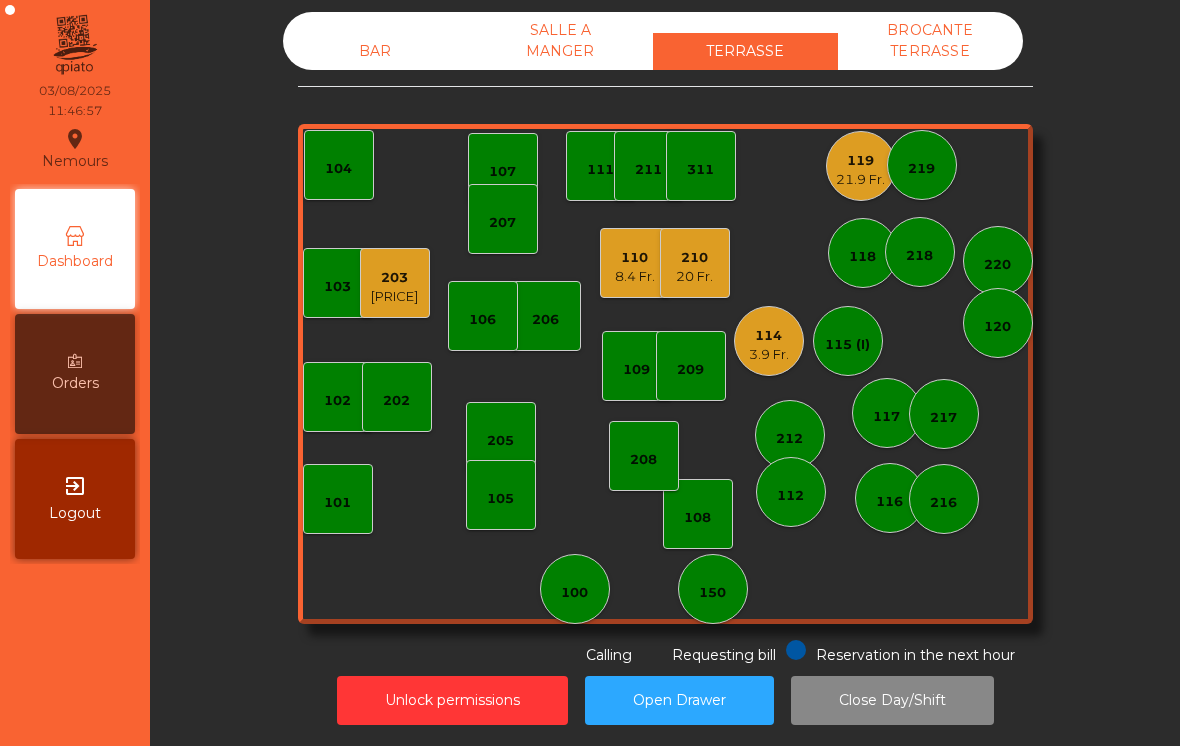 click on "3.9 Fr." 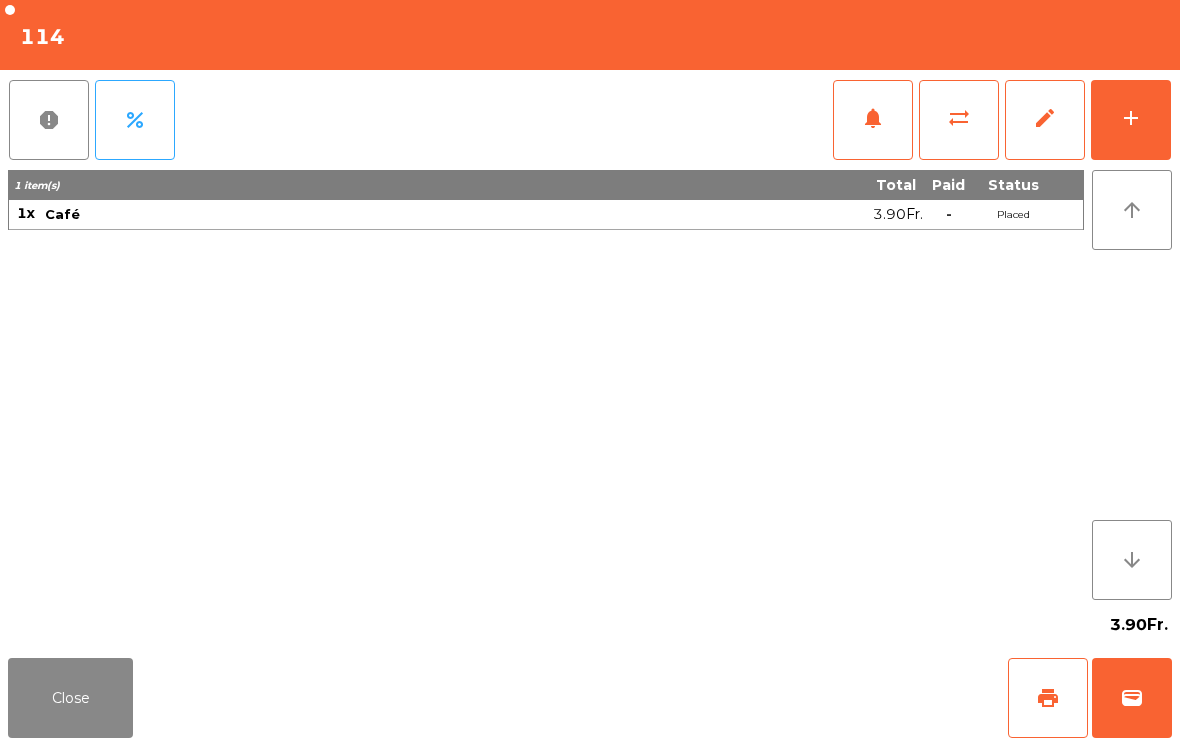 click on "wallet" 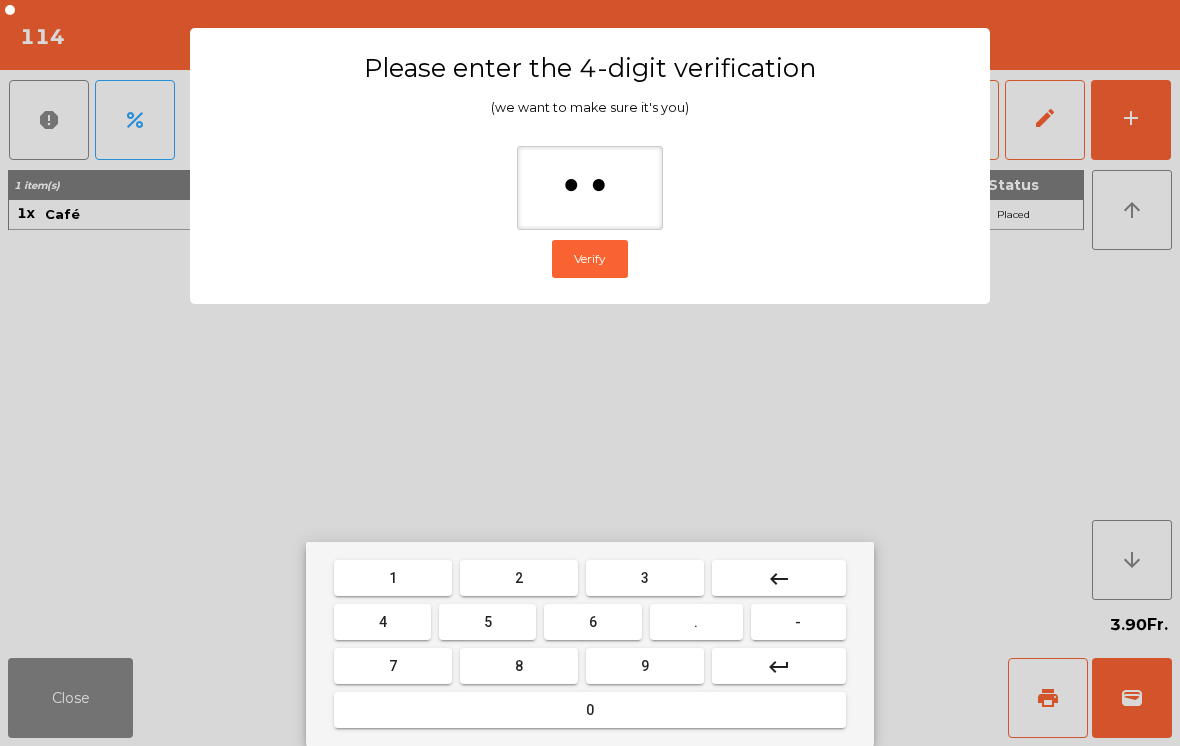 type on "***" 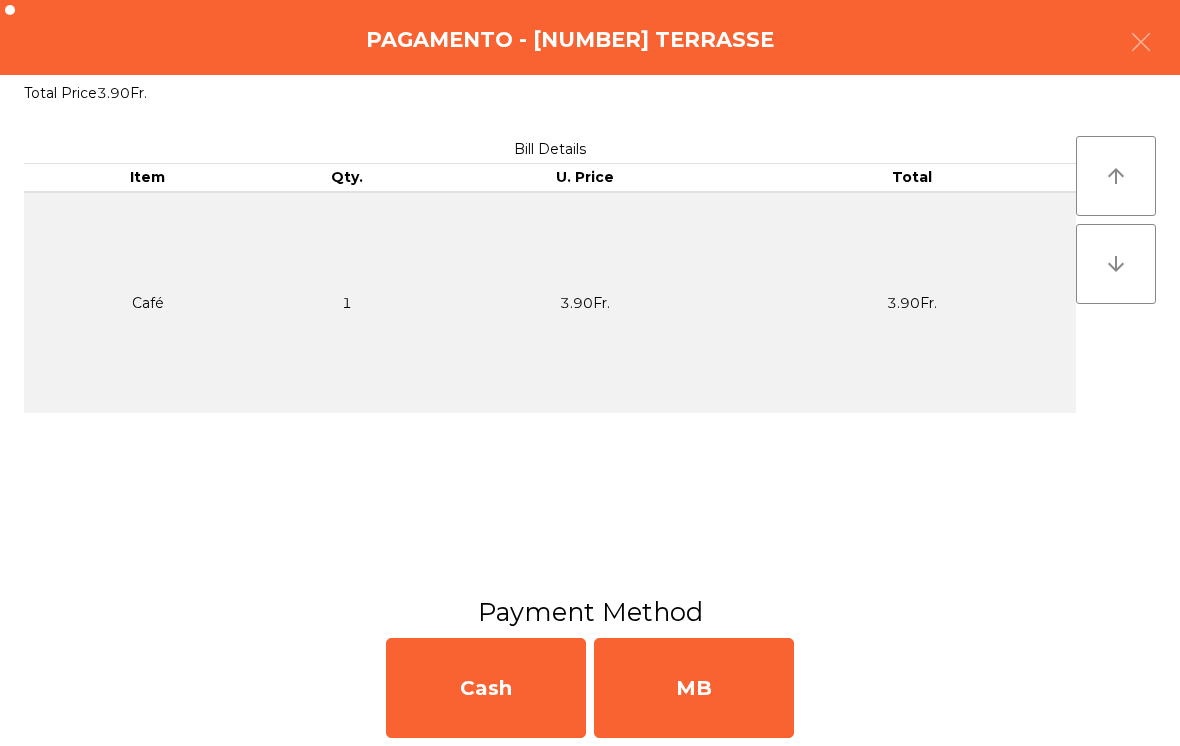 click on "MB" 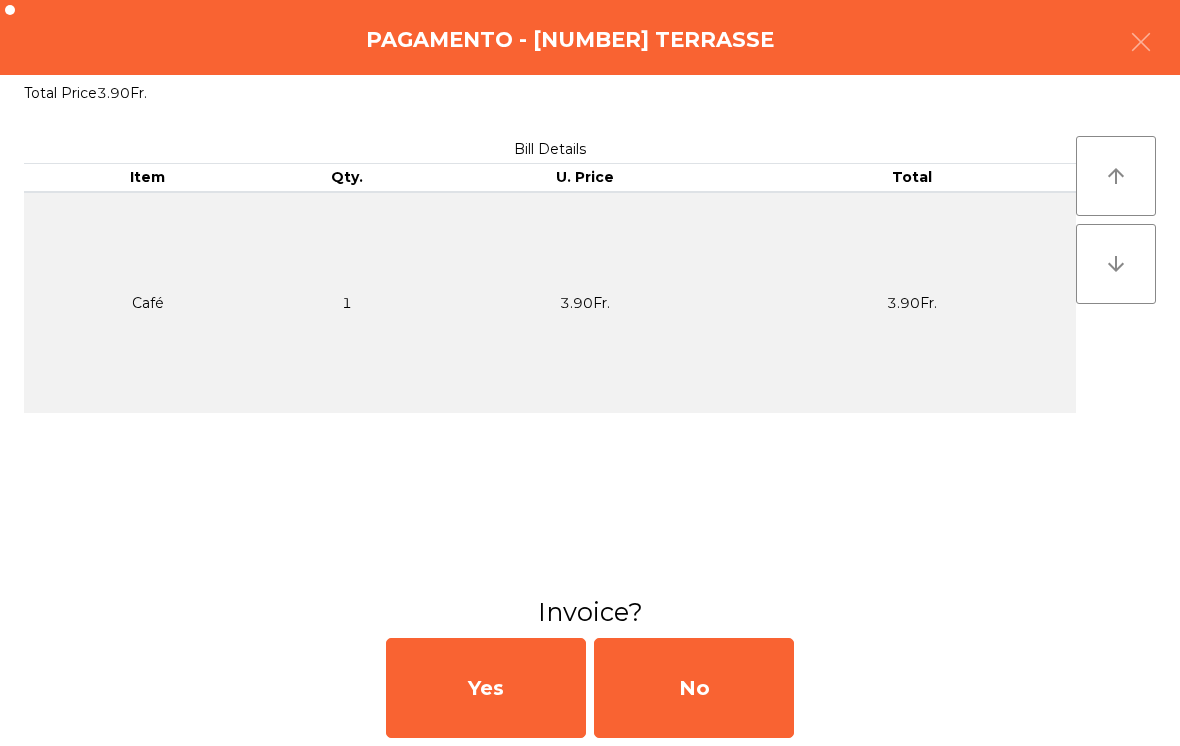 click on "No" 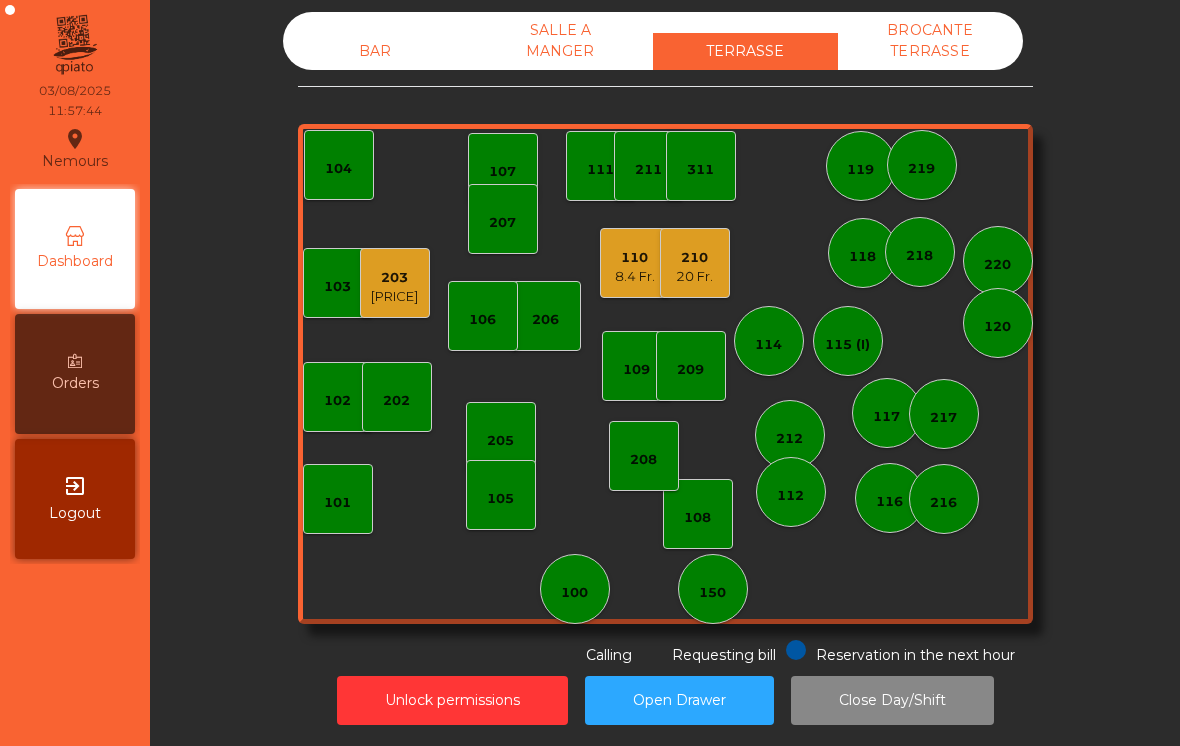 click on "203" 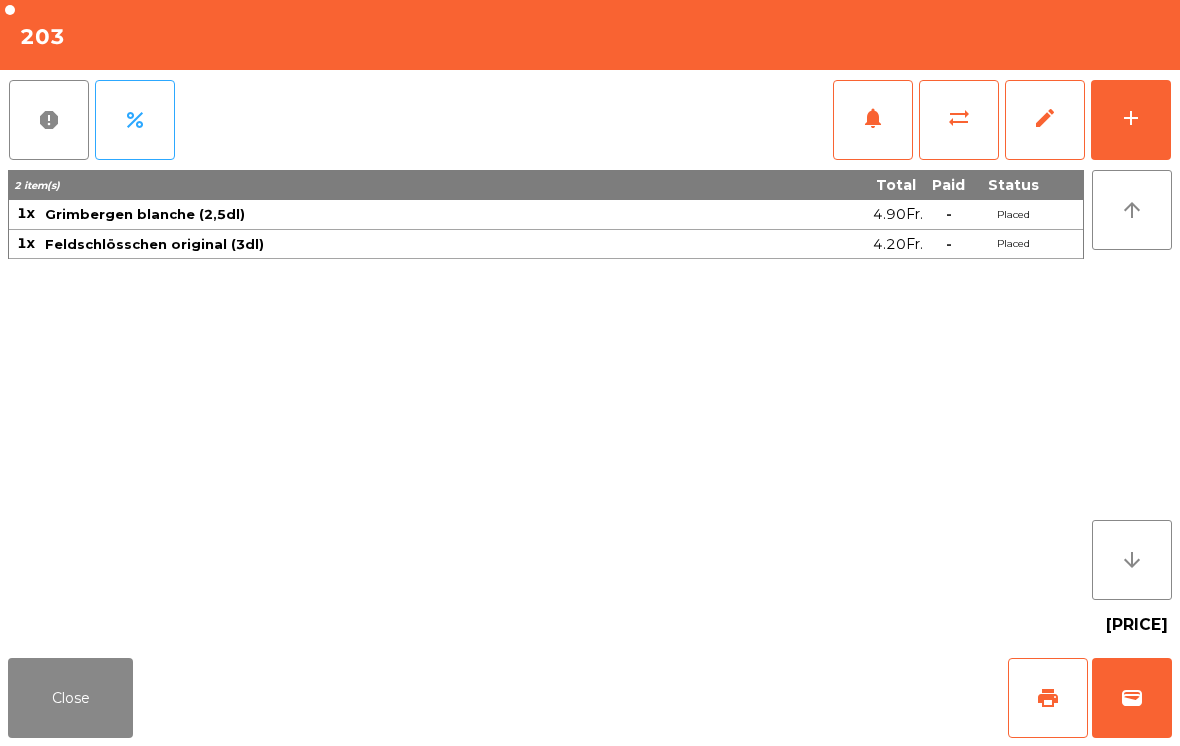 click on "add" 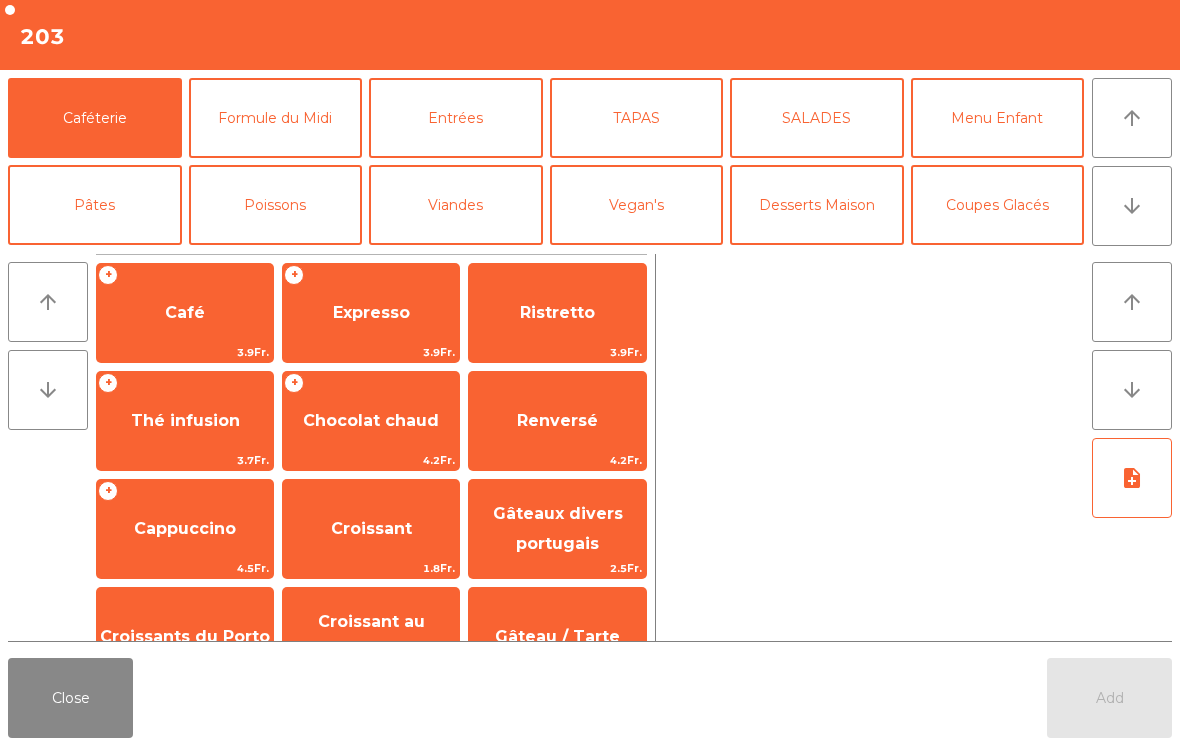 click on "arrow_downward" 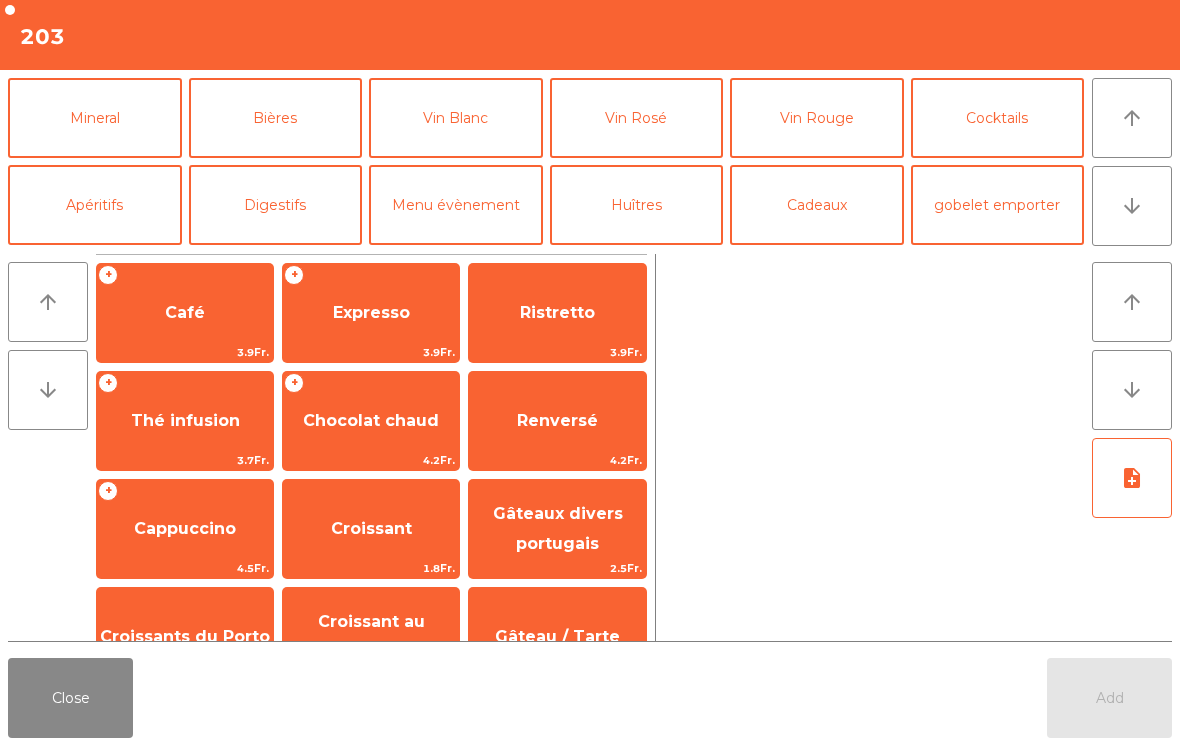 click on "Mineral" 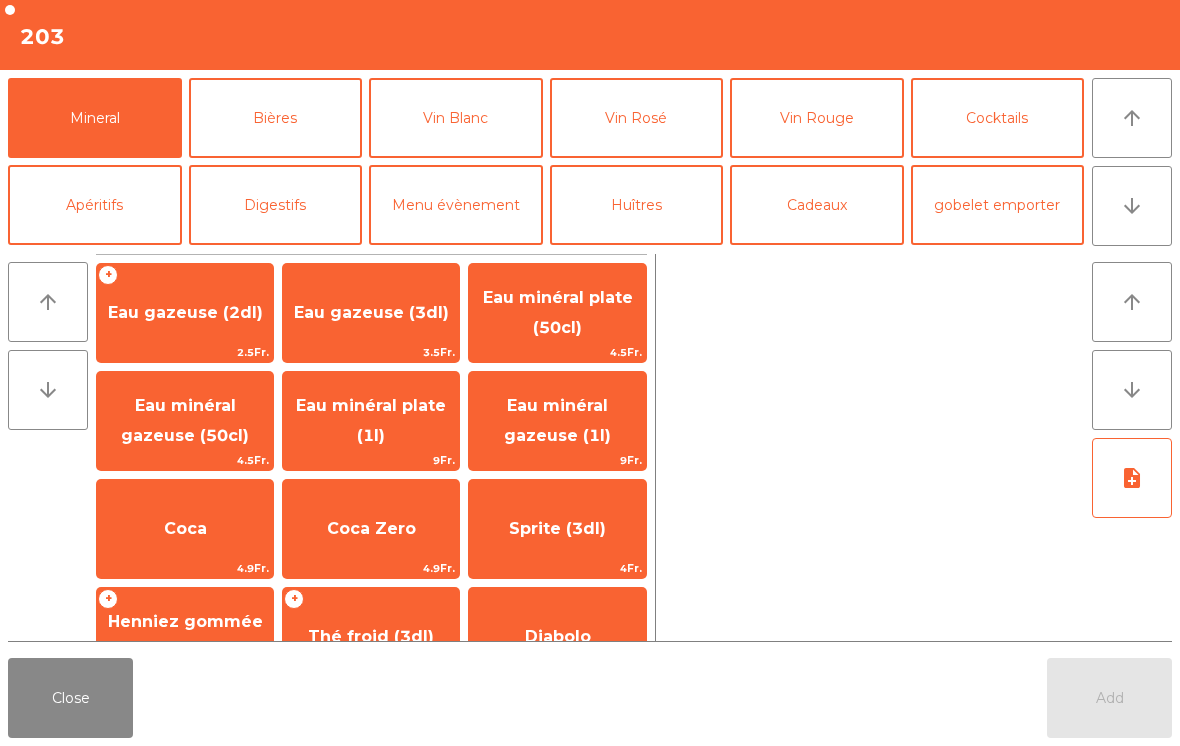 click on "Bières" 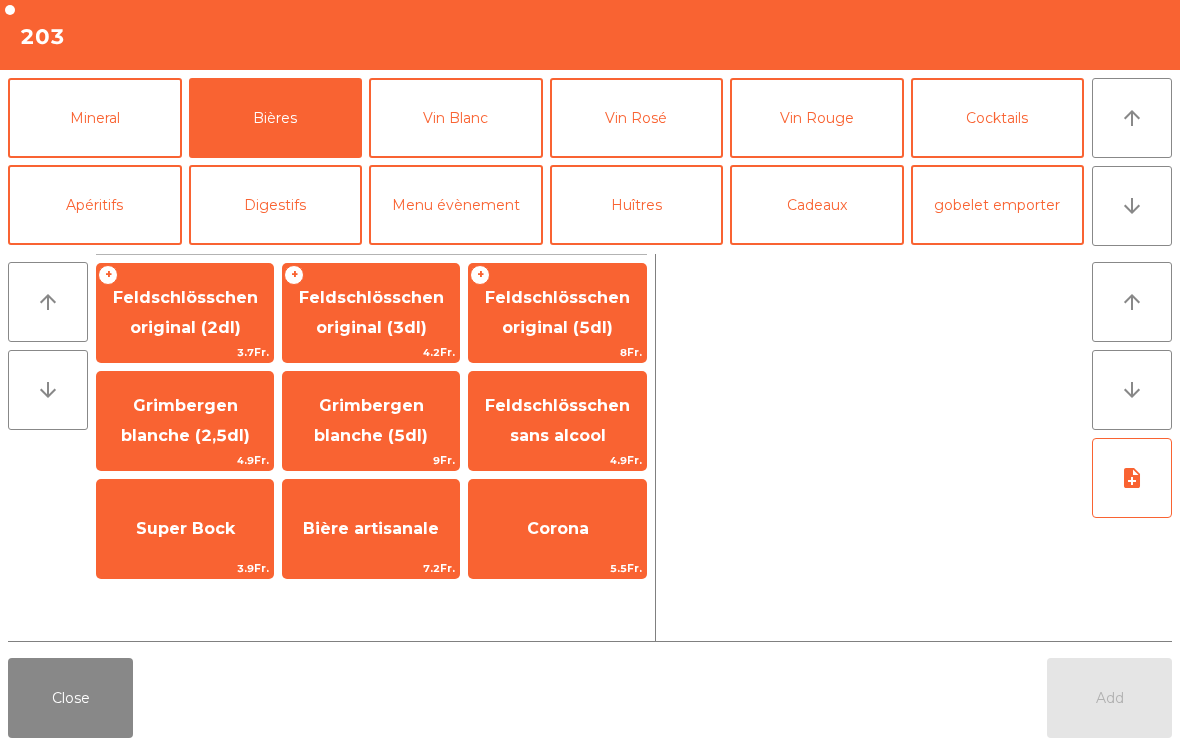 click on "Feldschlösschen original (3dl)" 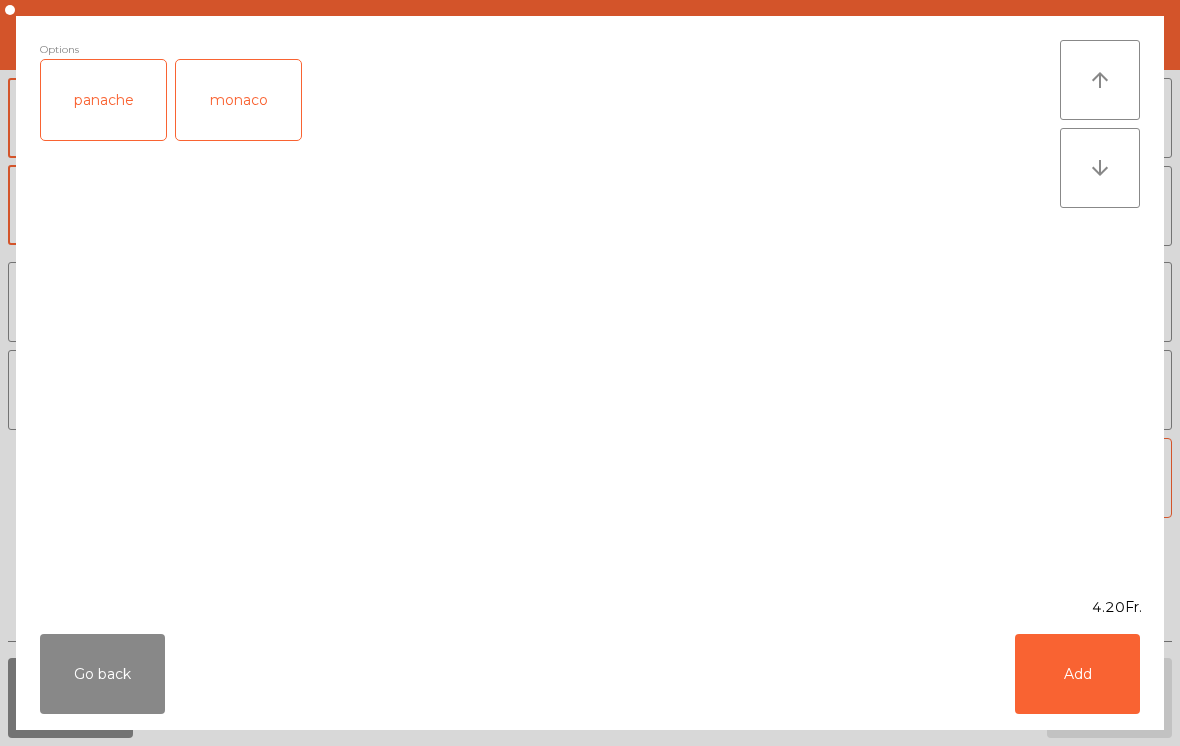 click on "Add" 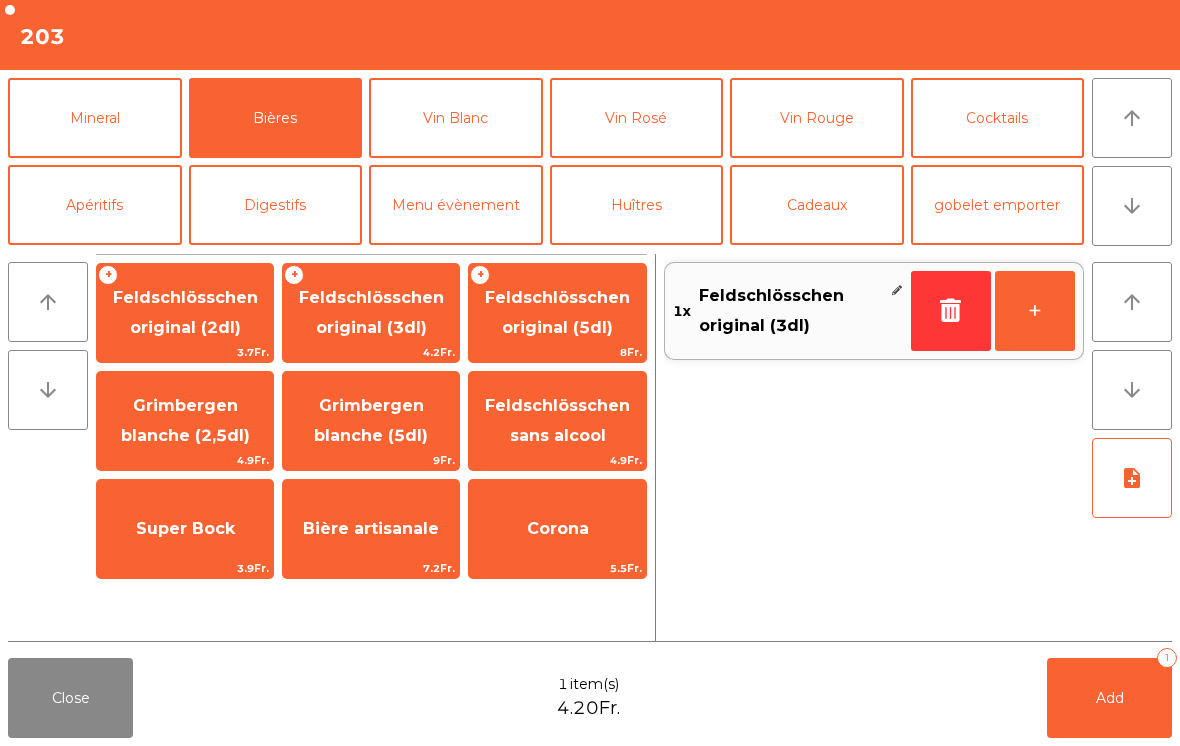 click on "Grimbergen blanche (2,5dl)" 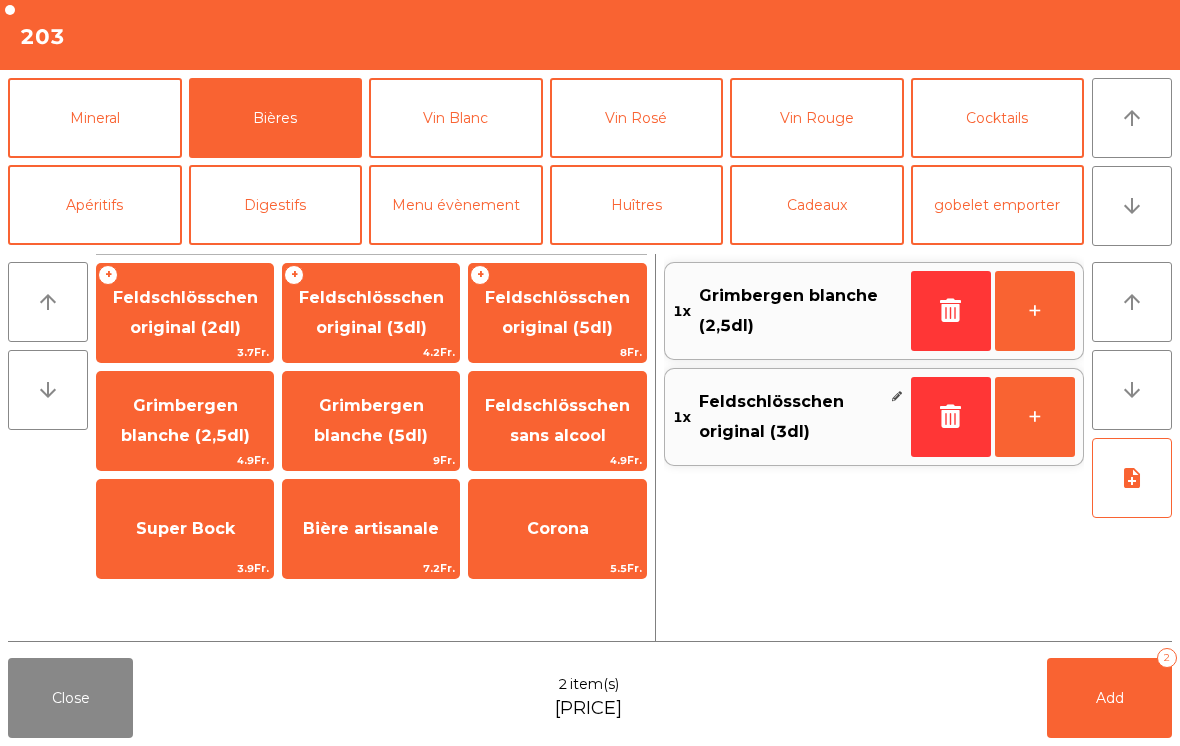 click on "arrow_downward" 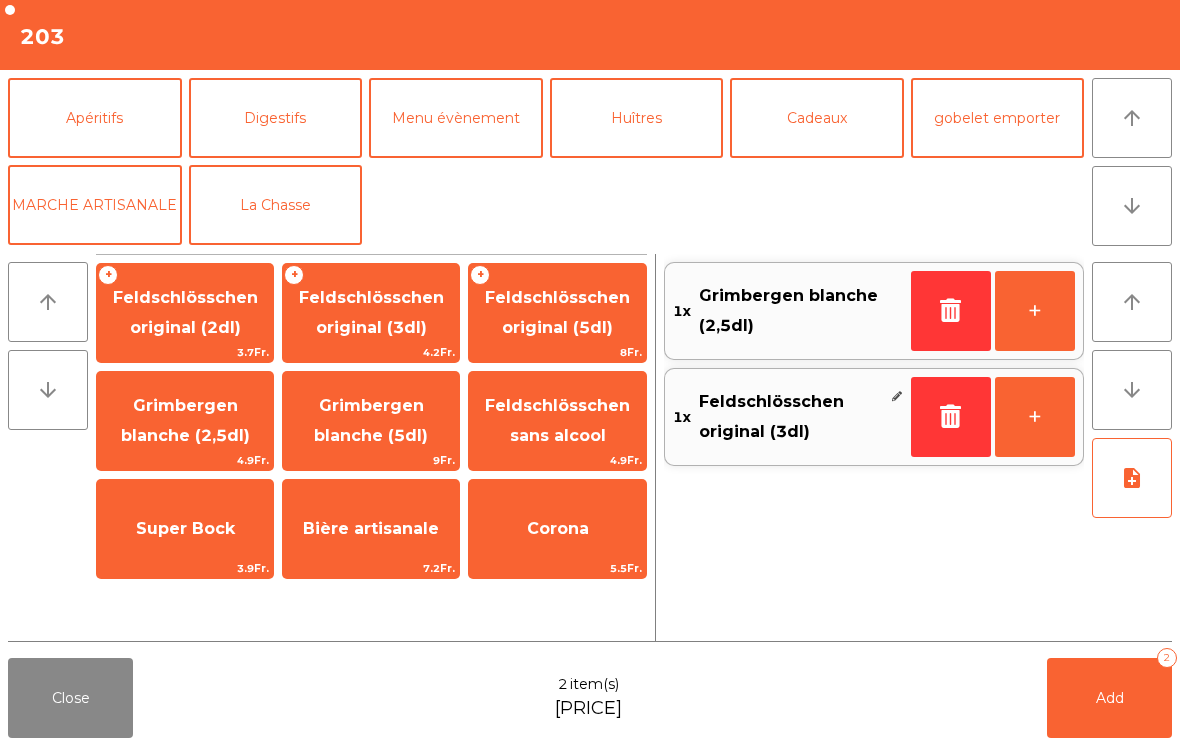 click on "arrow_upward" 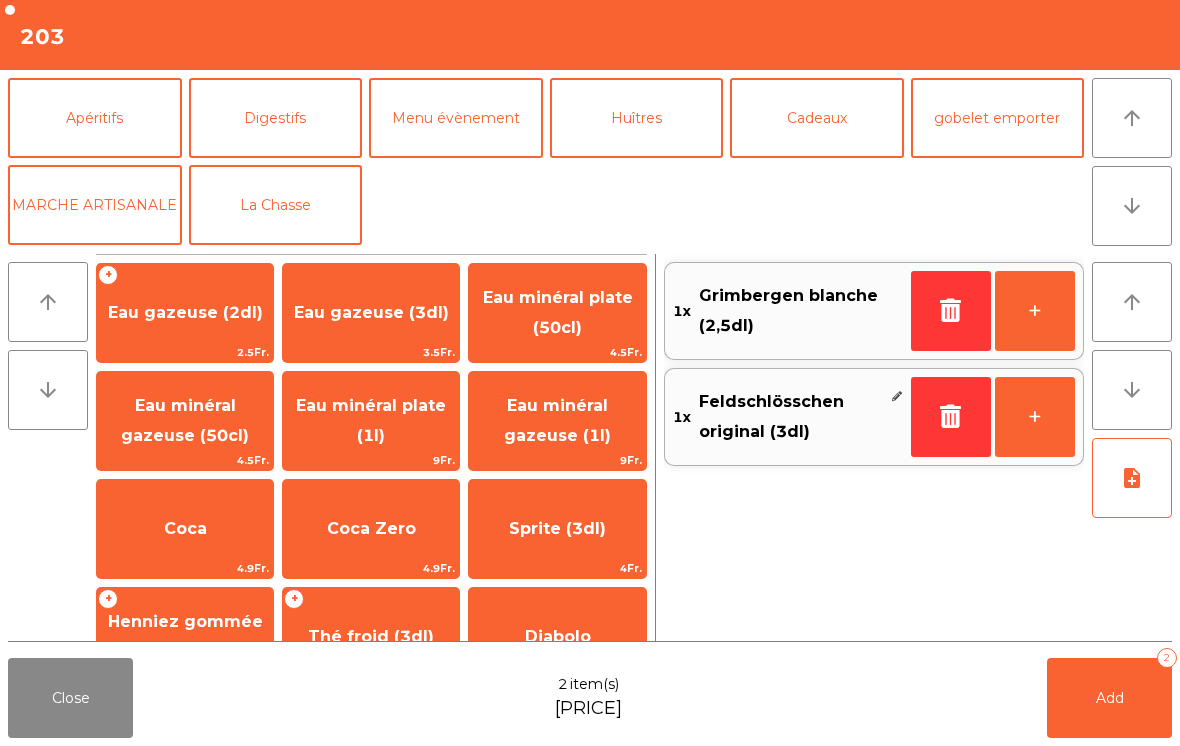 scroll, scrollTop: 174, scrollLeft: 0, axis: vertical 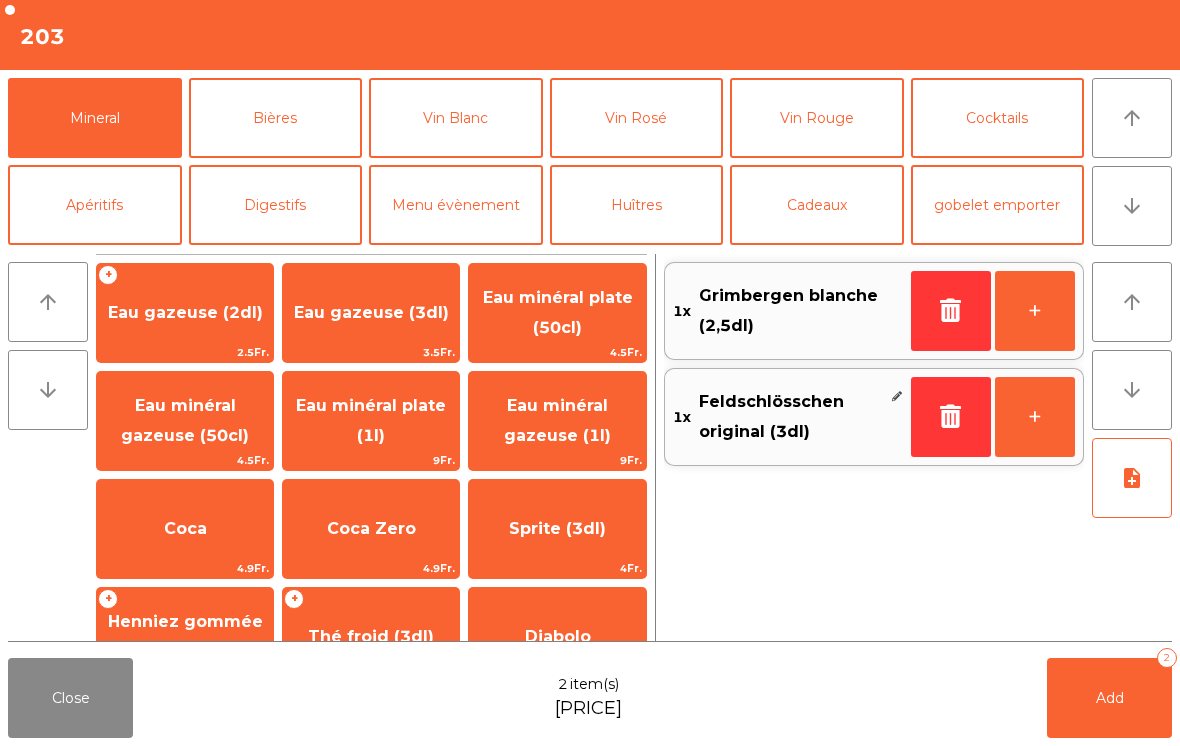 click on "Henniez gommée (3dl)" 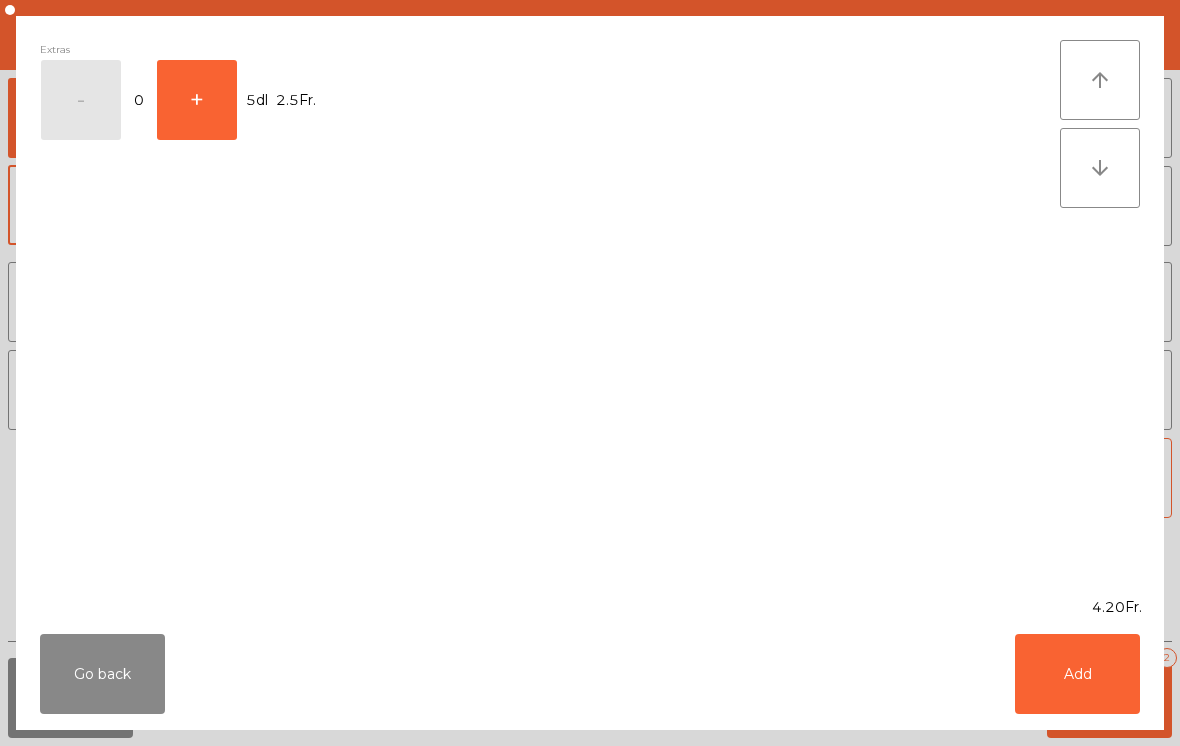 click on "Add" 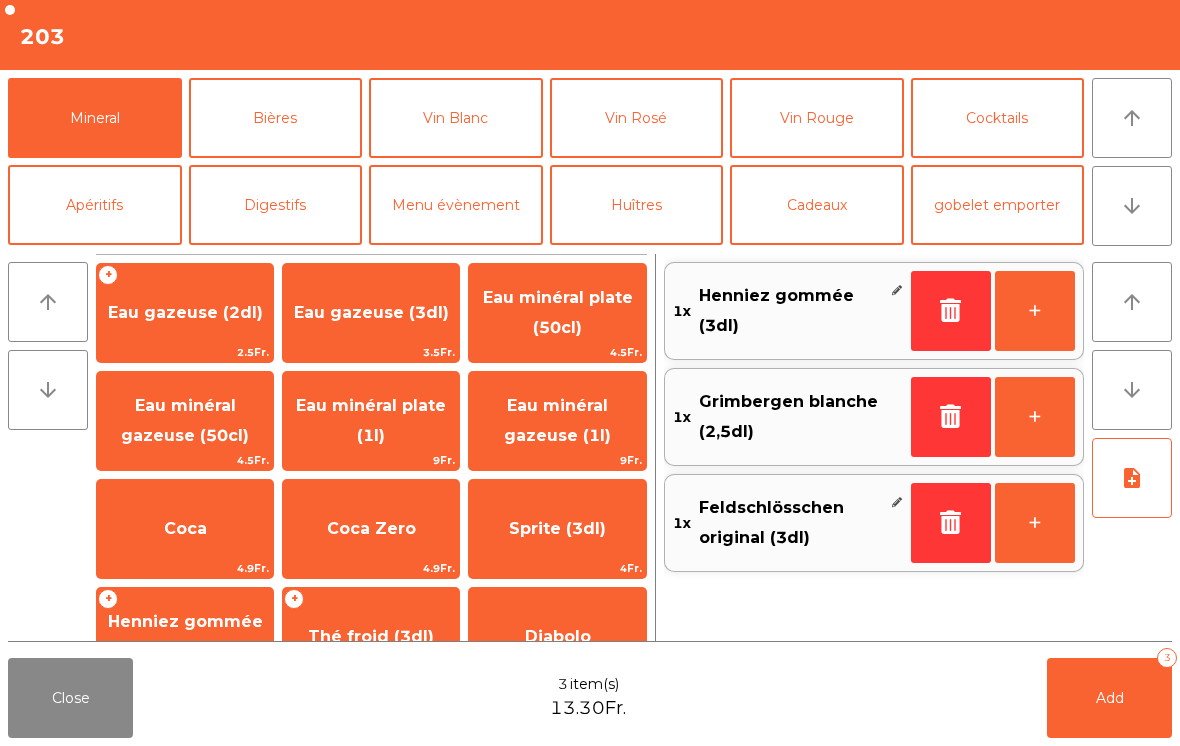 click on "Add   3" 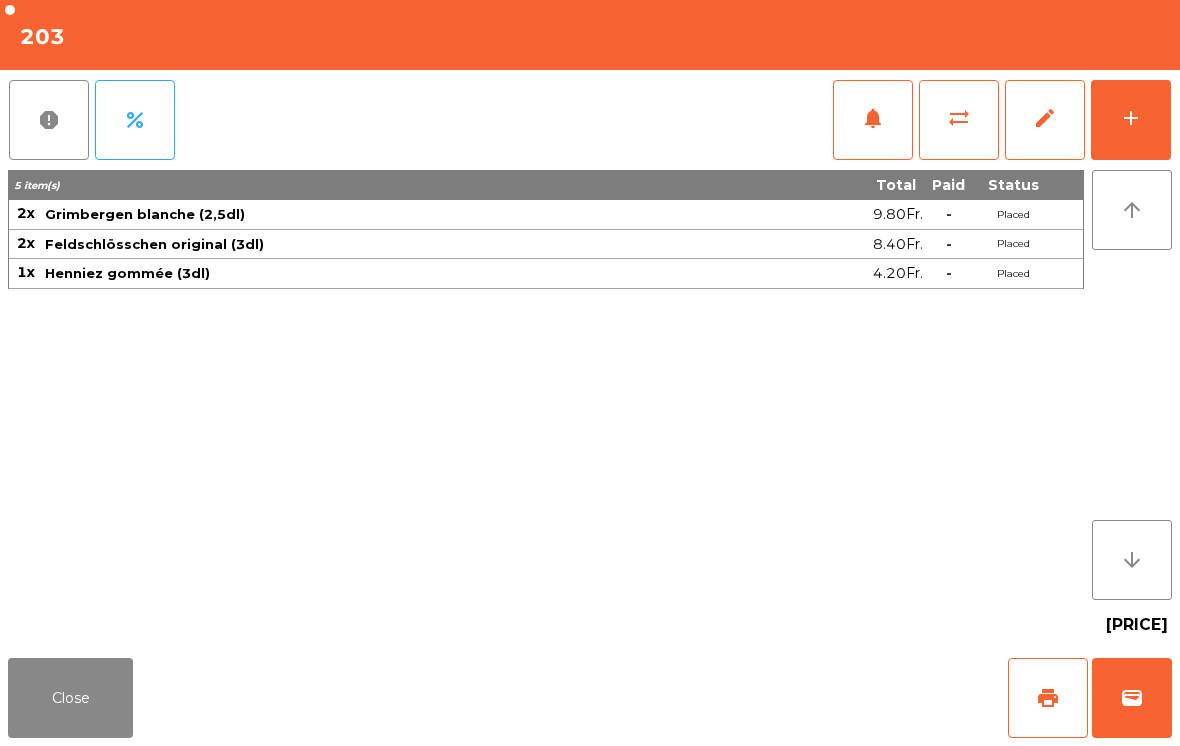 click on "Close" 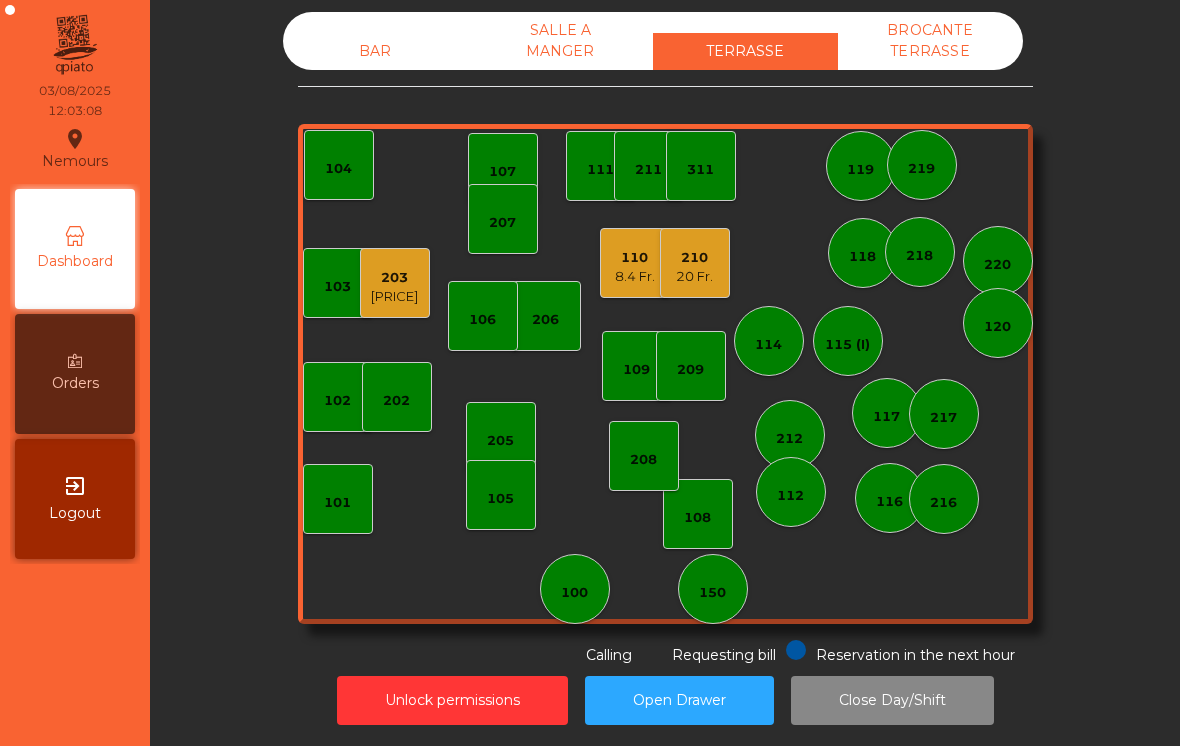 click on "[NUMBER]   [PRICE]" 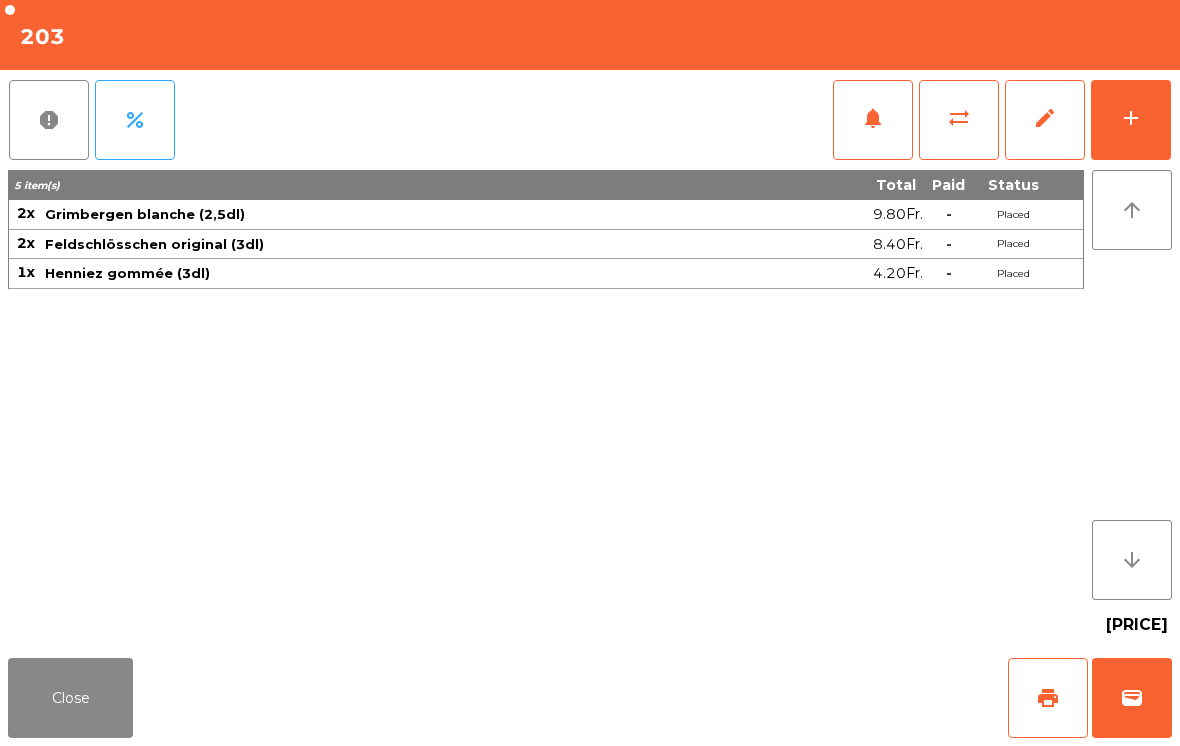 click on "print" 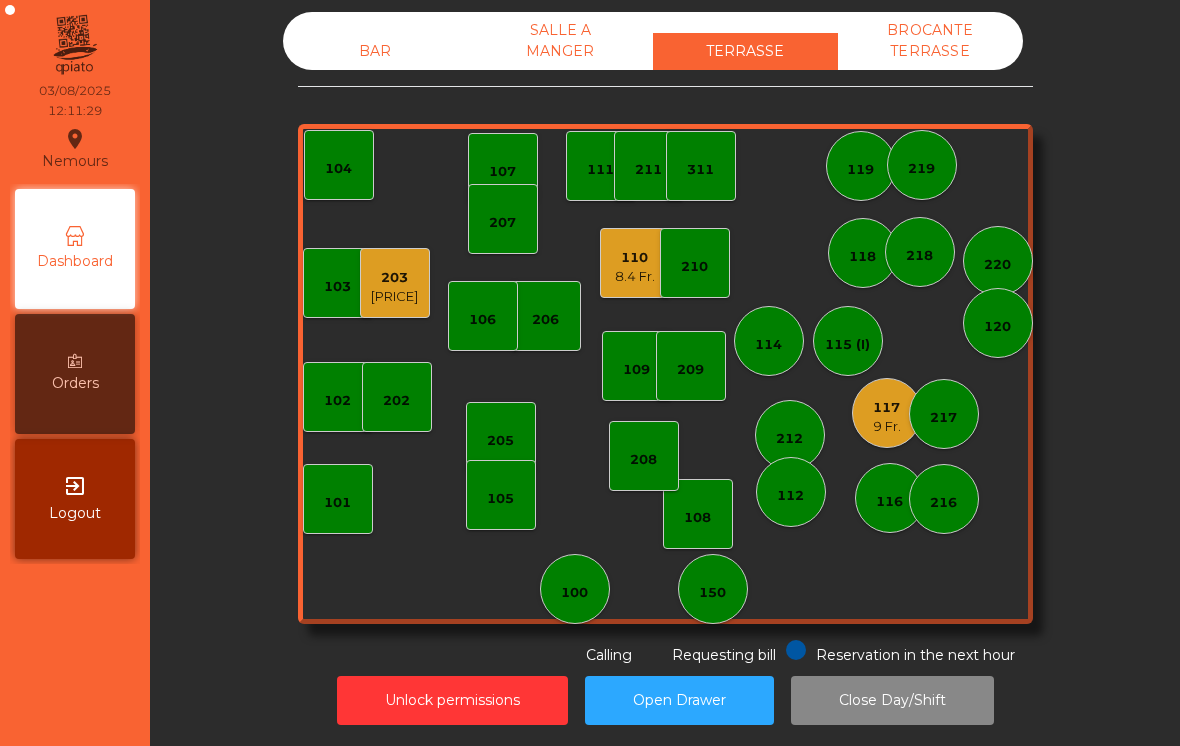 click on "[PRICE]" 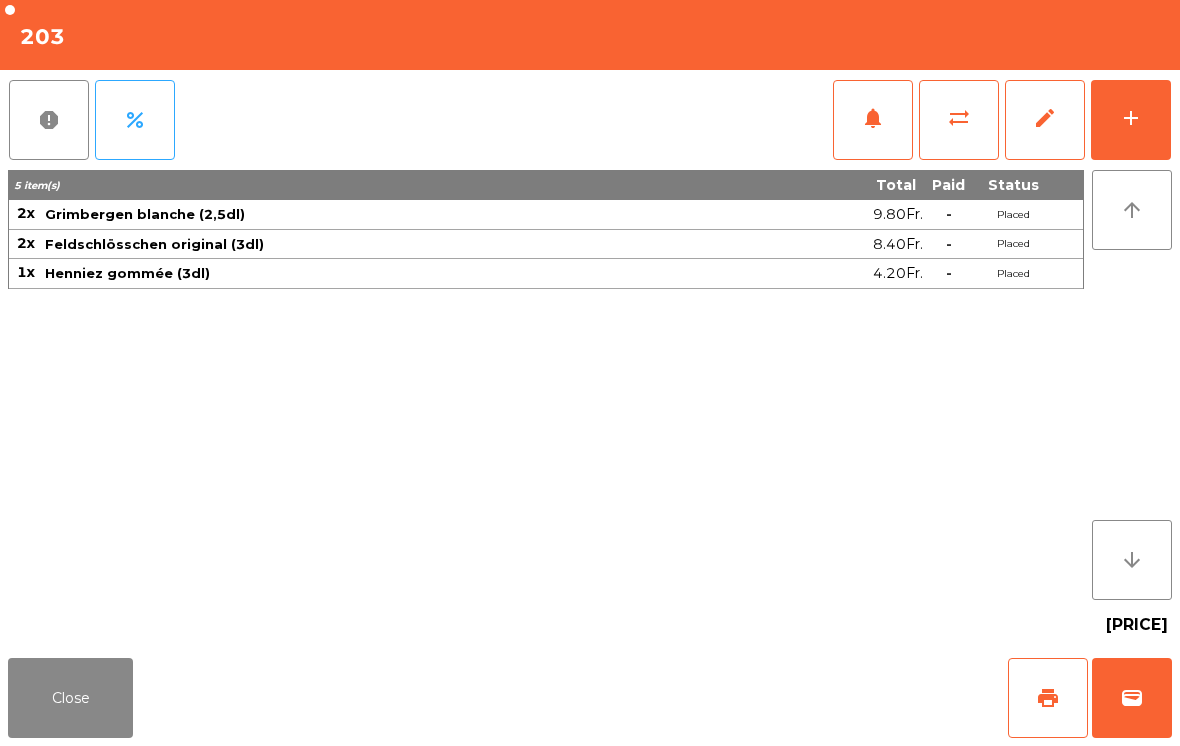 click on "add" 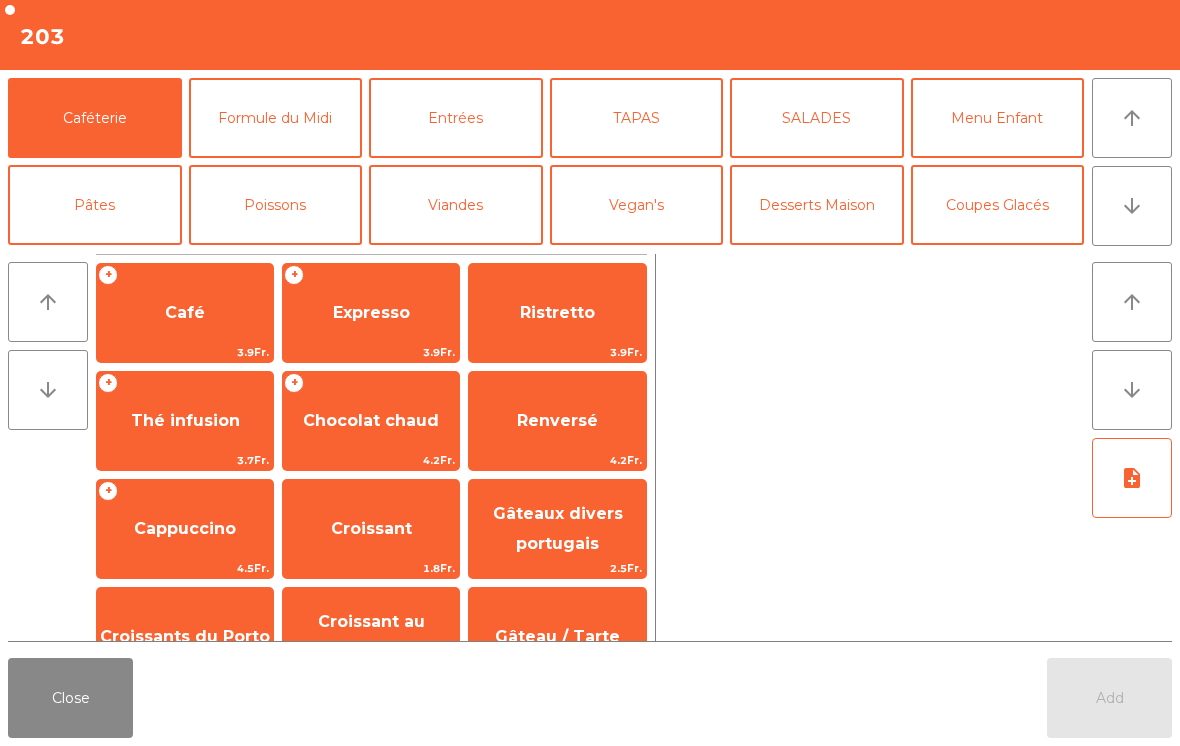 click on "arrow_downward" 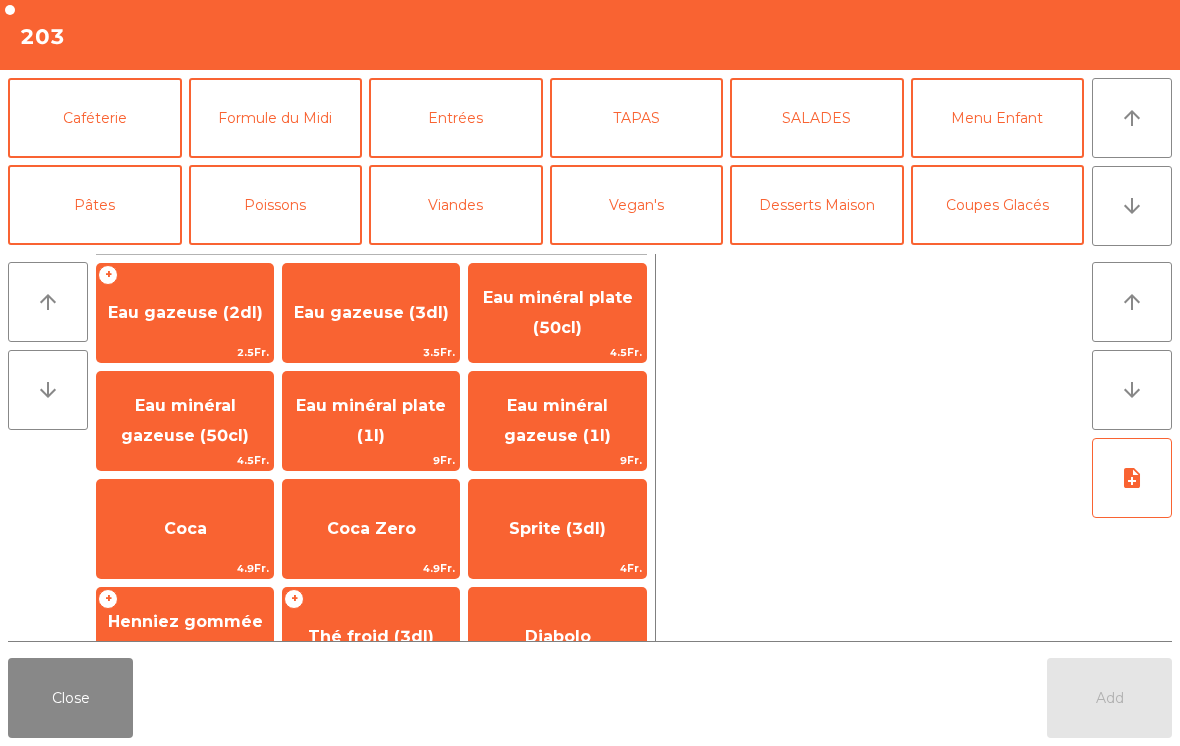scroll, scrollTop: 174, scrollLeft: 0, axis: vertical 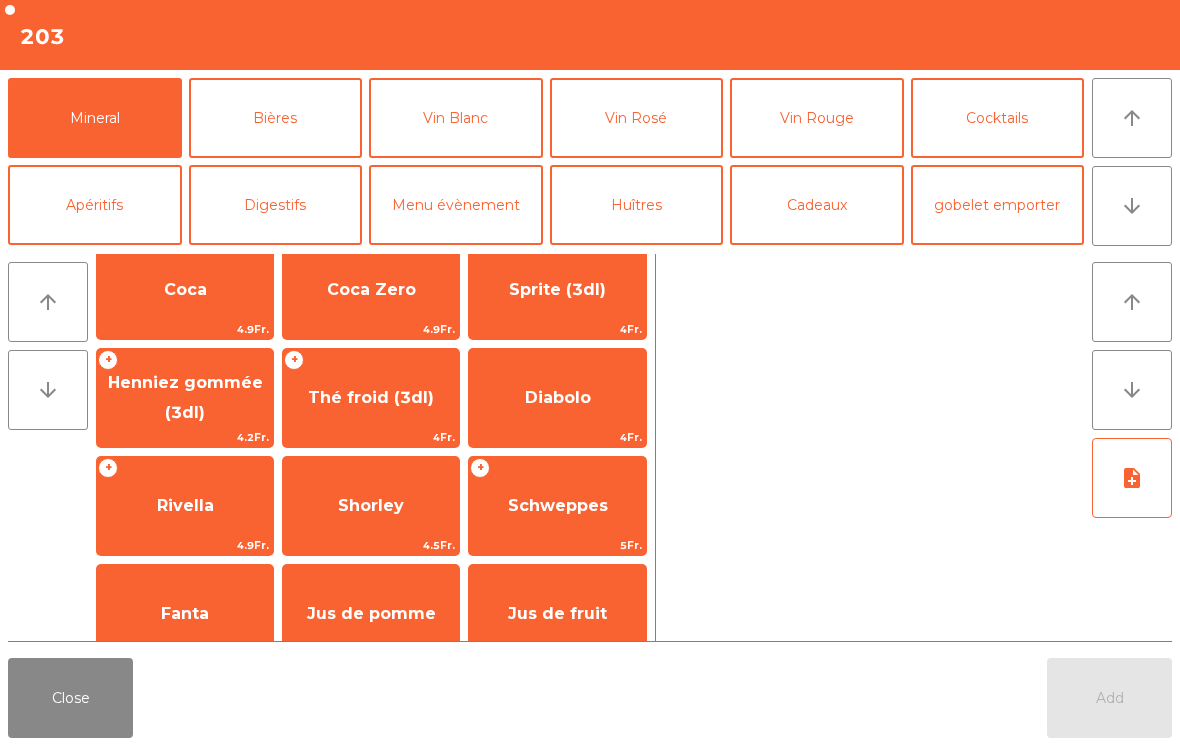 click on "Henniez gommée (3dl)" 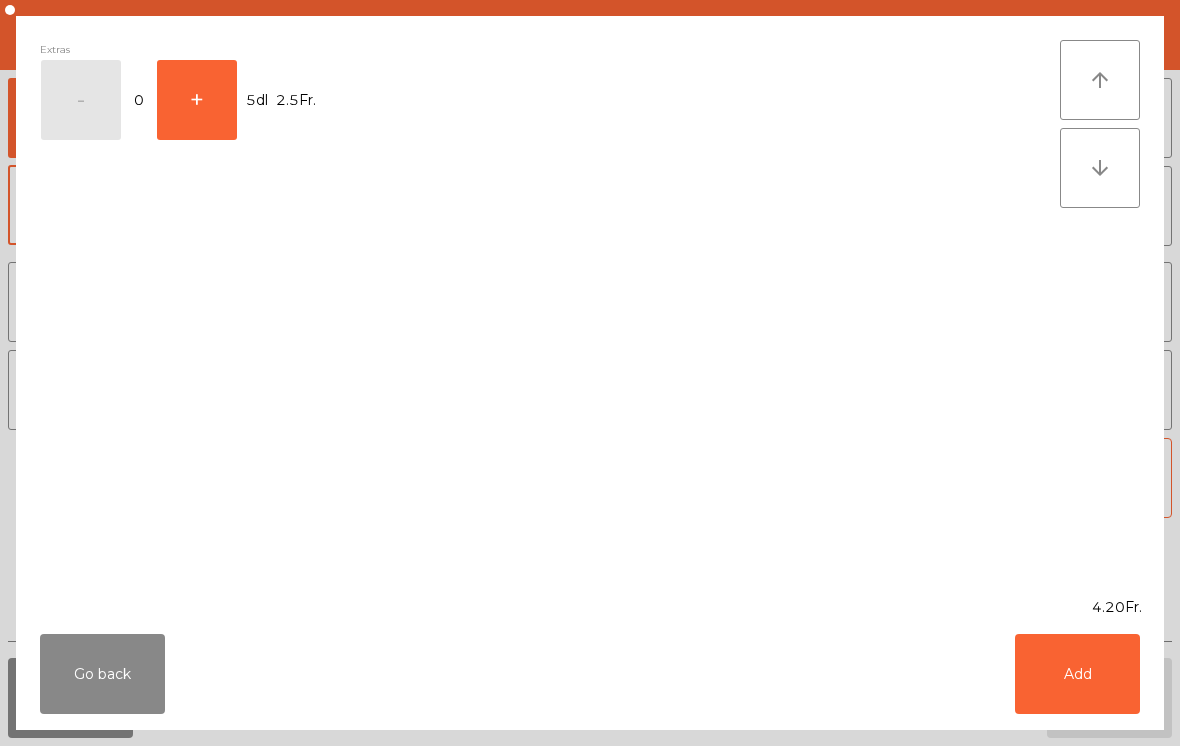 click on "Add" 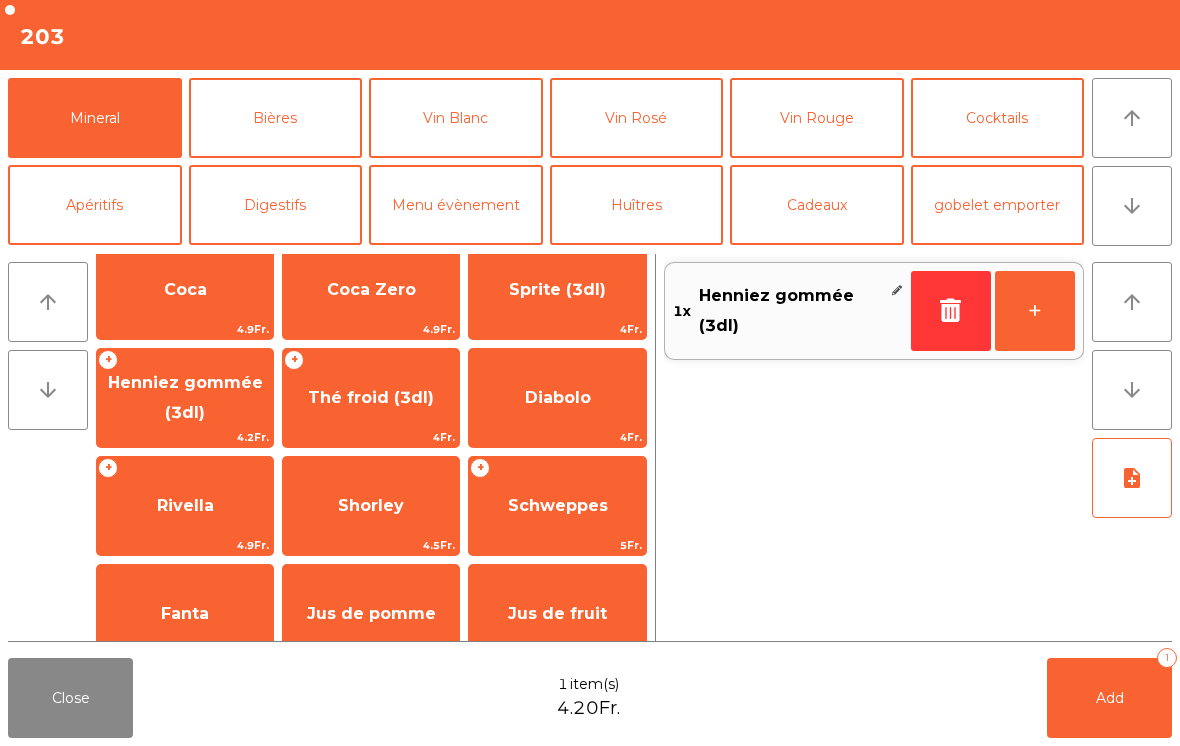 click on "Add   1" 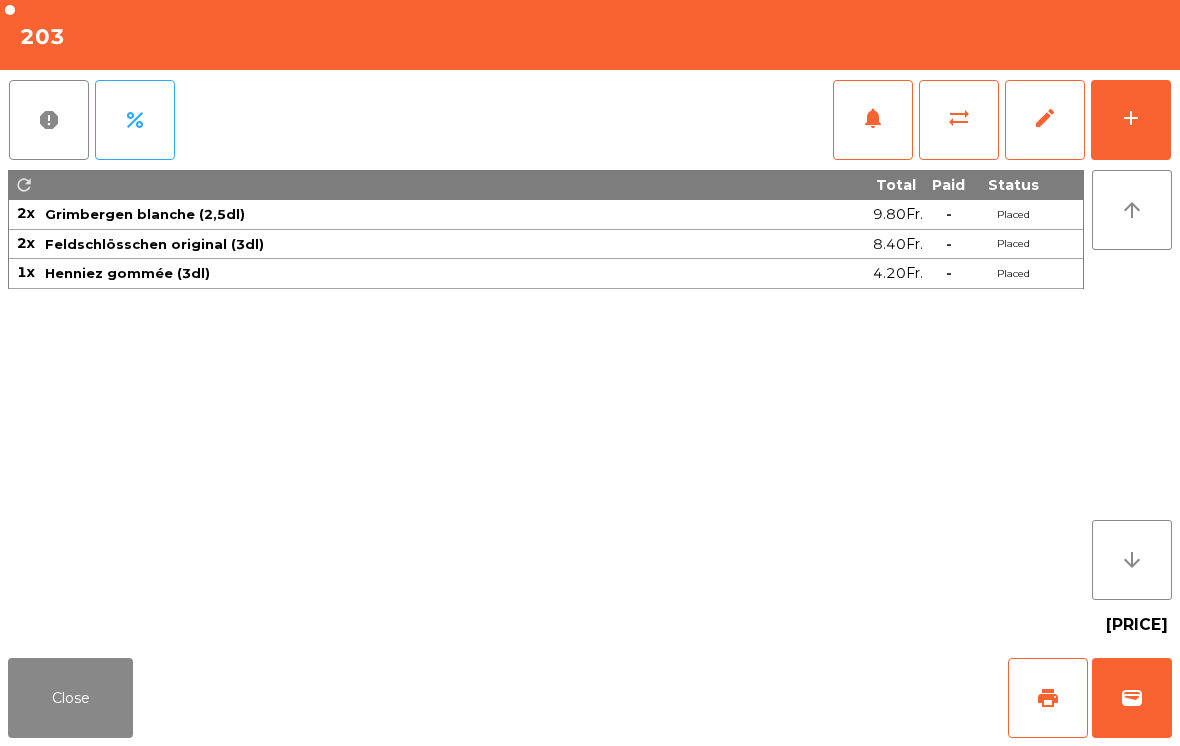 click on "[PRICE]" 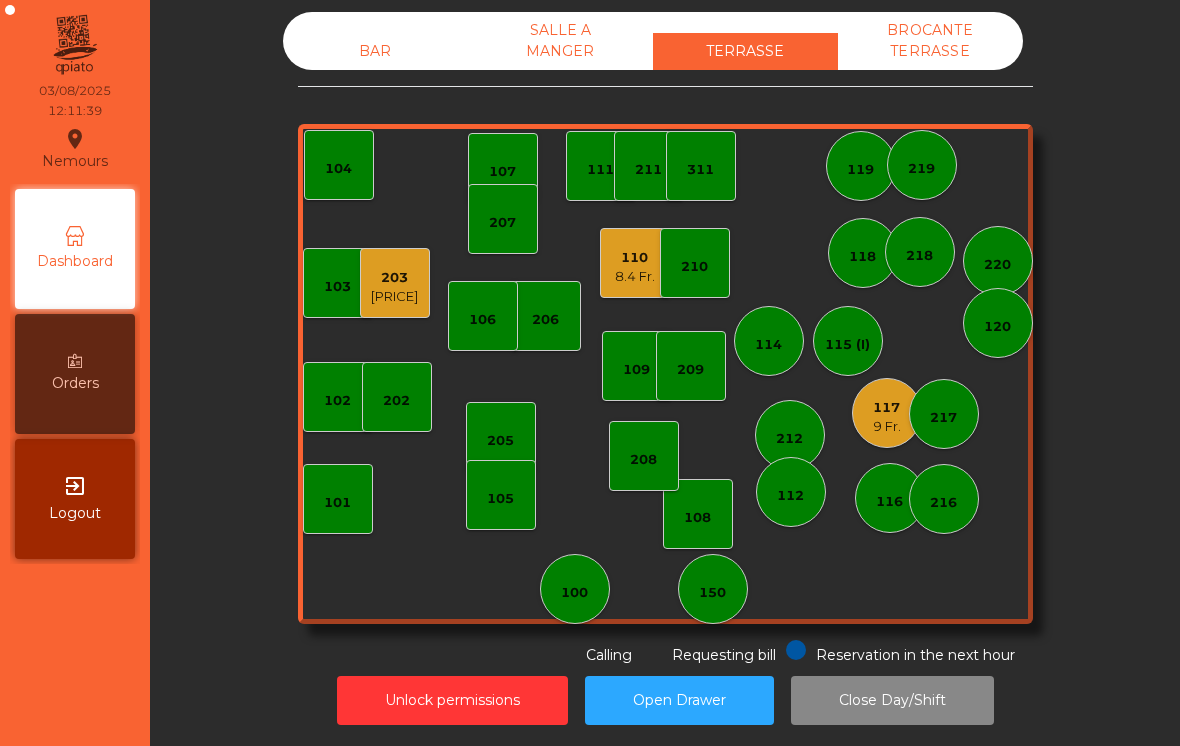 click on "110" 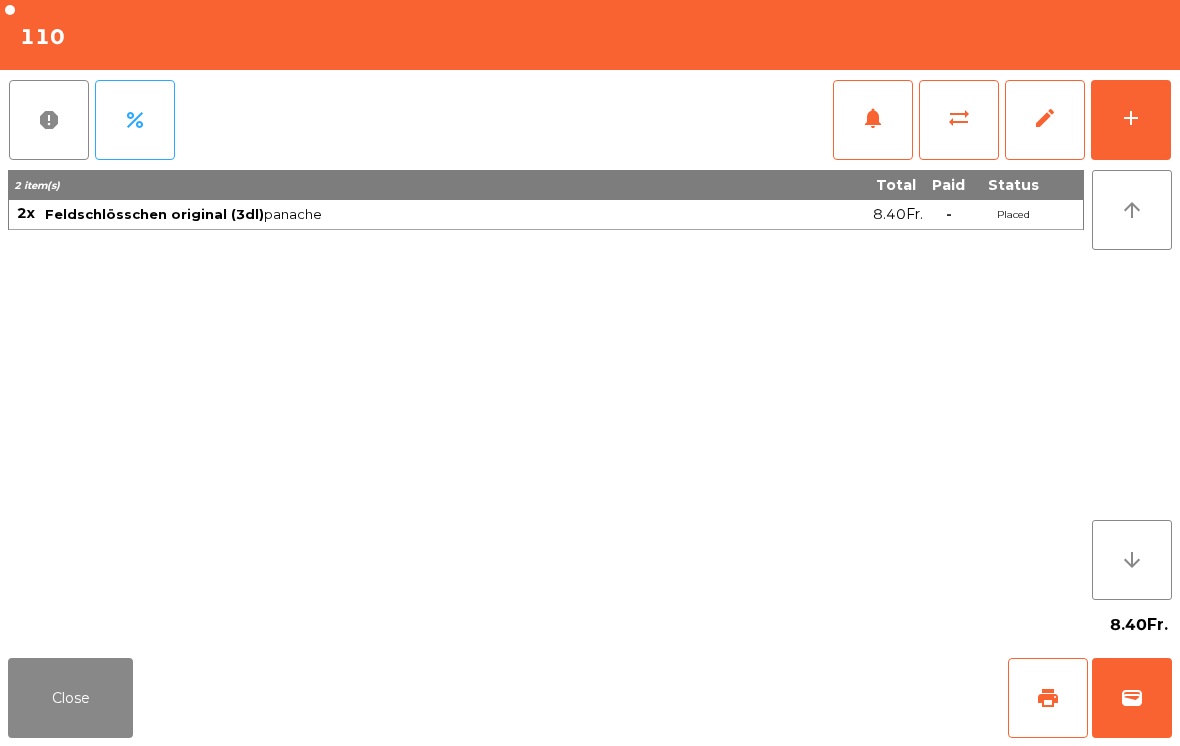 click on "wallet" 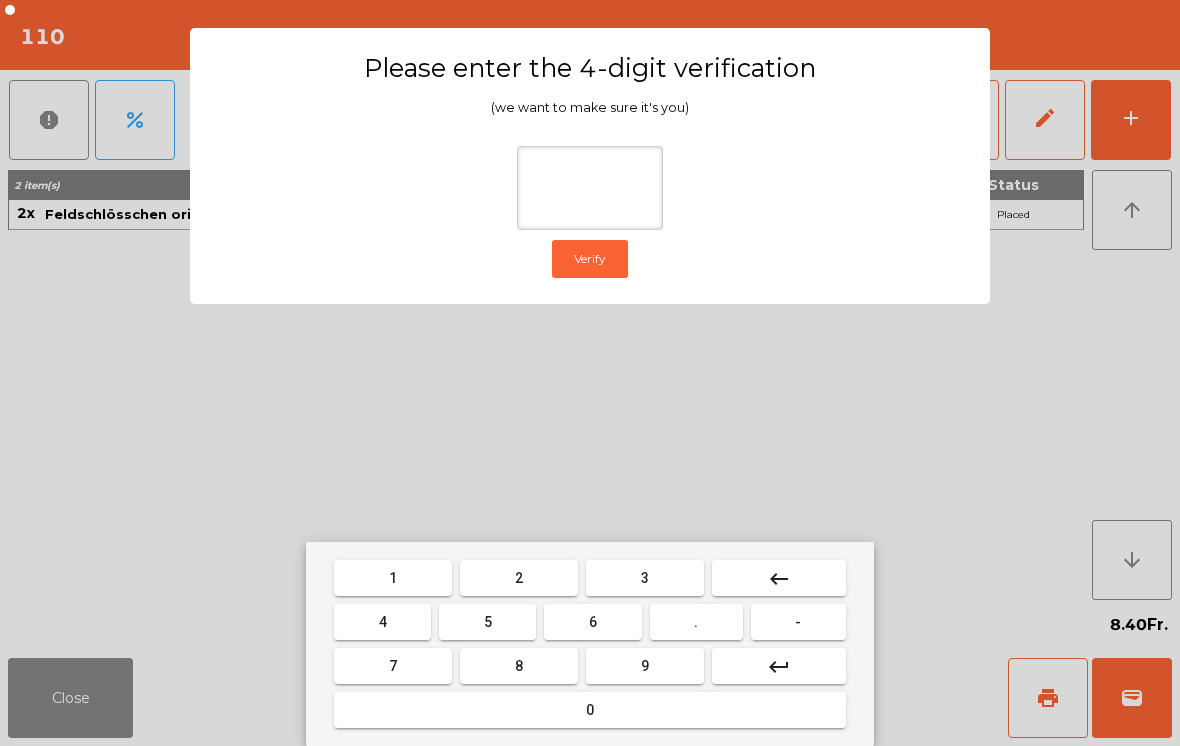 type on "*" 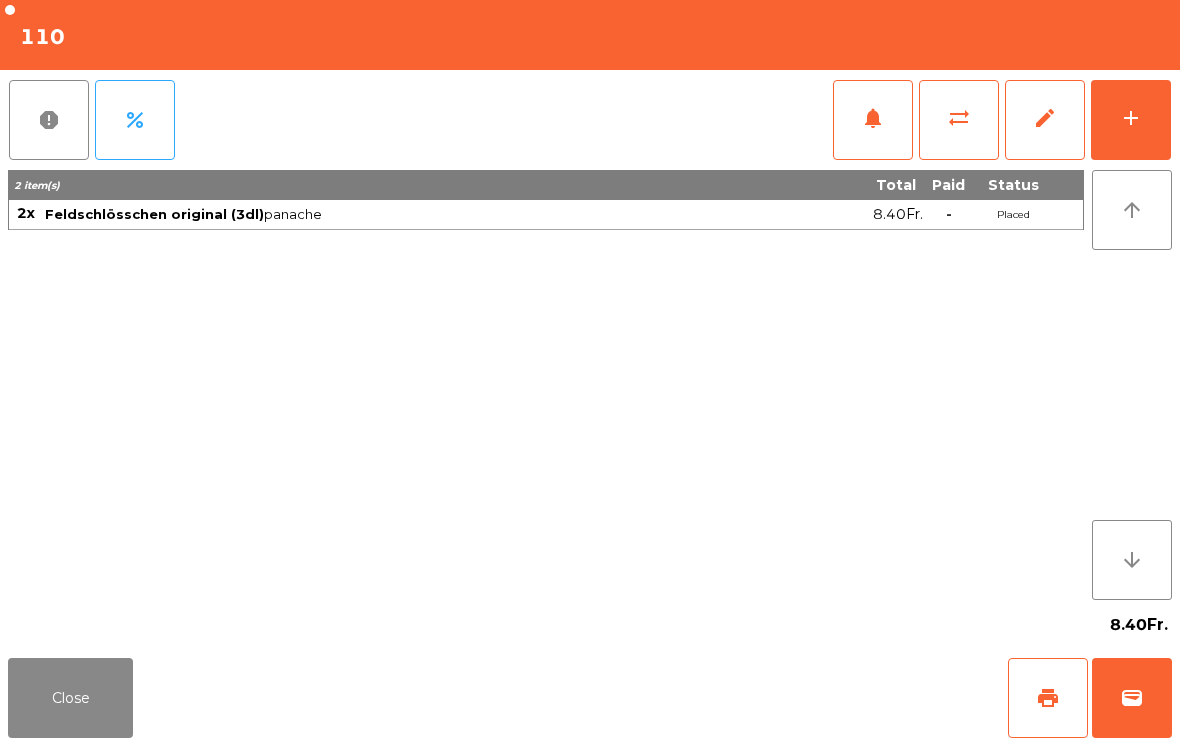 click on "Close   print   wallet" 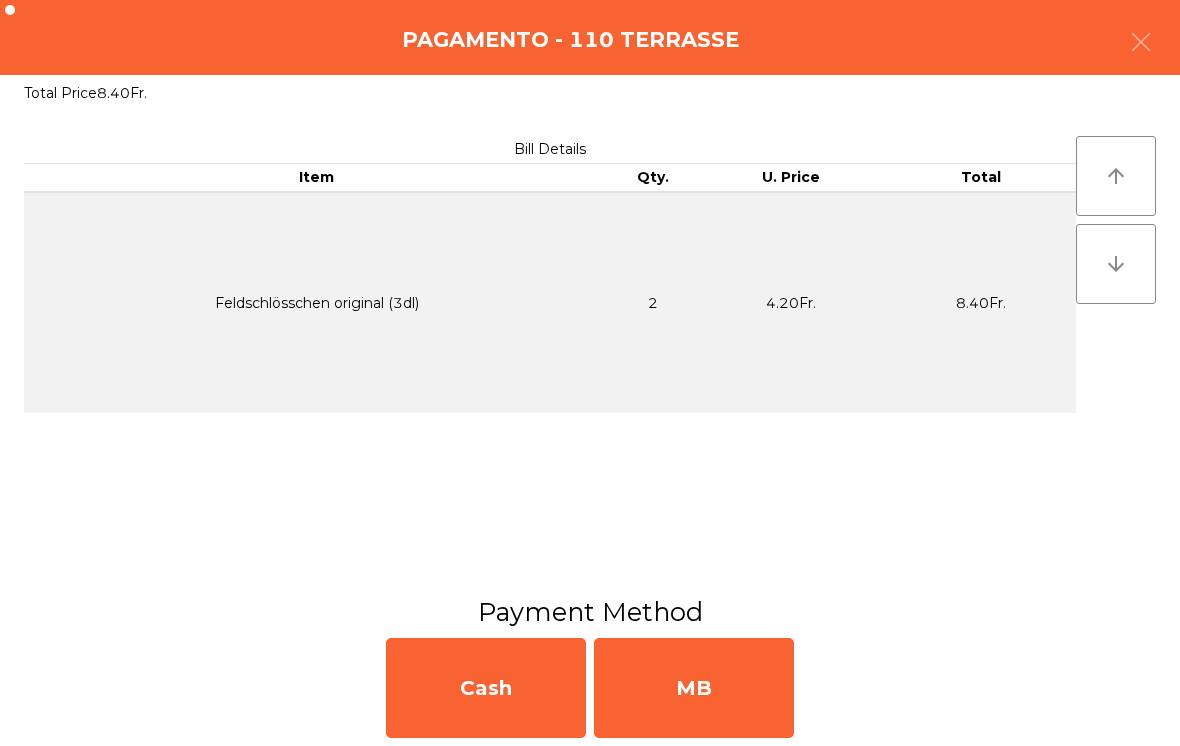 click on "MB" 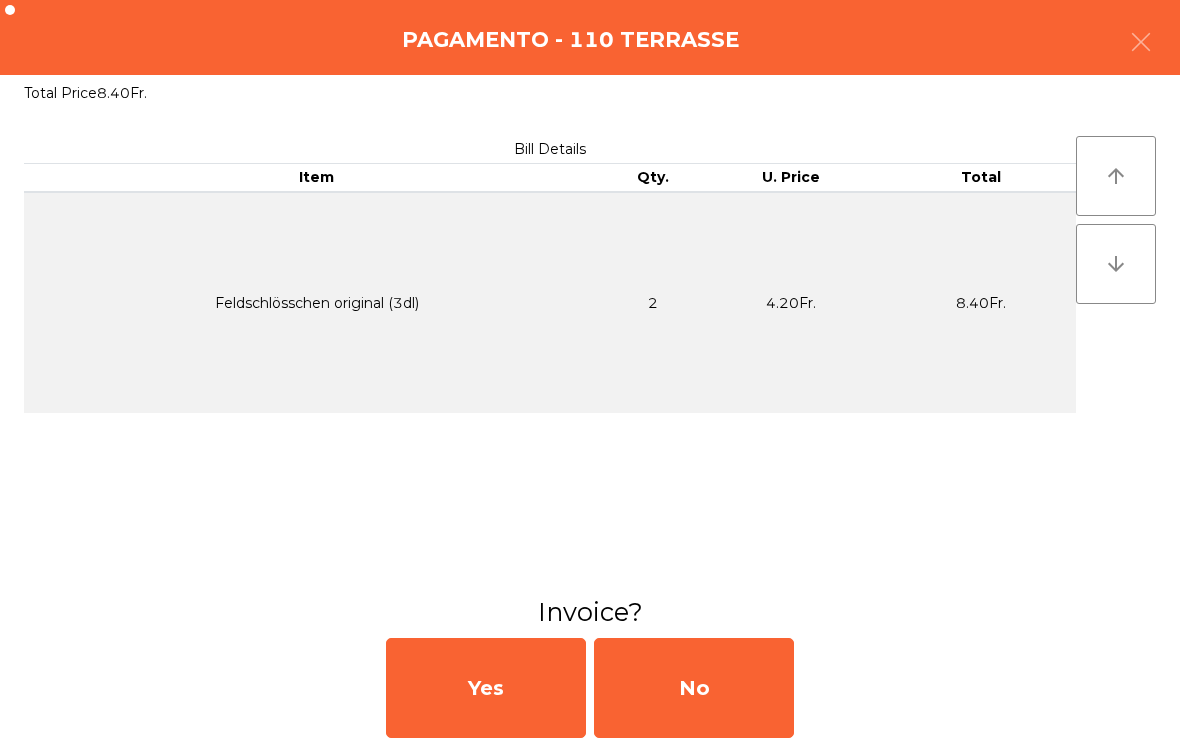 click on "No" 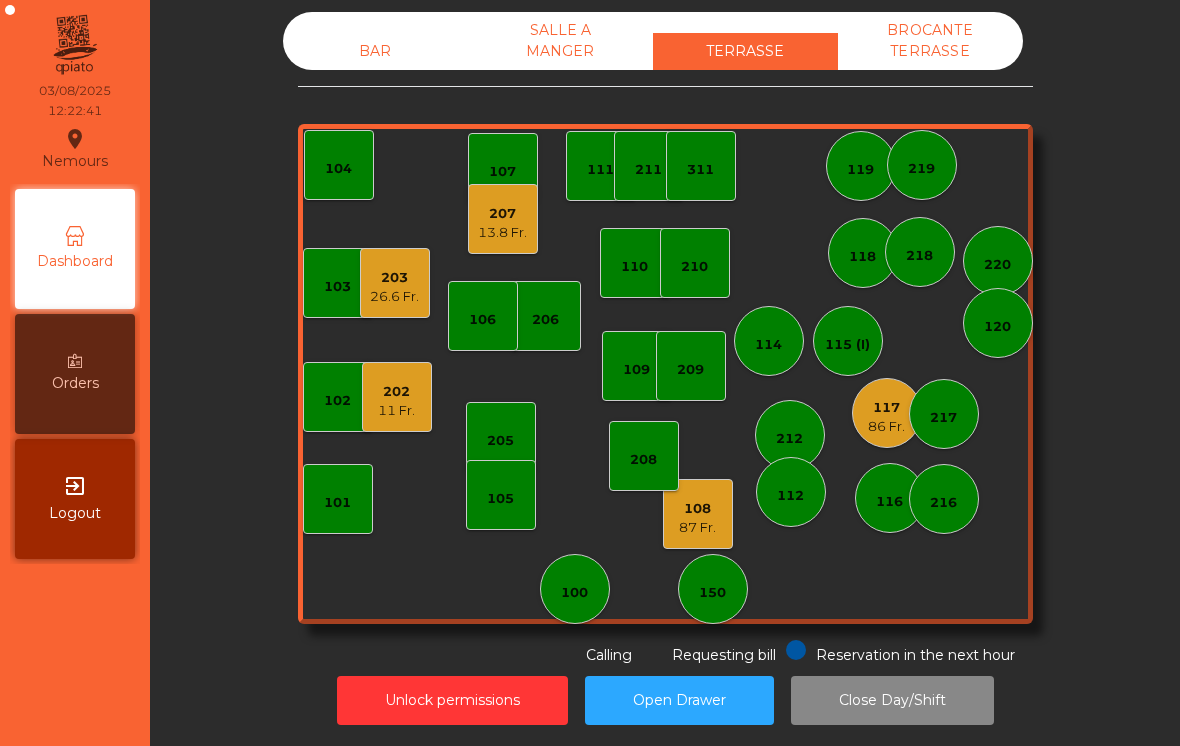 click on "11 Fr." 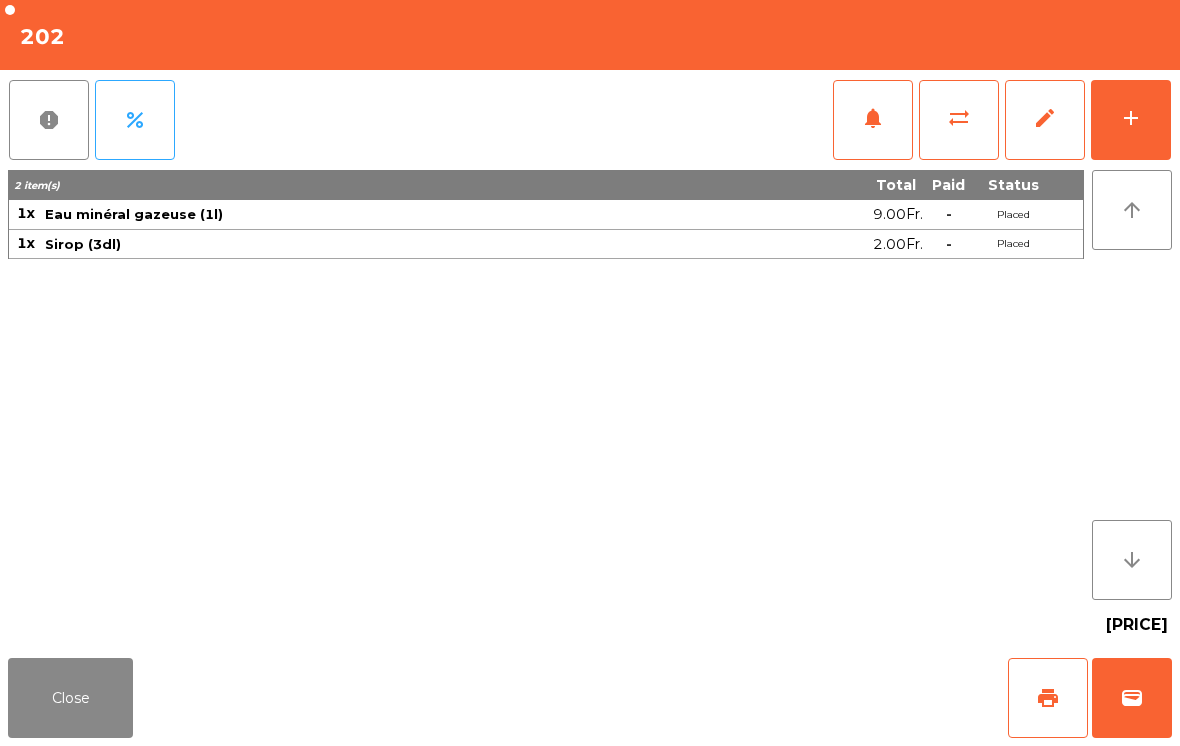 click on "add" 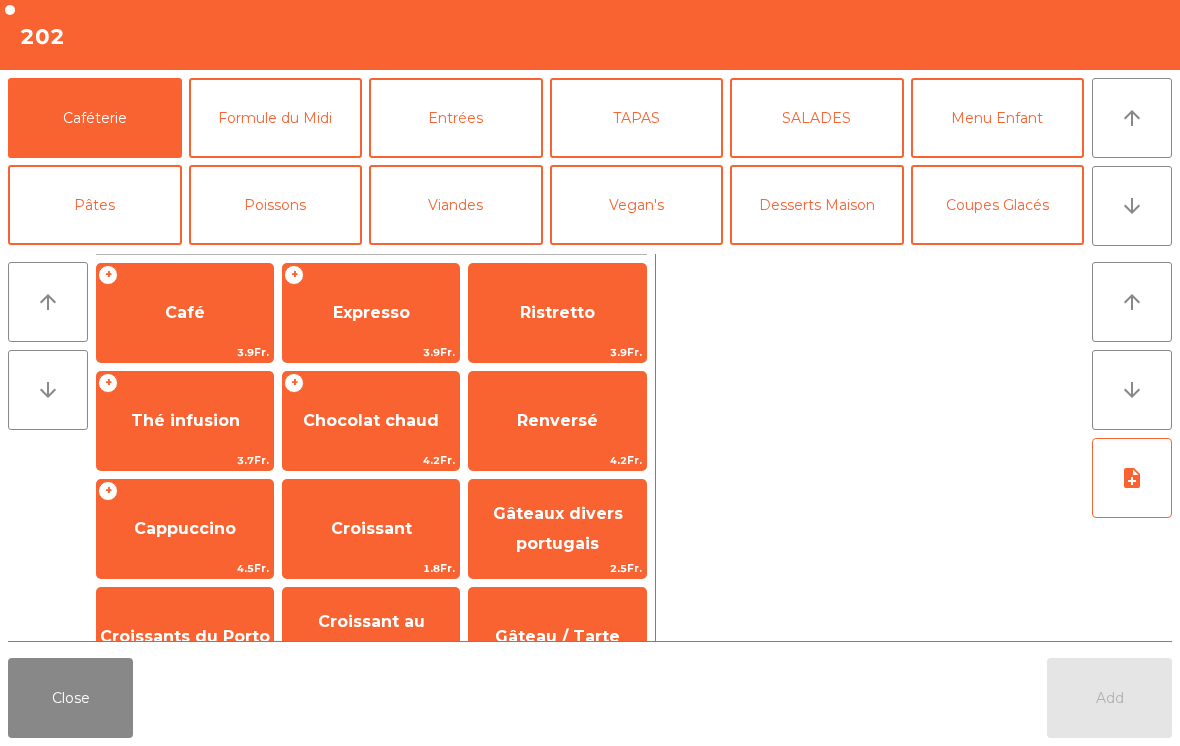 click on "Close" 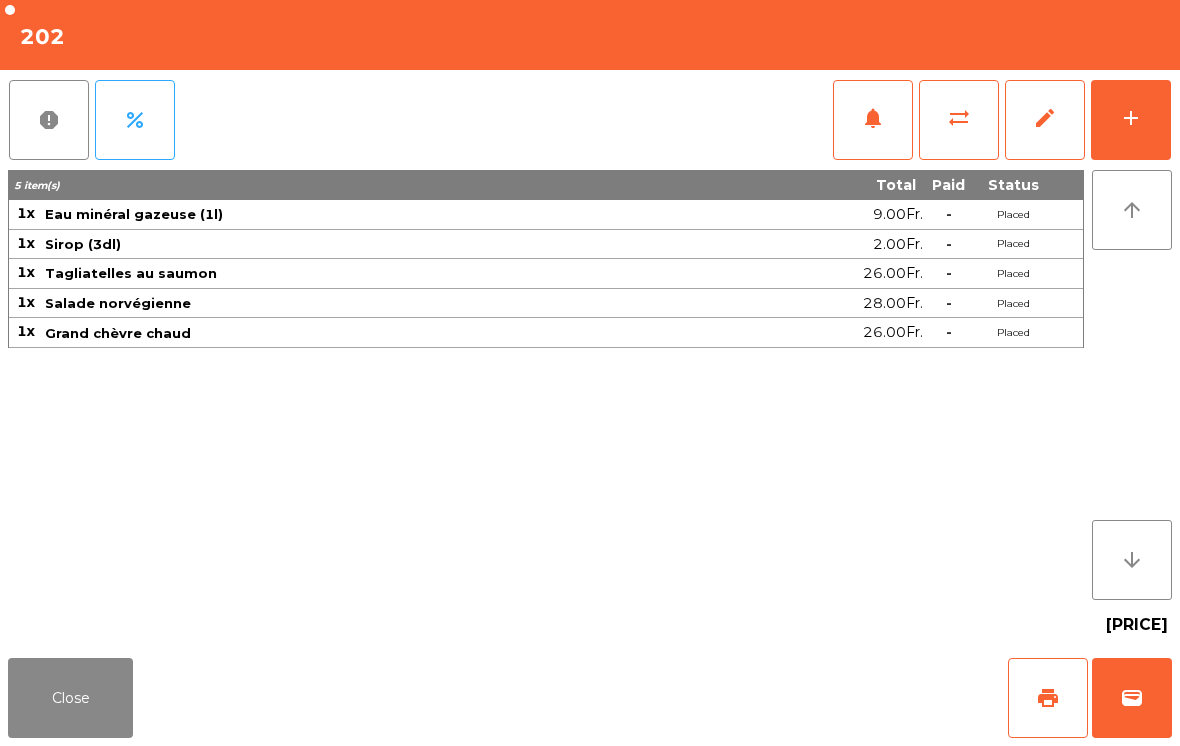 click on "Close" 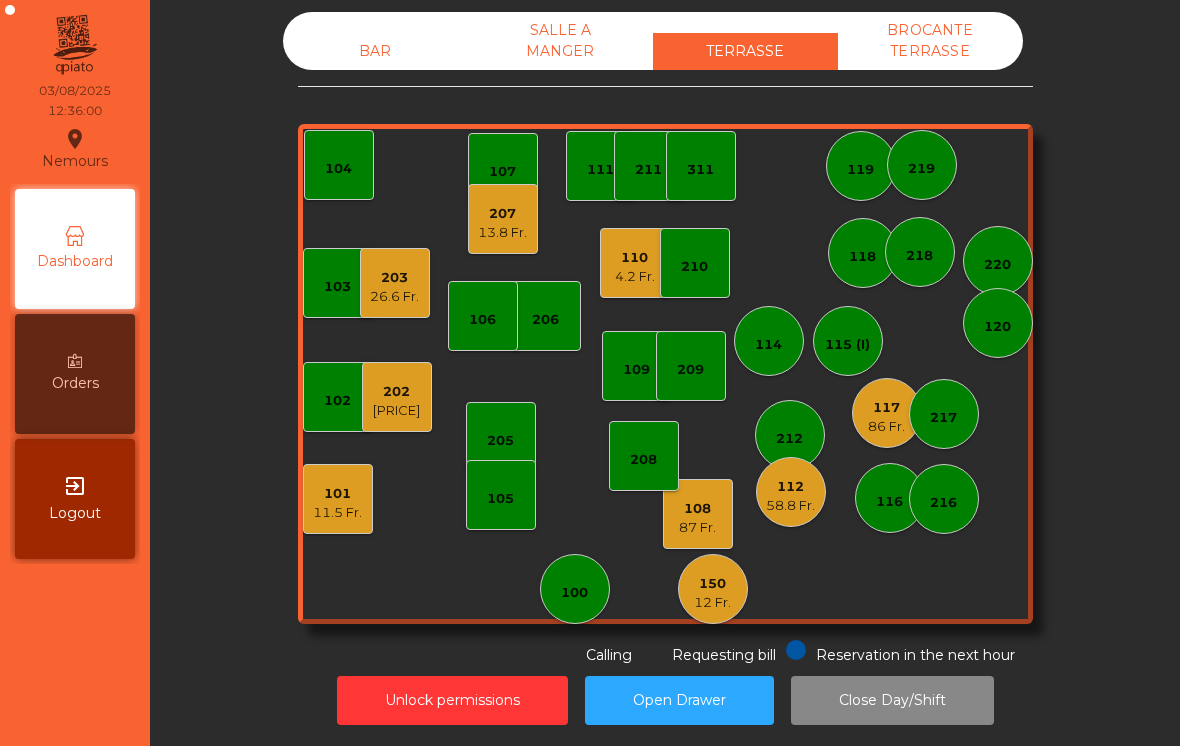 click on "110   [PRICE]" 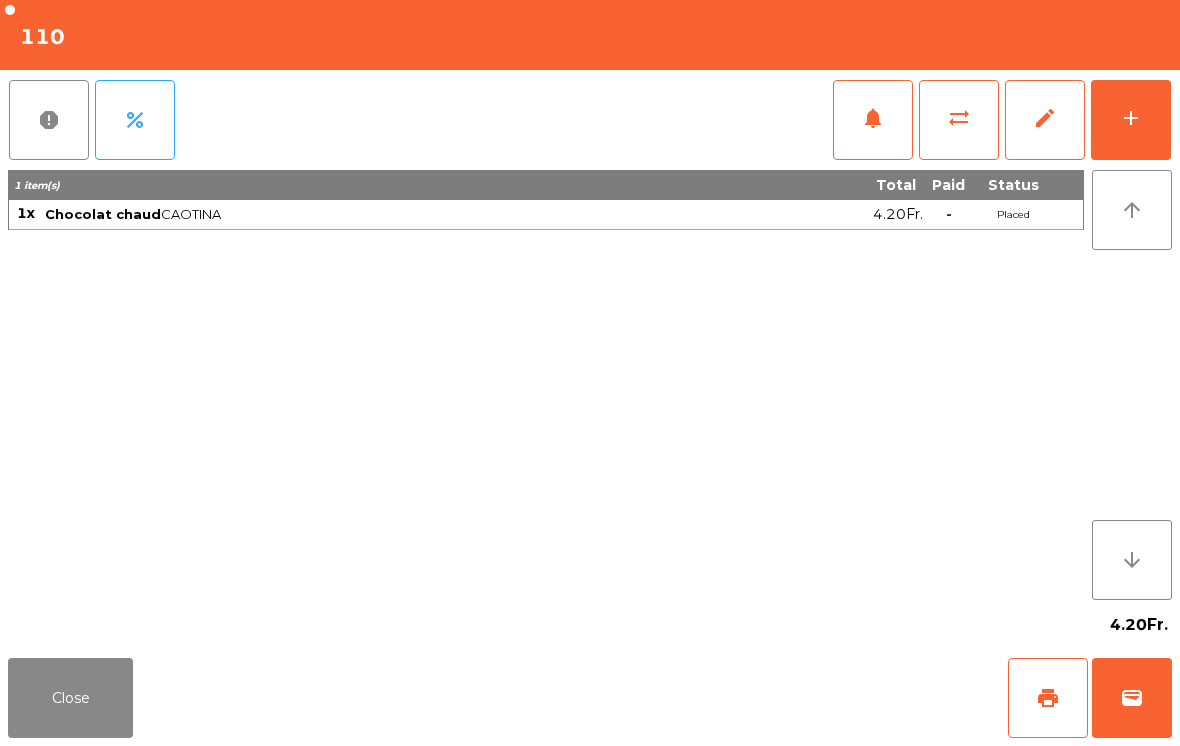 click on "add" 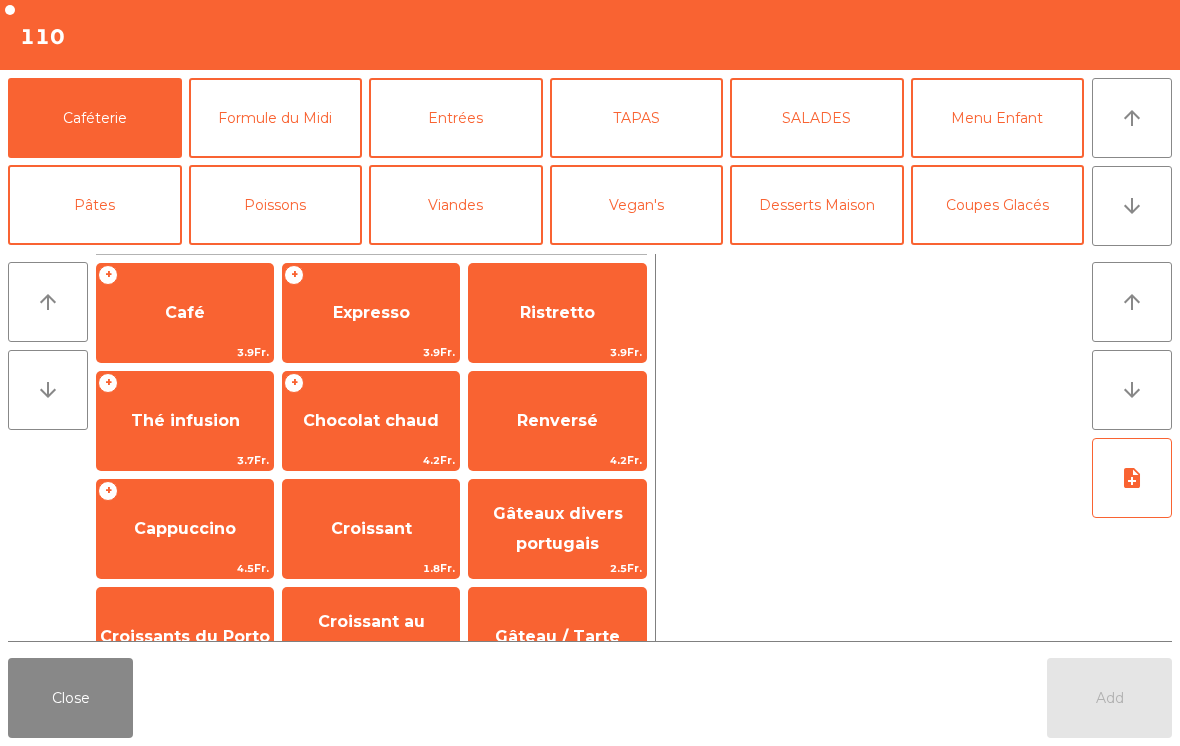 click on "Thé infusion" 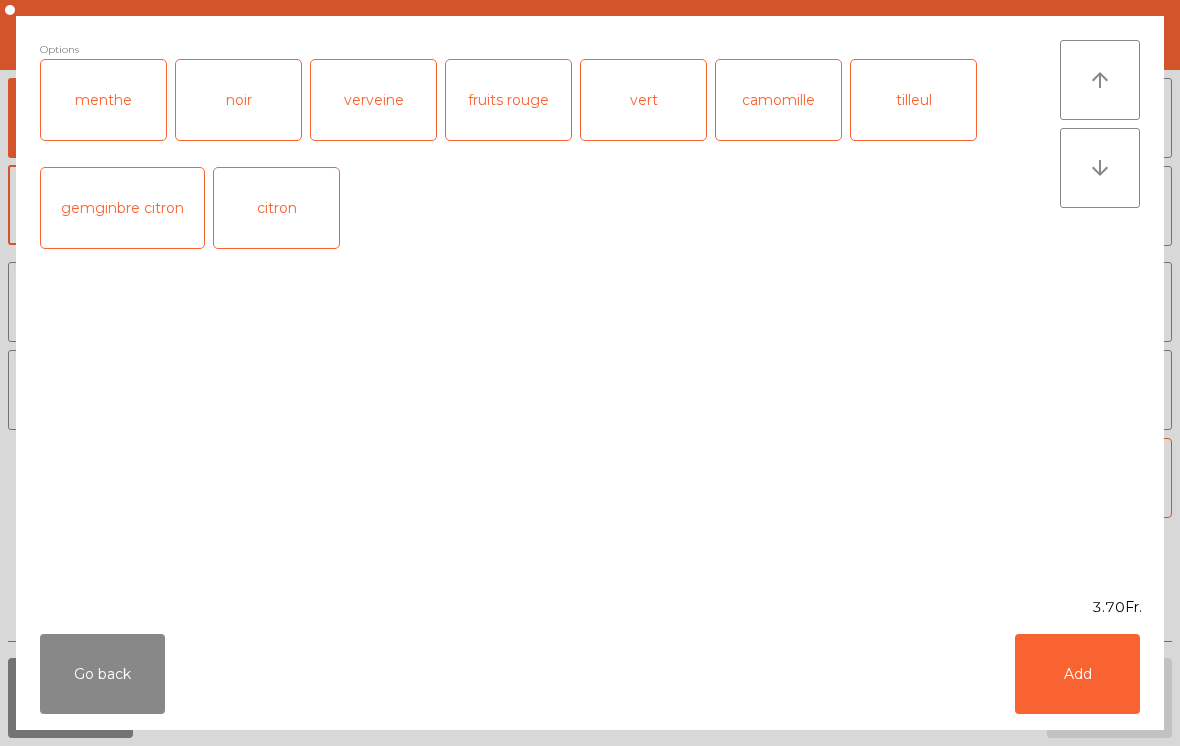 click on "Add" 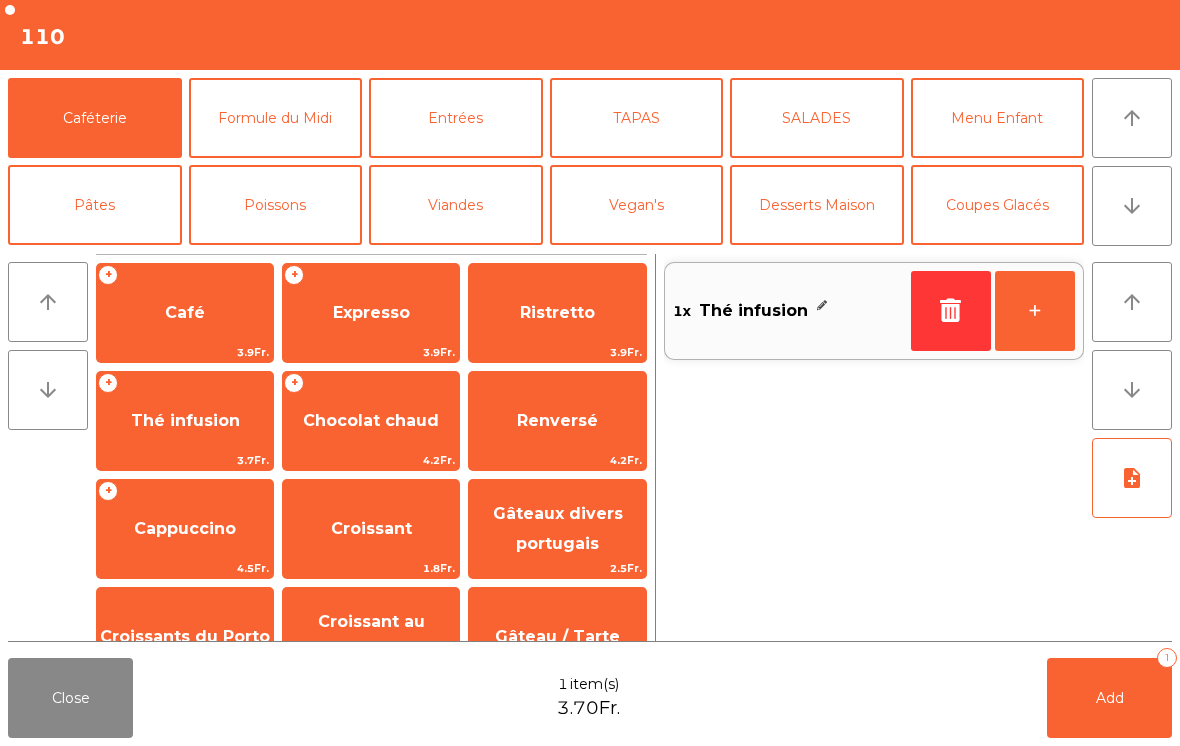 click on "Add   1" 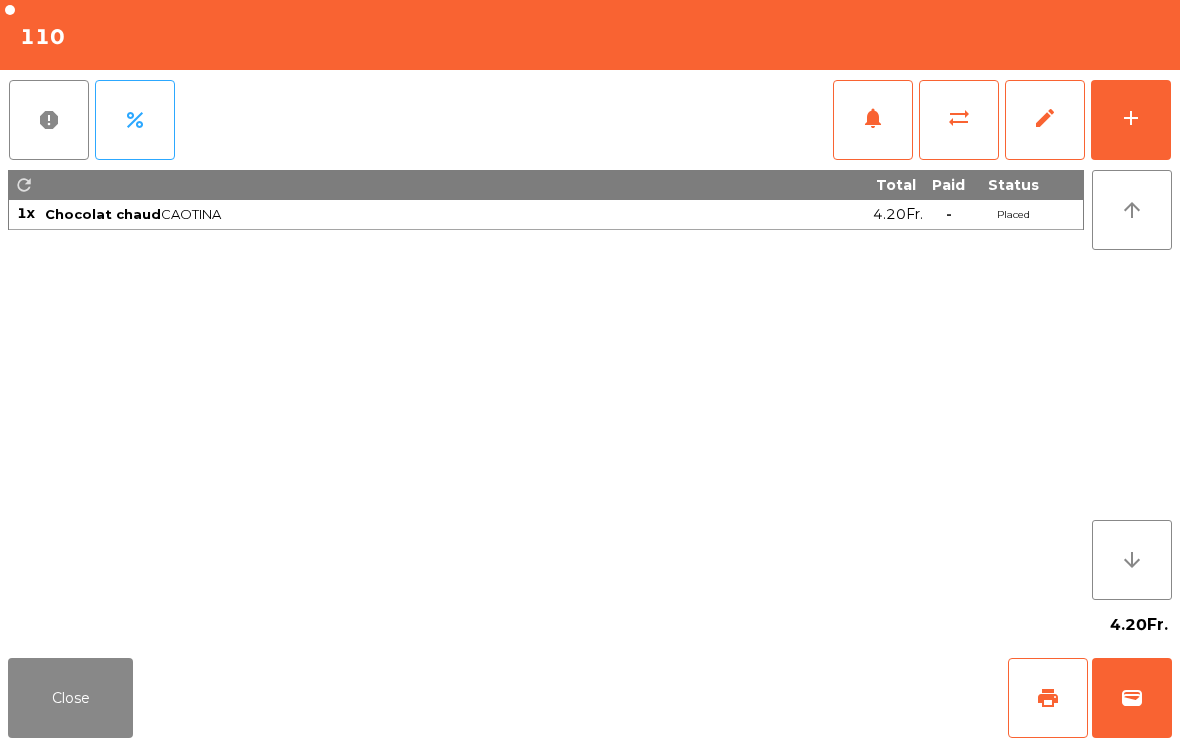 click on "Close" 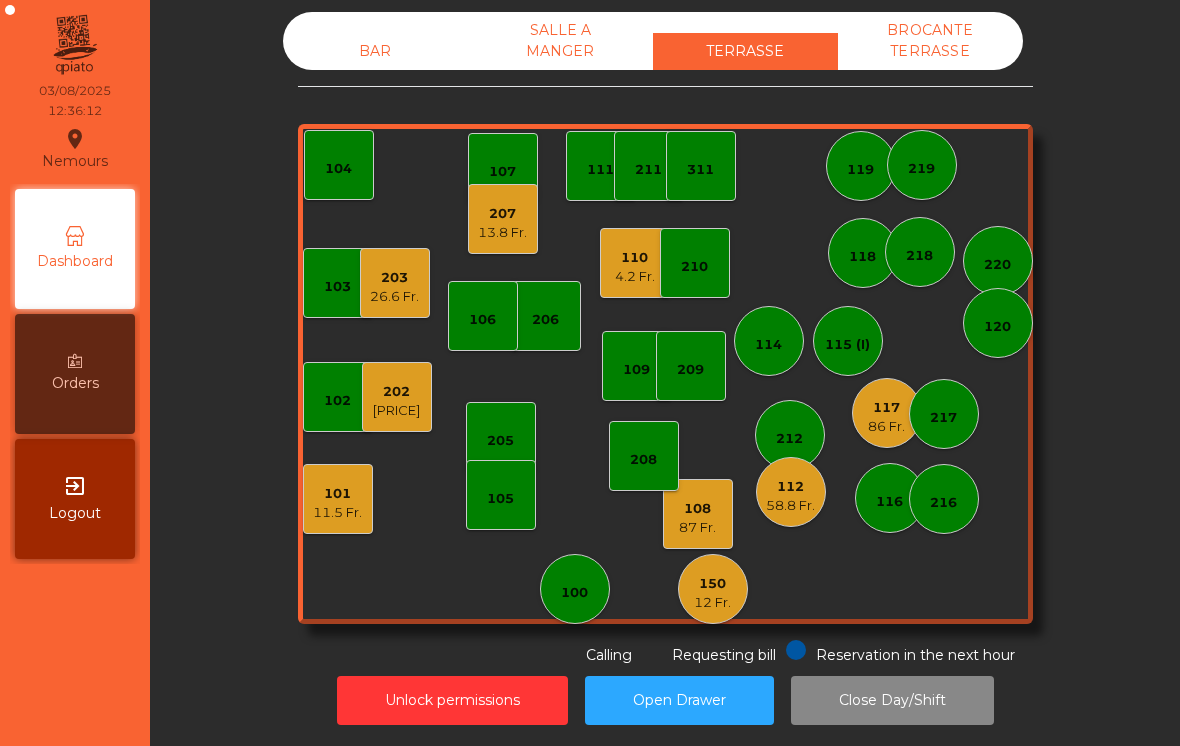 click on "203" 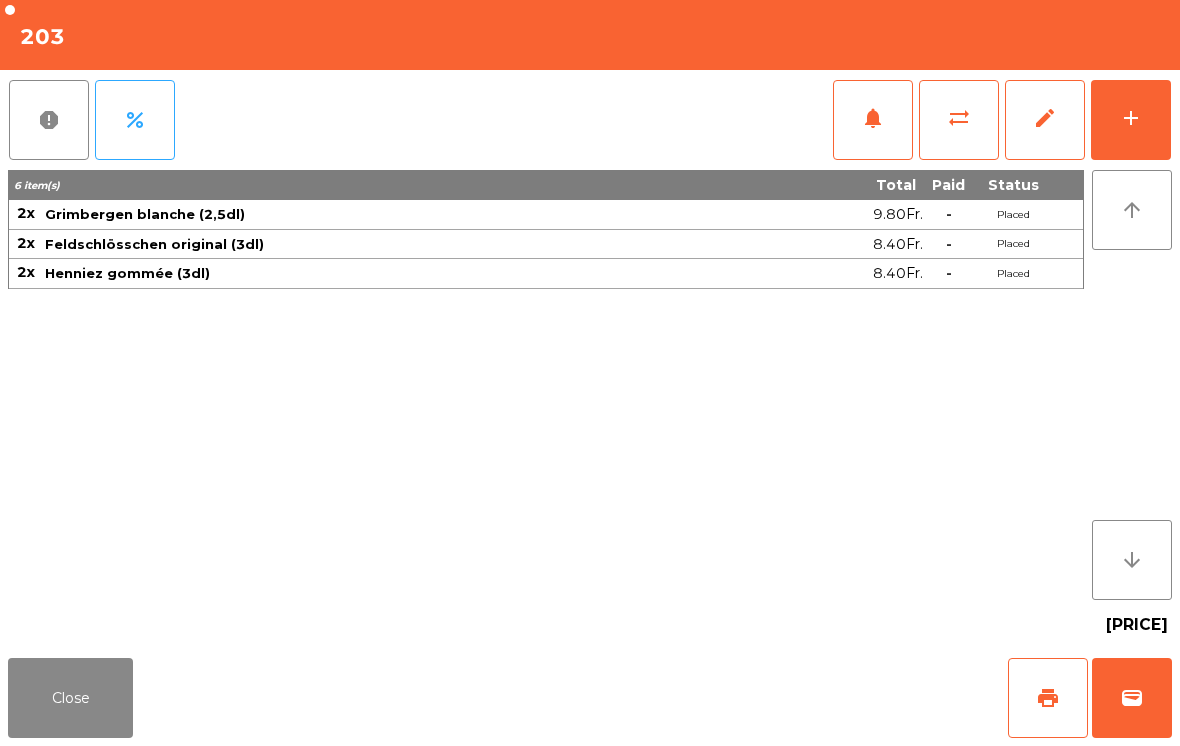 click on "add" 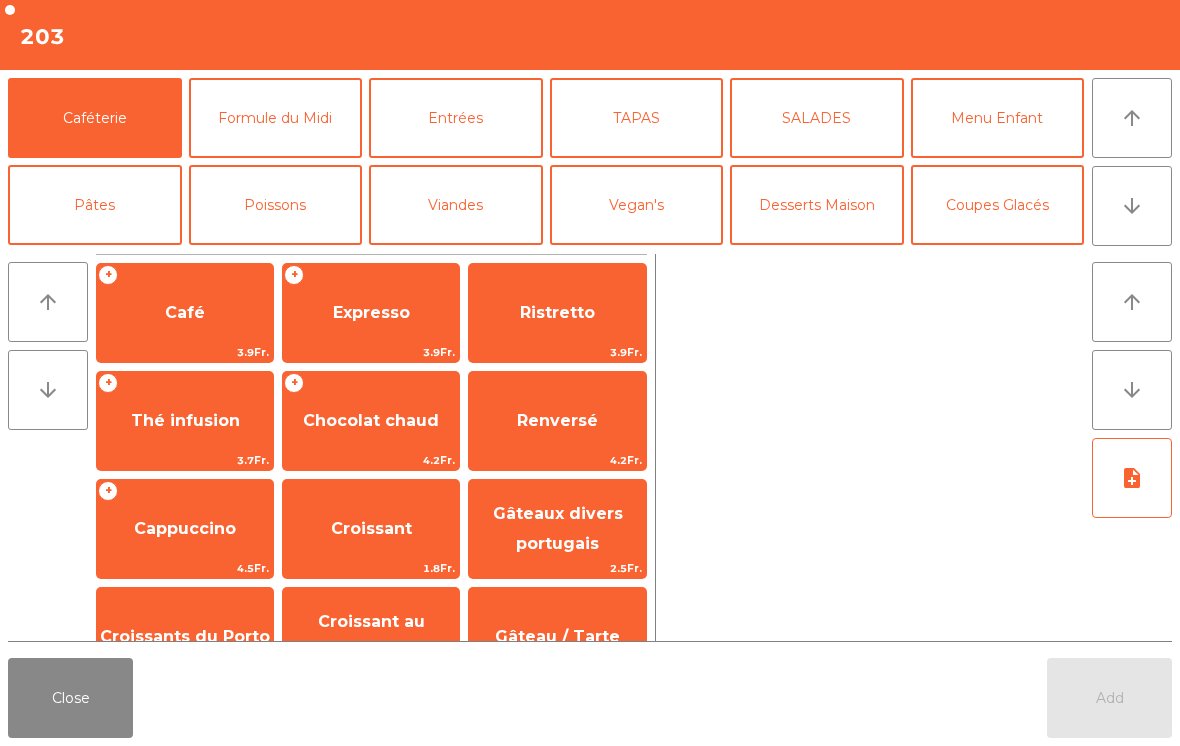 click on "arrow_downward" 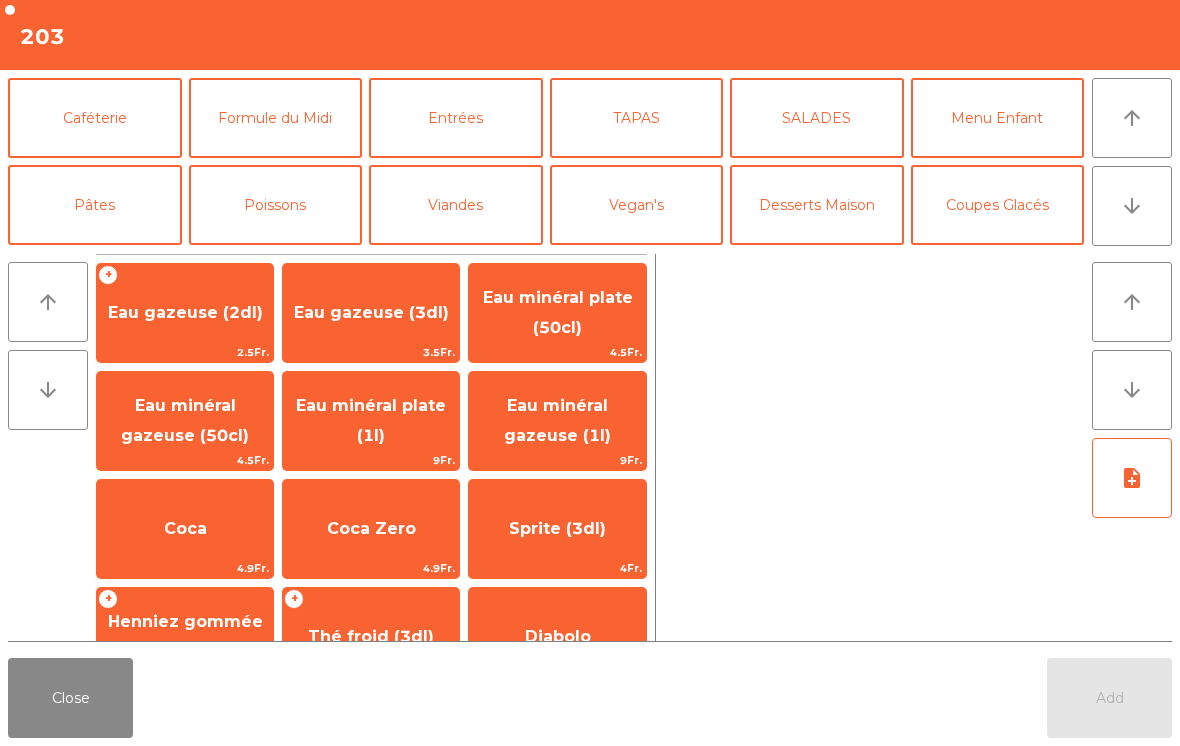 scroll, scrollTop: 174, scrollLeft: 0, axis: vertical 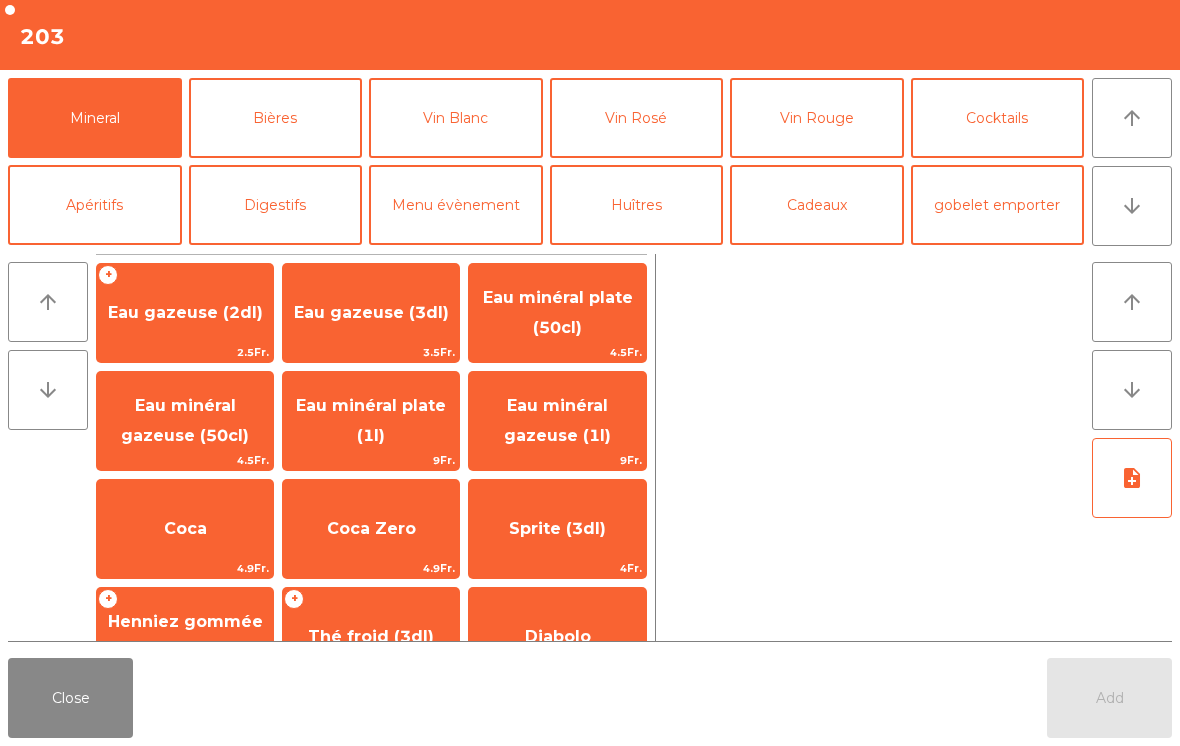 click on "4.9Fr." 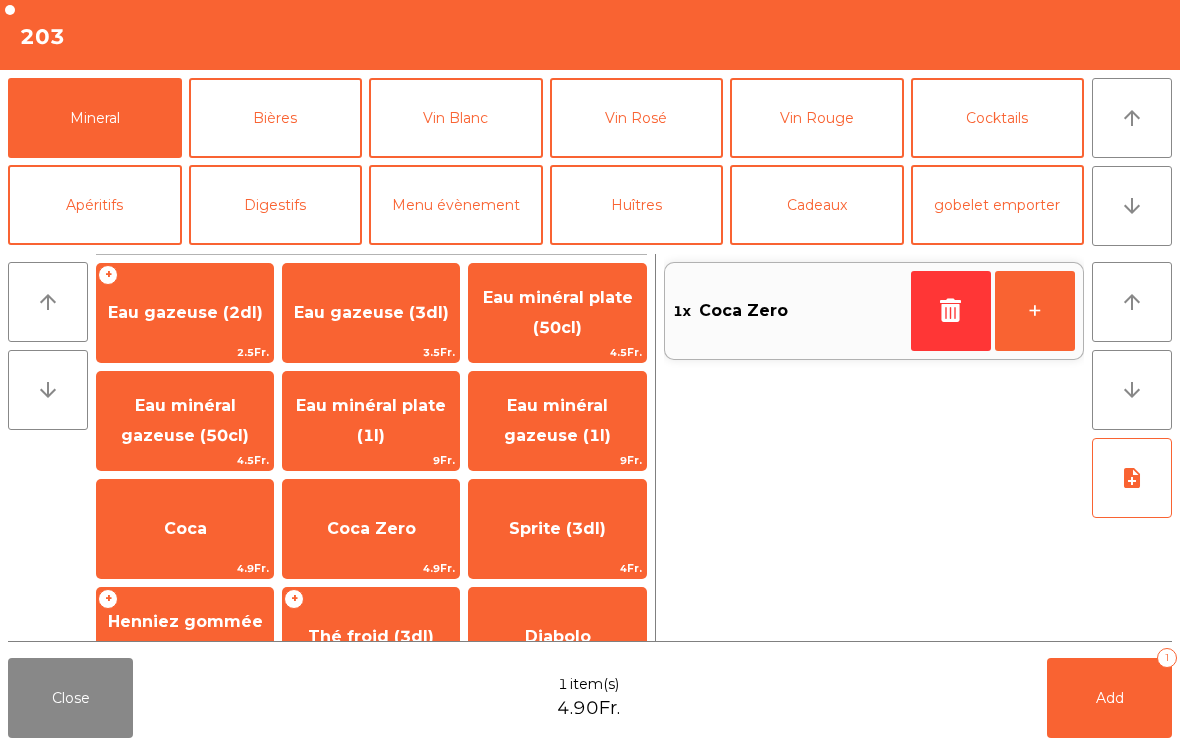 click on "Eau minéral gazeuse (50cl)" 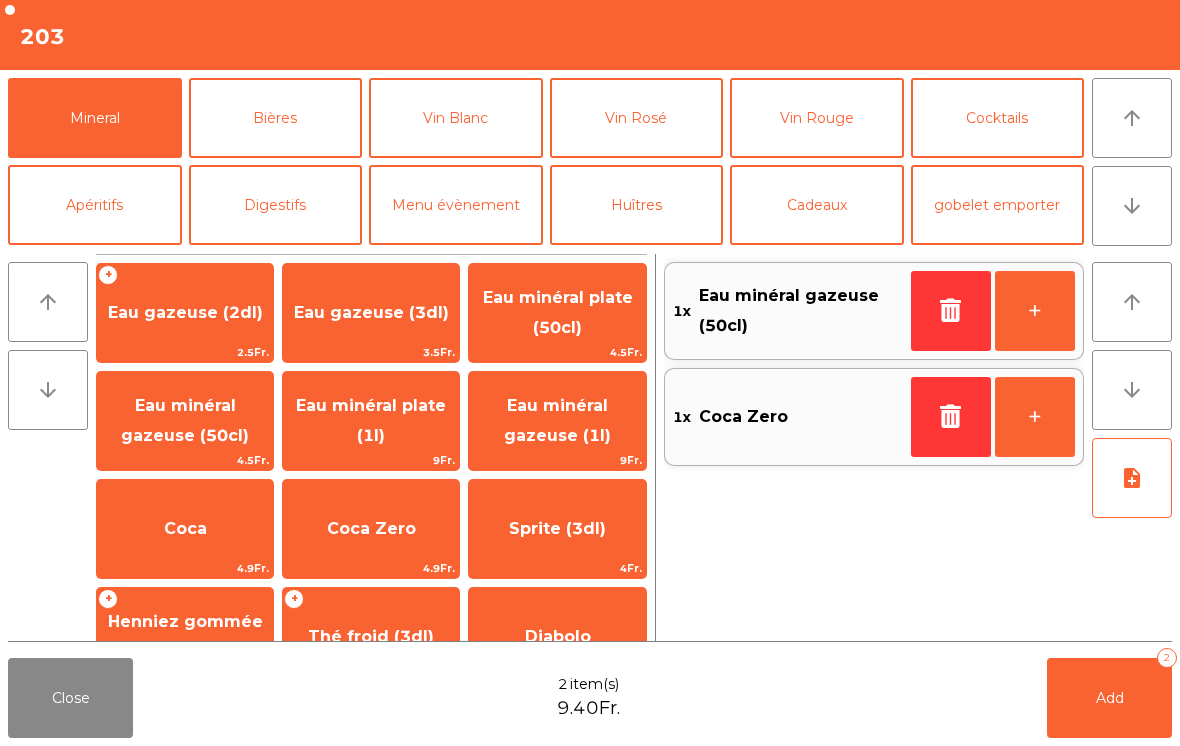click on "Add" 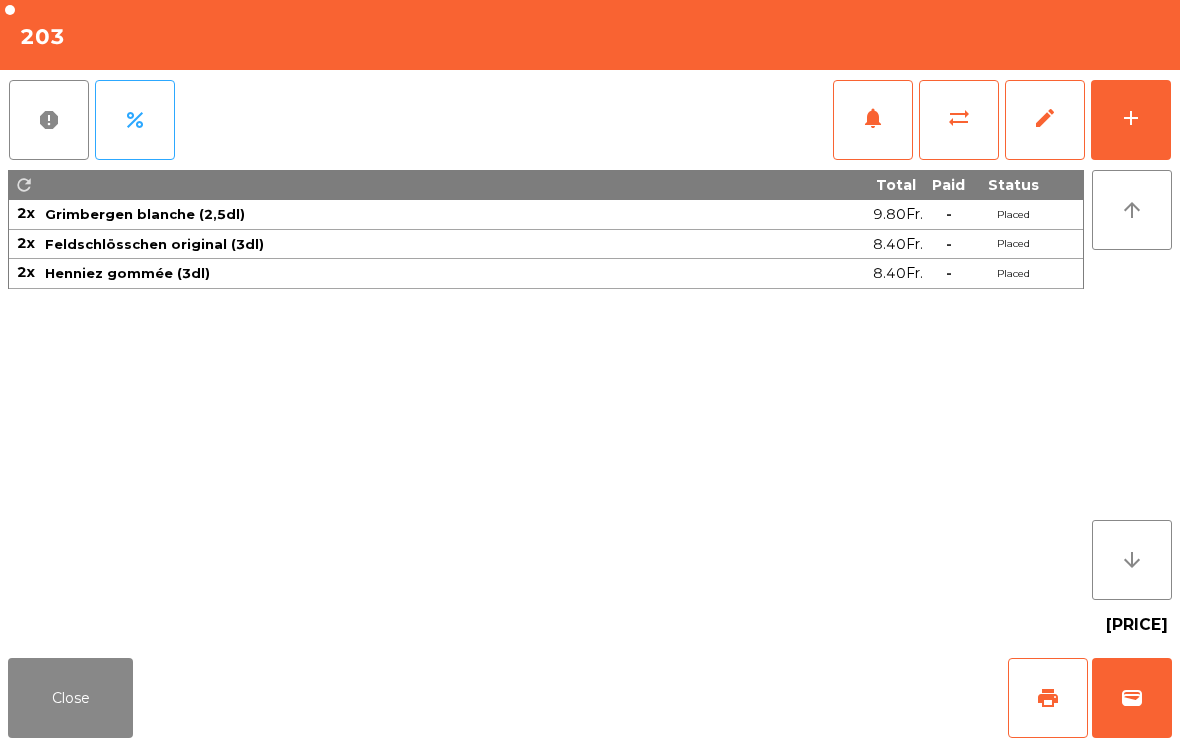 click on "Close" 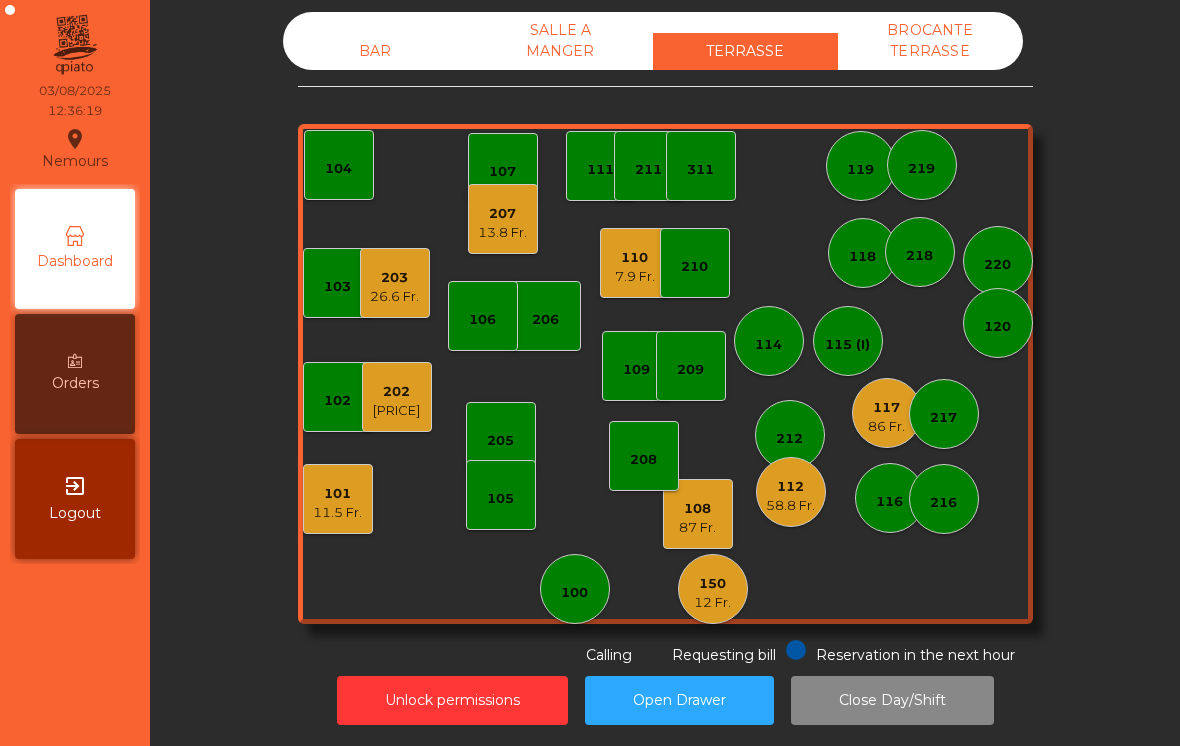 click on "311" 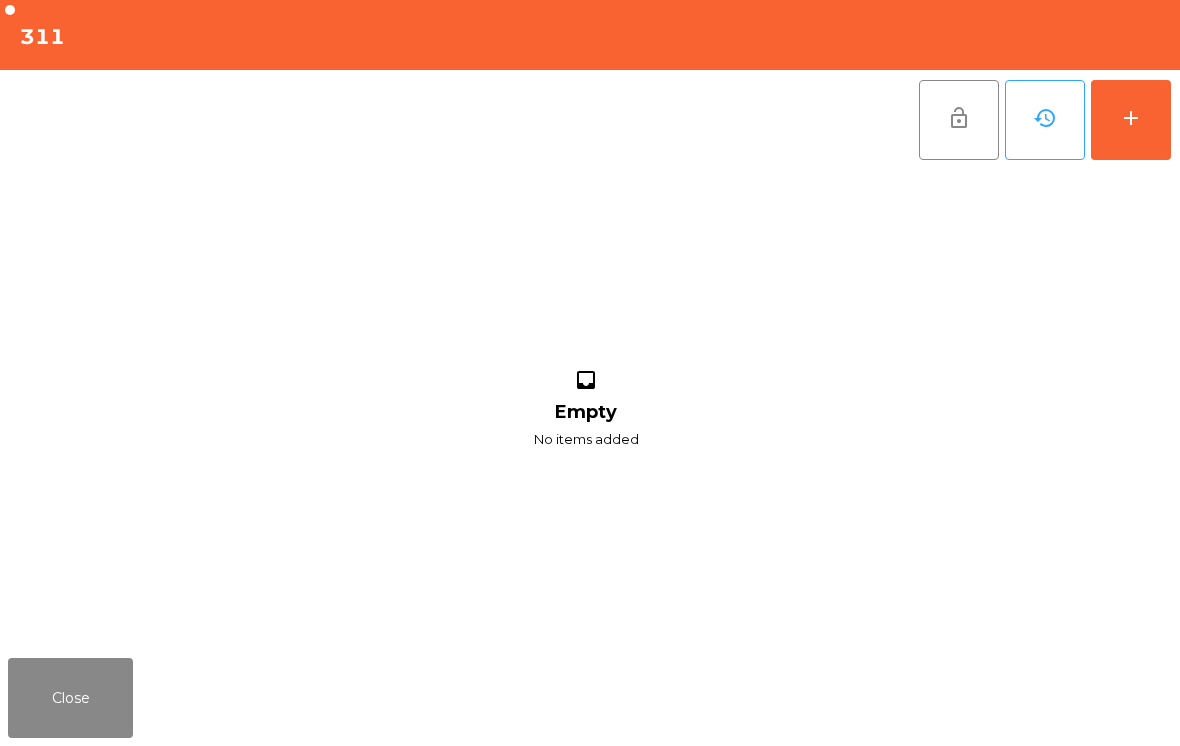 click on "add" 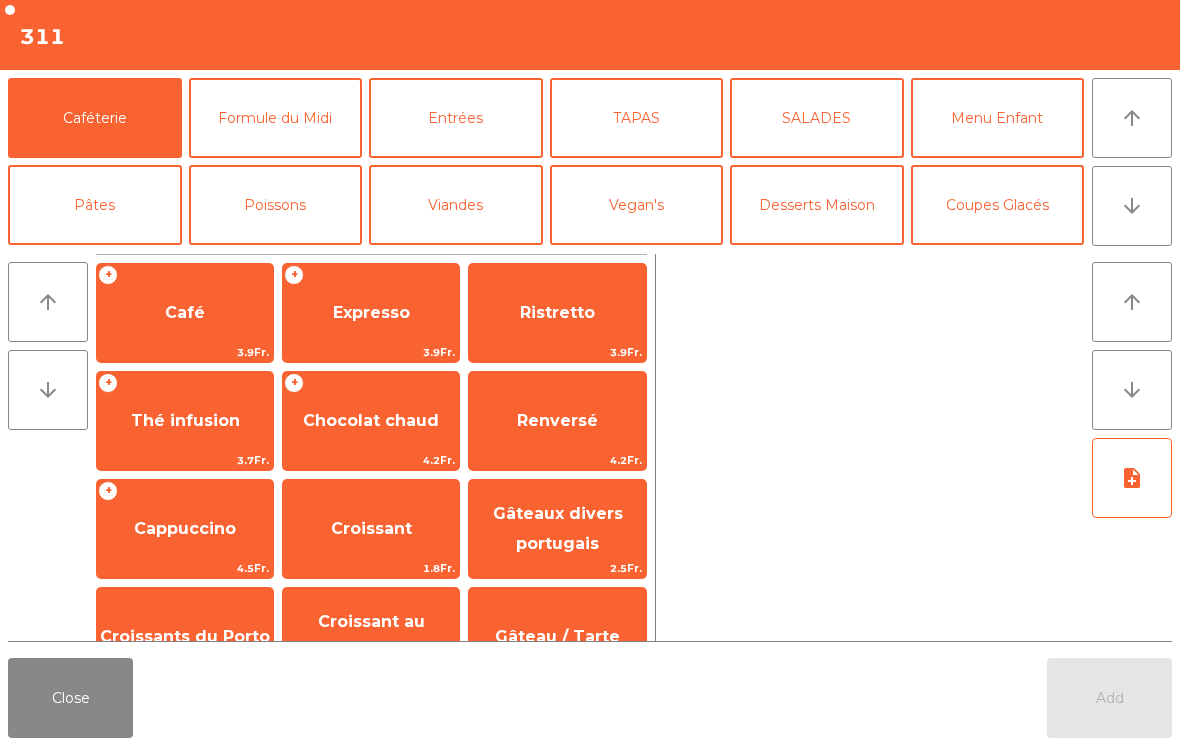 scroll, scrollTop: 16, scrollLeft: 0, axis: vertical 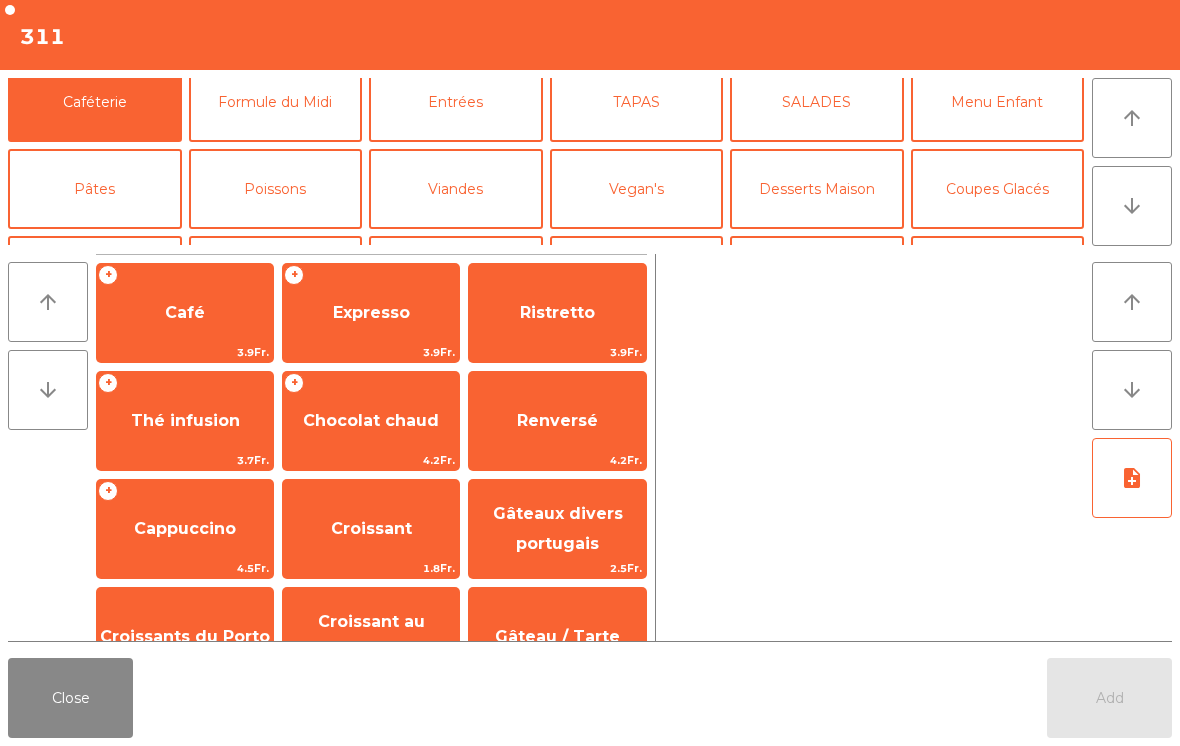 click on "Cocktails" 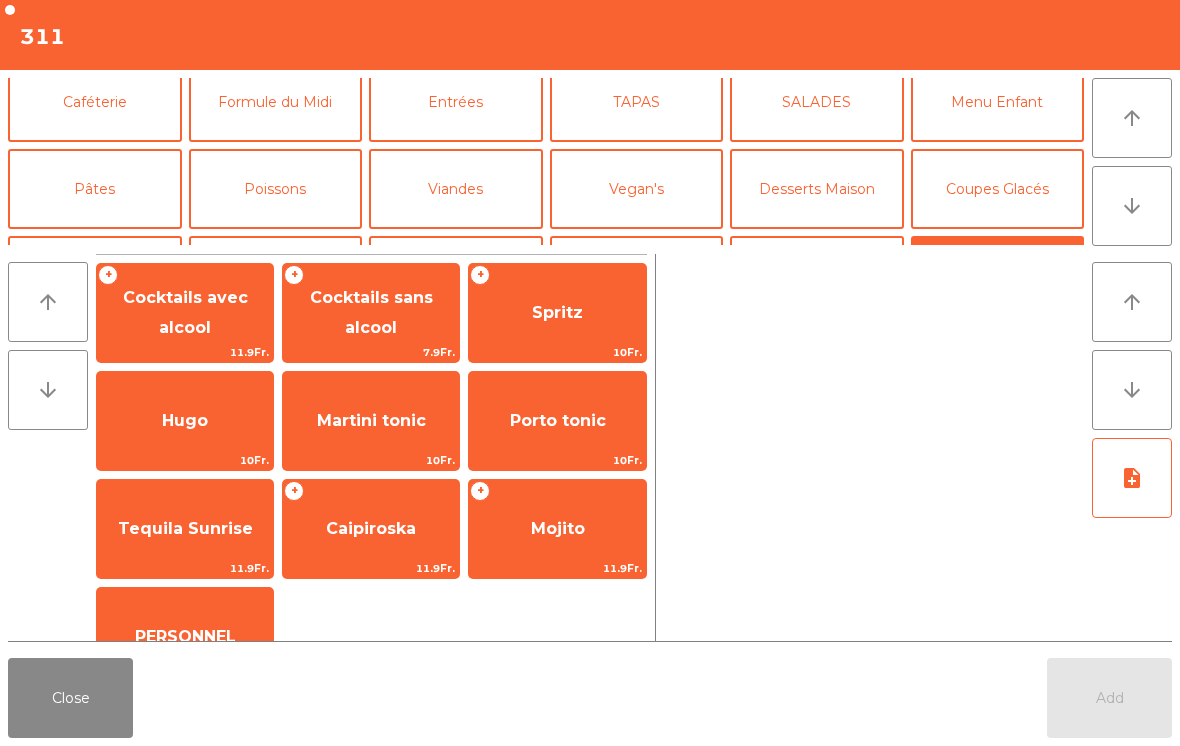 click on "Spritz" 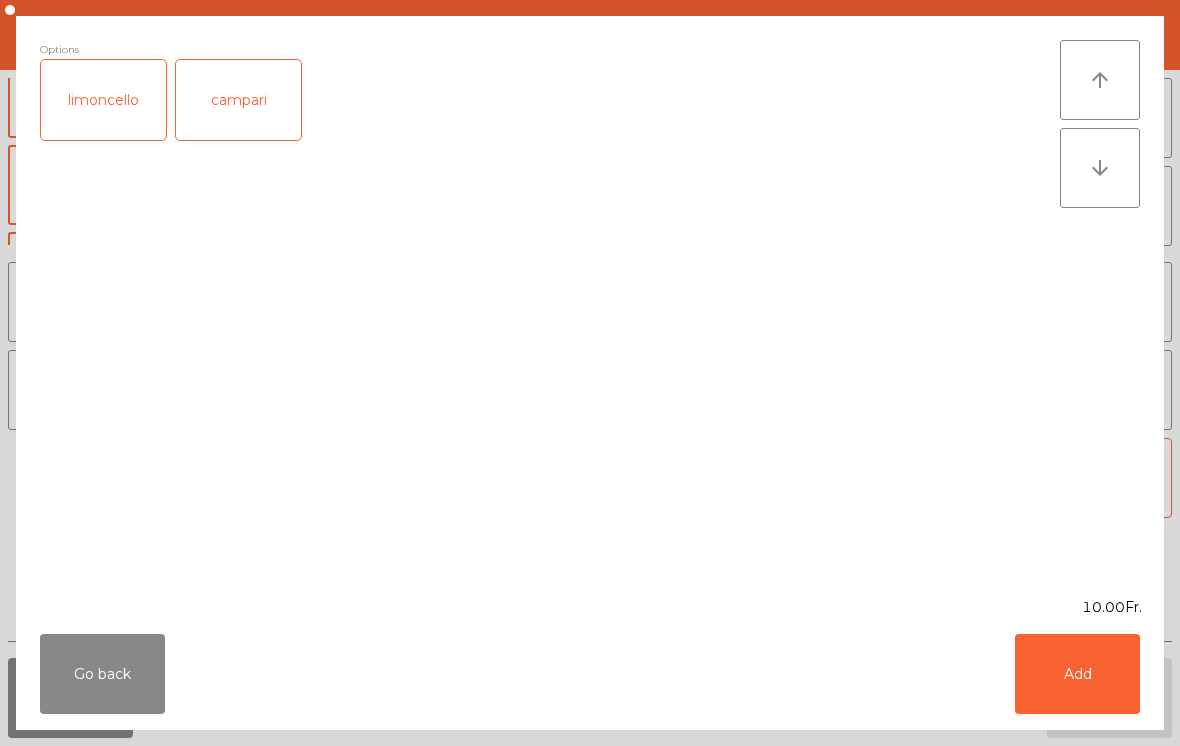 click on "Add" 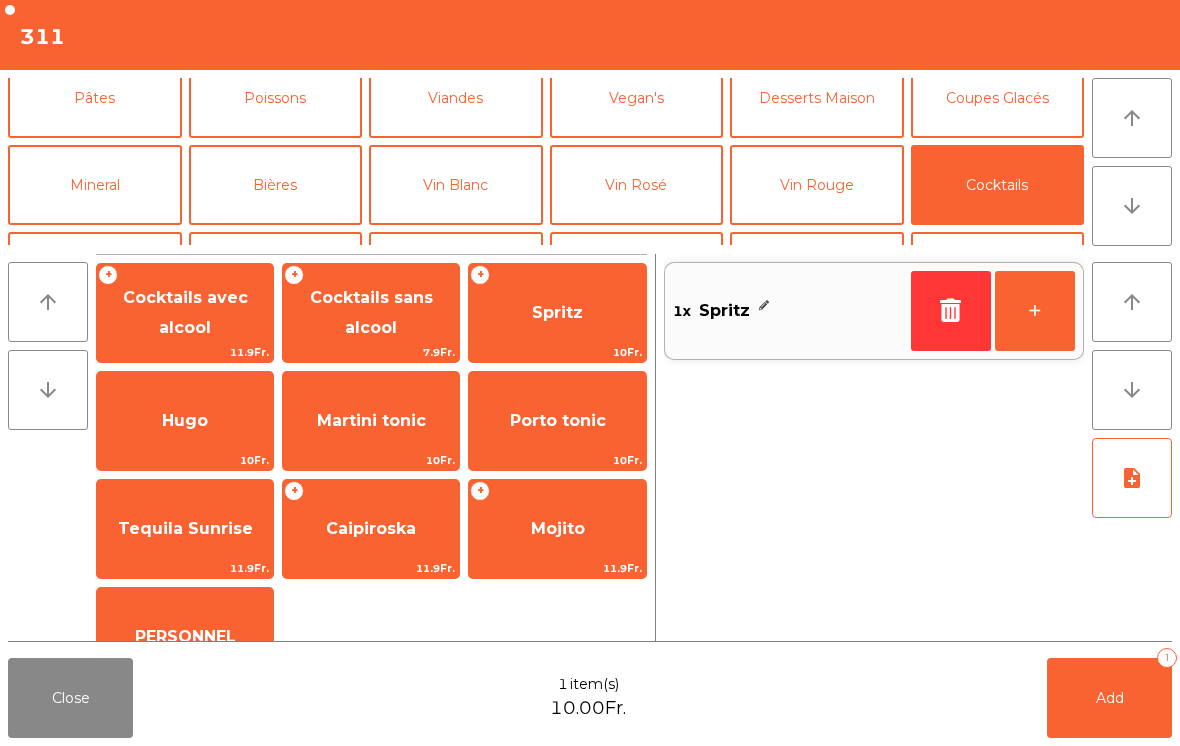 click on "+" 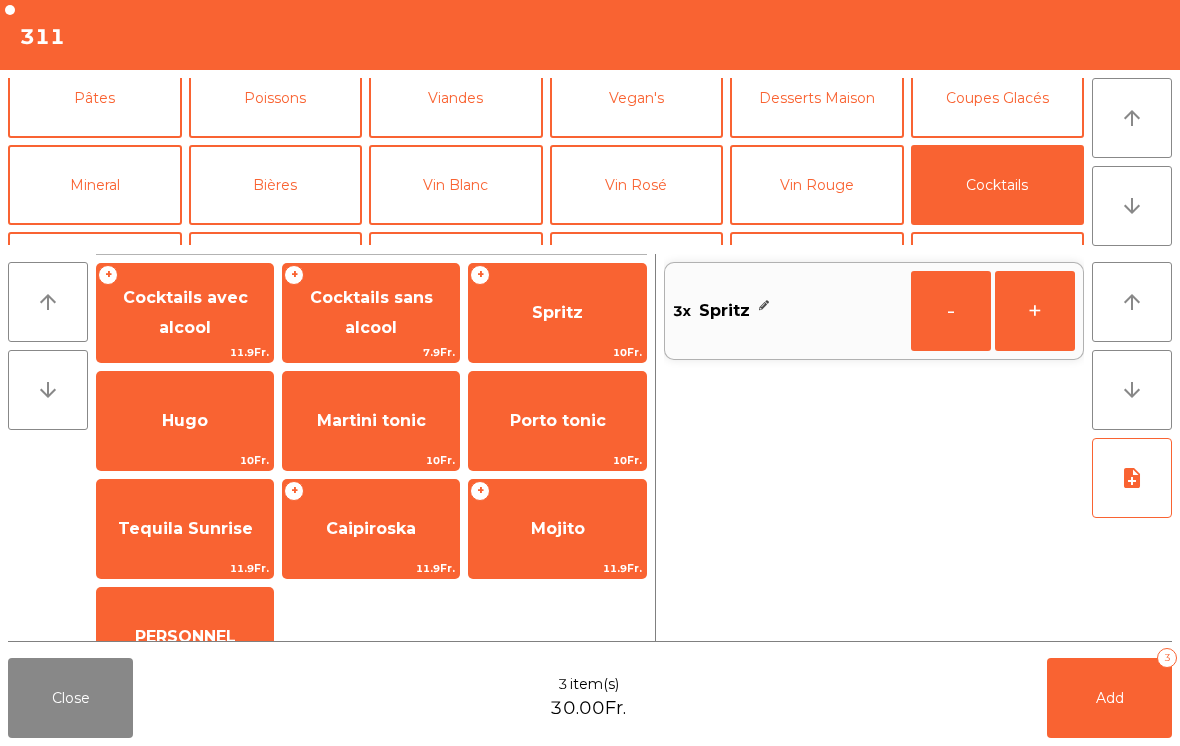 click on "Digestifs" 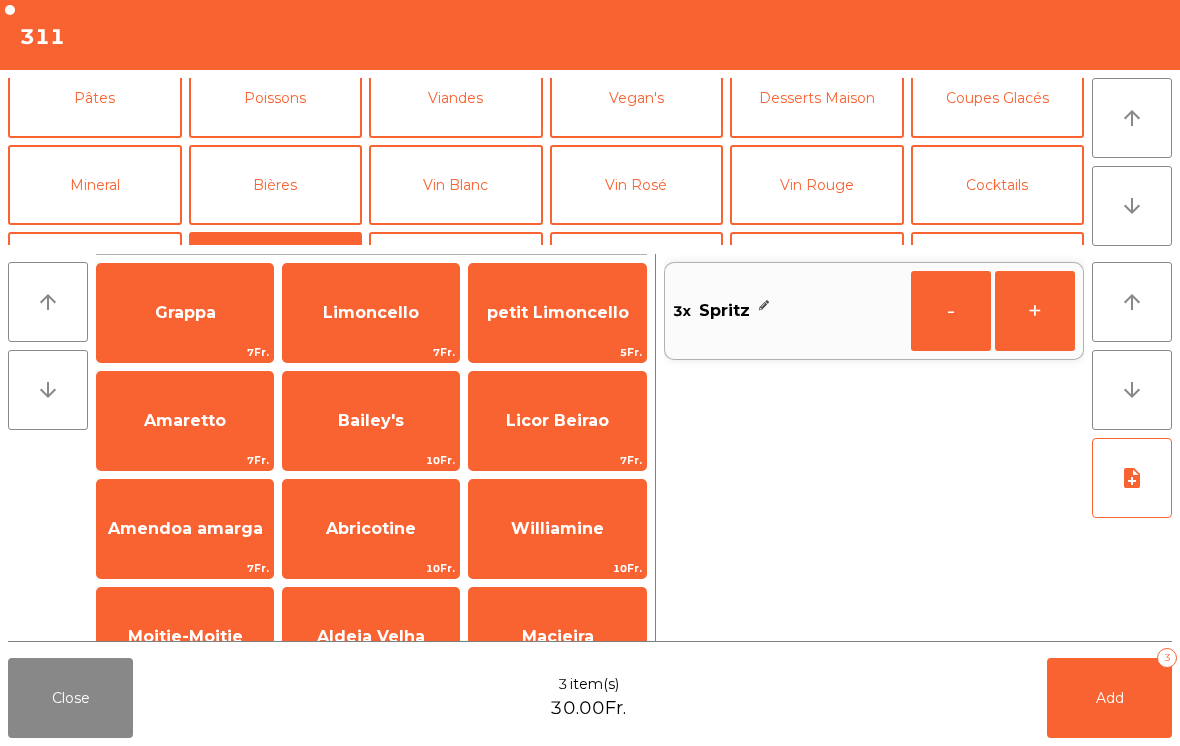 scroll, scrollTop: 231, scrollLeft: 0, axis: vertical 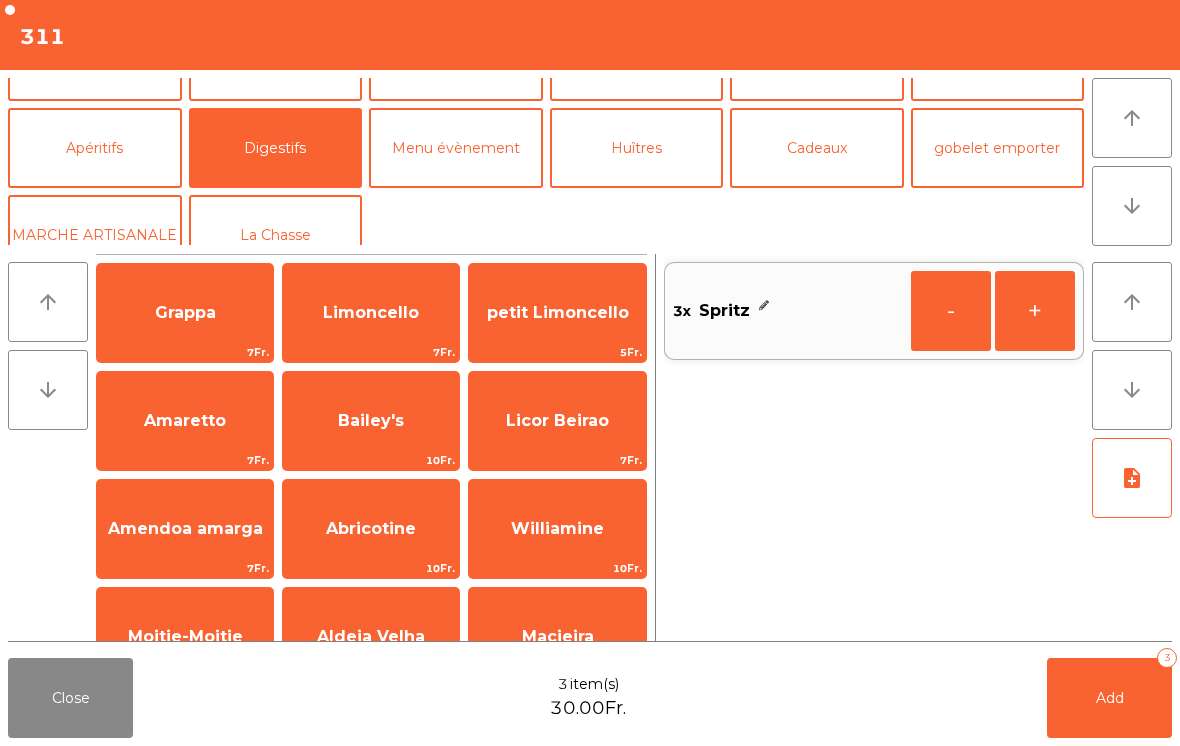 click on "Apéritifs" 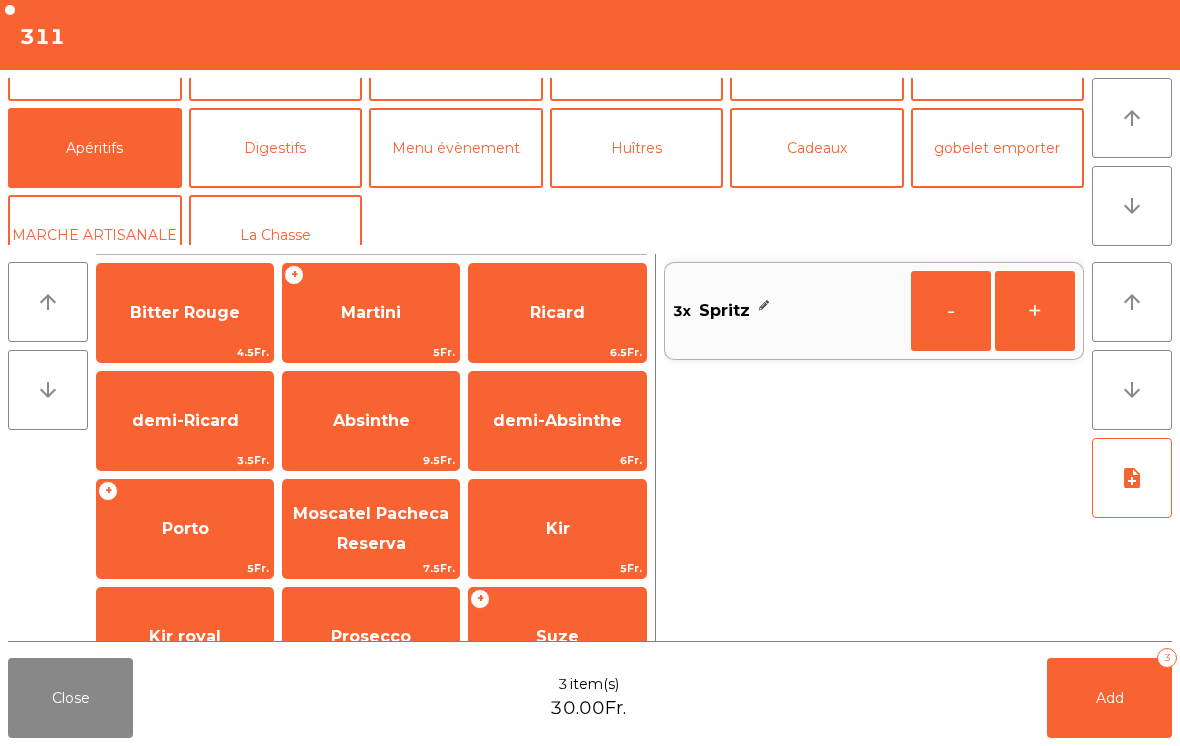 scroll, scrollTop: -1, scrollLeft: 0, axis: vertical 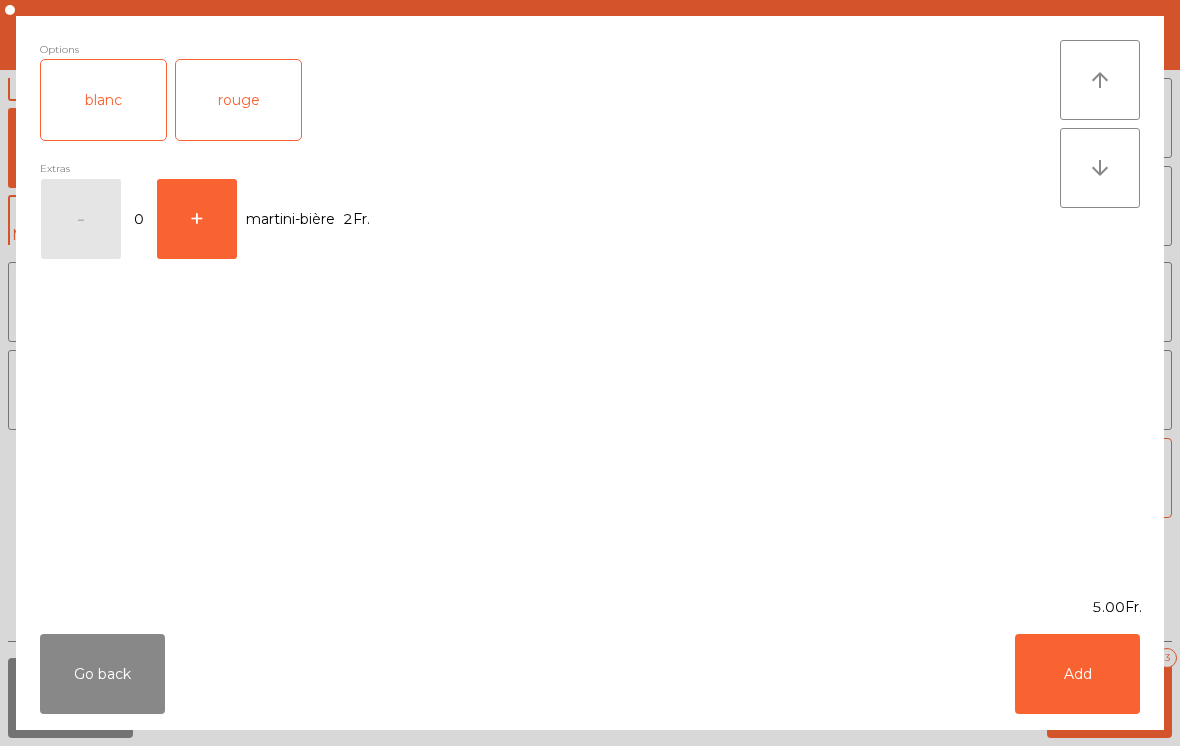 click on "blanc" 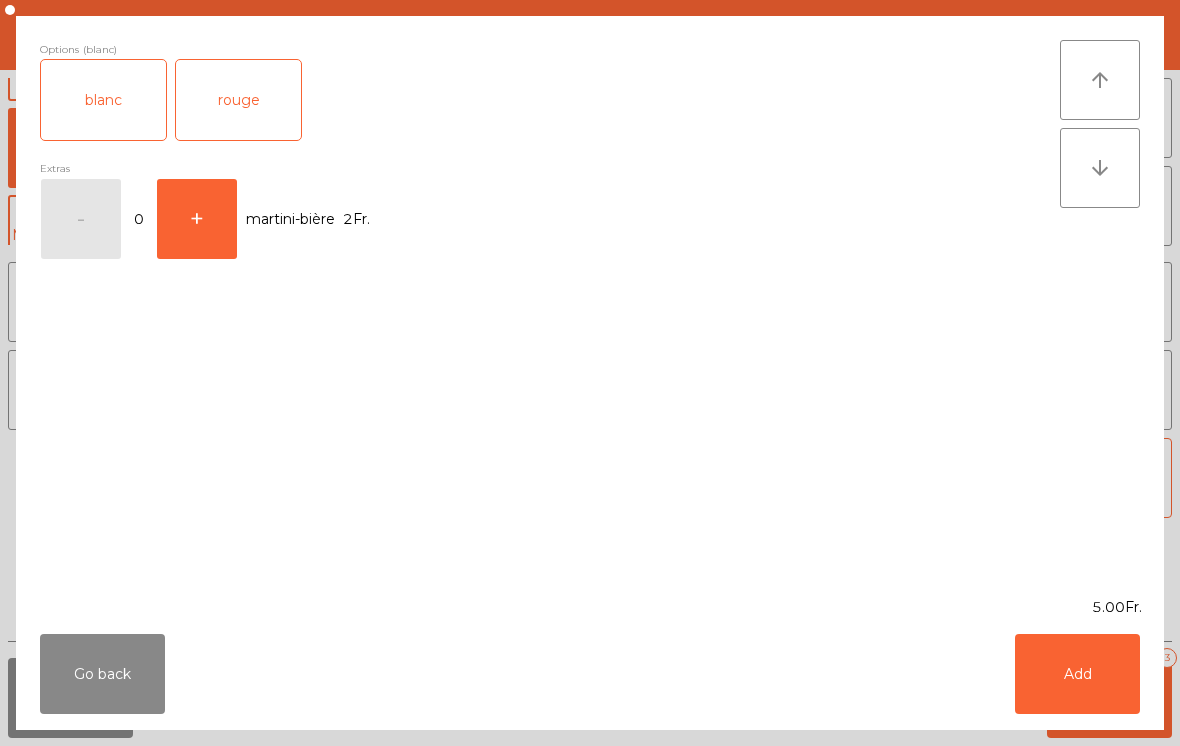 click on "Add" 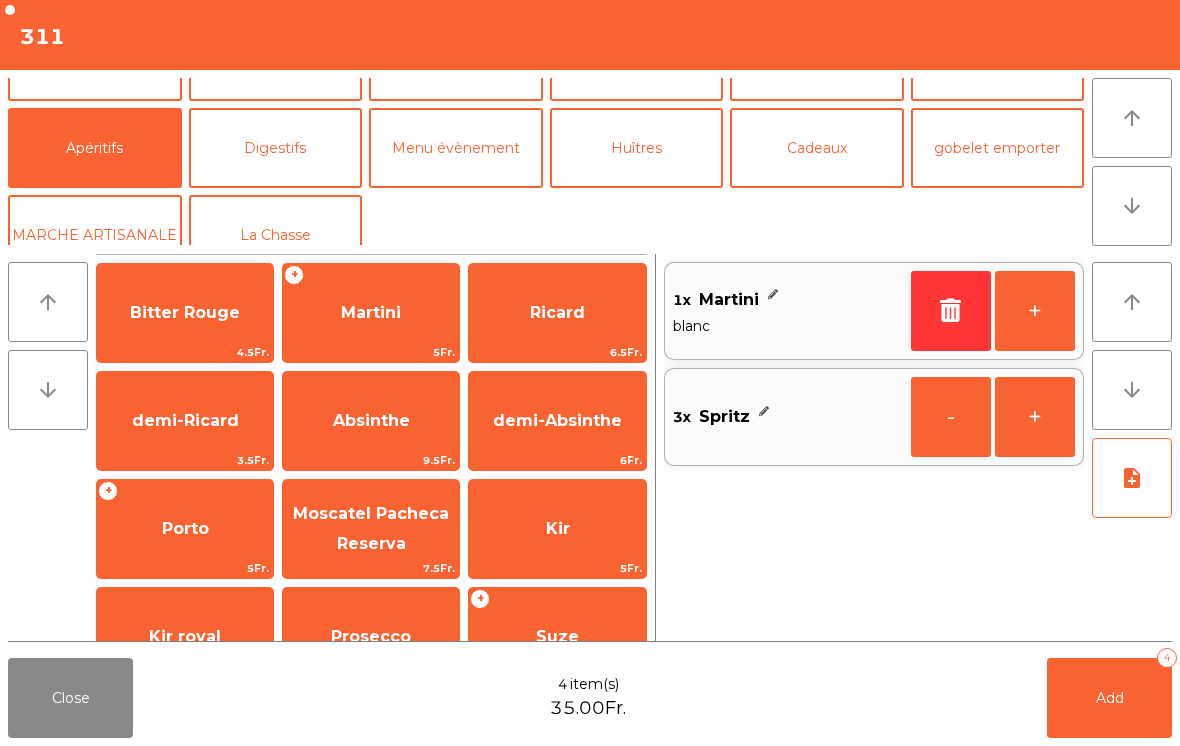 click on "Mineral" 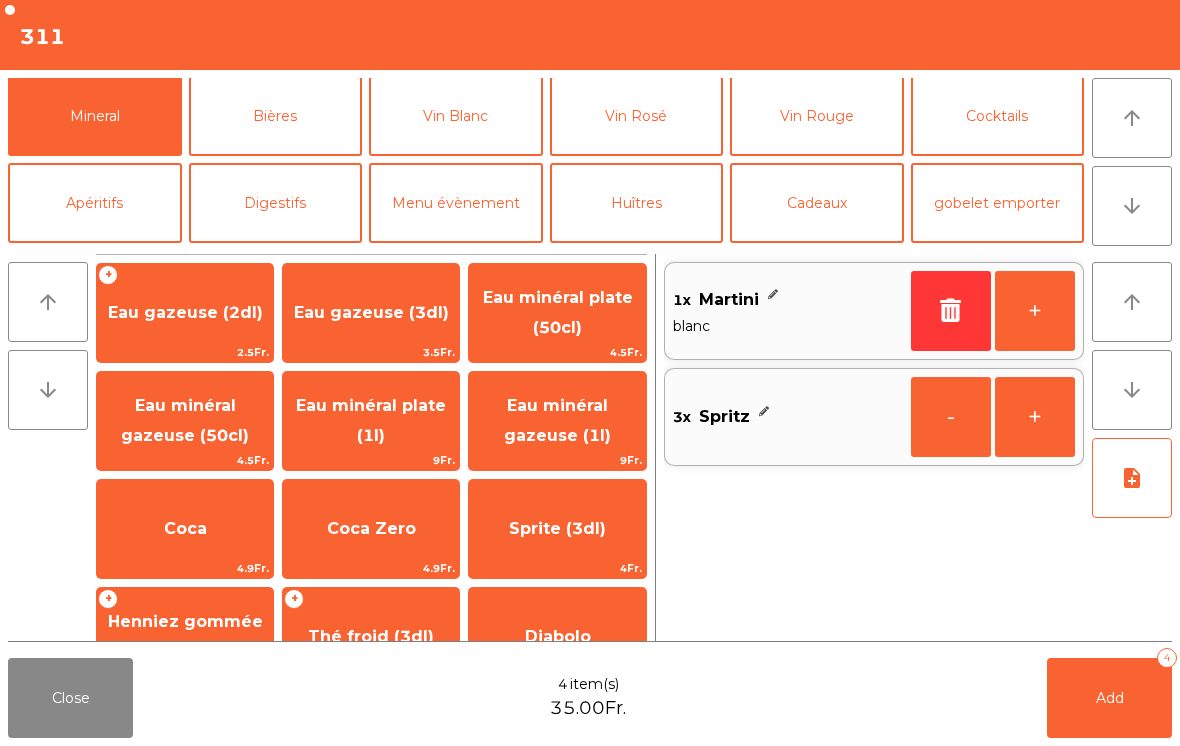 click on "Coca Zero" 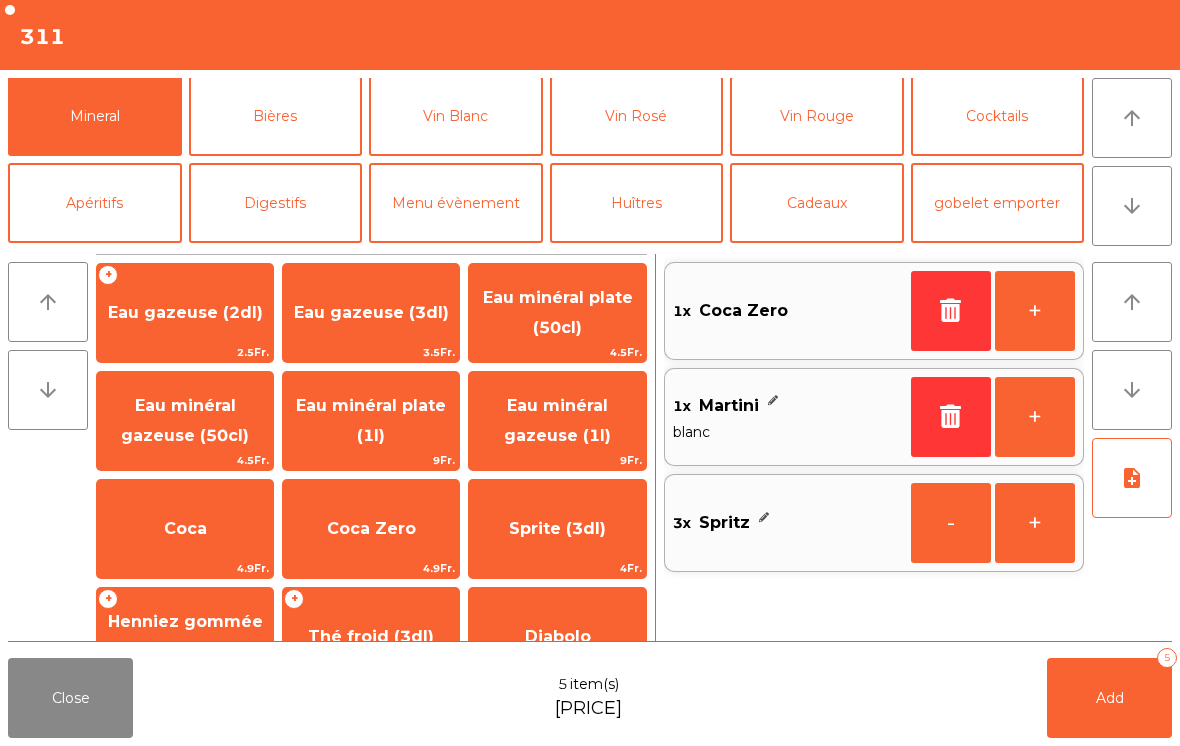 click on "Add   5" 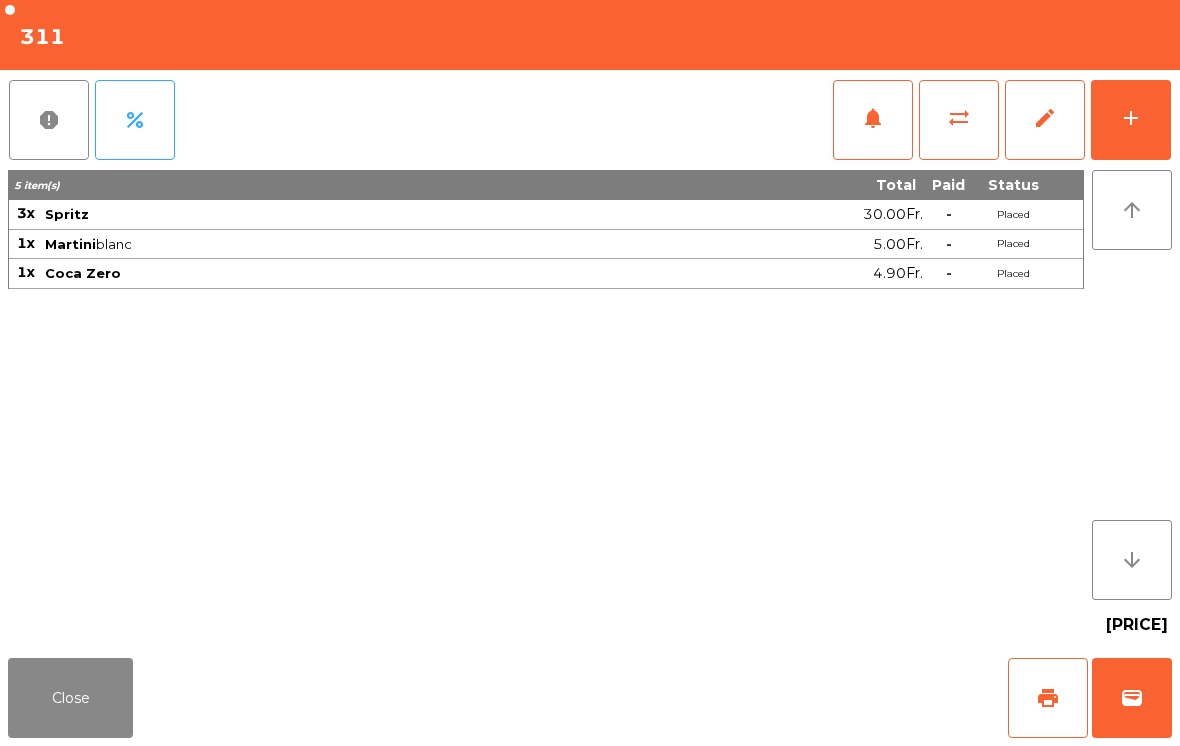 click on "Close" 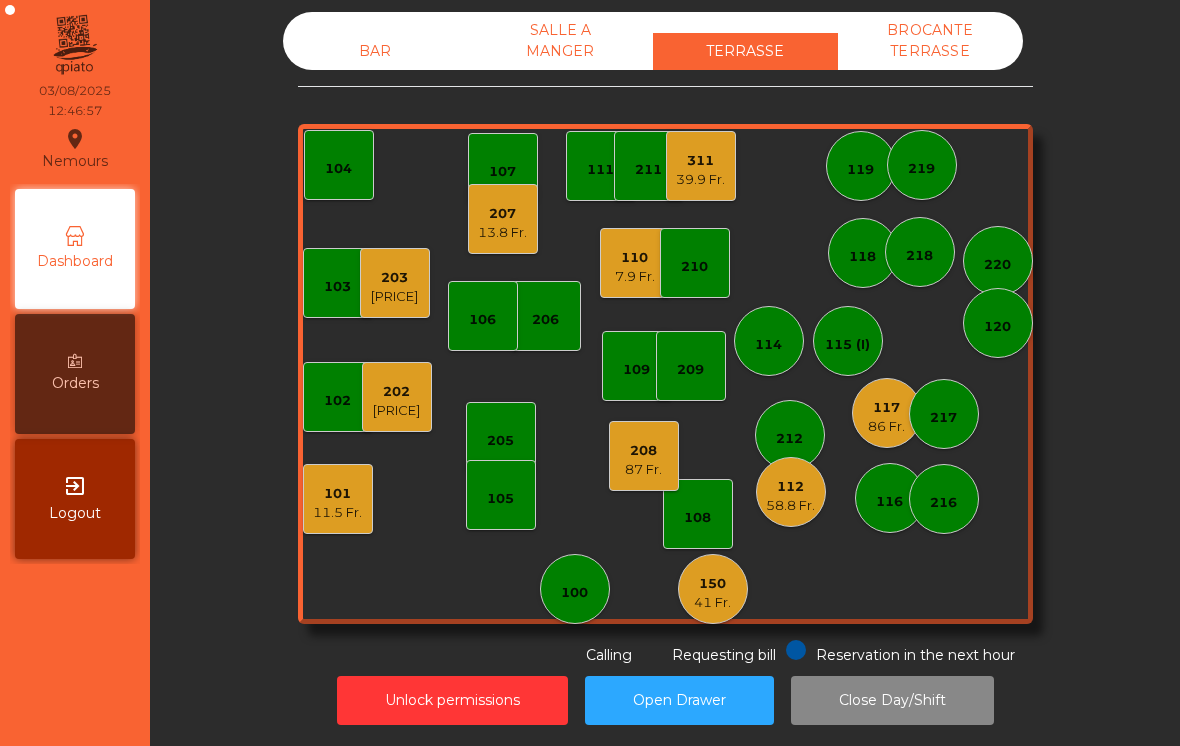 click on "311" 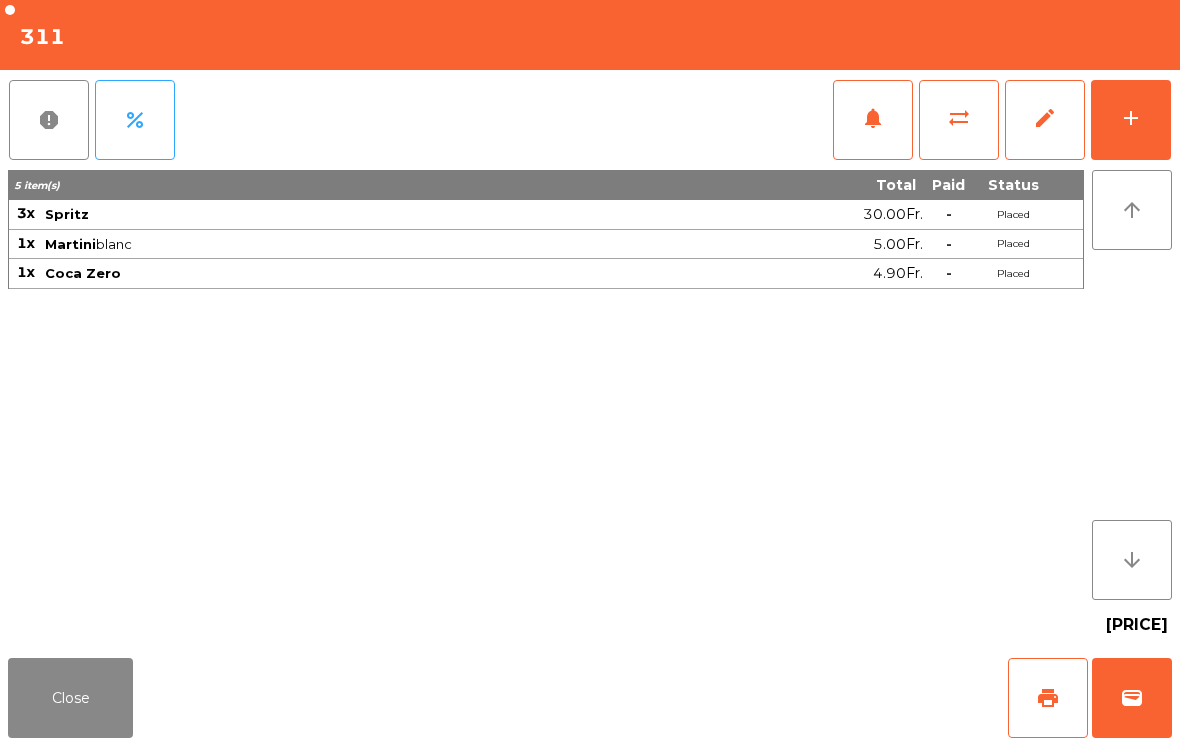 click on "add" 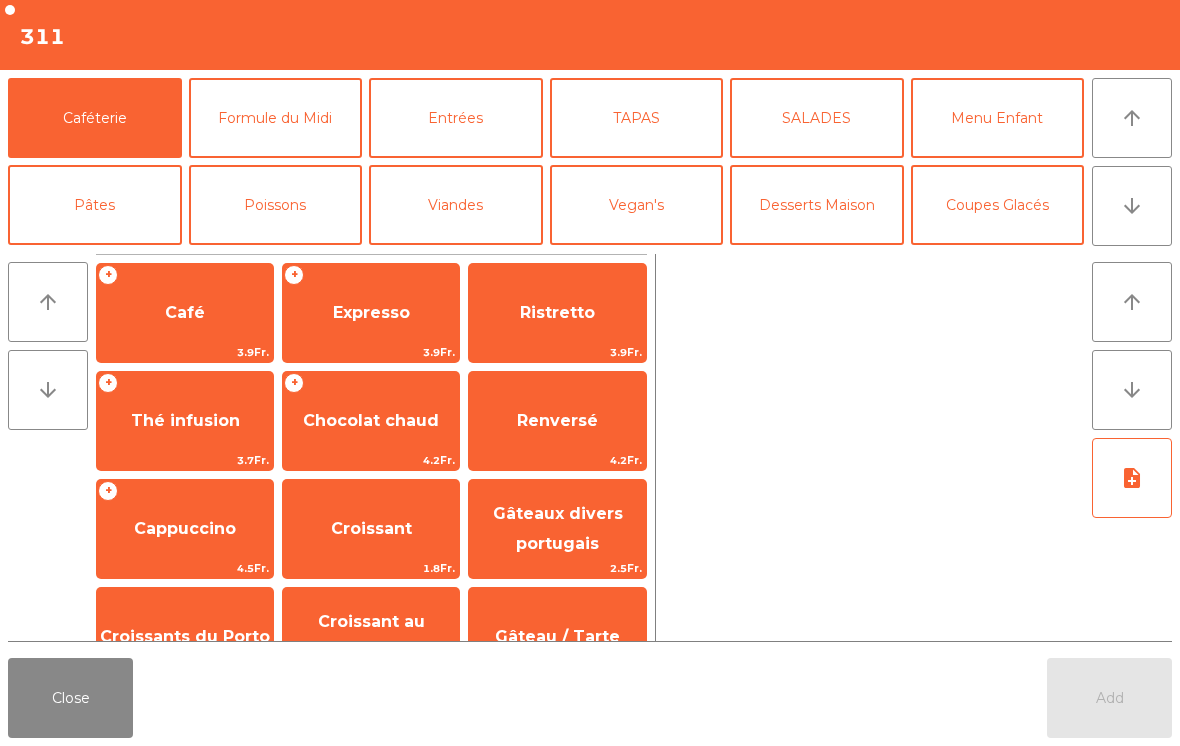 click on "Viandes" 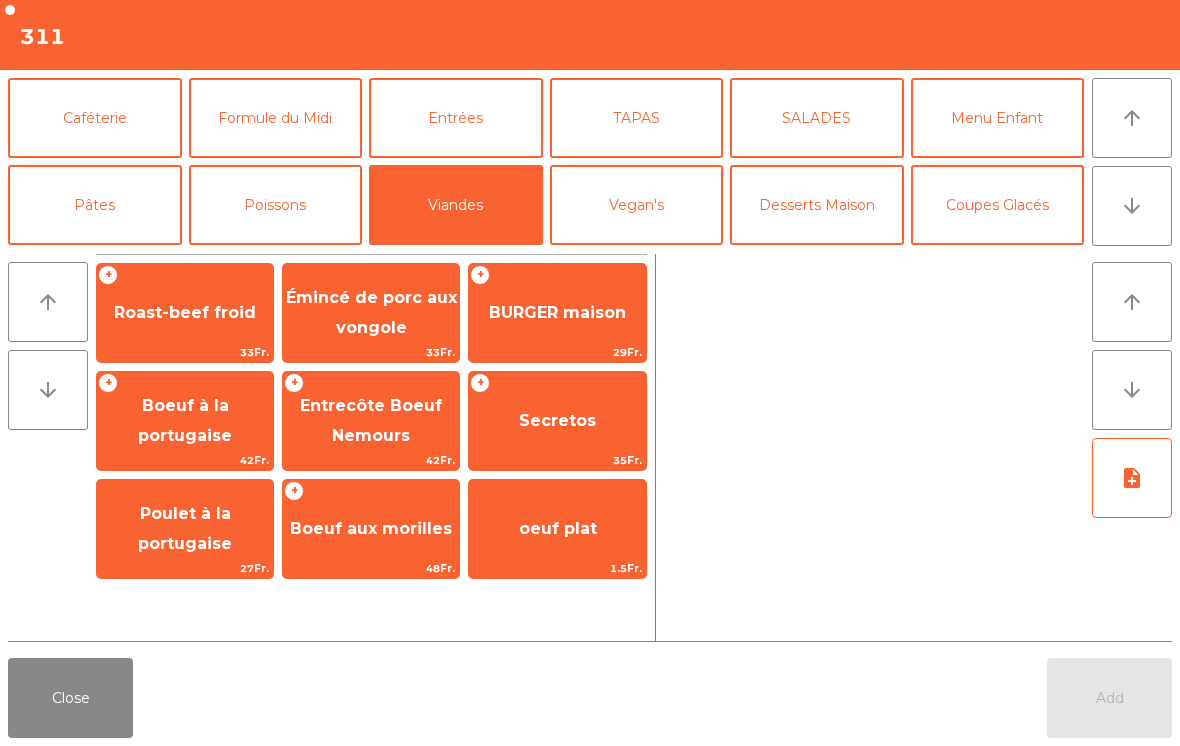 click on "Poulet à la portugaise" 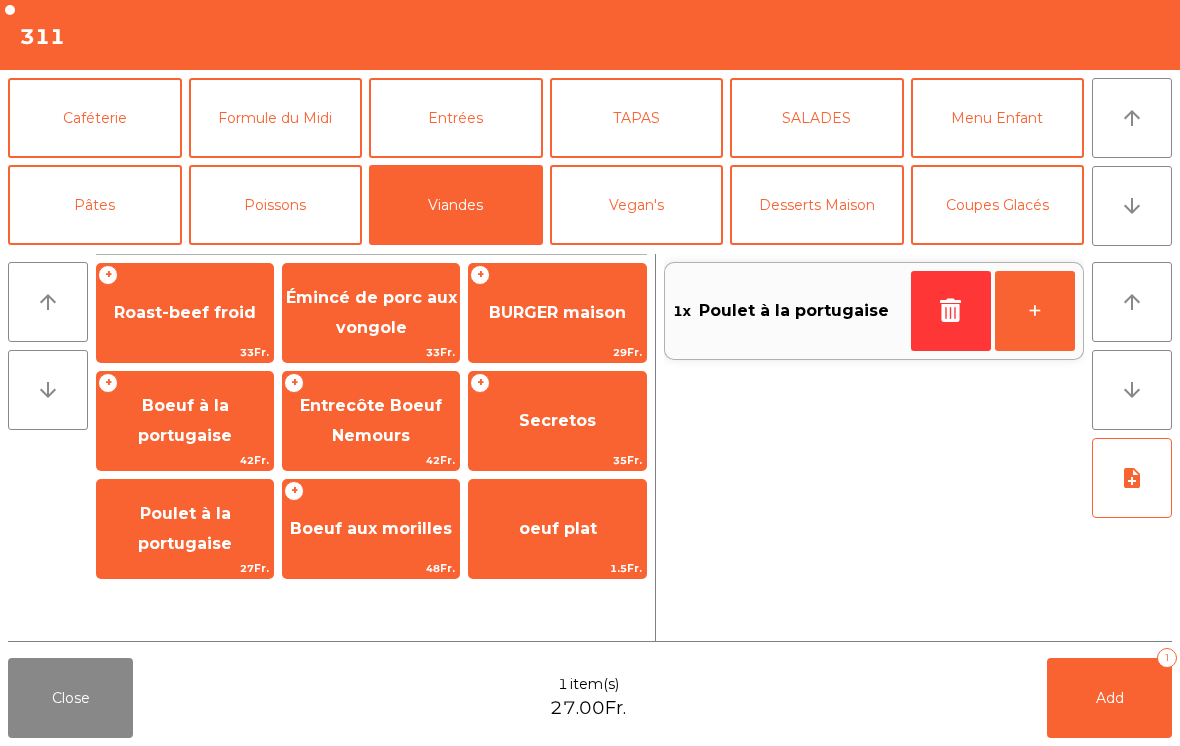 click on "Poulet à la portugaise" 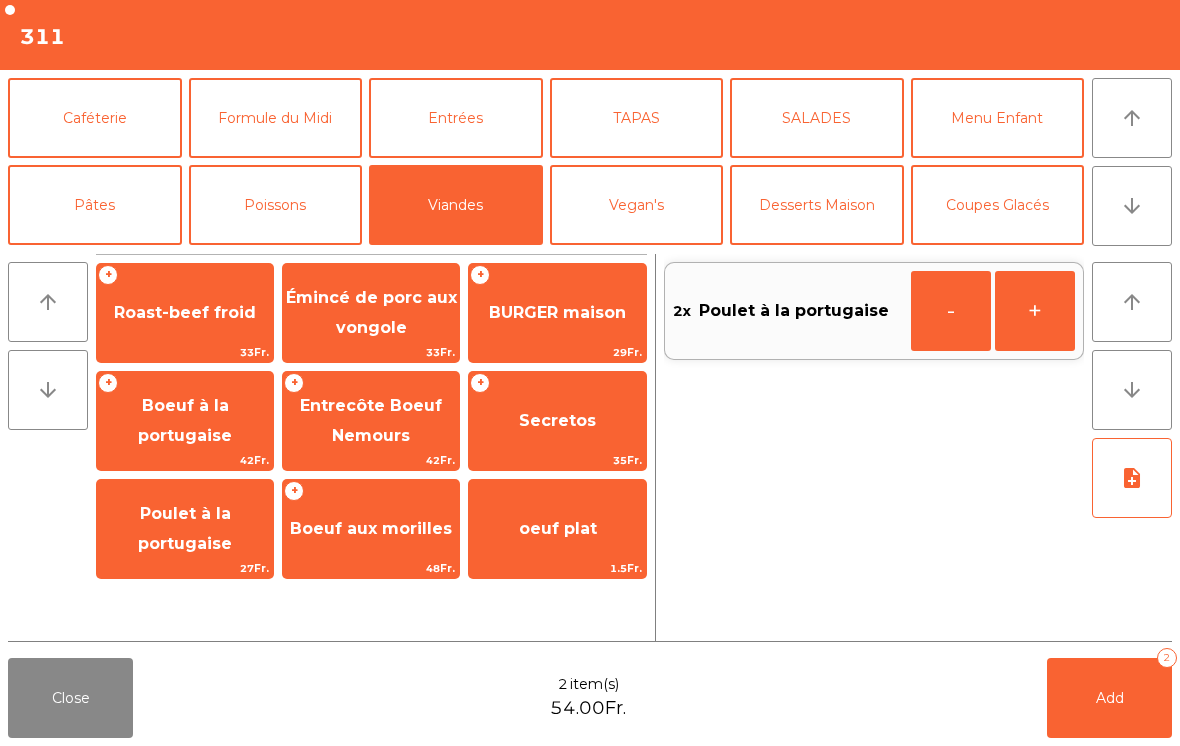 click on "Roast-beef froid" 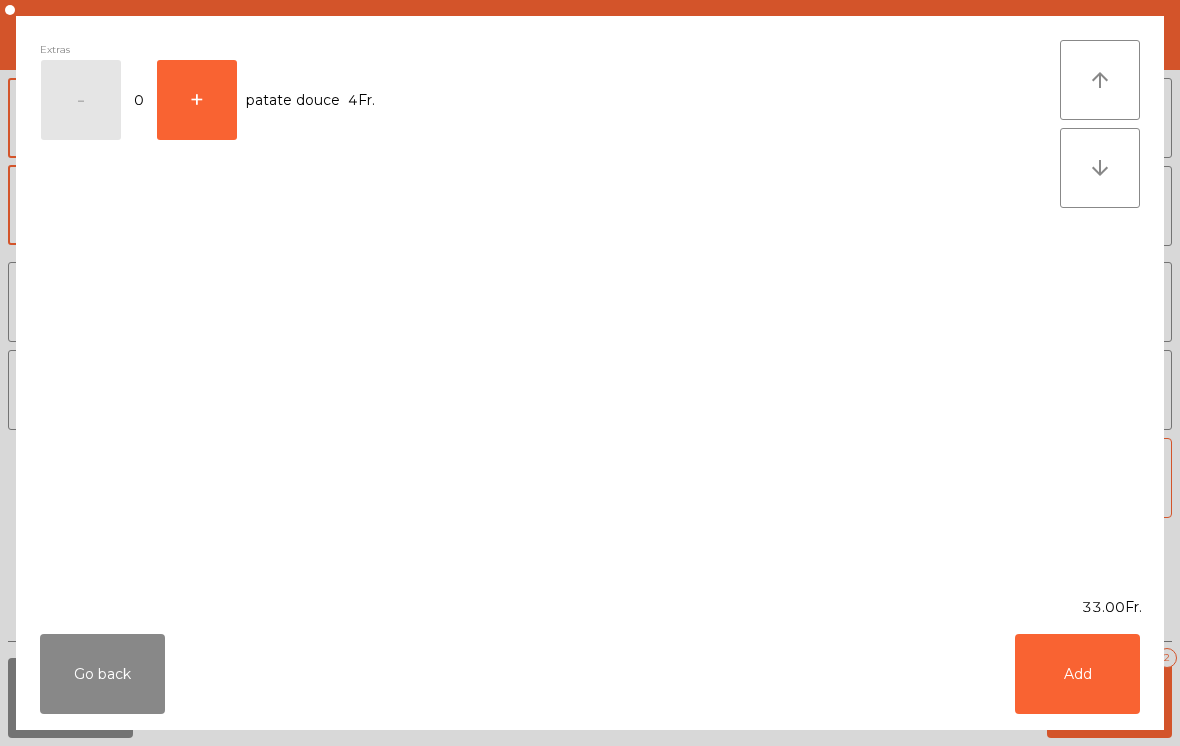 click on "Add" 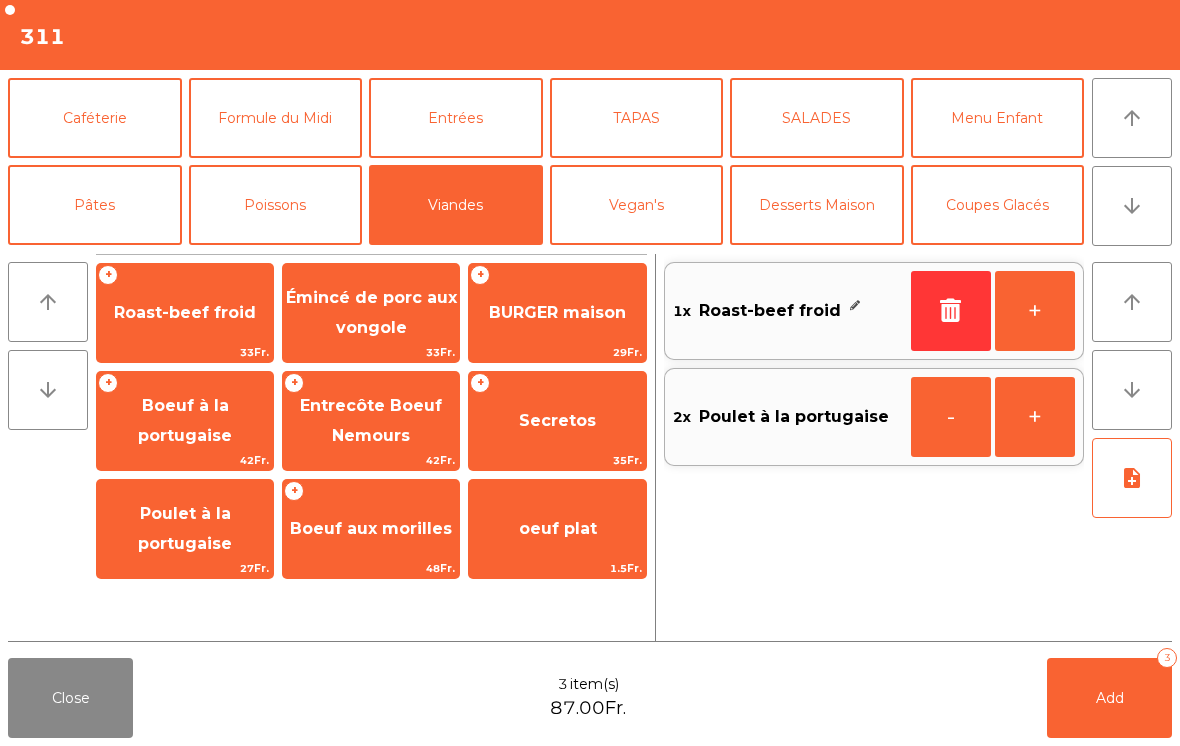 click on "Entrecôte Boeuf  Nemours" 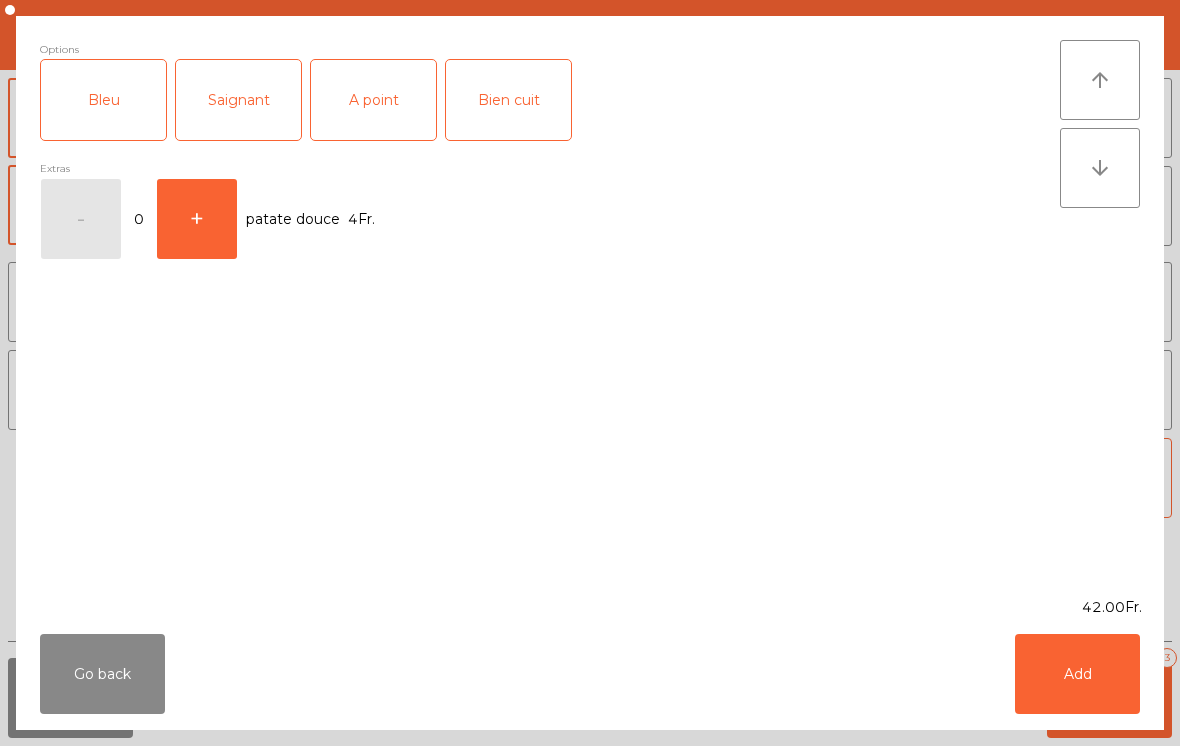 click on "Saignant" 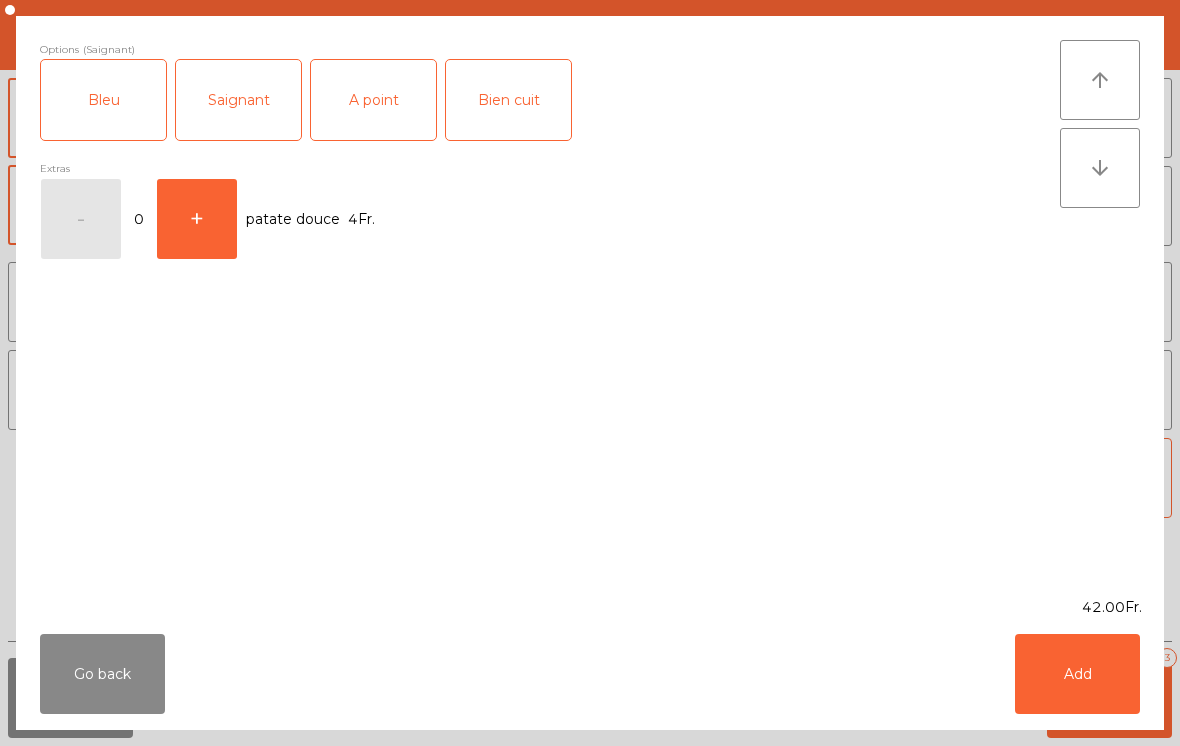 click on "Add" 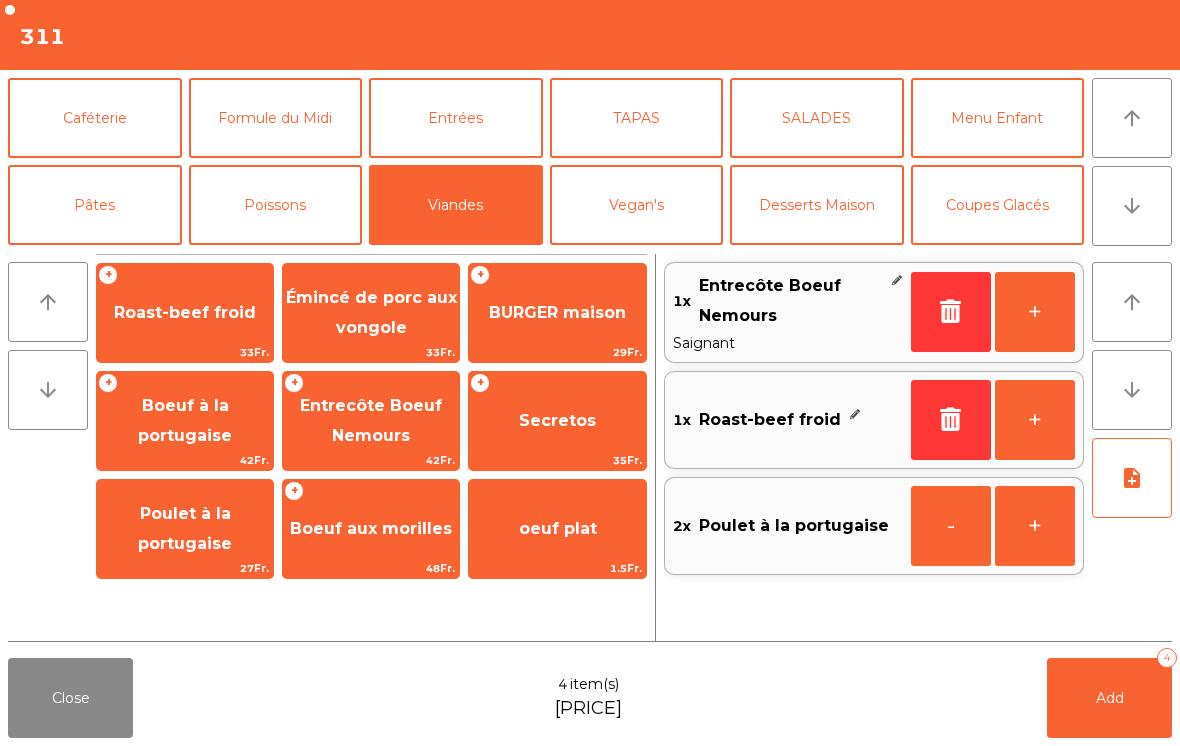 click on "+" 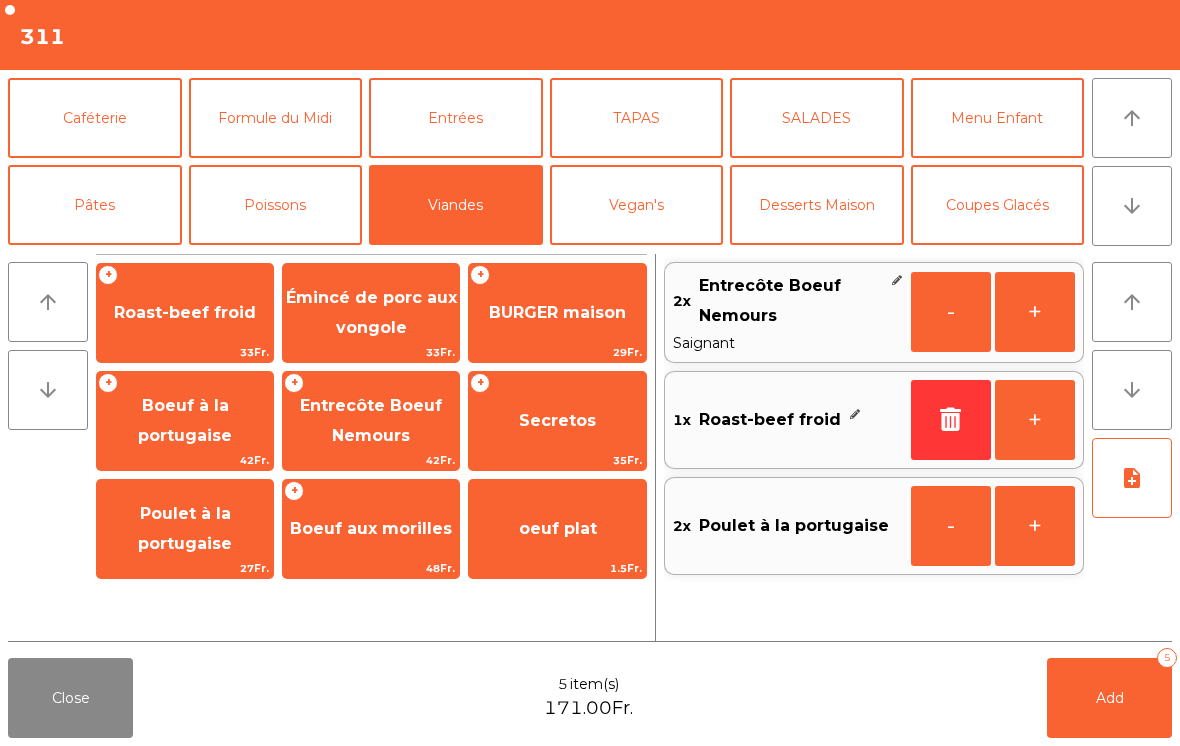 click on "+" 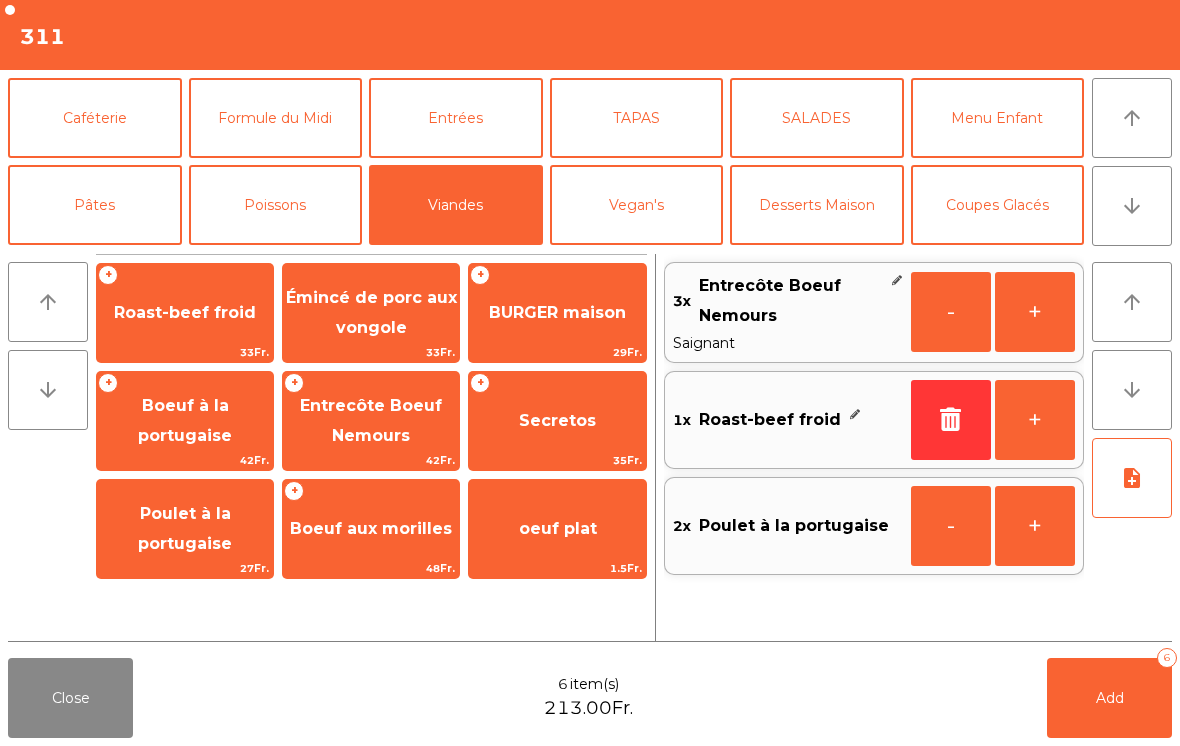 click on "-" 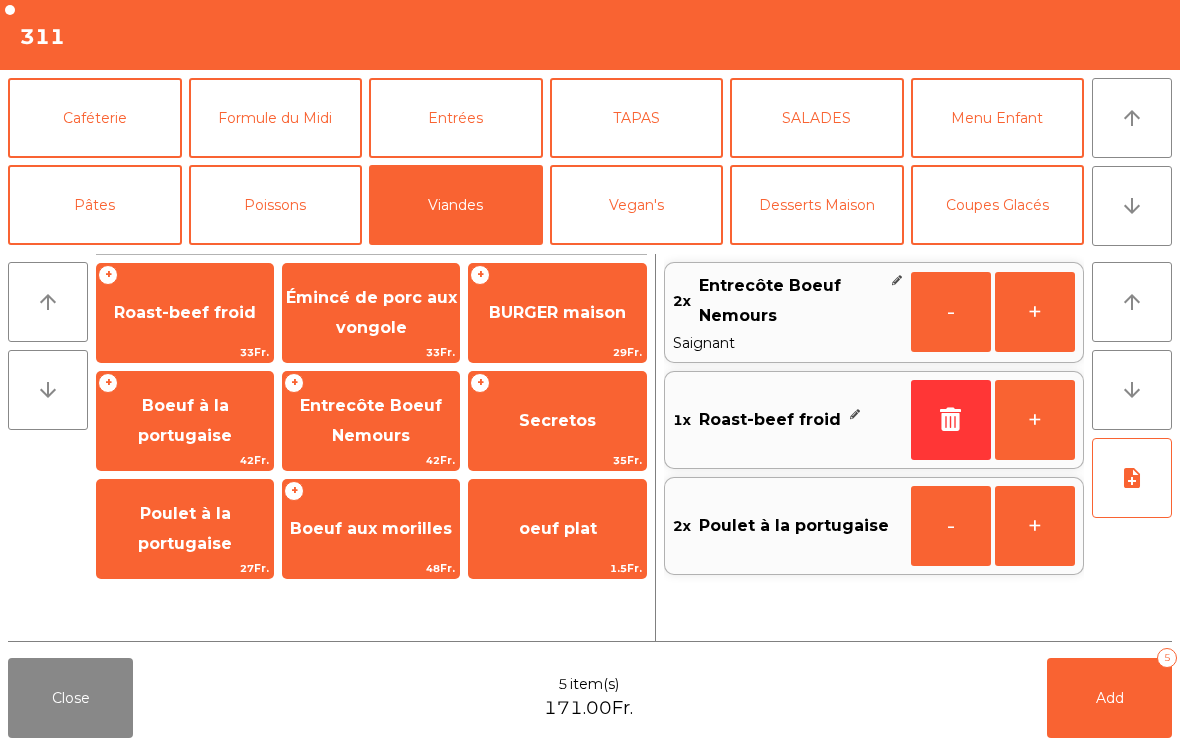 click on "Add" 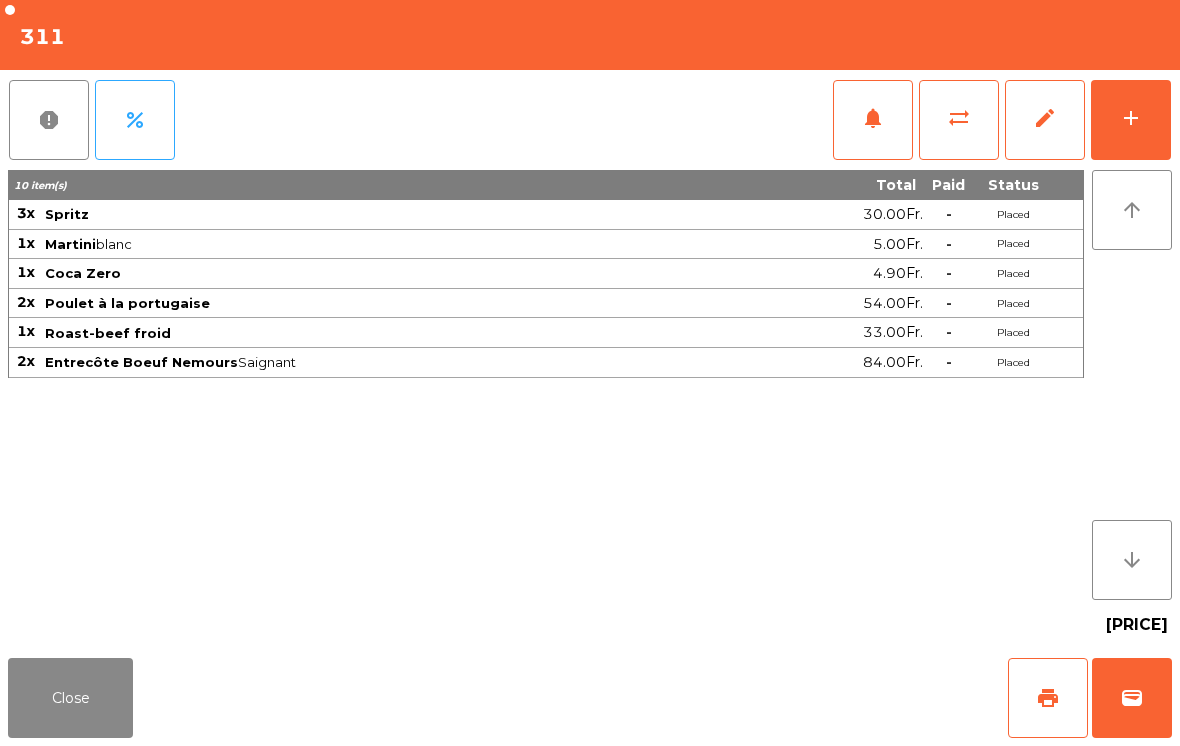 click on "Close" 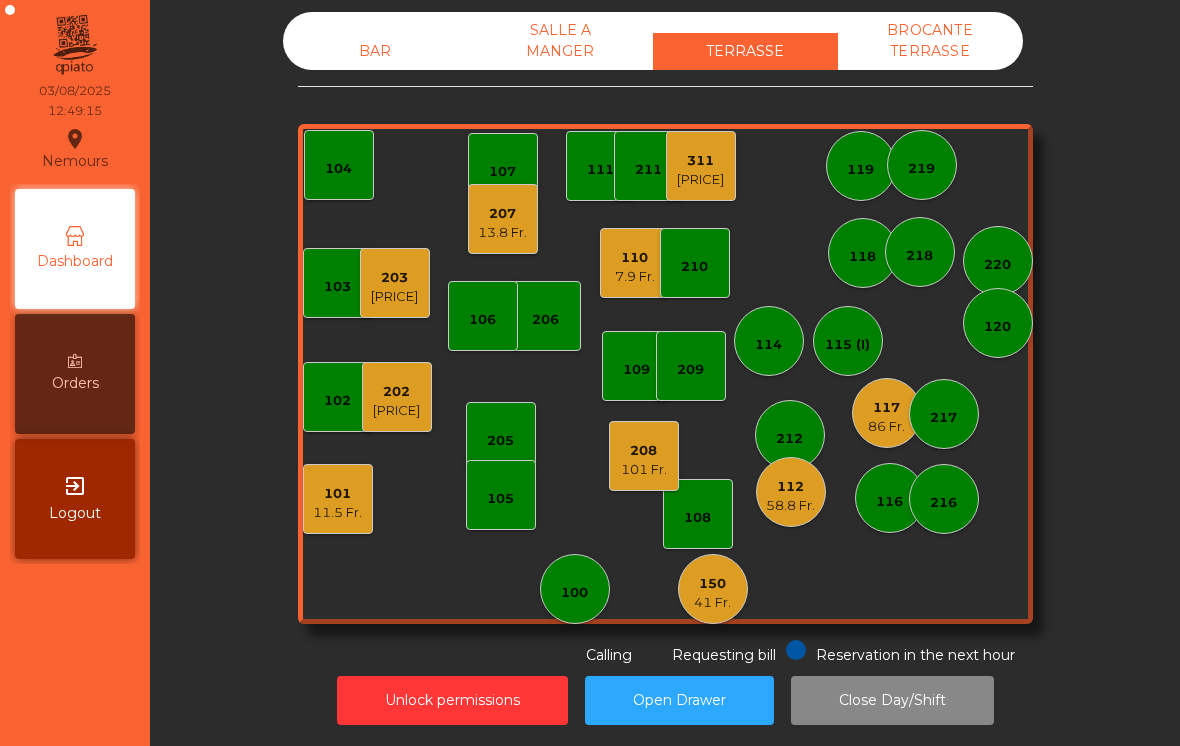 click on "13.8 Fr." 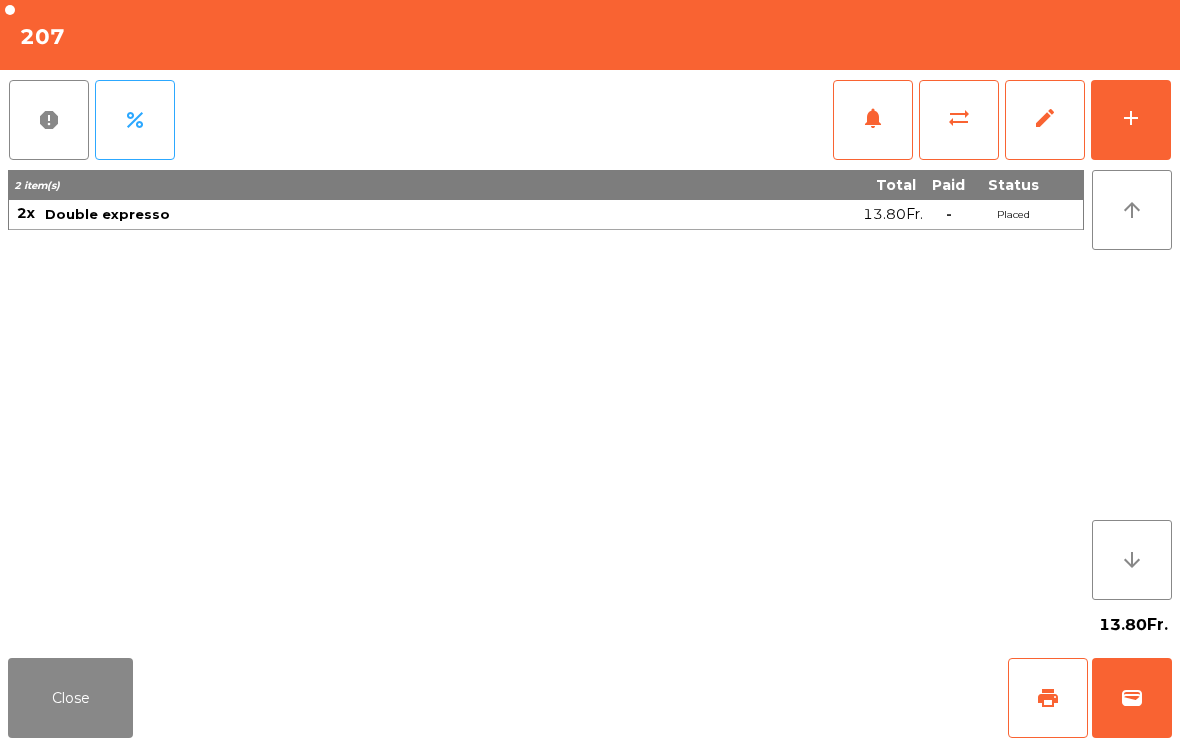 click on "Close" 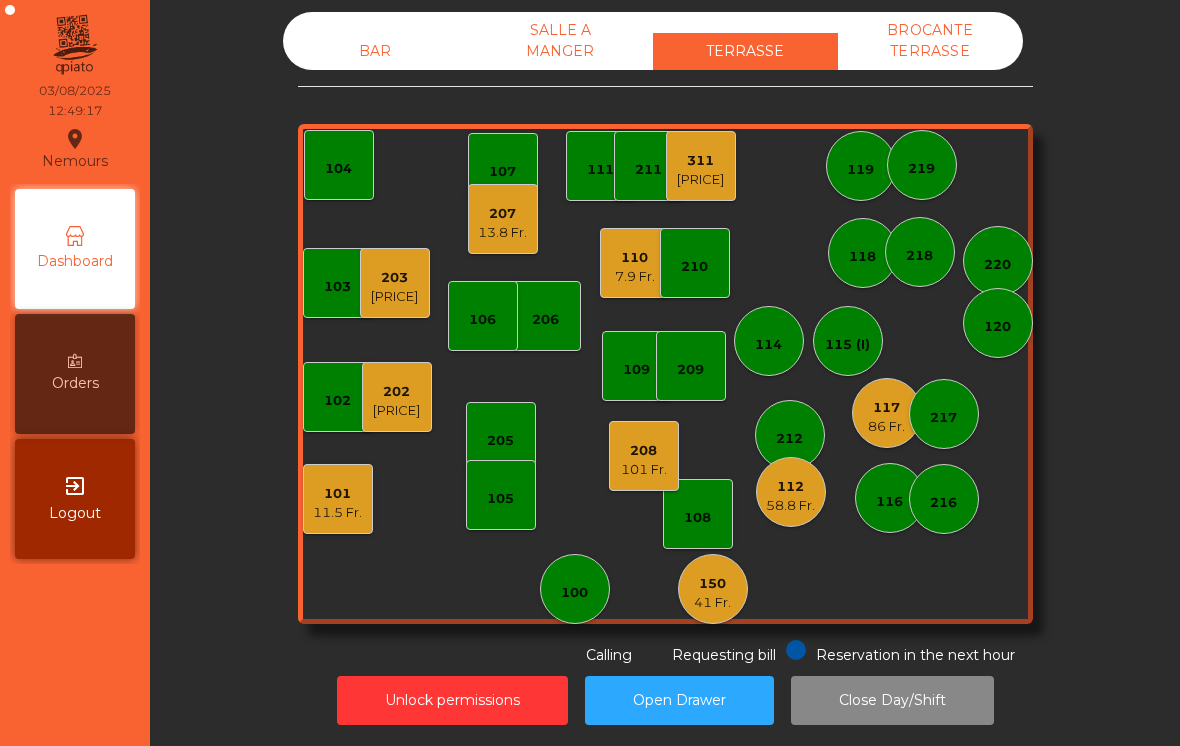 click on "[NUMBER]   [PRICE]" 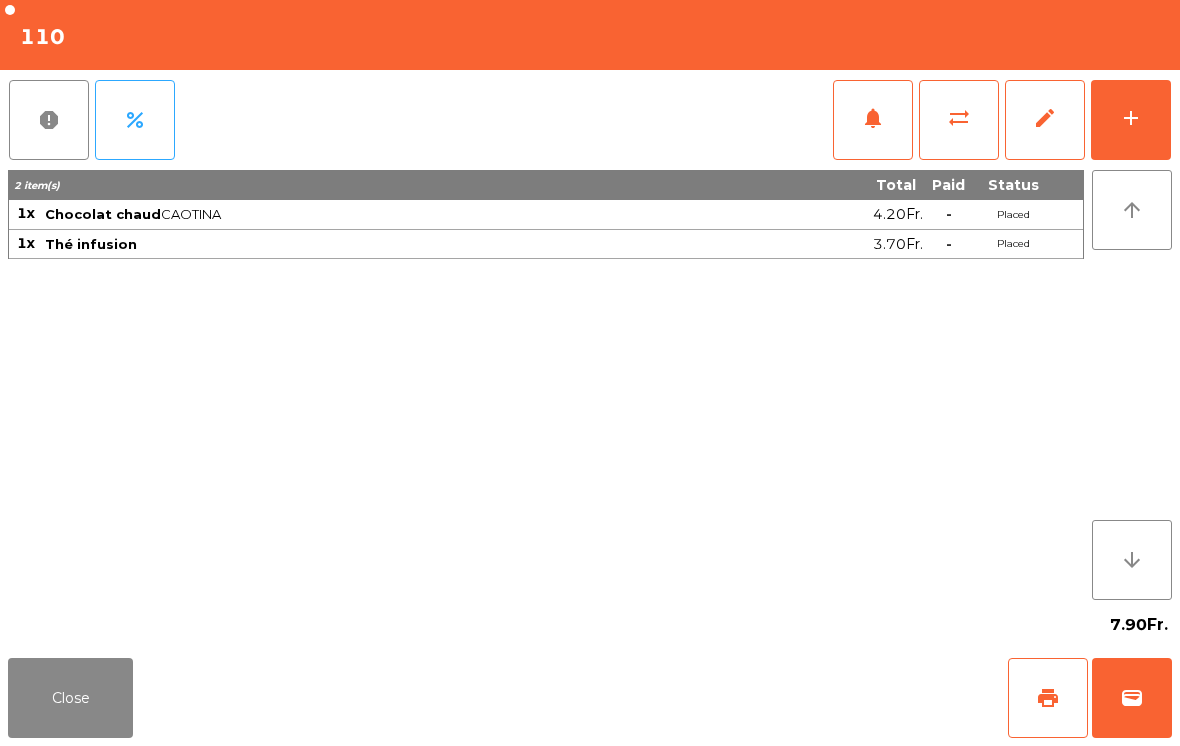 click on "Close" 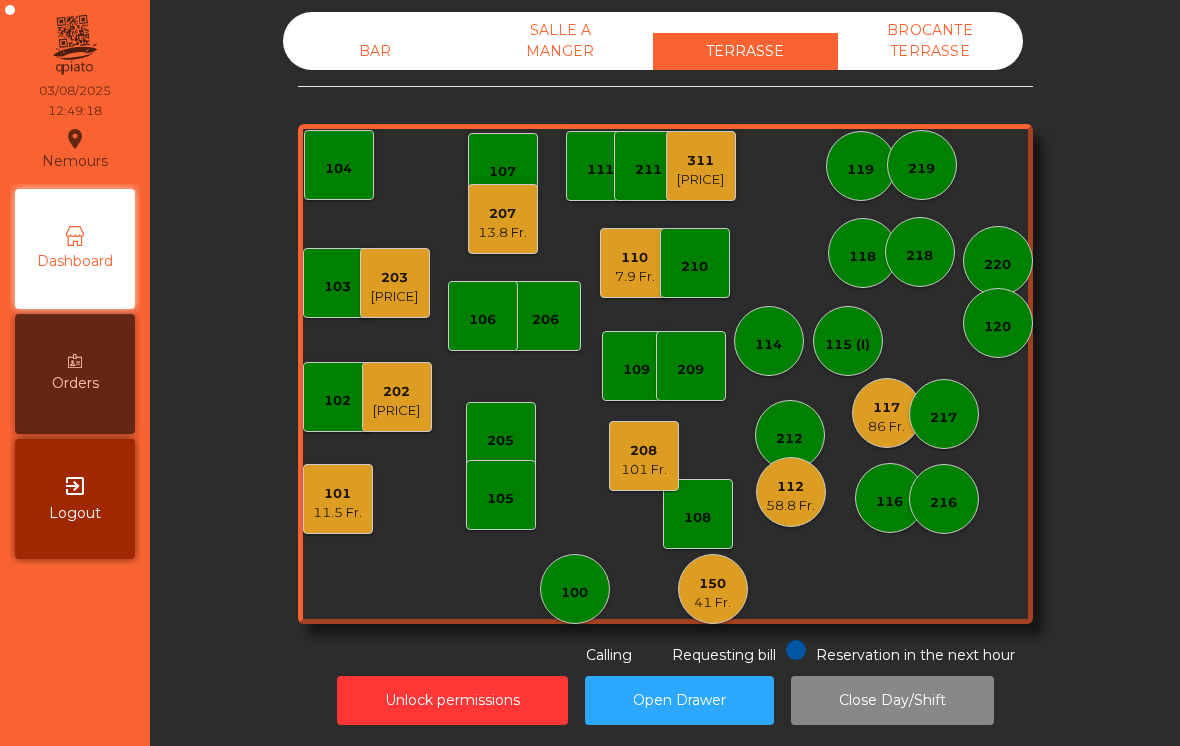click on "[PRICE]" 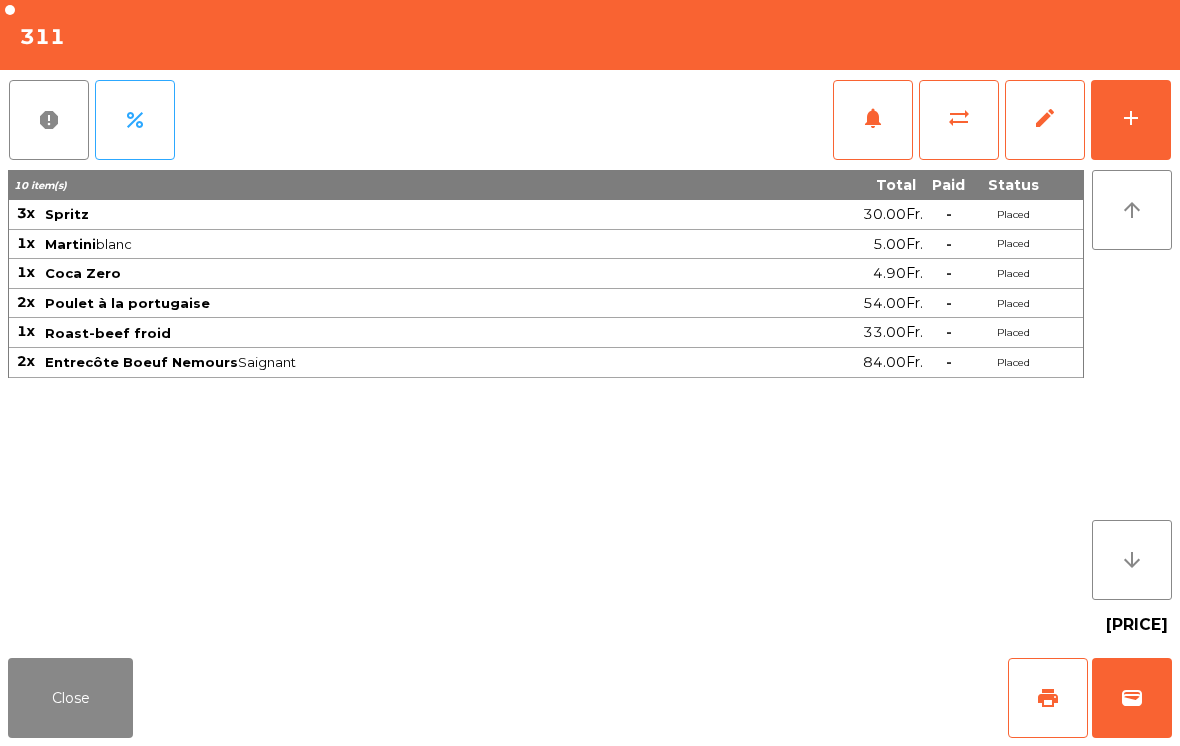 click on "Close" 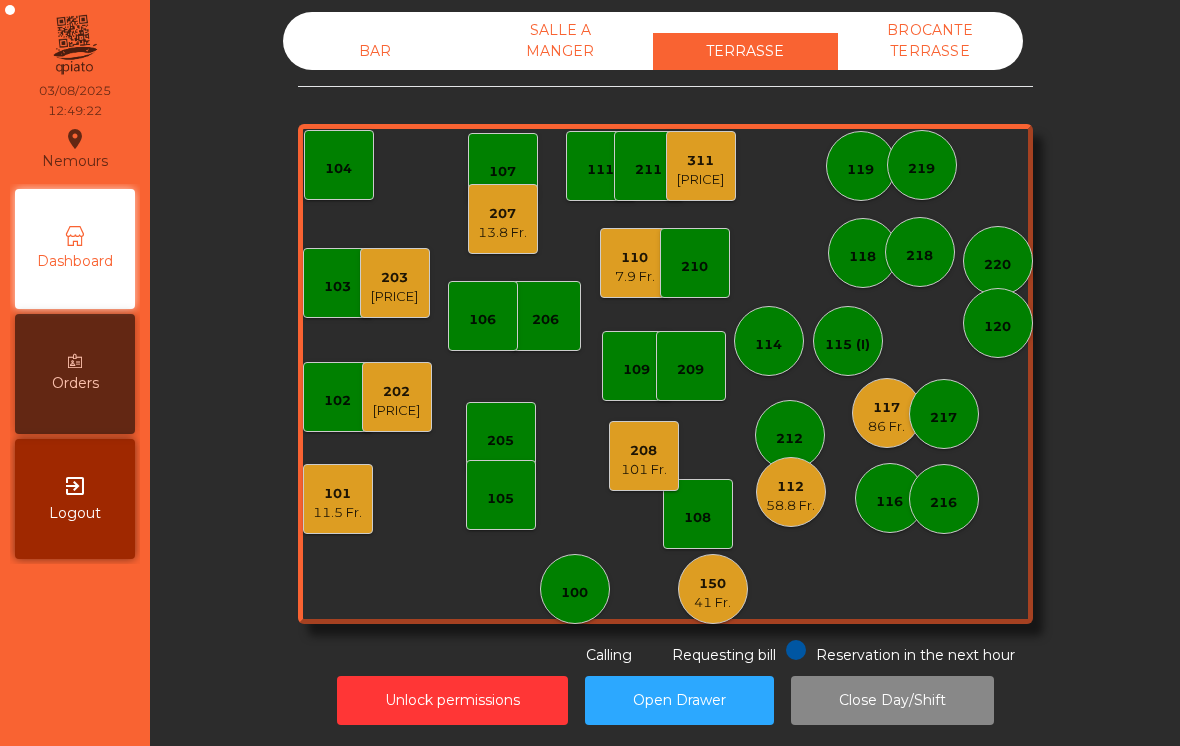 click on "86 Fr." 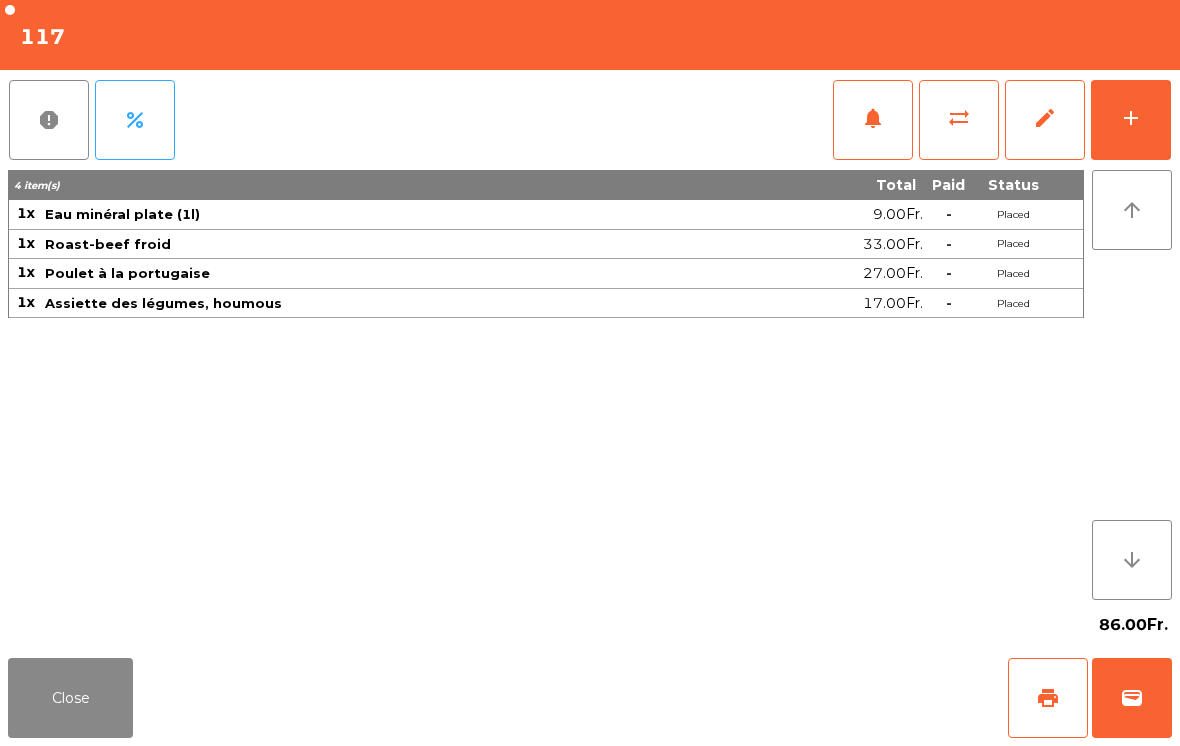 click on "Close" 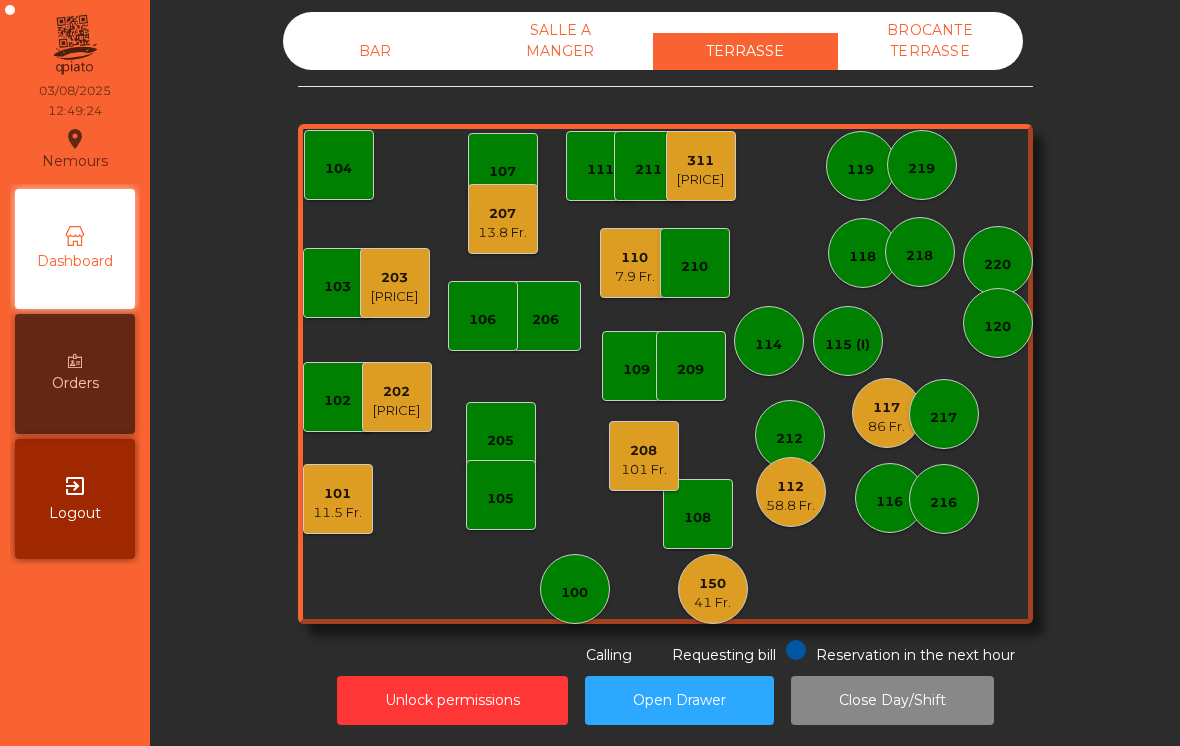 click on "[NUMBER]   [PRICE]" 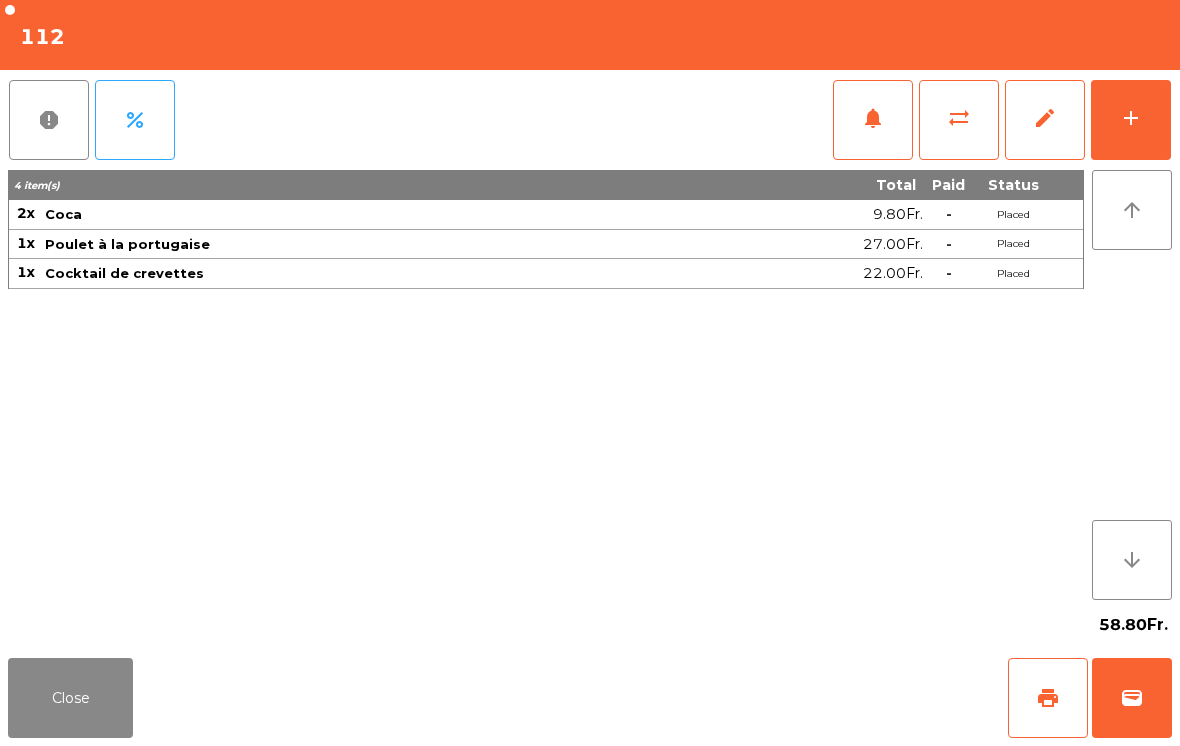 click on "Close" 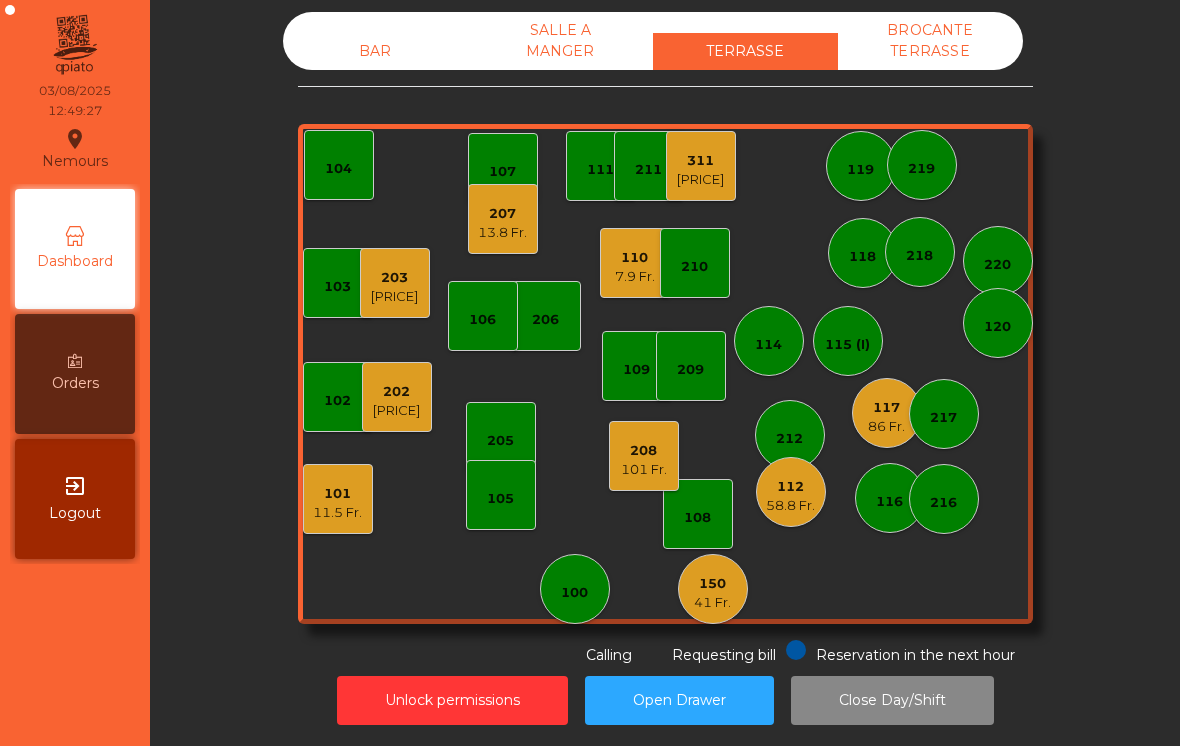 click on "150   [PRICE]" 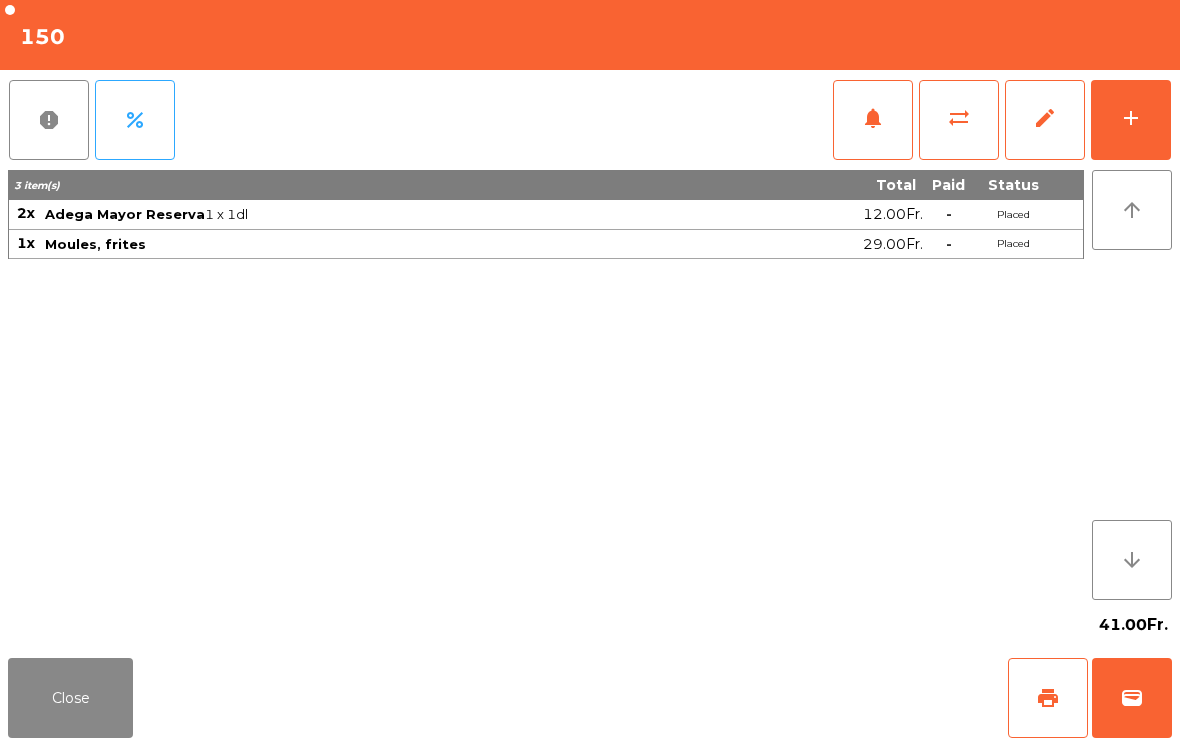 click on "Close" 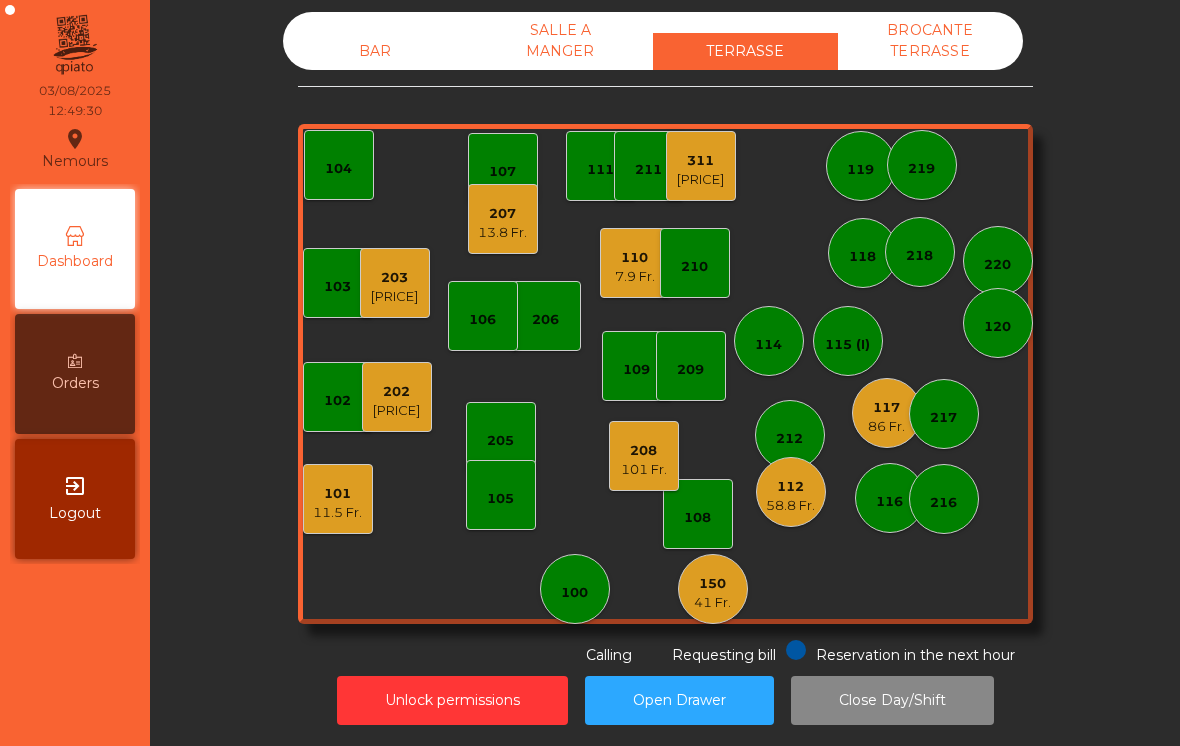 click on "101 Fr." 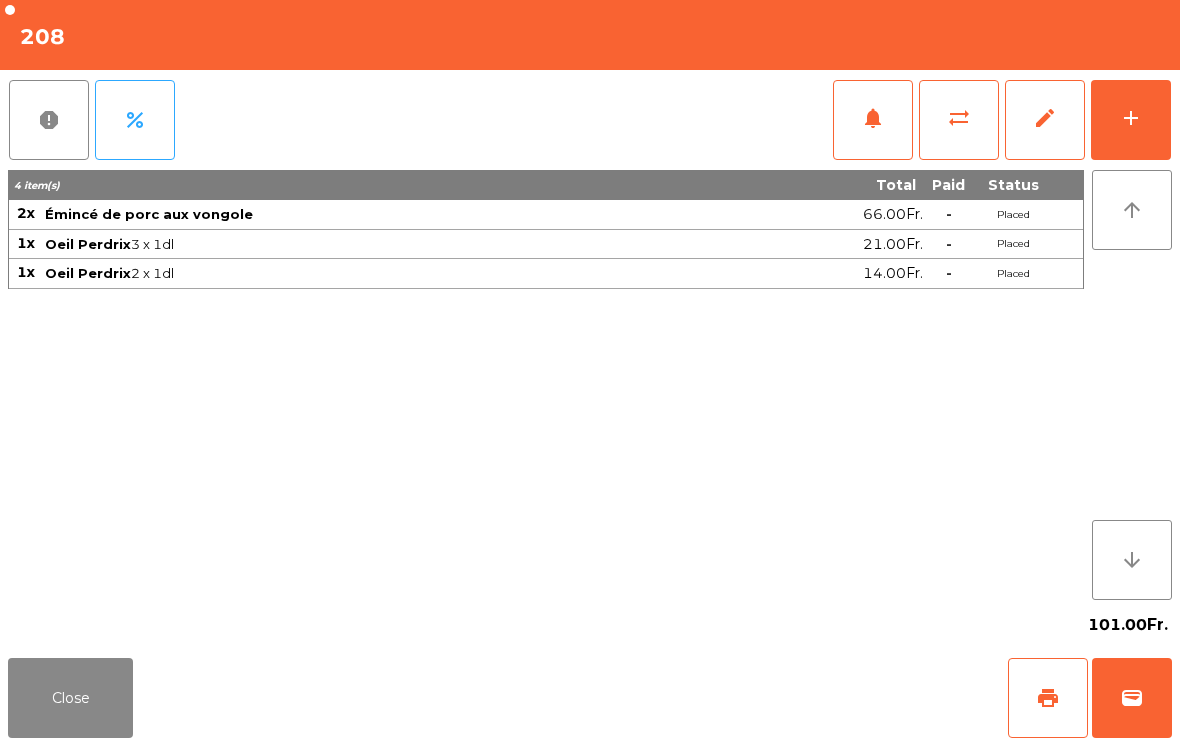 click on "Close" 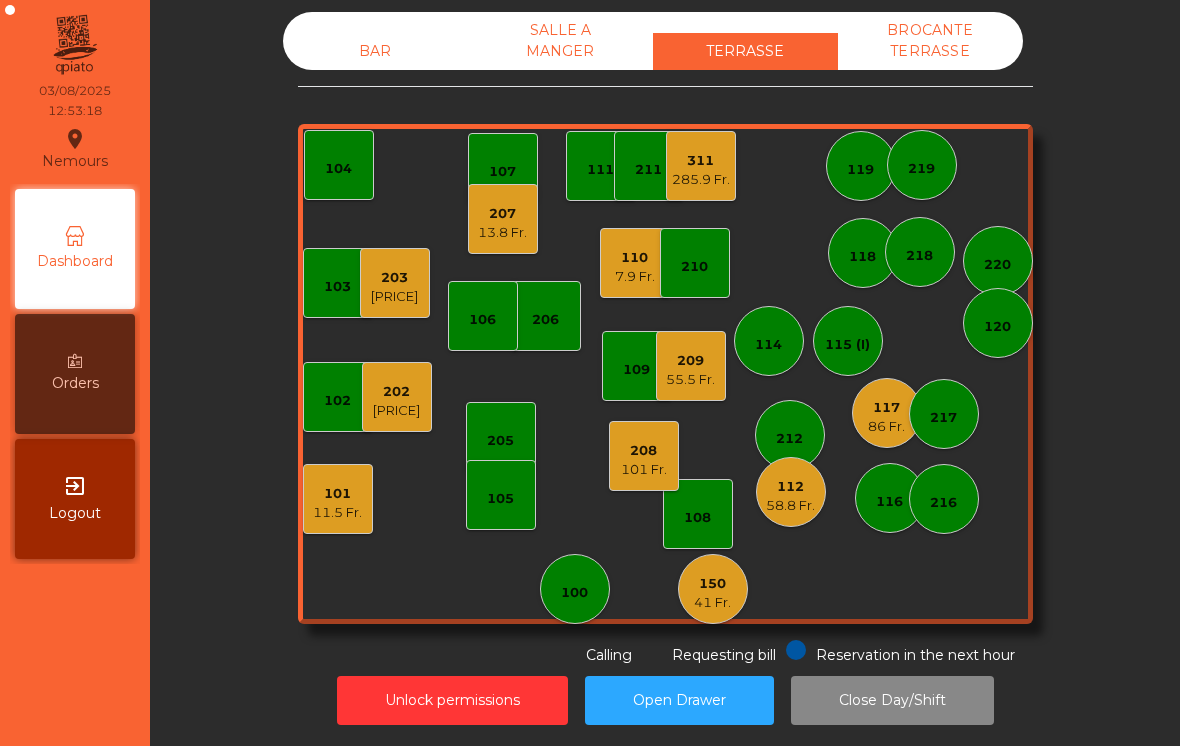 click on "41 Fr." 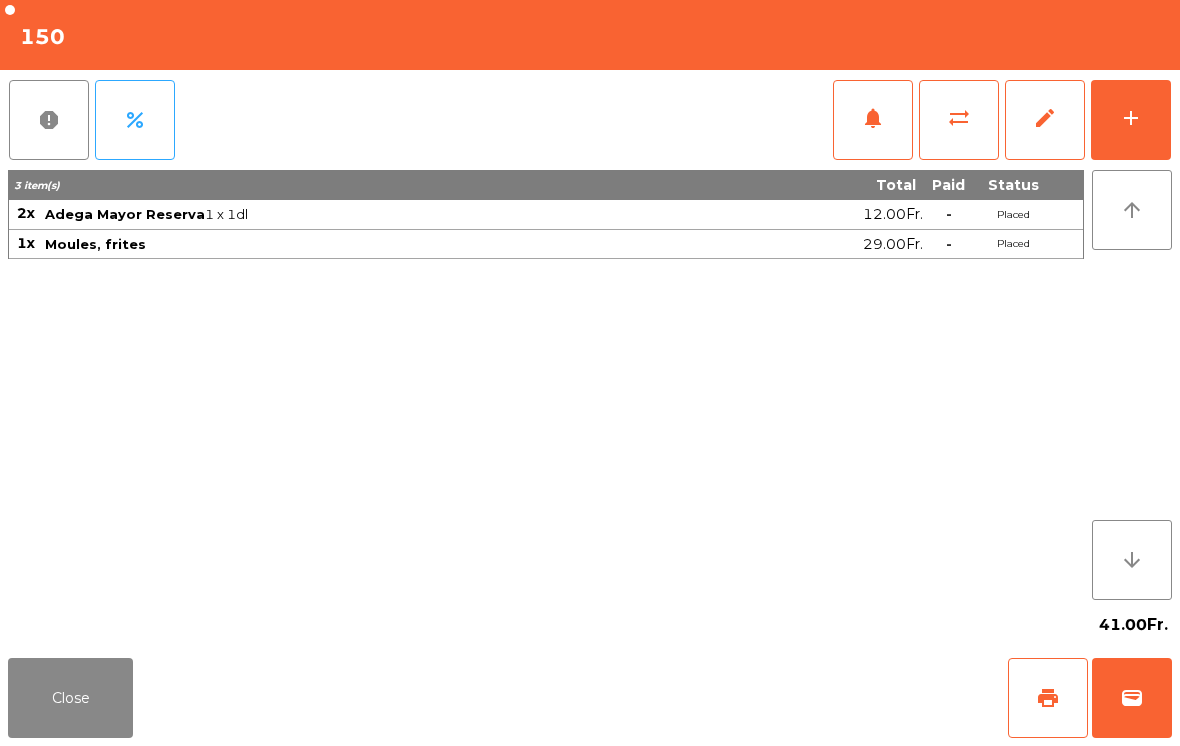 click on "sync_alt" 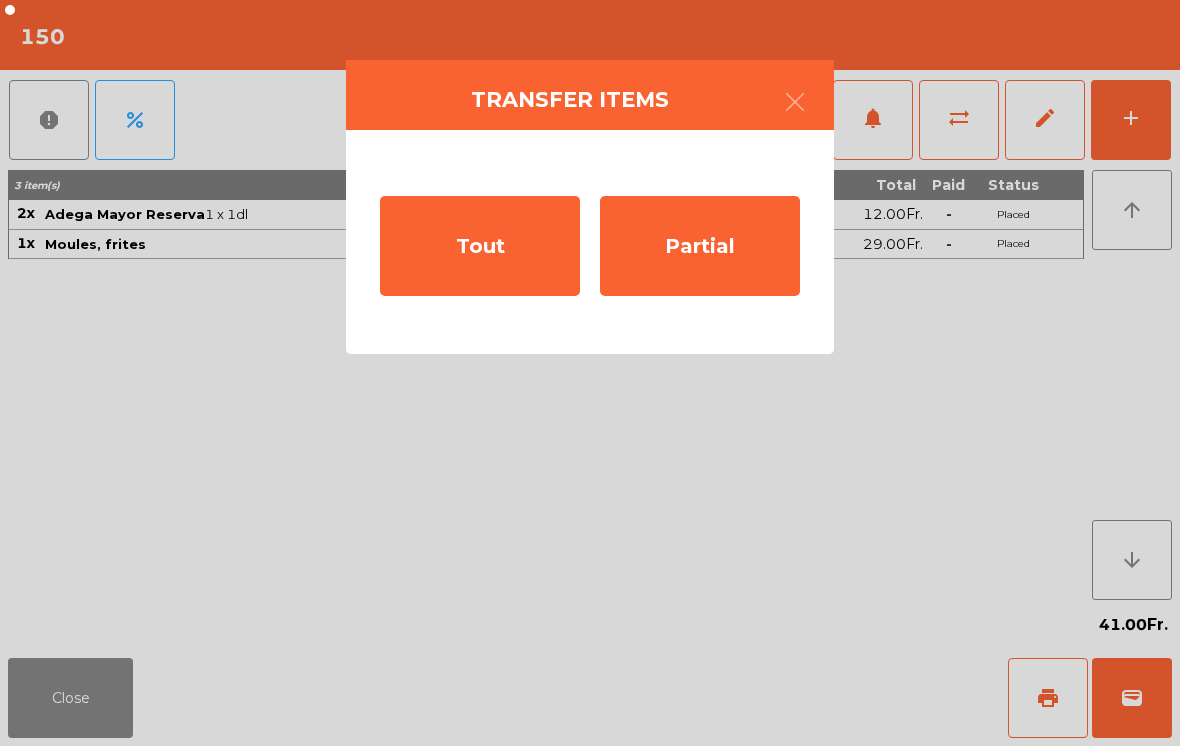 click on "Tout" 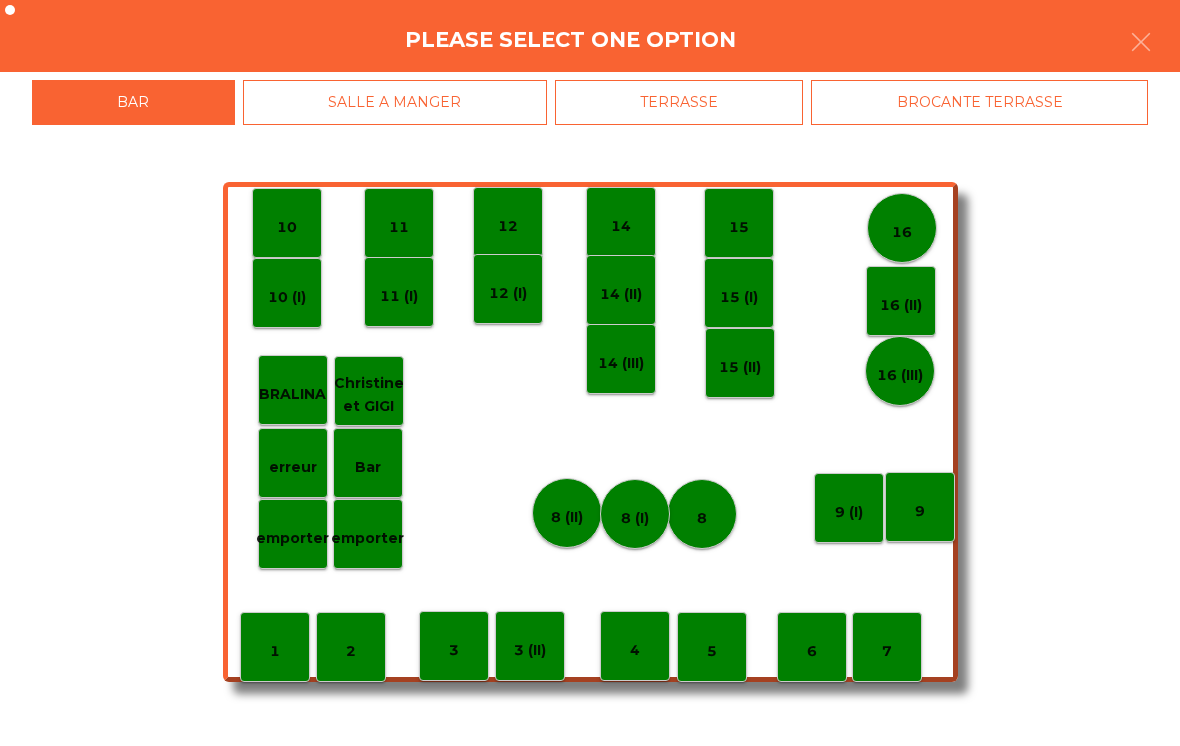 click on "TERRASSE" 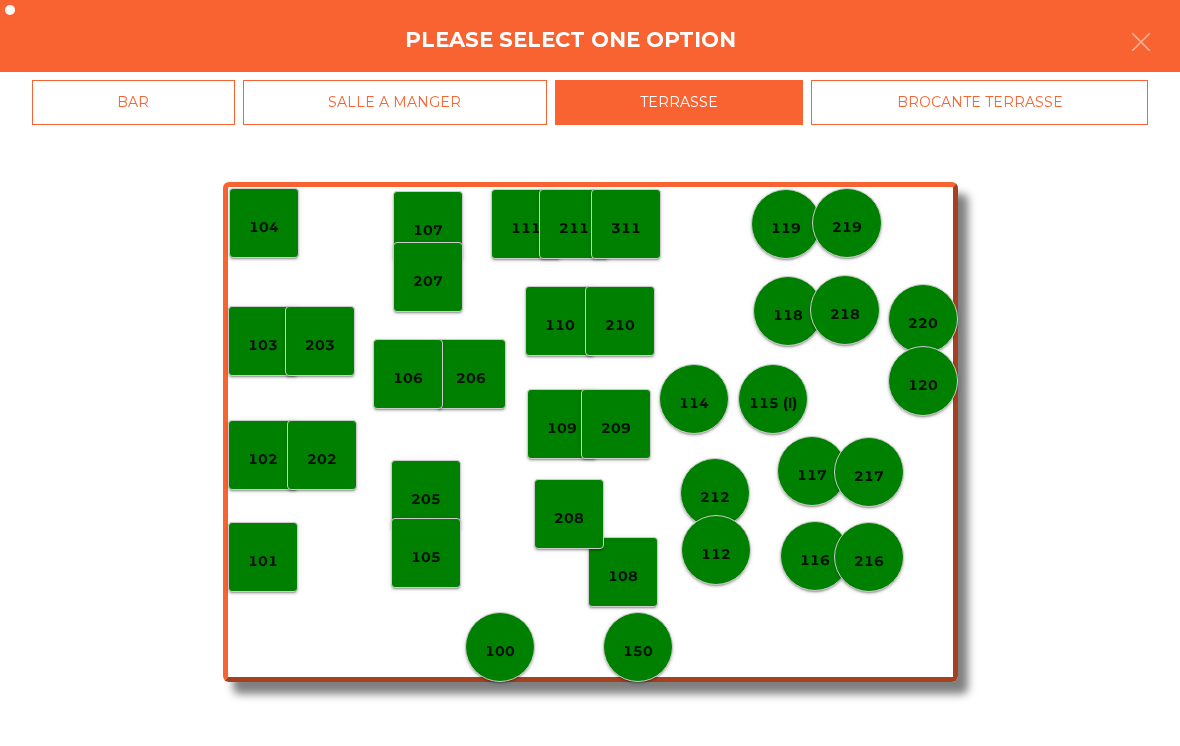 click on "108" 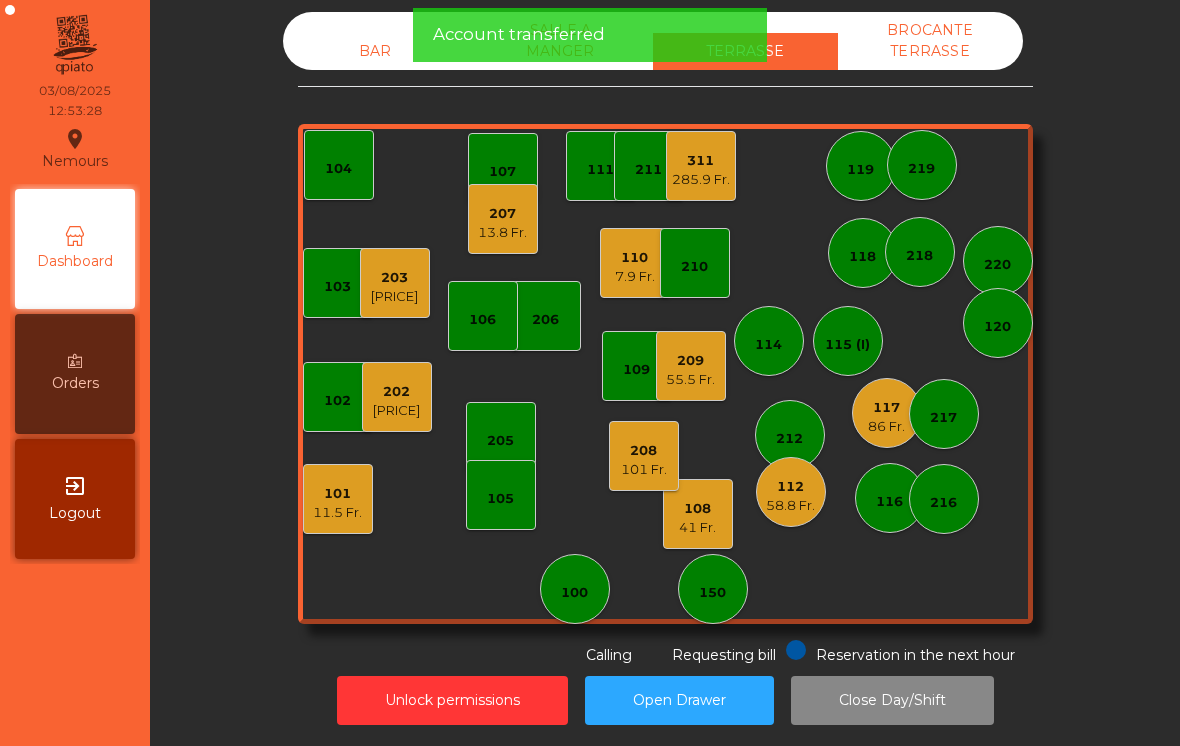 click on "[NUMBER]   [PRICE]" 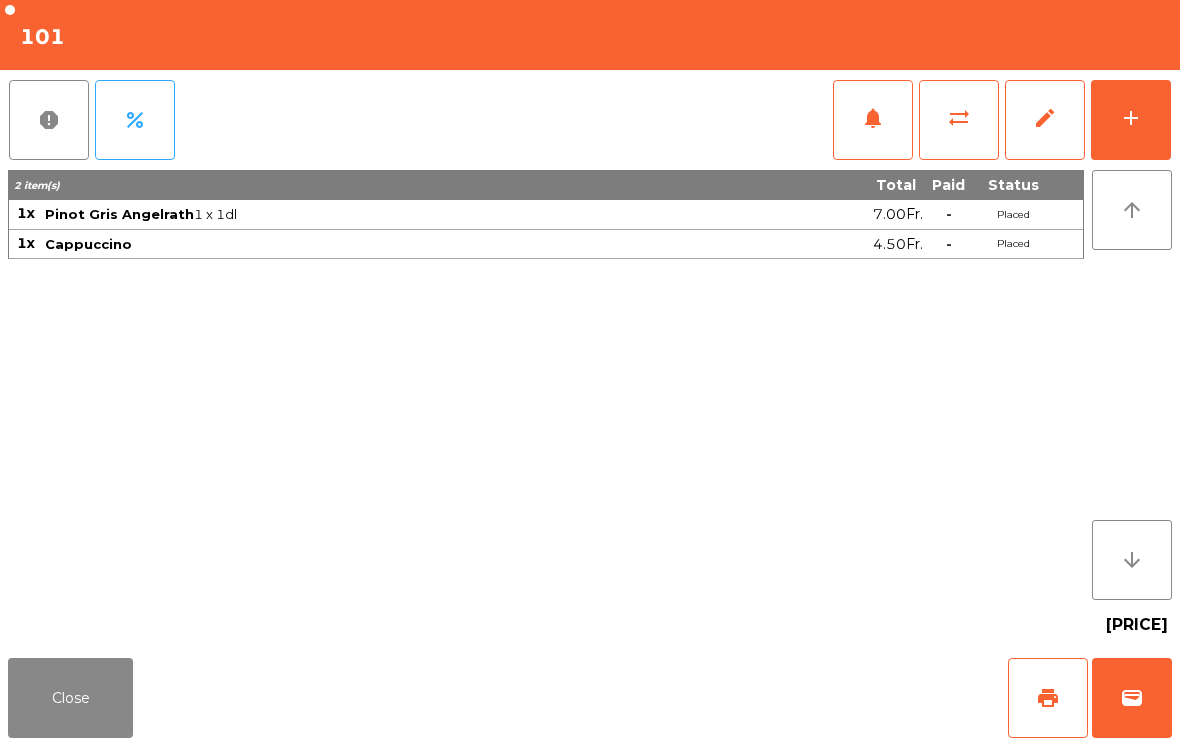 click on "Close" 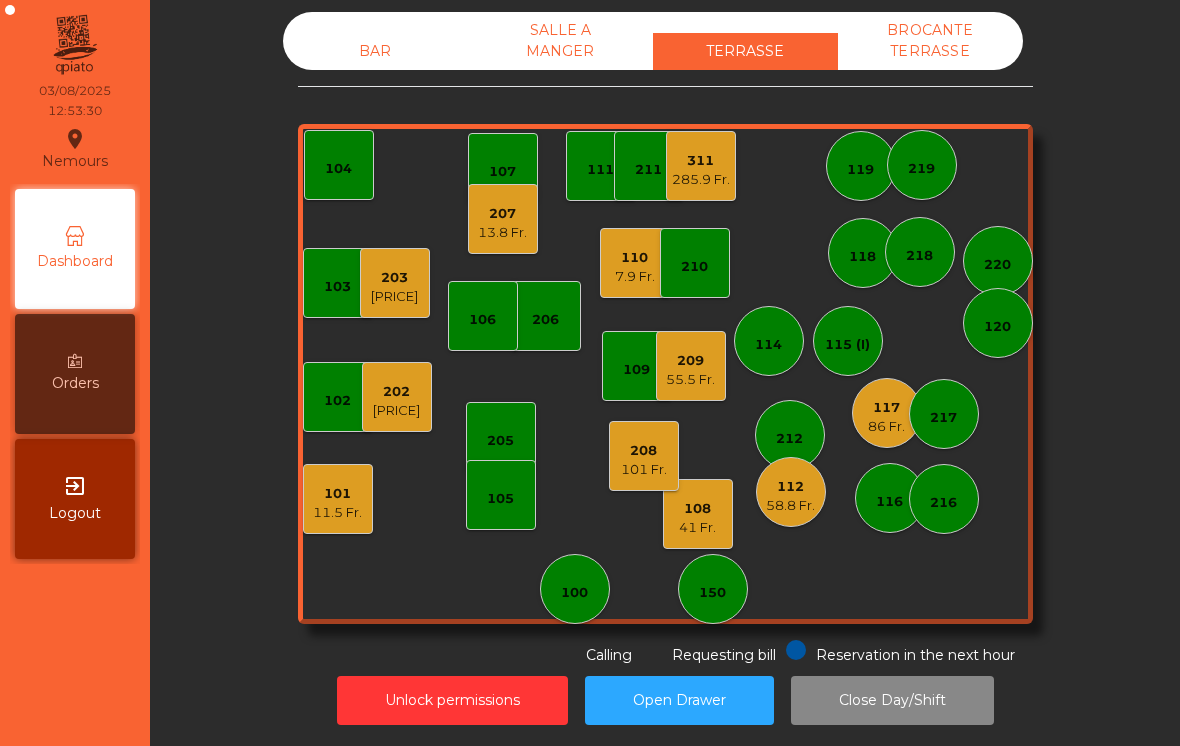 click on "[PRICE]" 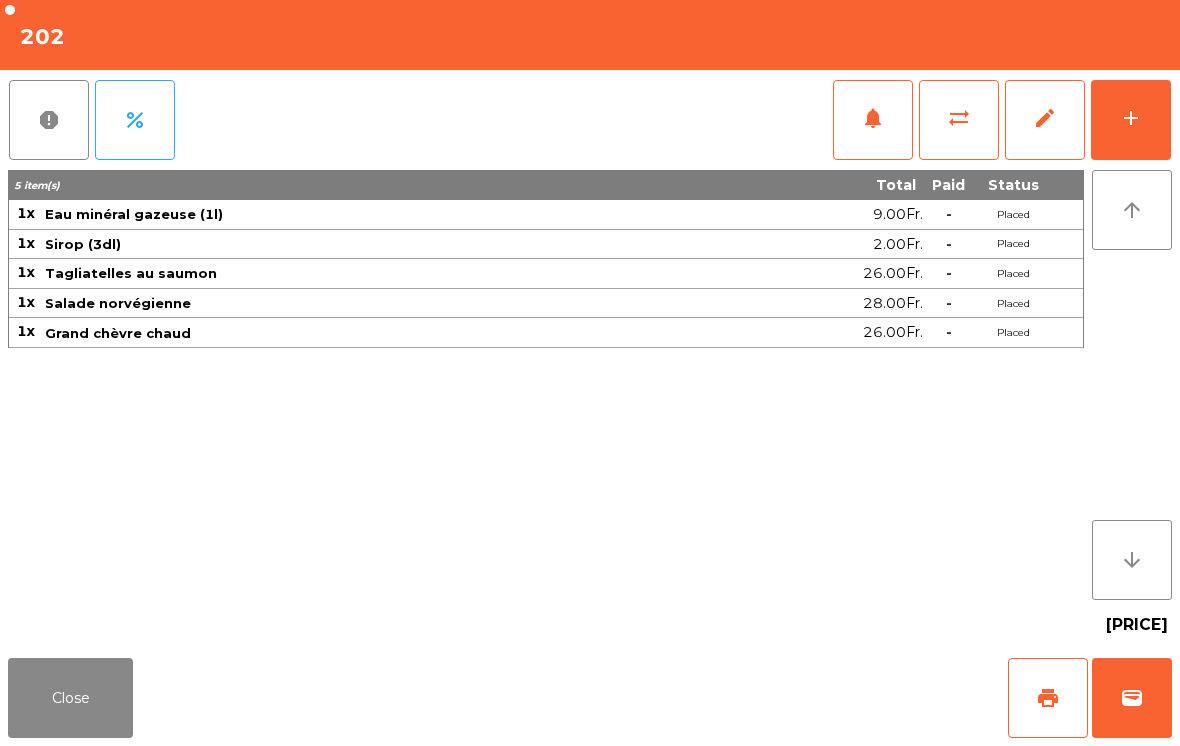 click on "Close" 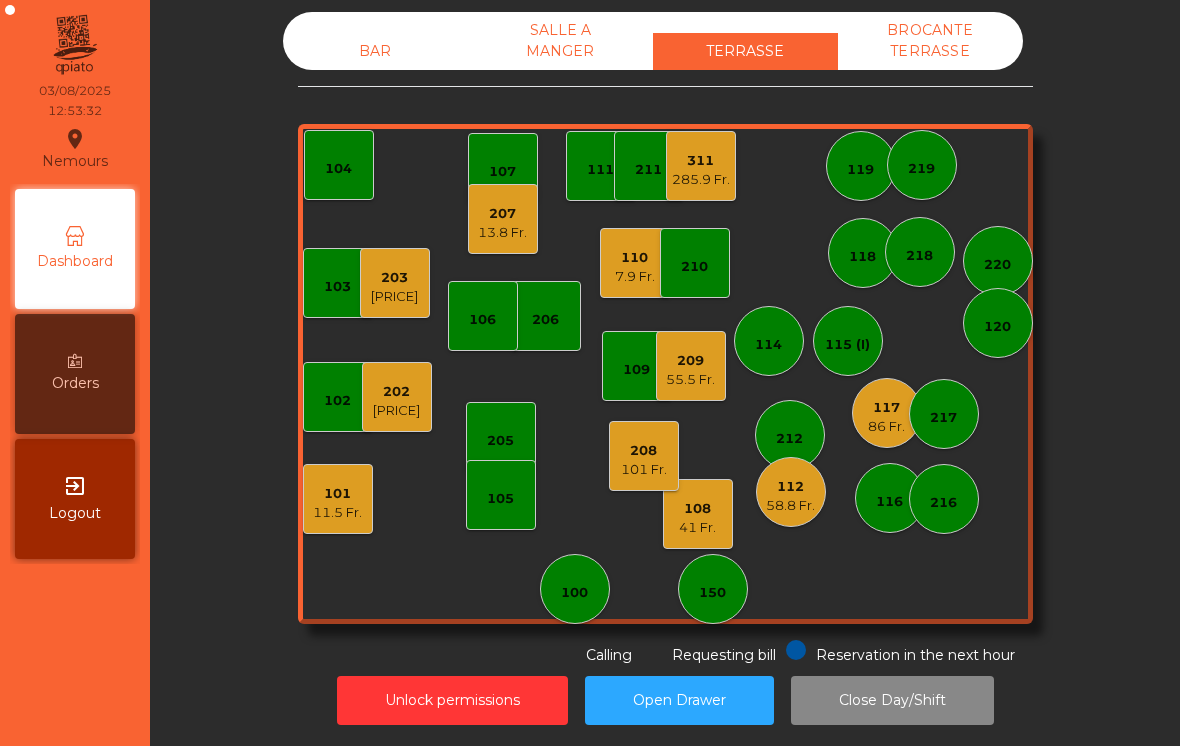 click on "[PRICE]" 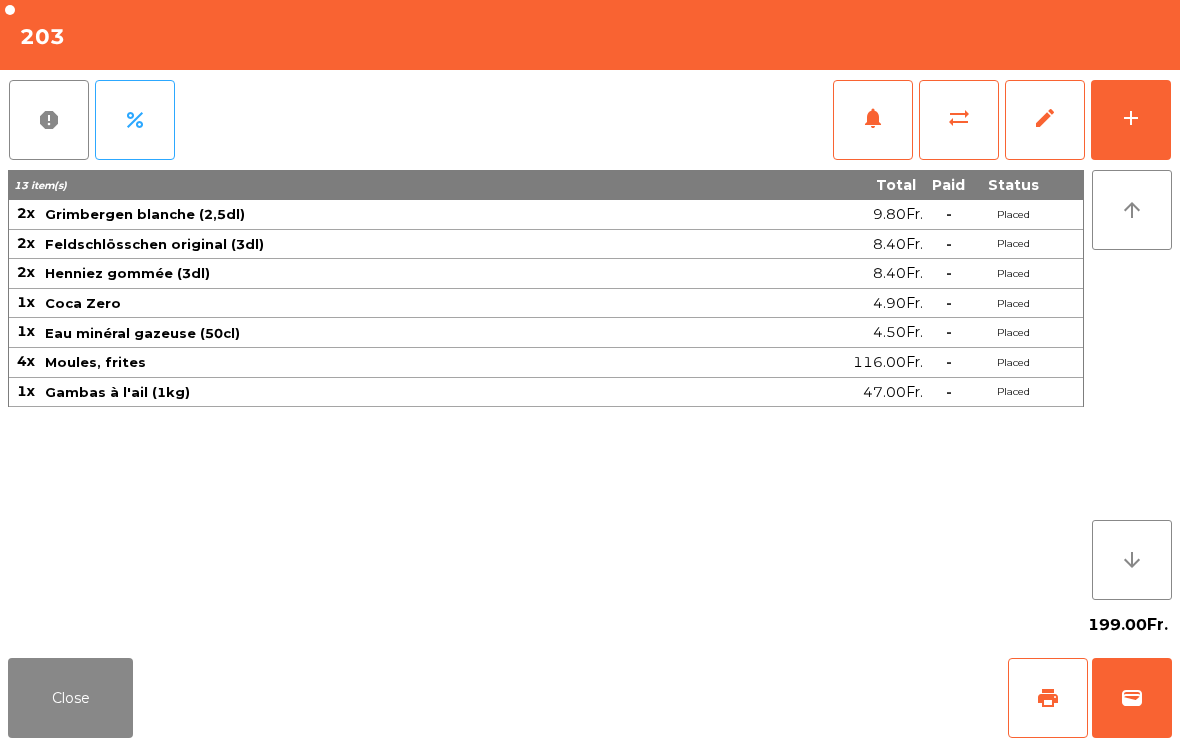 click on "add" 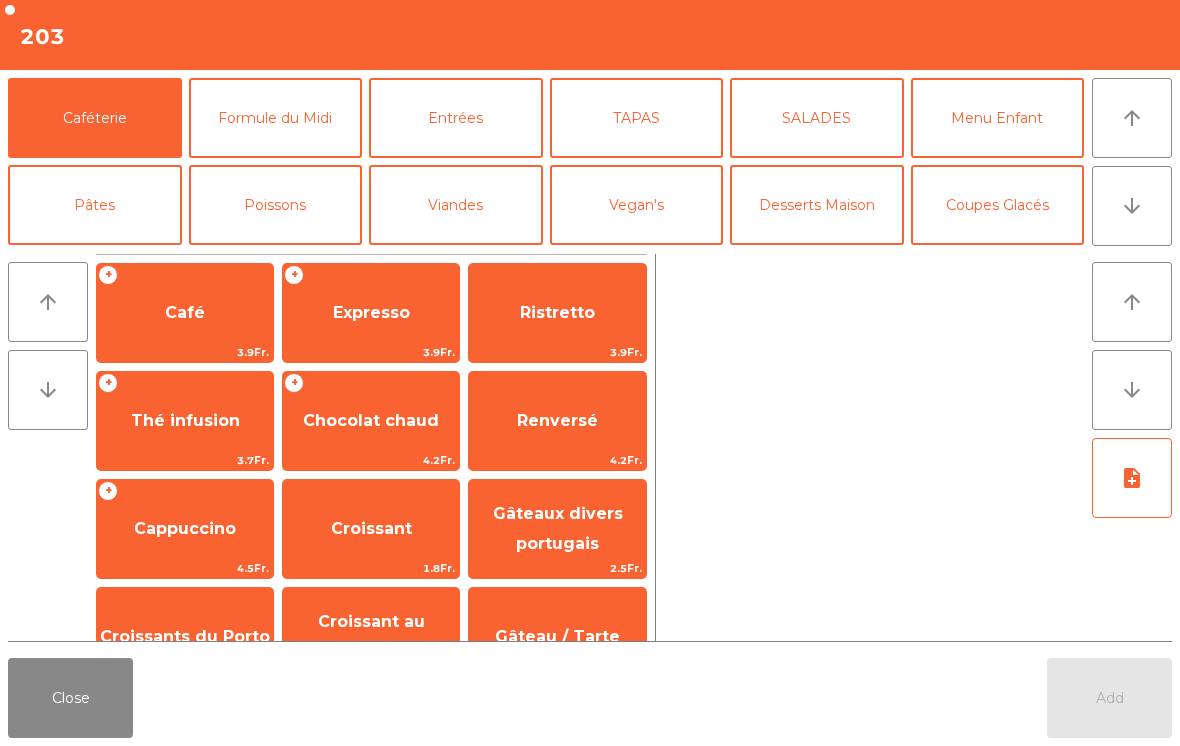 click on "arrow_downward" 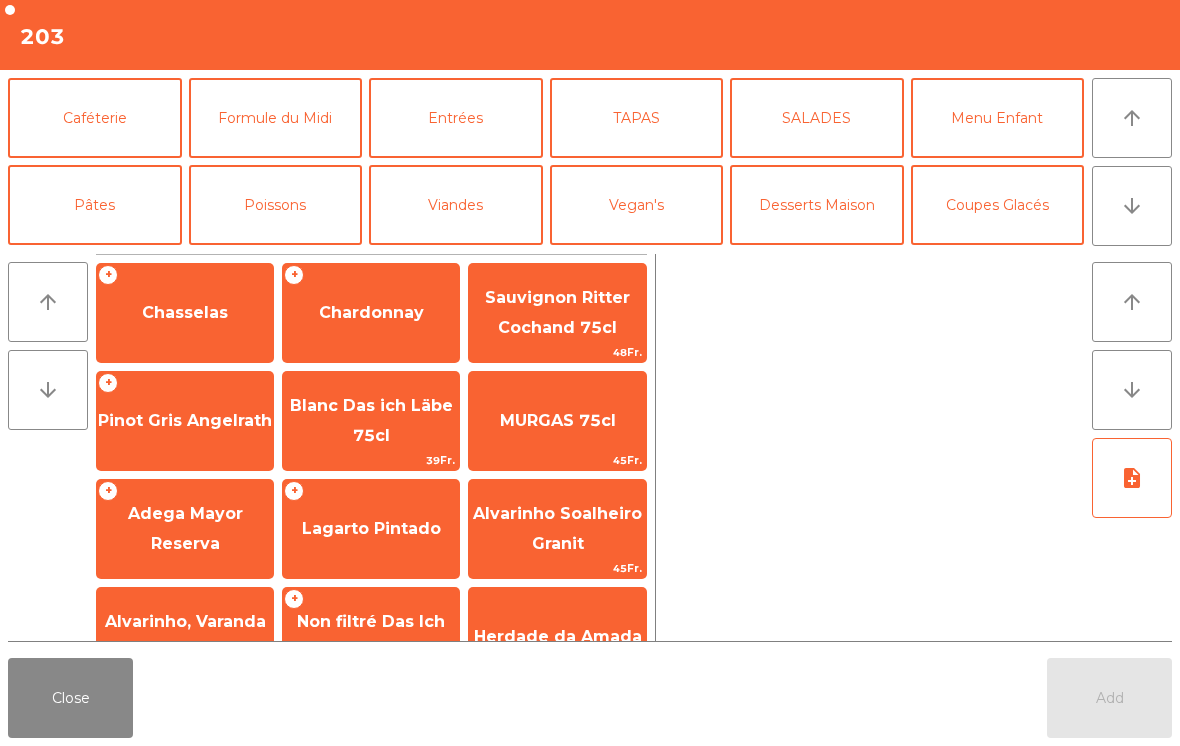 scroll, scrollTop: 174, scrollLeft: 0, axis: vertical 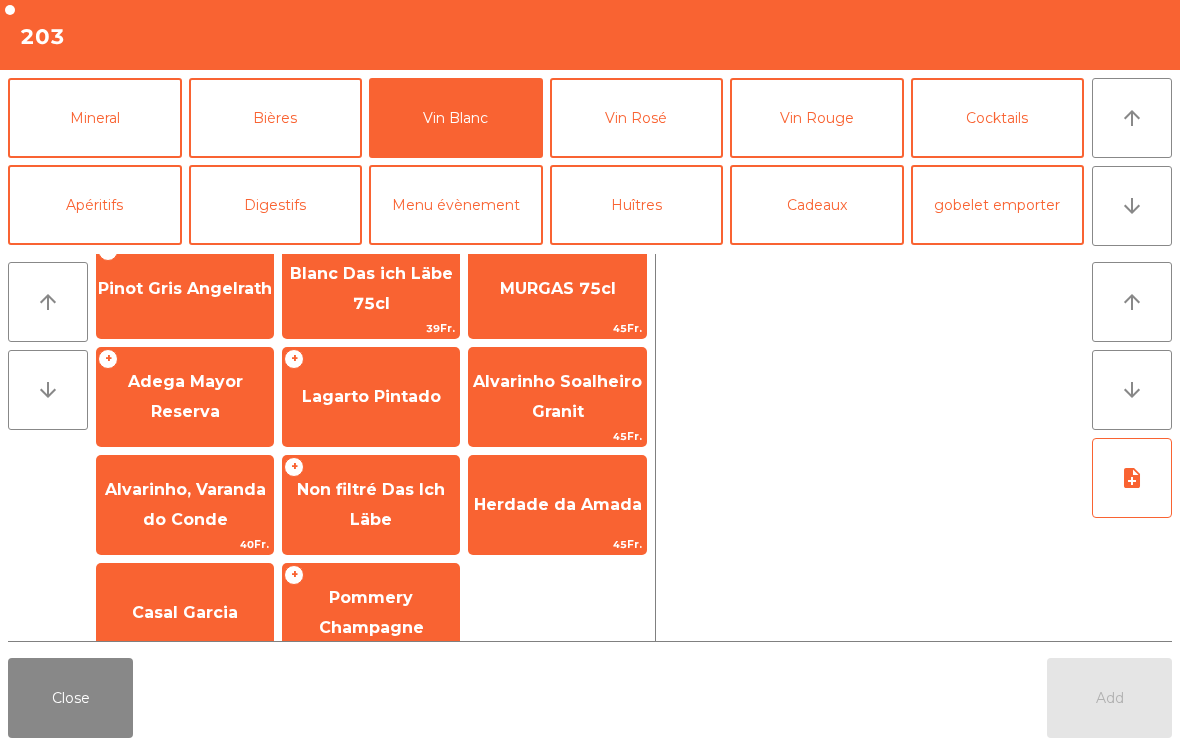 click on "Lagarto Pintado" 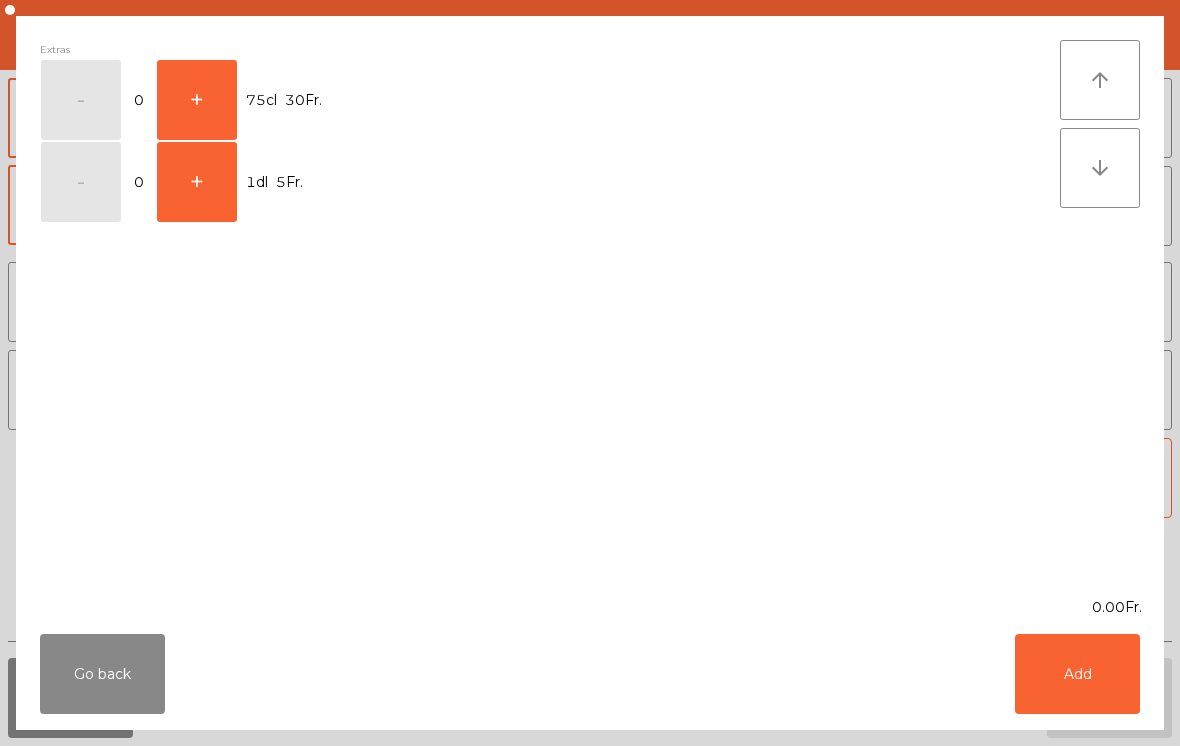 click on "+" 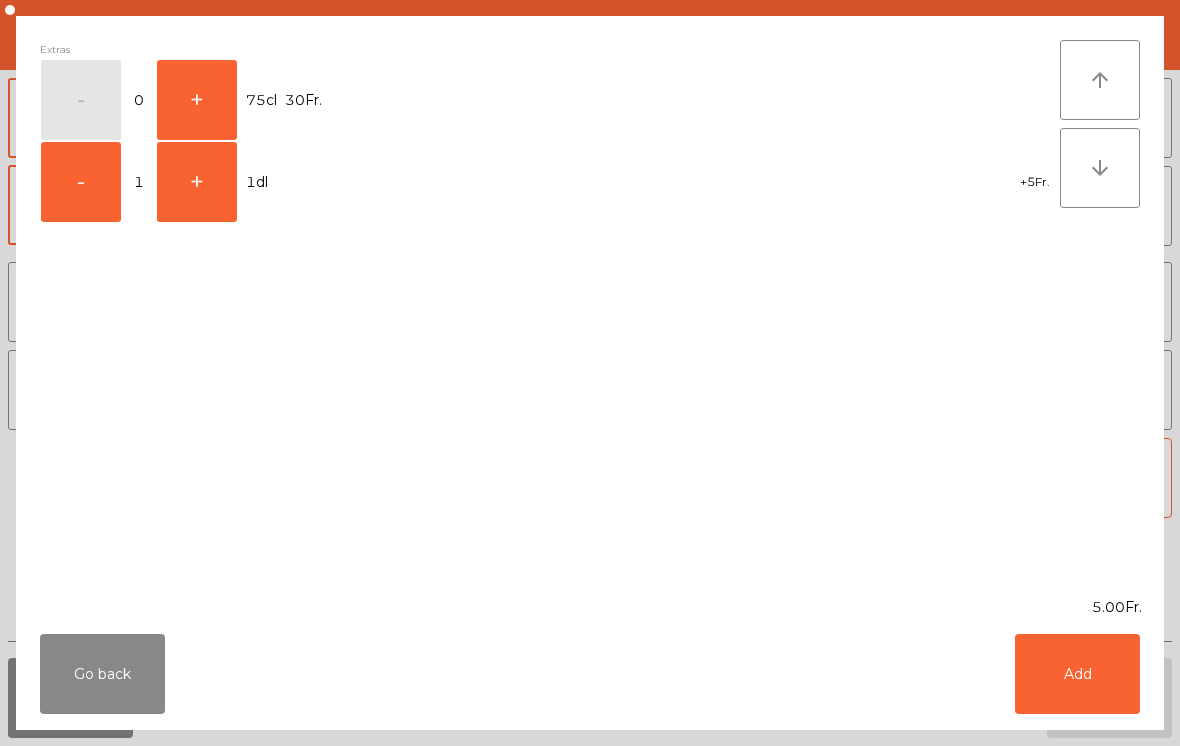 click on "Add" 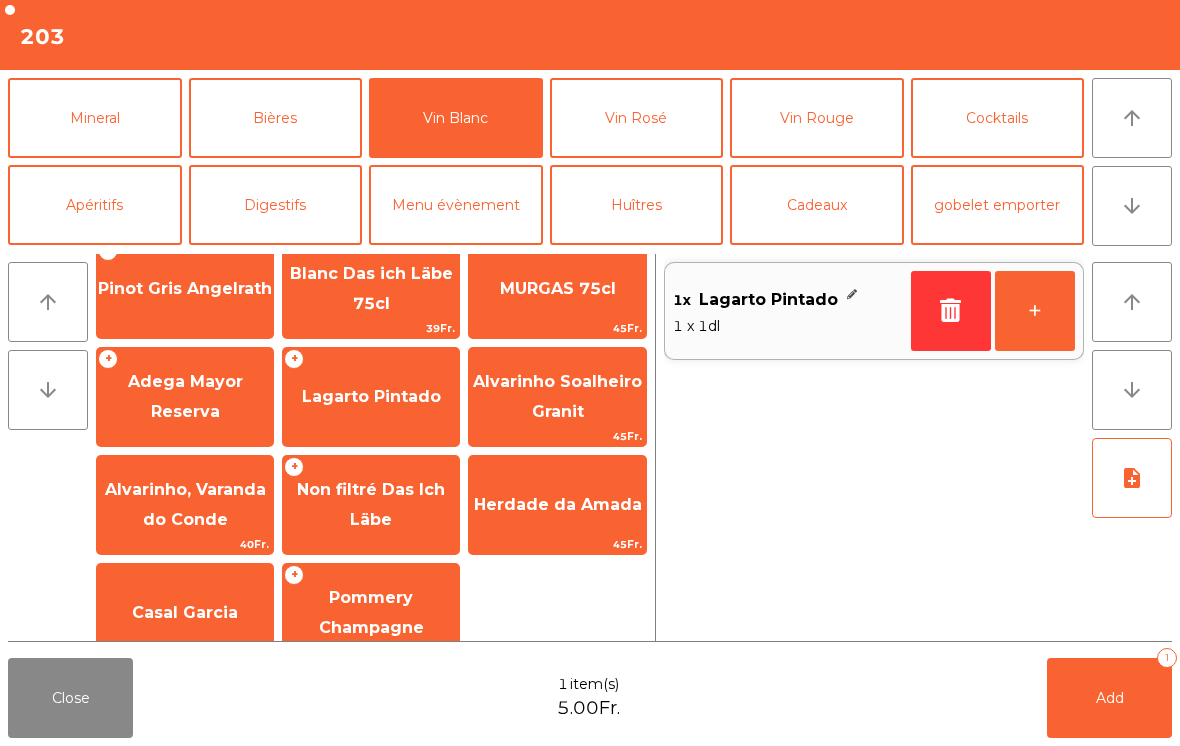 click on "+" 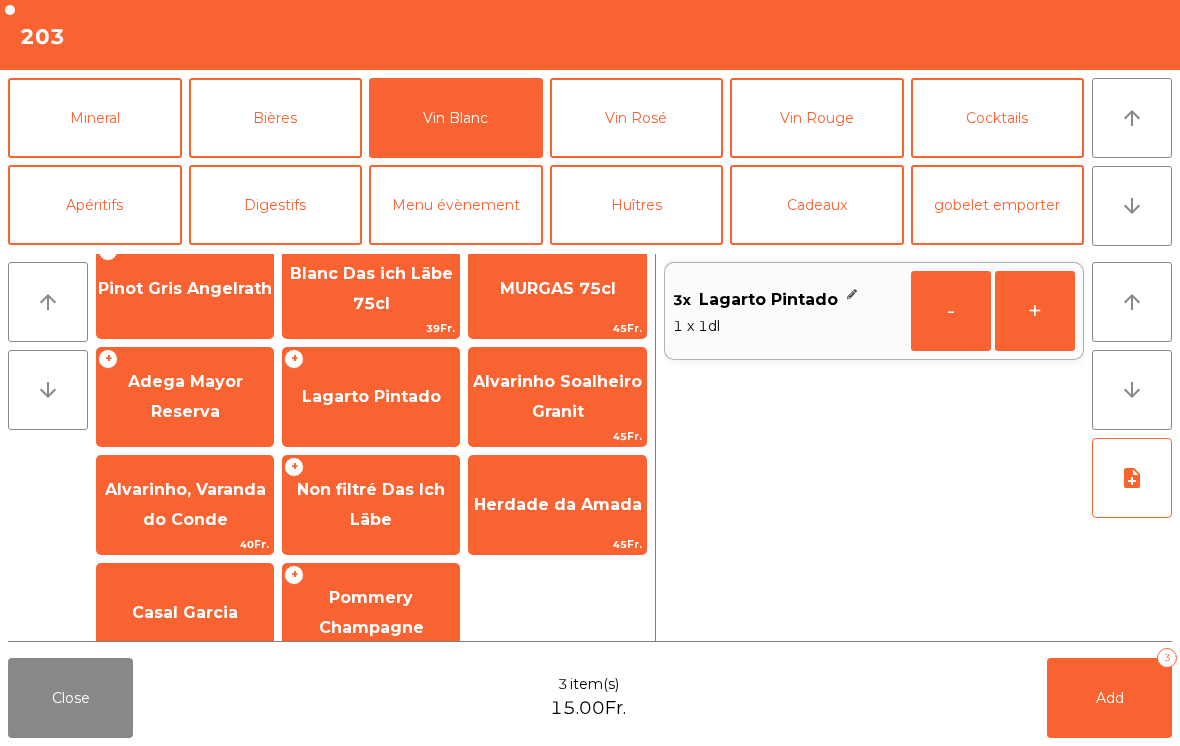 click on "+" 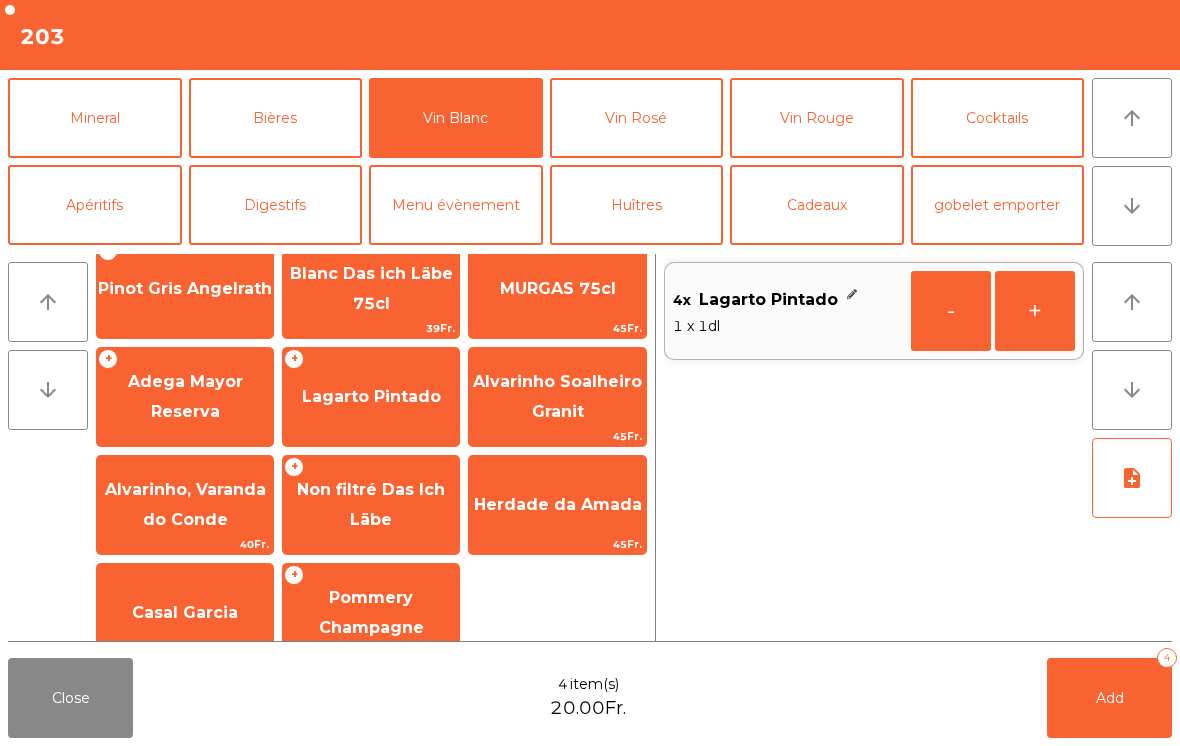 click on "+" 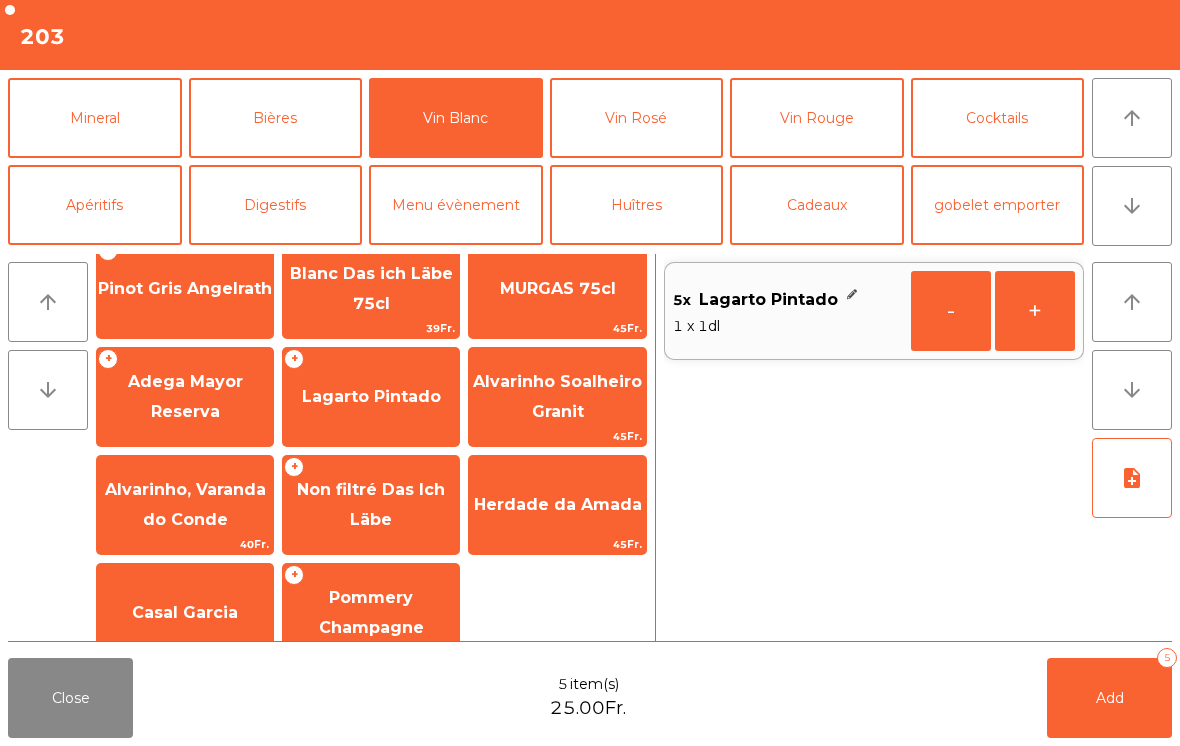 click on "Add   5" 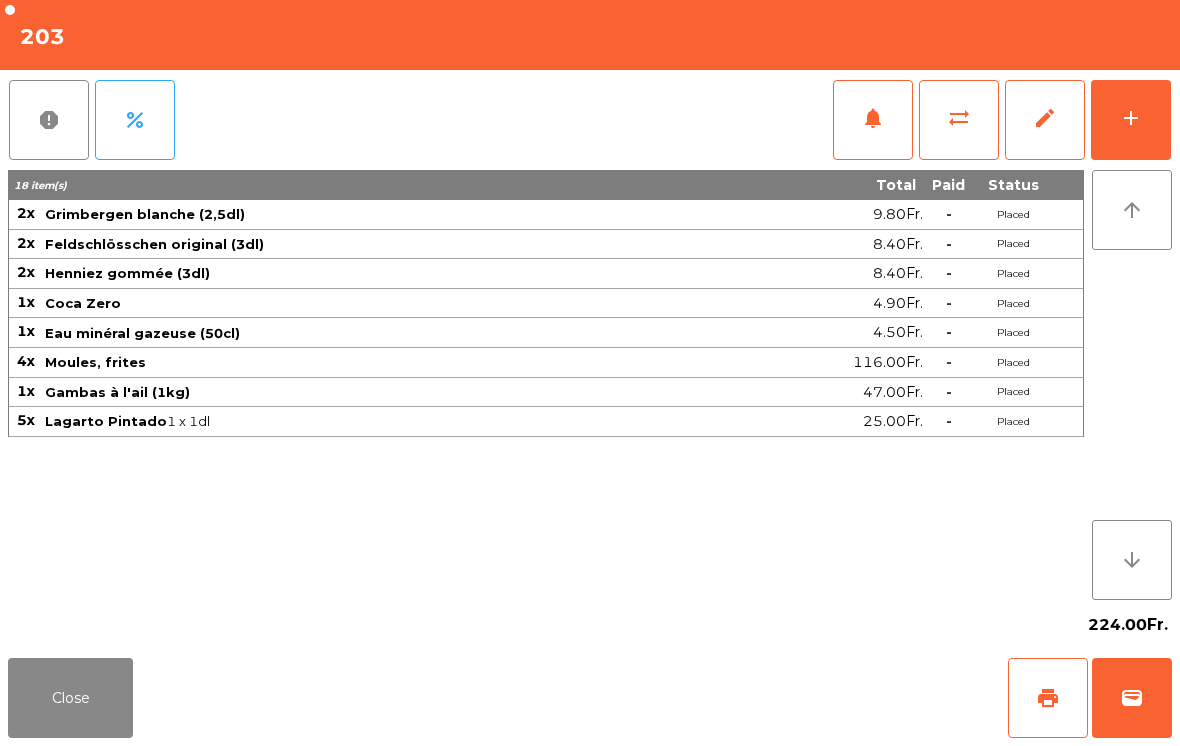 click on "Close" 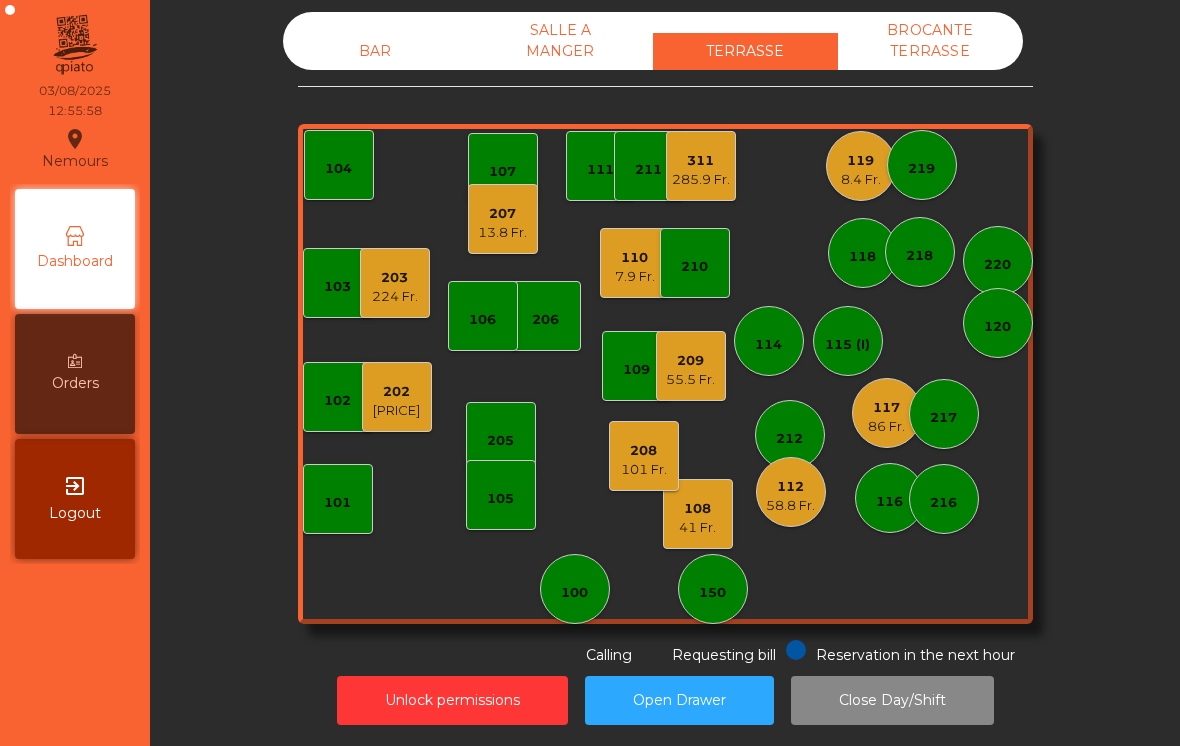 click on "[NUMBER]   [PRICE]" 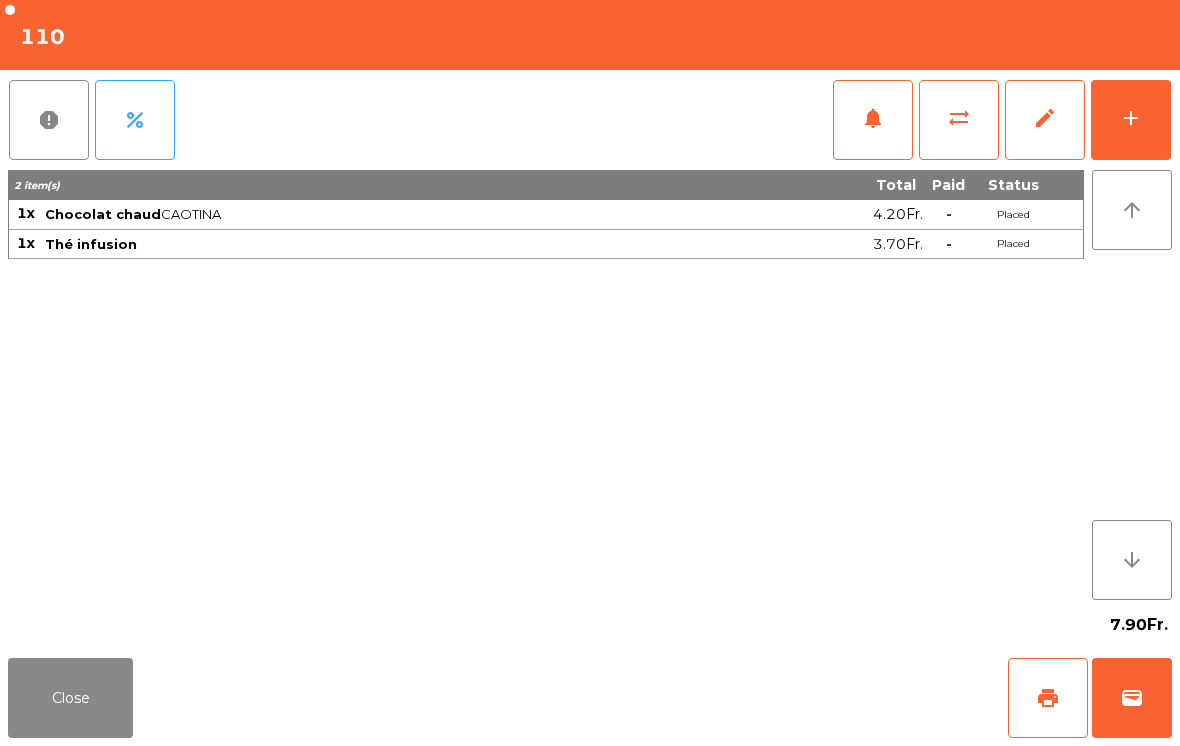 click on "Close" 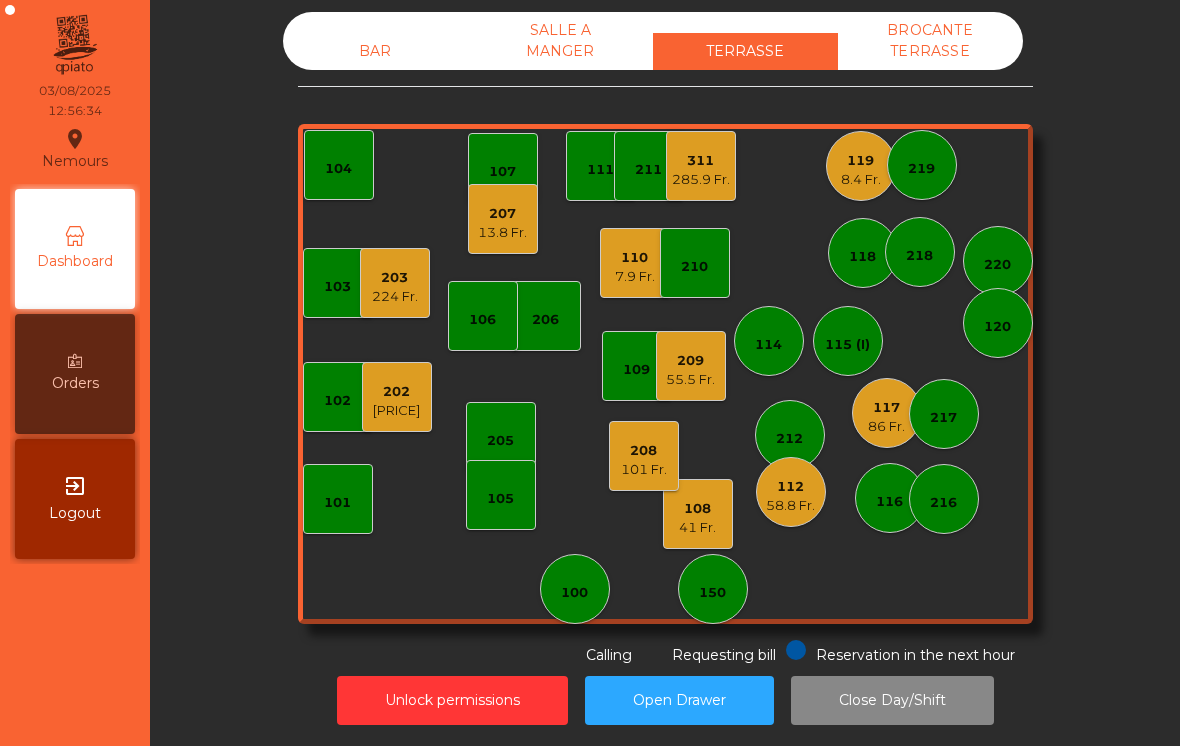 click on "13.8 Fr." 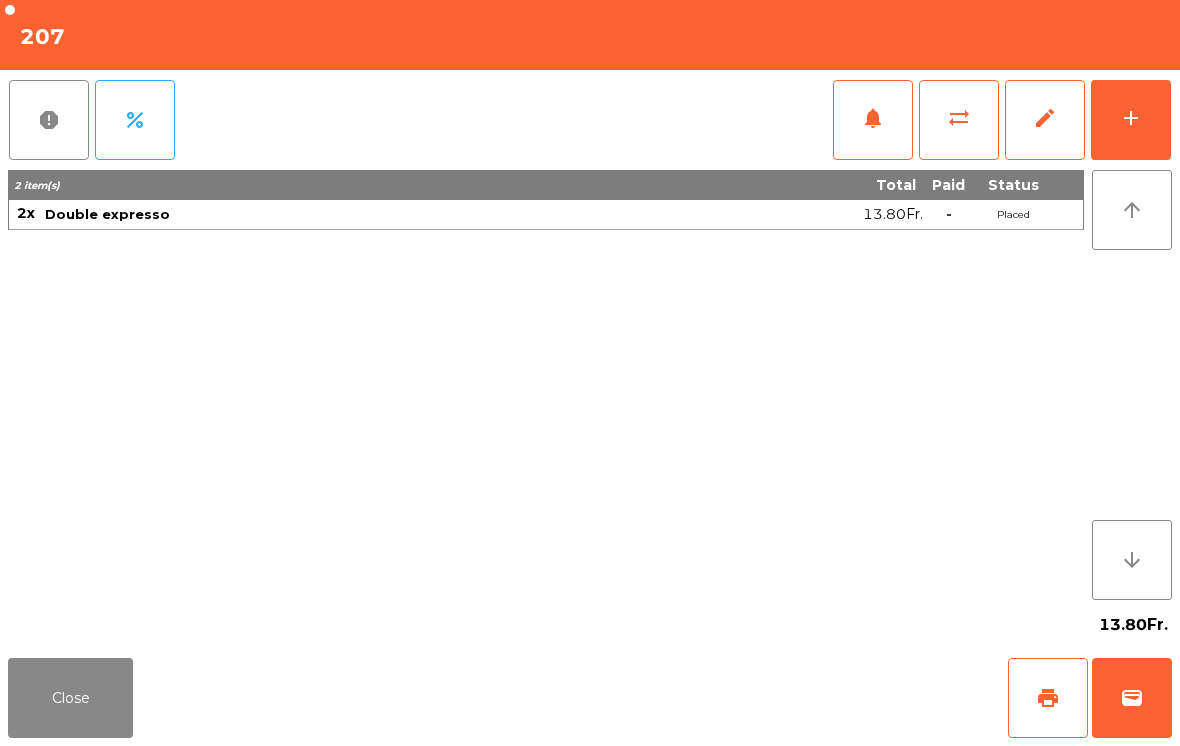click on "print" 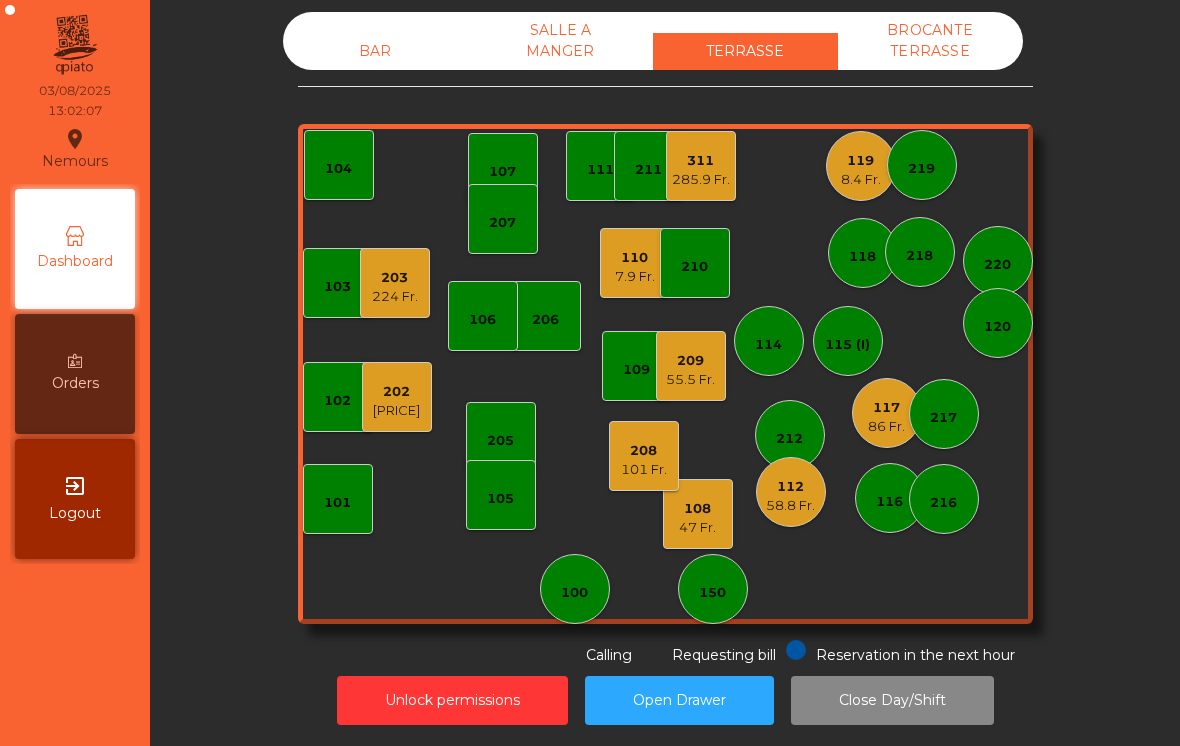 click on "285.9 Fr." 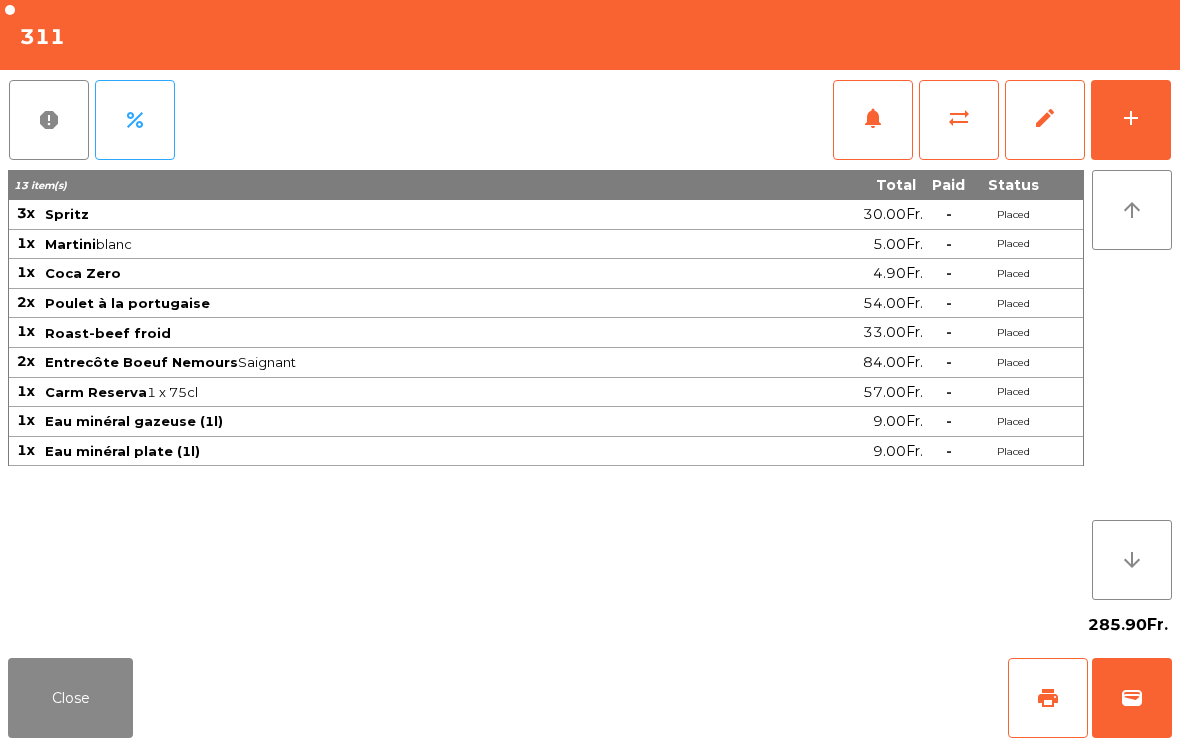 click on "notifications" 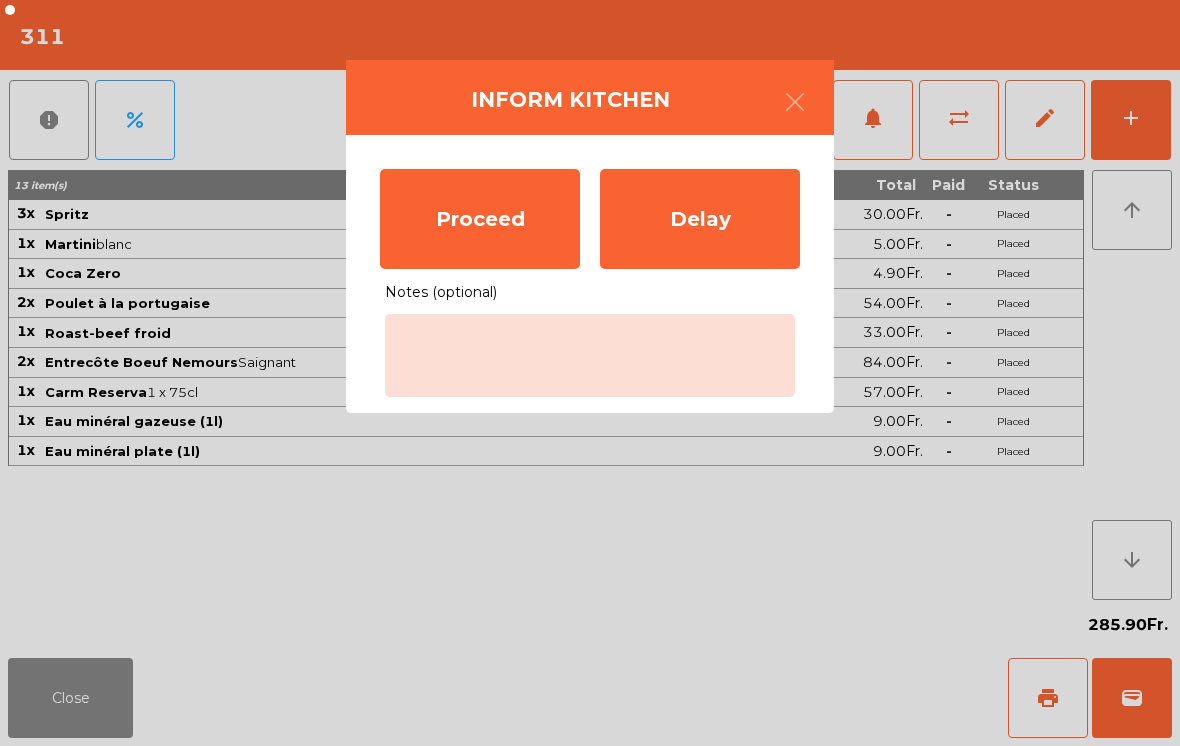 click on "Proceed" 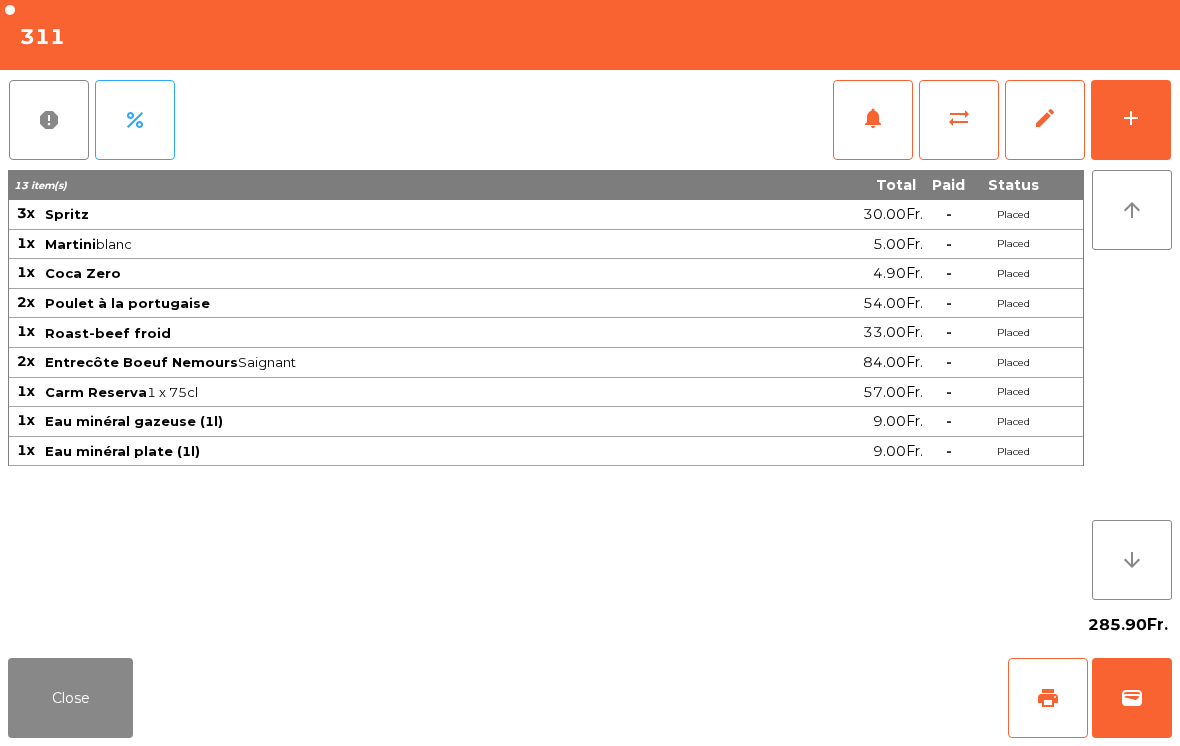 click on "Close" 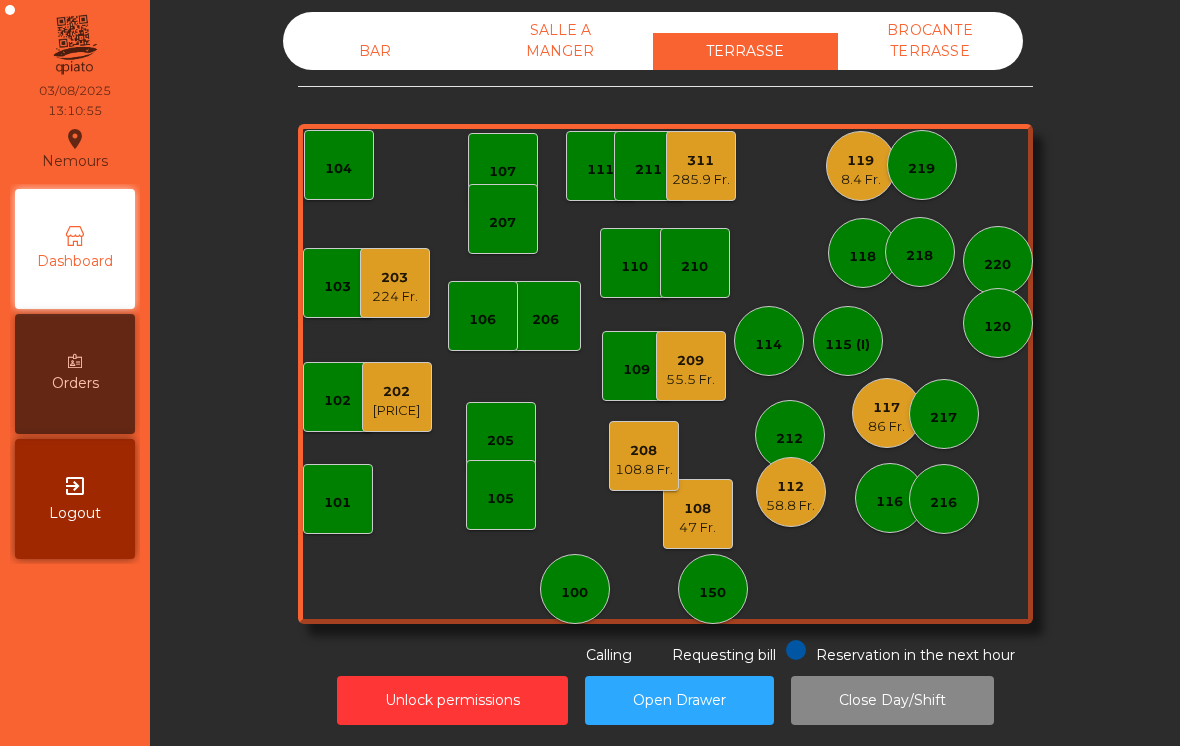 click on "205" 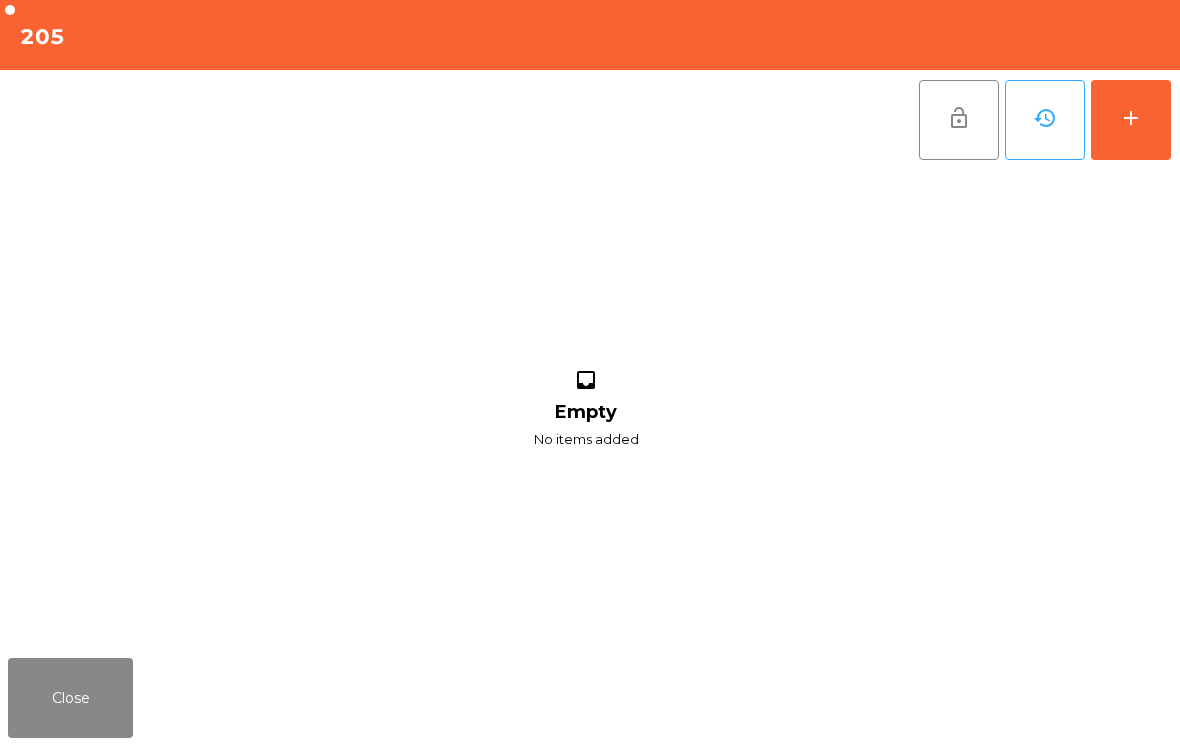 click on "add" 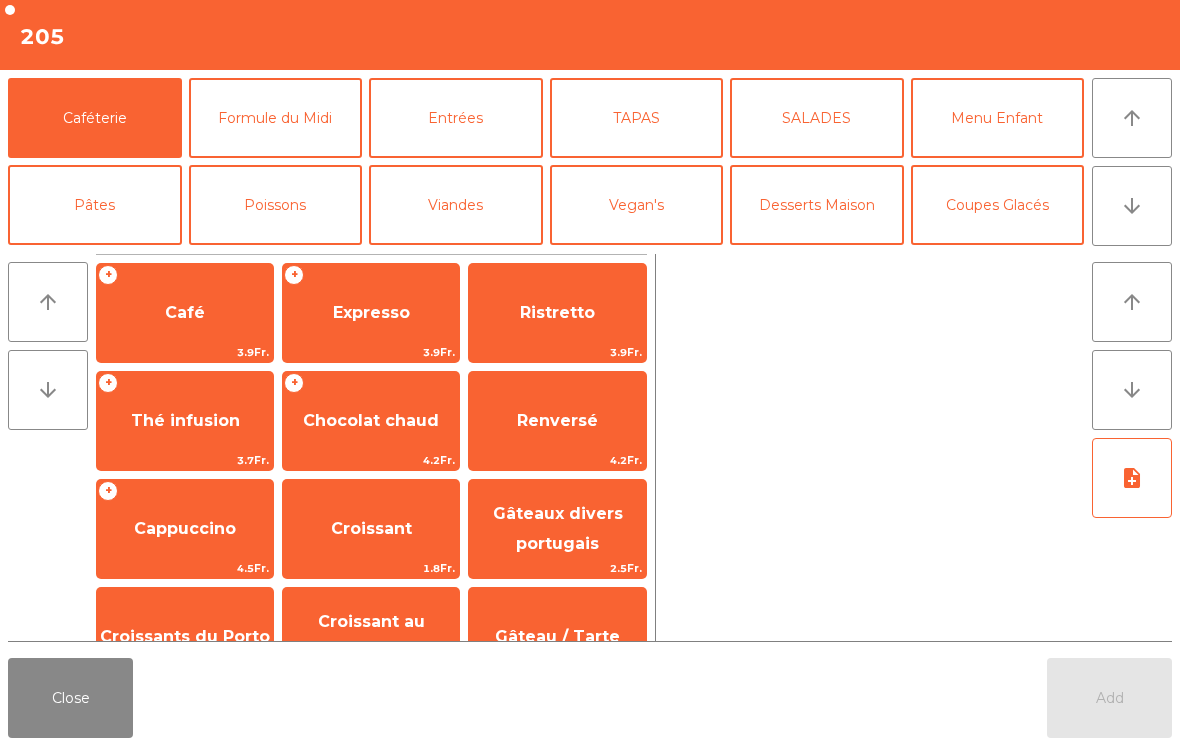 click on "Formule du Midi" 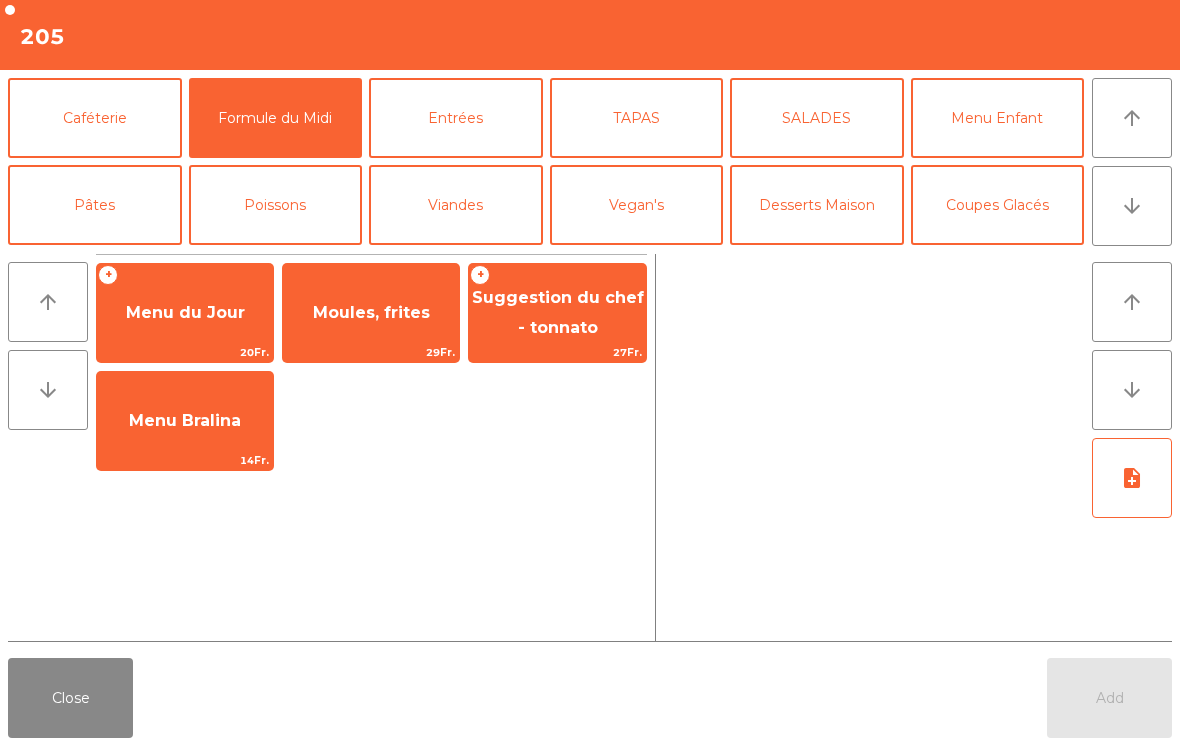 click on "Viandes" 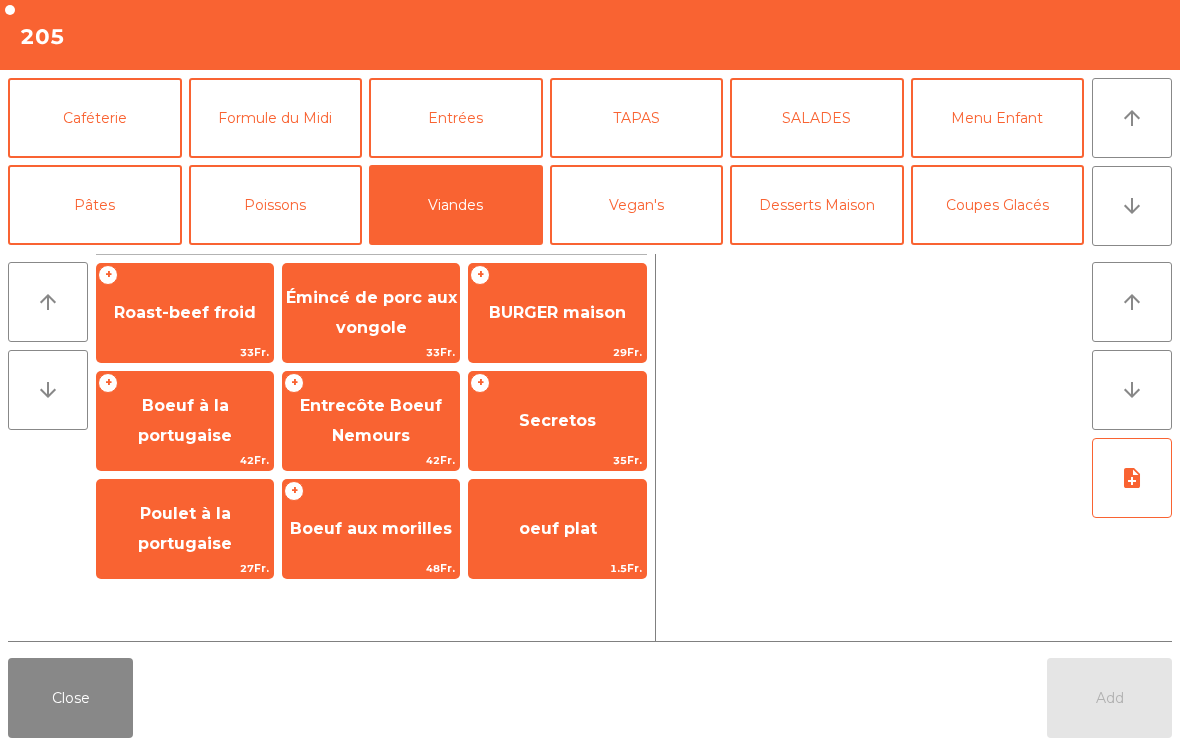 click on "Poulet à la portugaise" 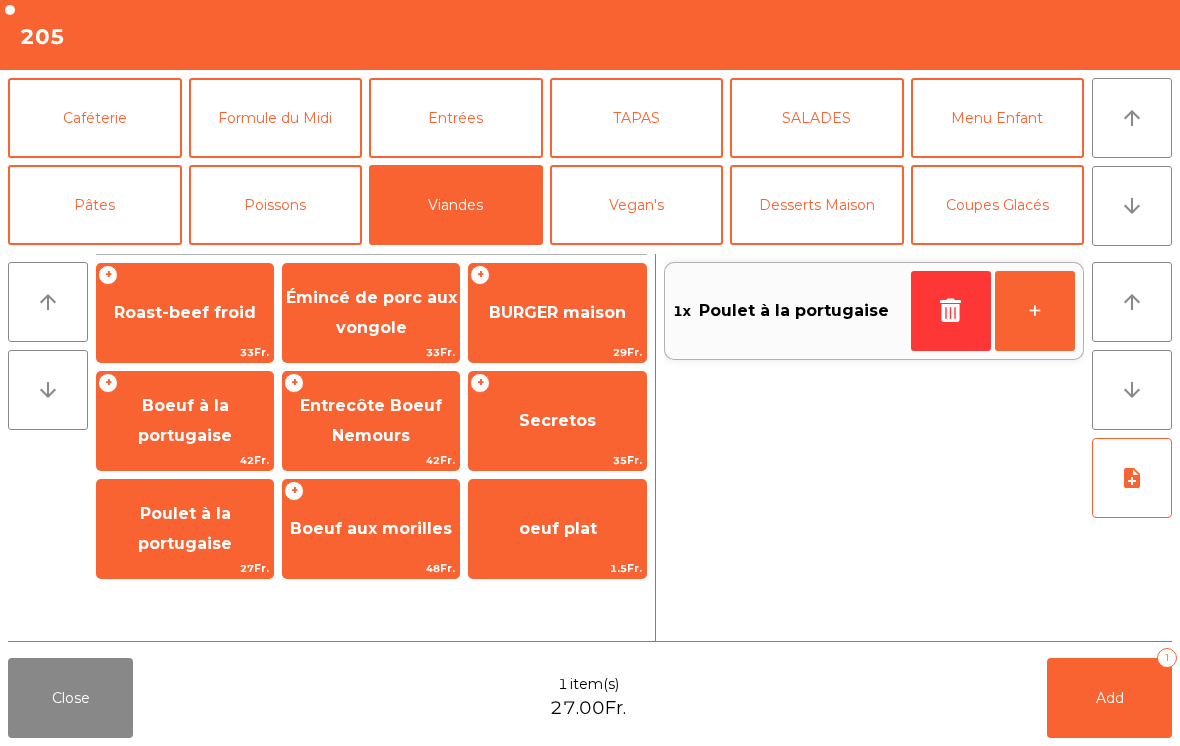 click on "Poulet à la portugaise" 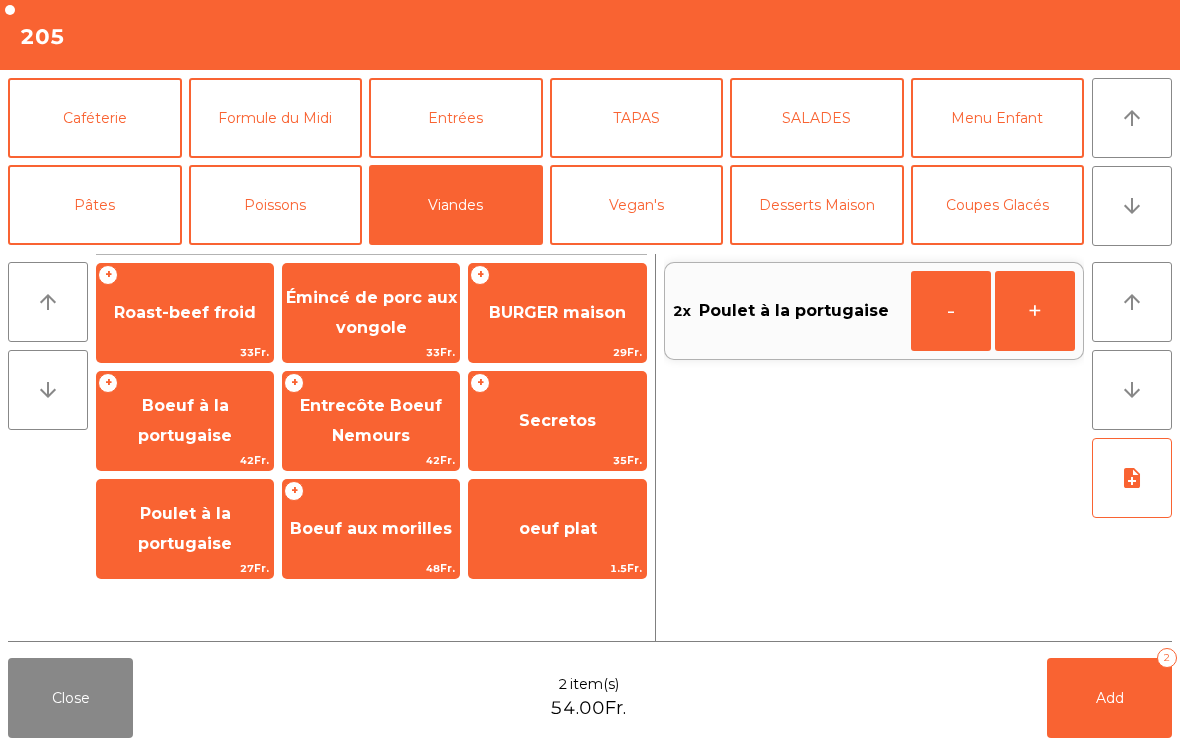scroll, scrollTop: 138, scrollLeft: 0, axis: vertical 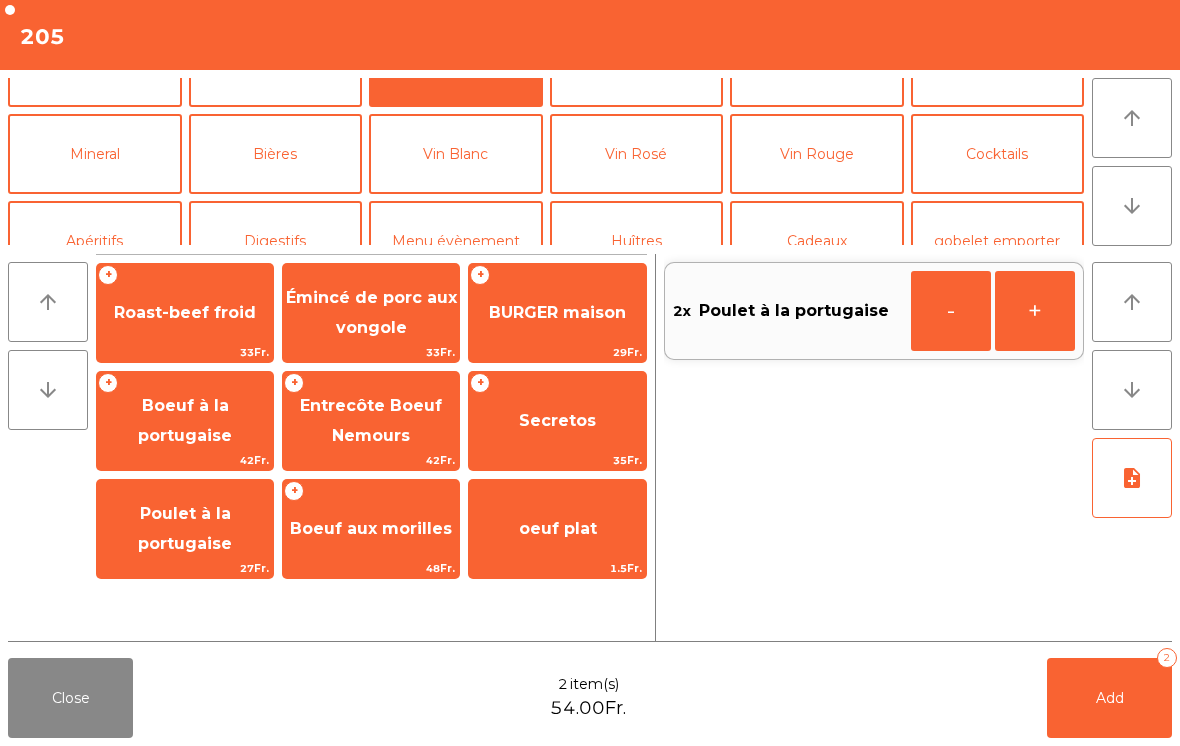 click on "Vin Rouge" 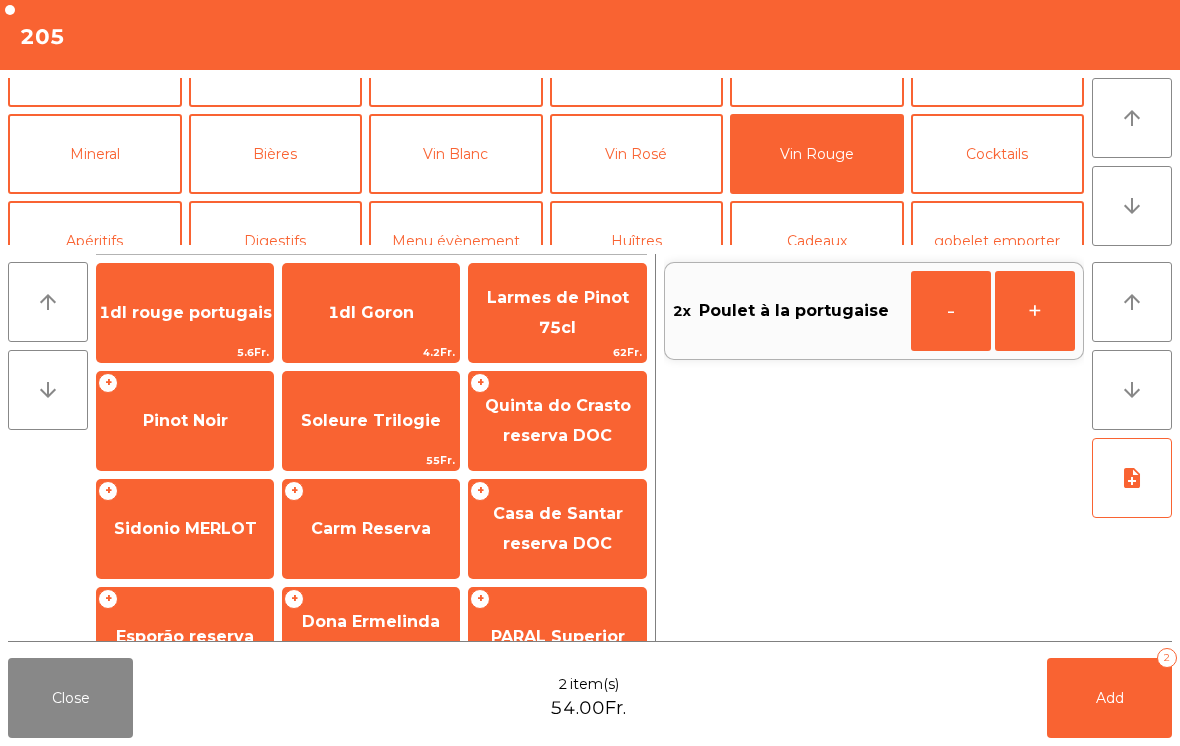 scroll, scrollTop: 417, scrollLeft: 0, axis: vertical 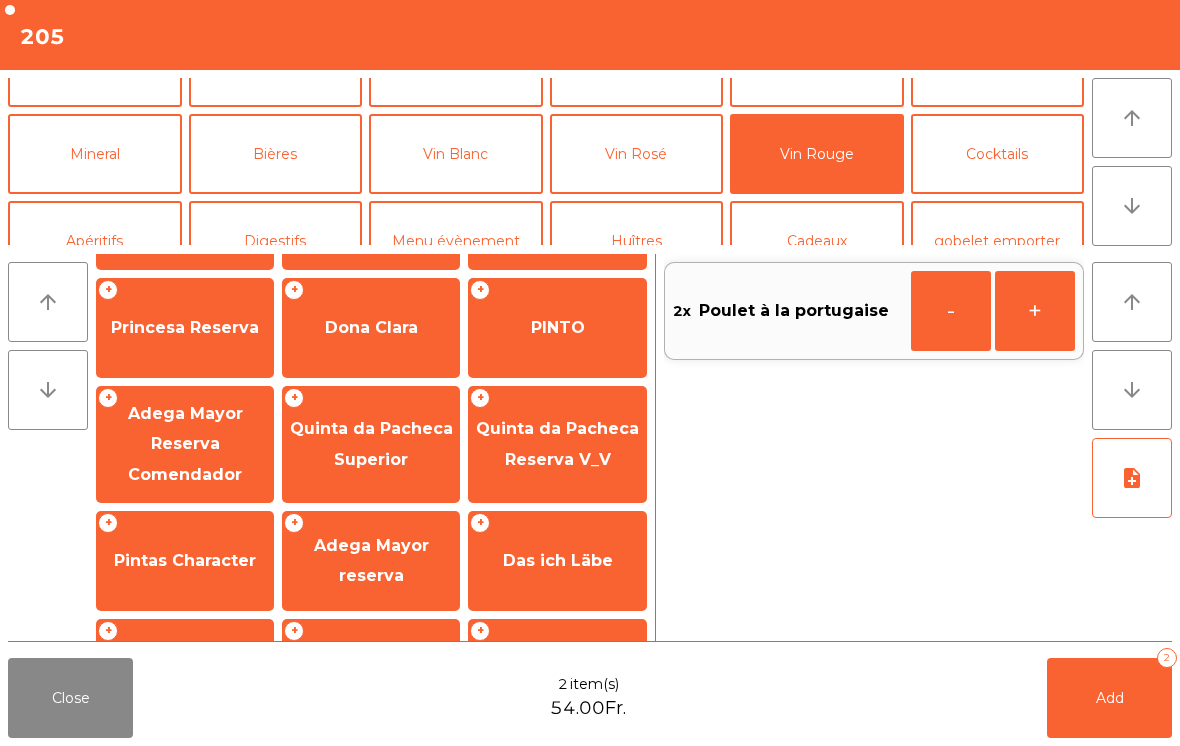 click on "Cadão Reserva DOC" 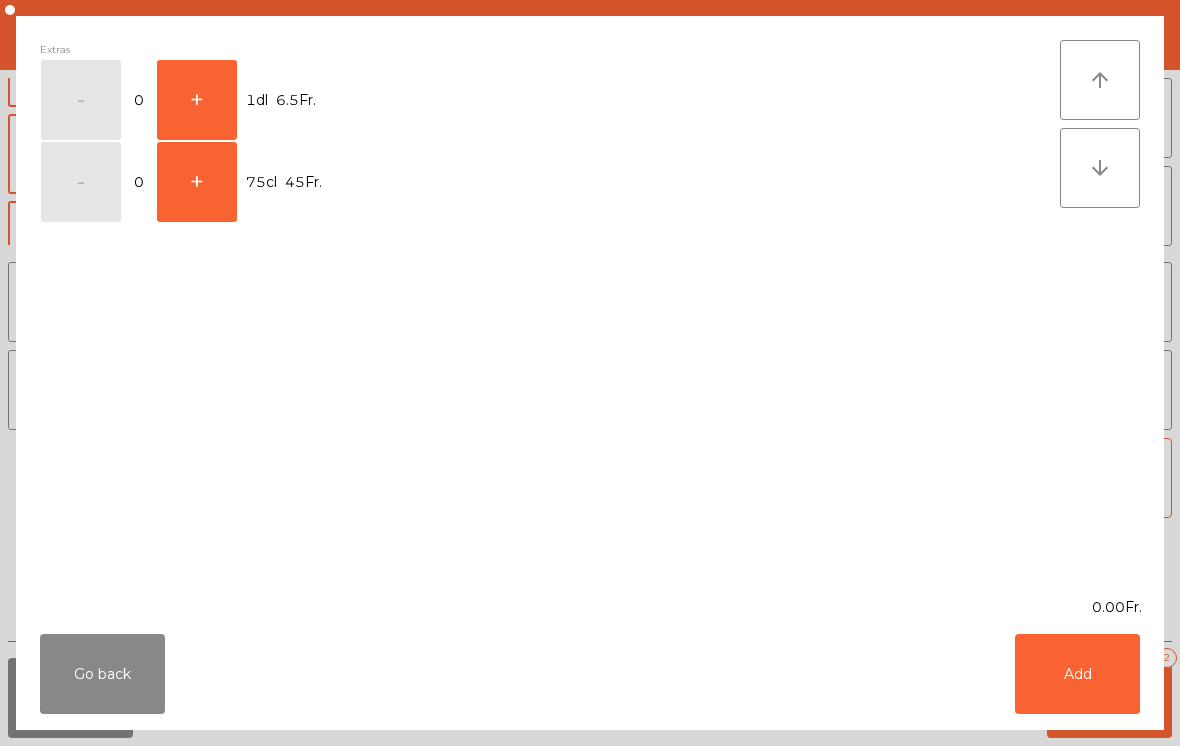 scroll, scrollTop: 623, scrollLeft: 0, axis: vertical 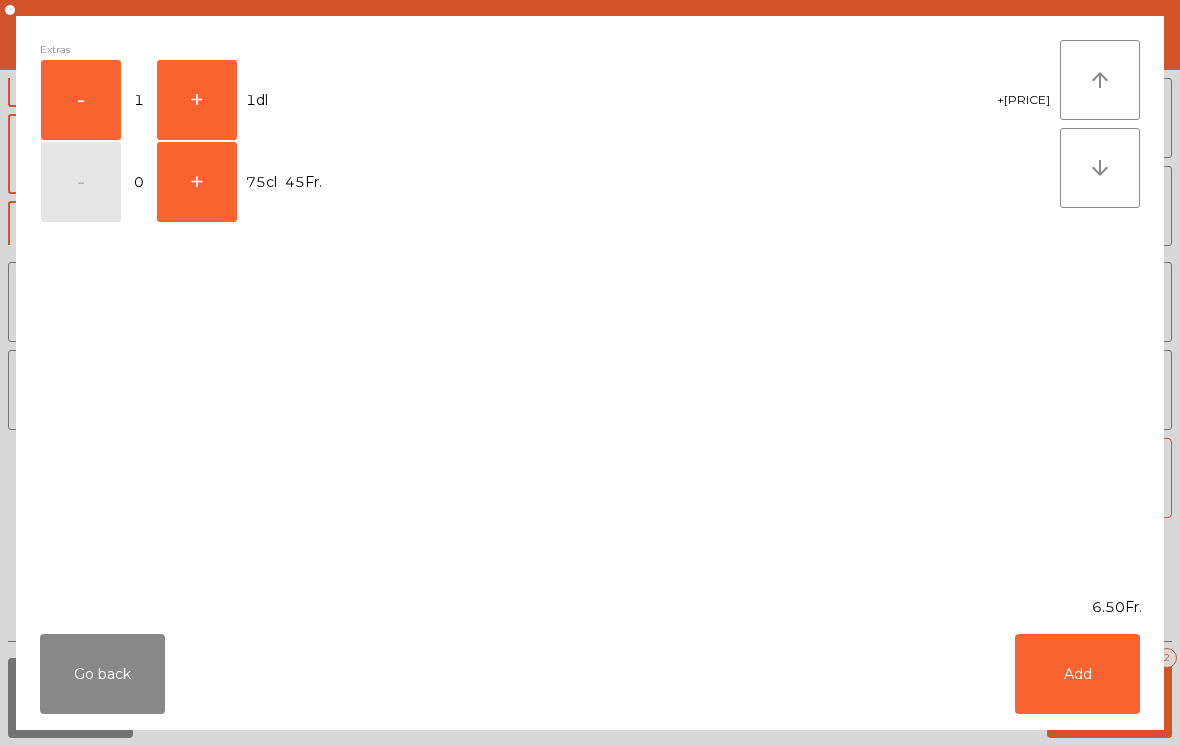 click on "Add" 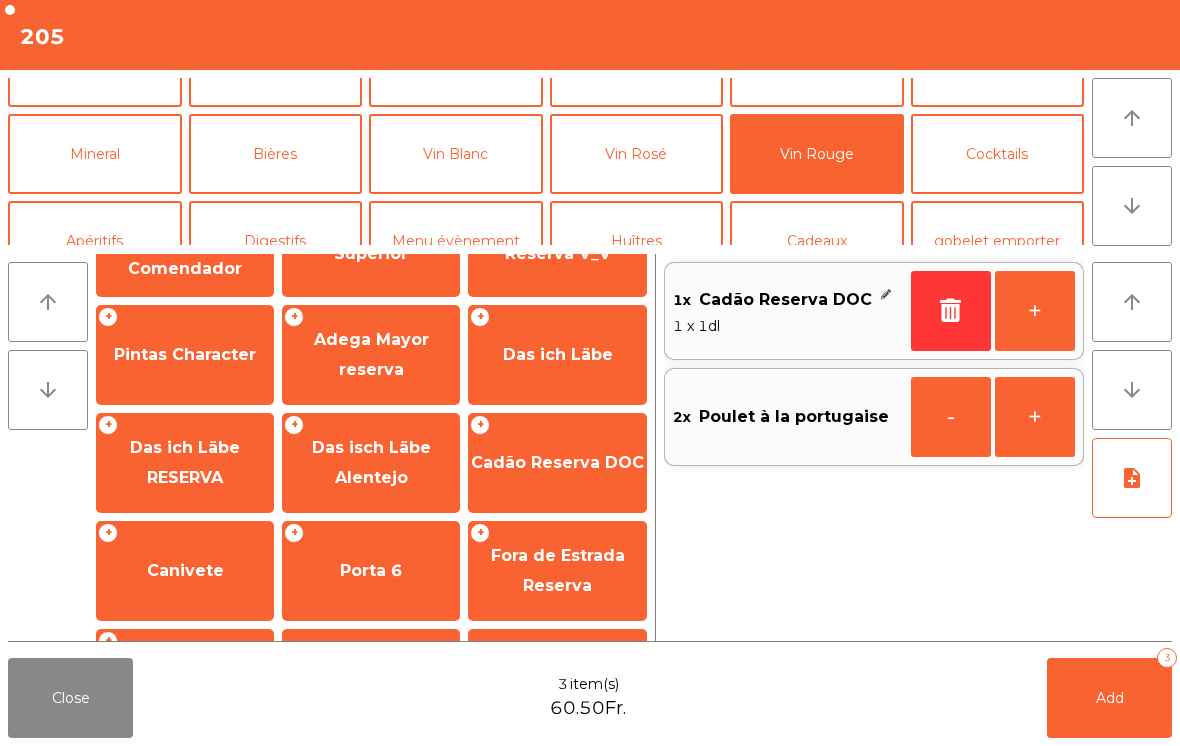 click on "+" 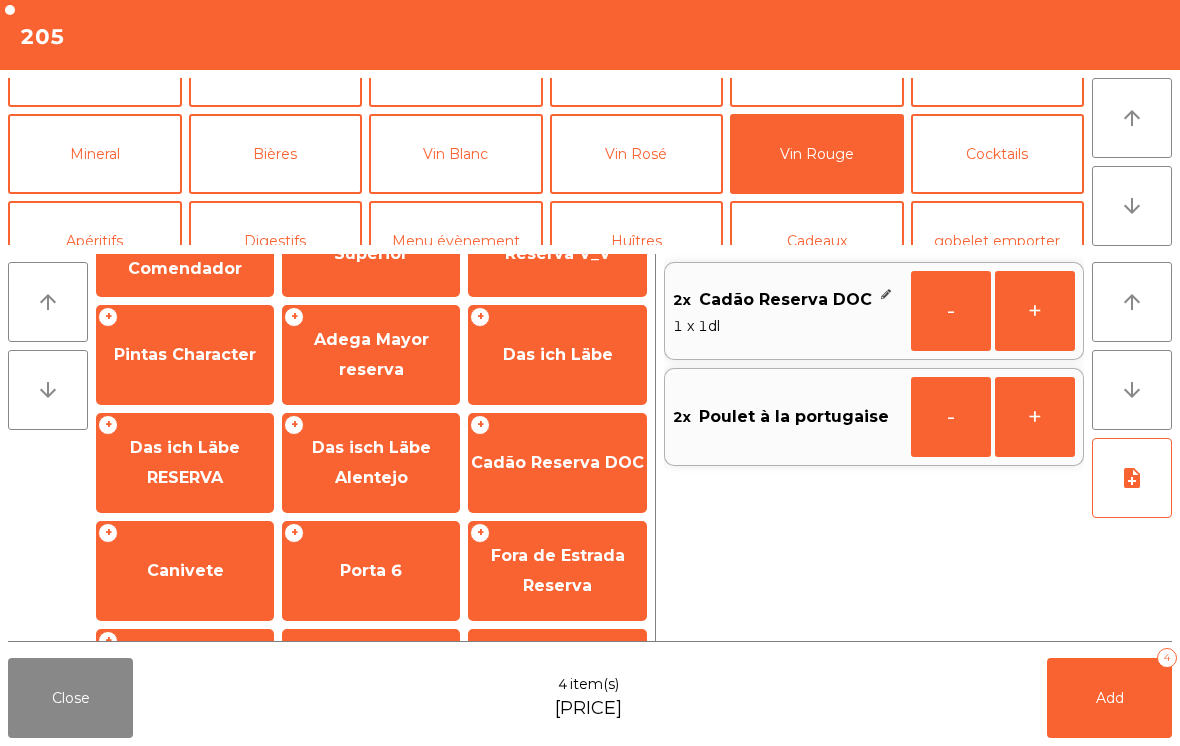 click on "+" 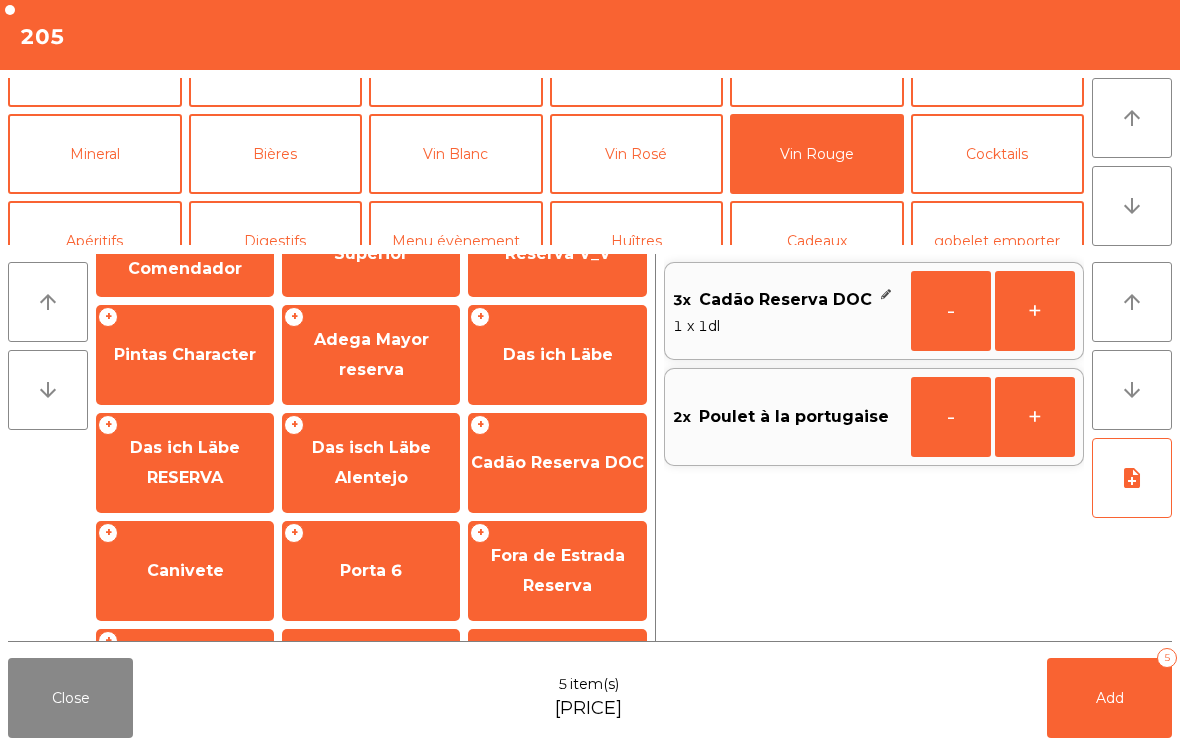 click on "Mineral" 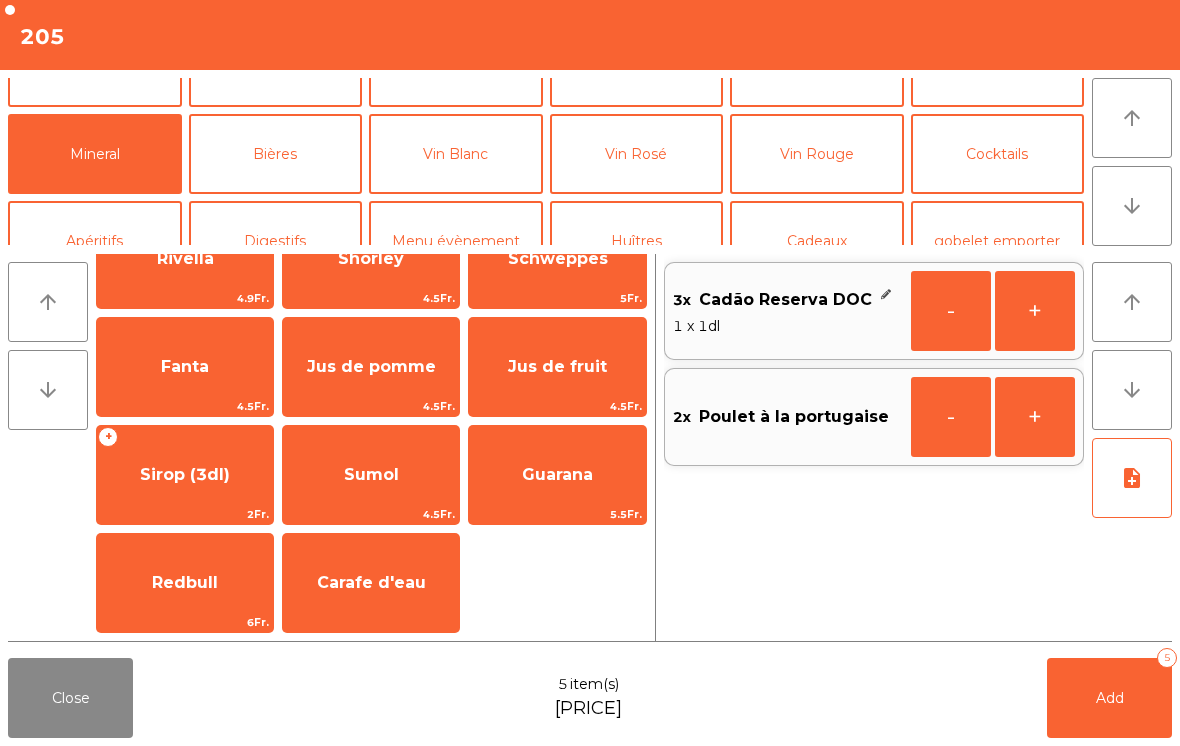 scroll, scrollTop: 0, scrollLeft: 0, axis: both 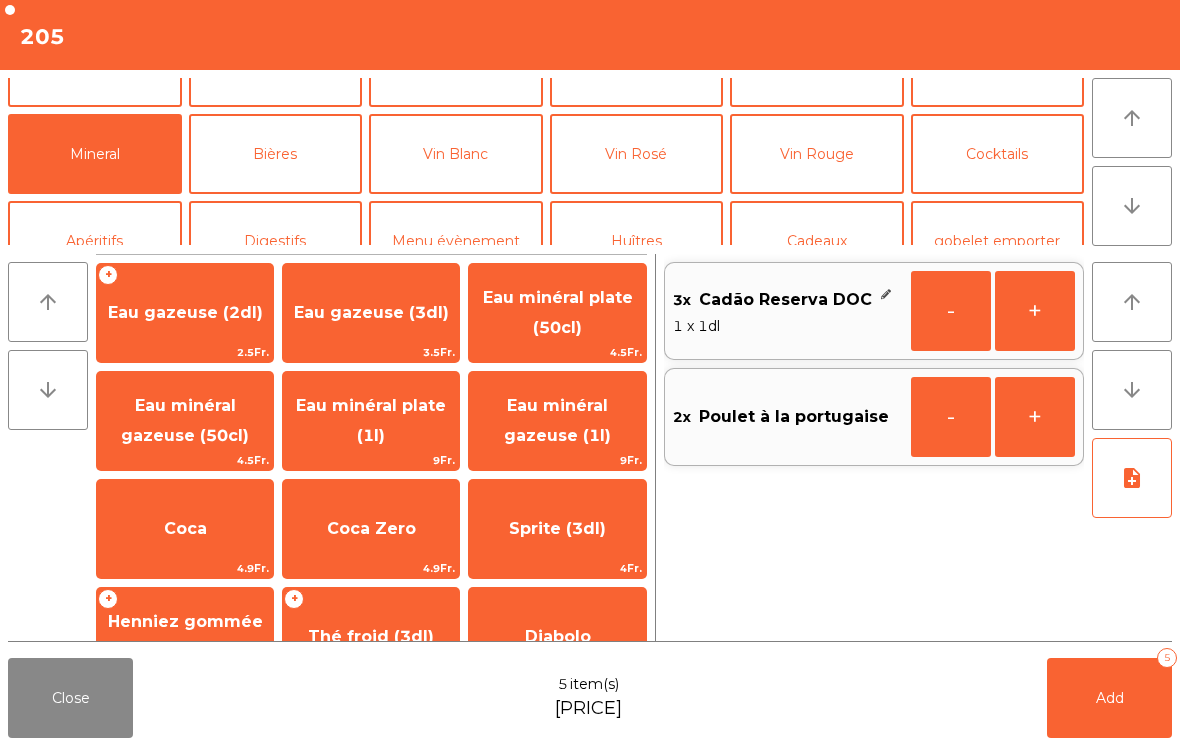 click on "Eau minéral plate (50cl)" 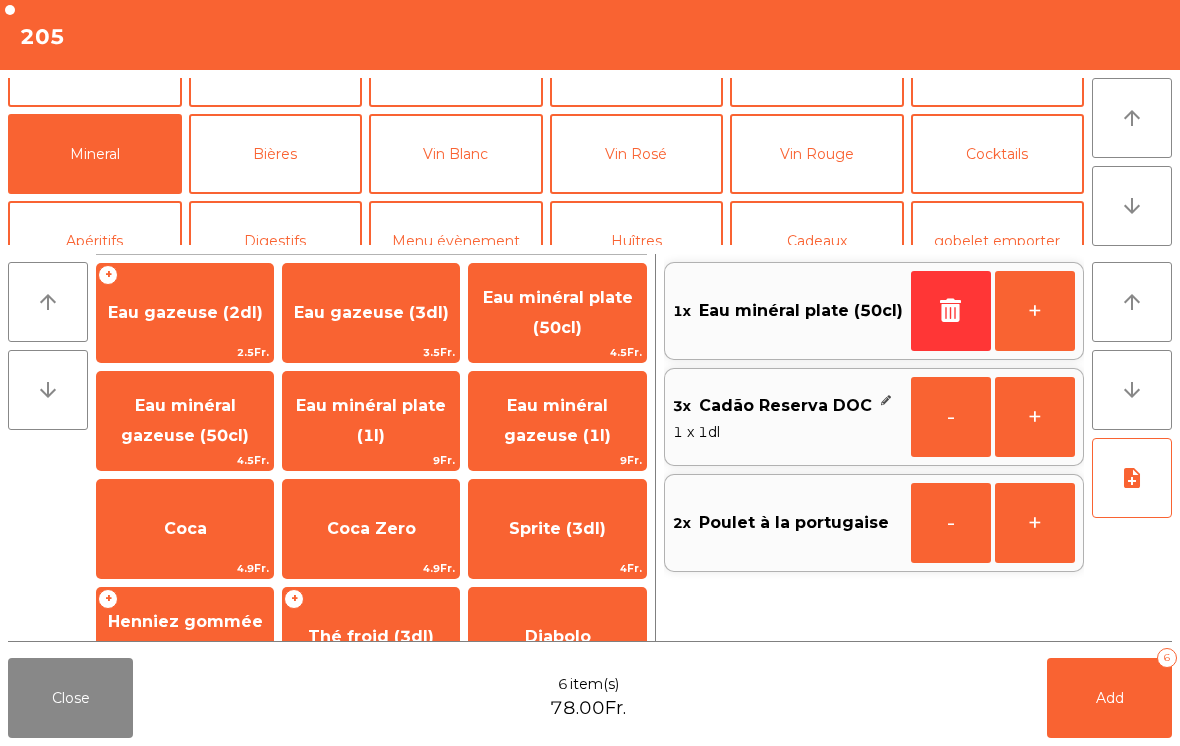 click on "Add   6" 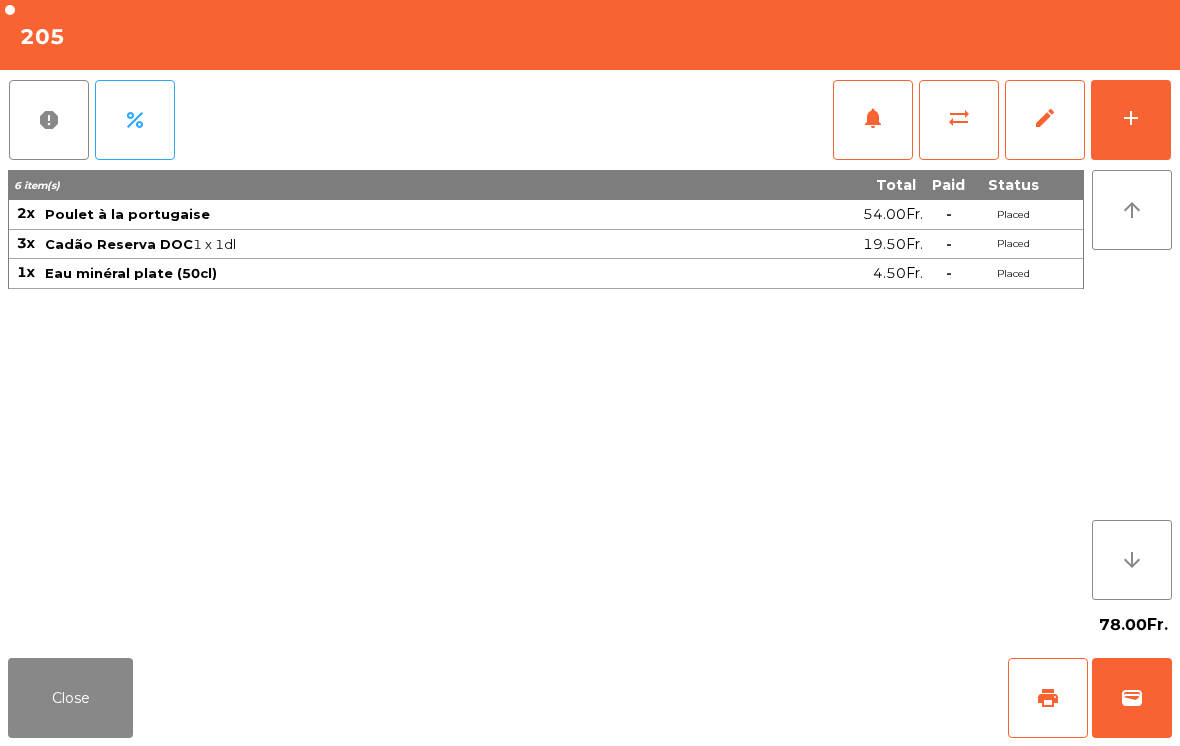 click on "Close" 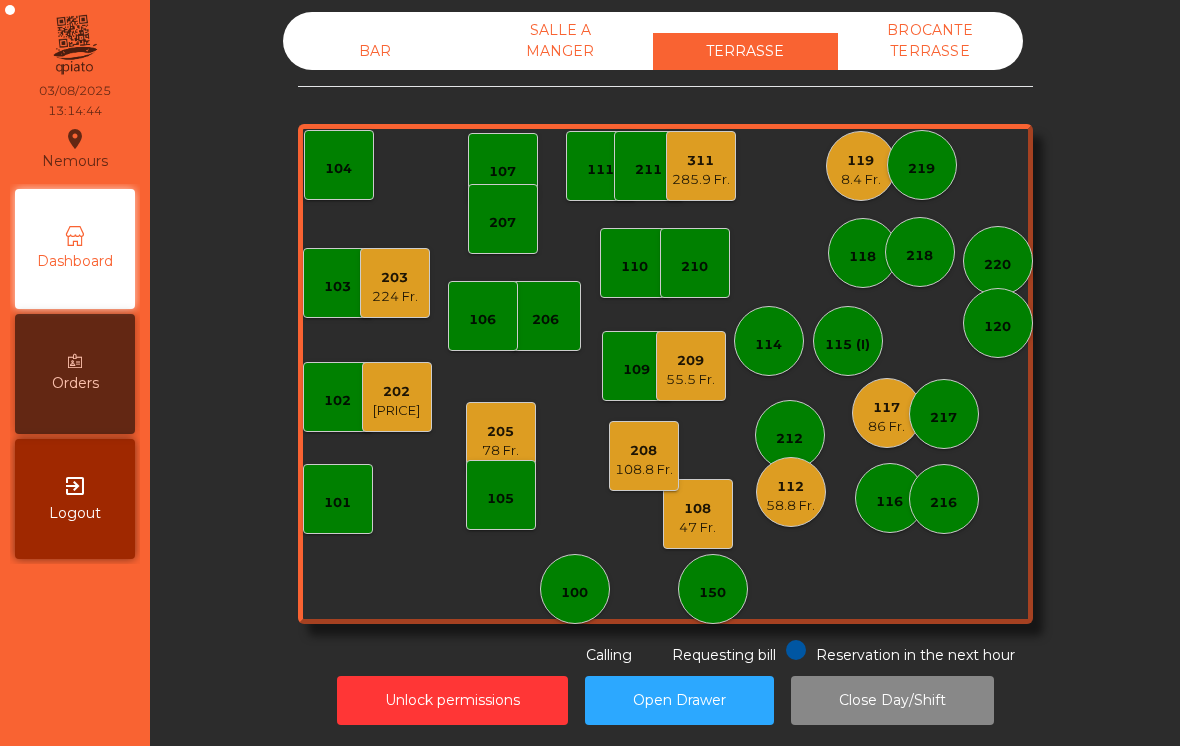 click on "[NUMBER]   [PRICE]" 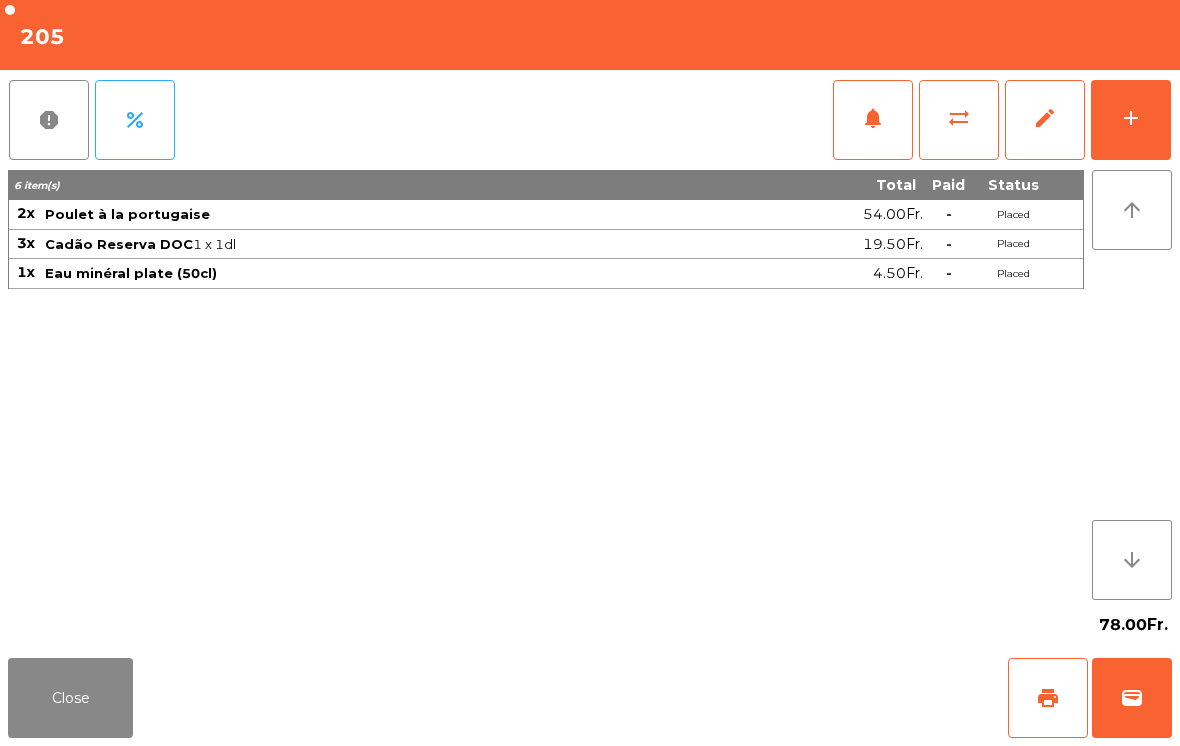 click on "Close" 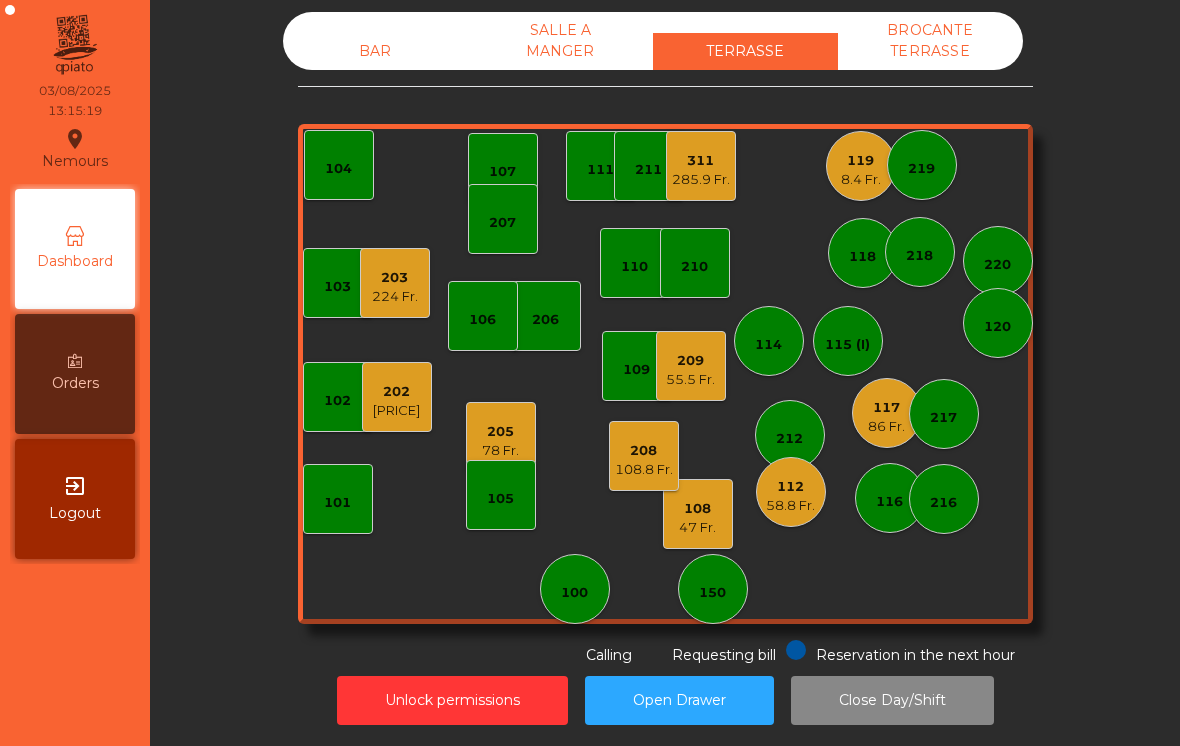 scroll, scrollTop: -9, scrollLeft: 0, axis: vertical 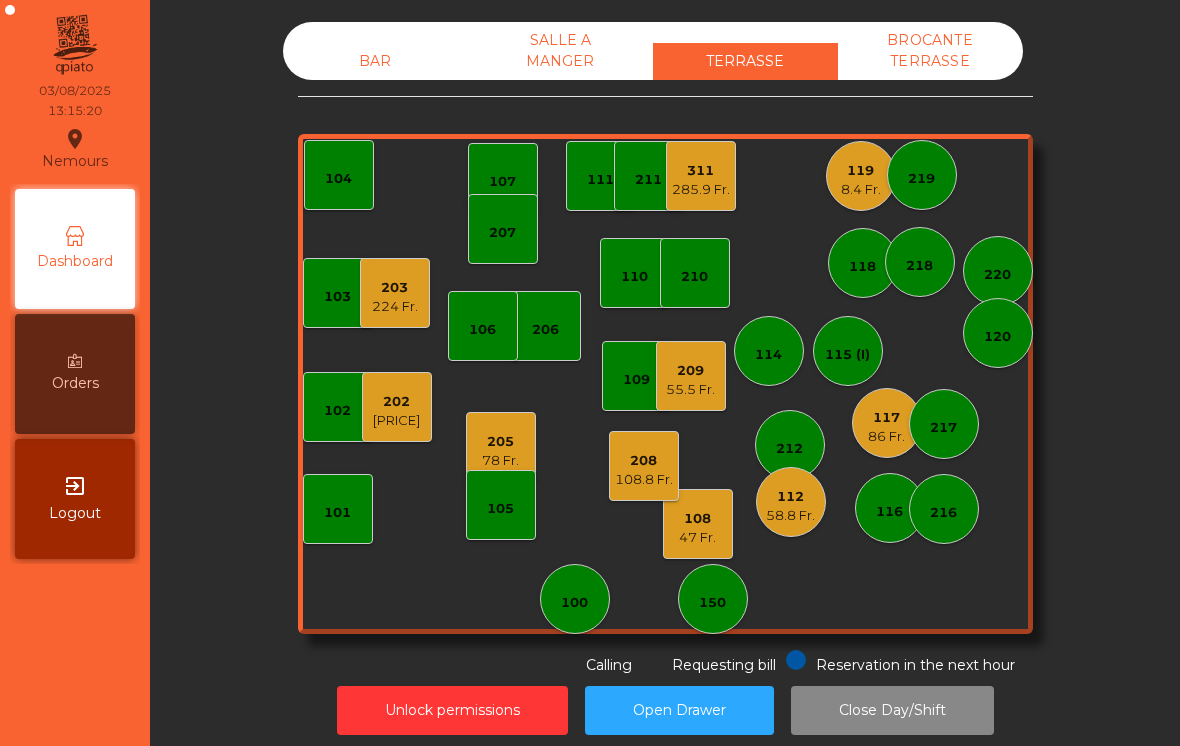click on "[PRICE]" 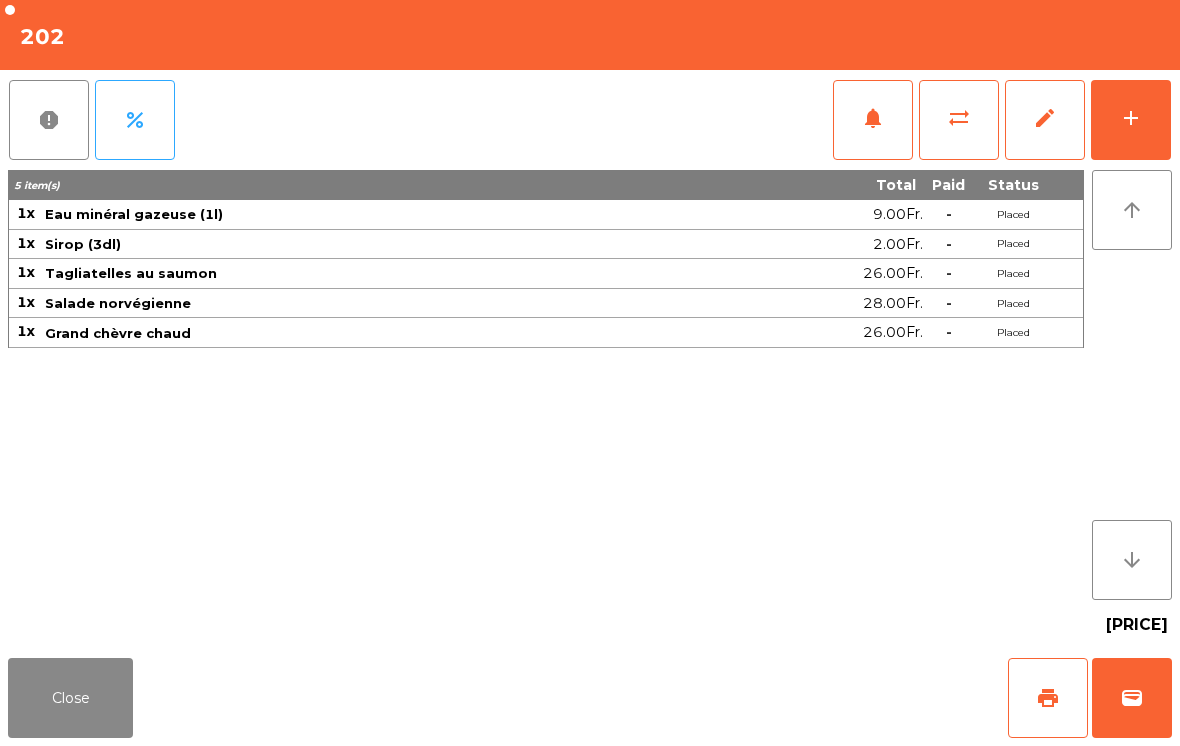 click on "add" 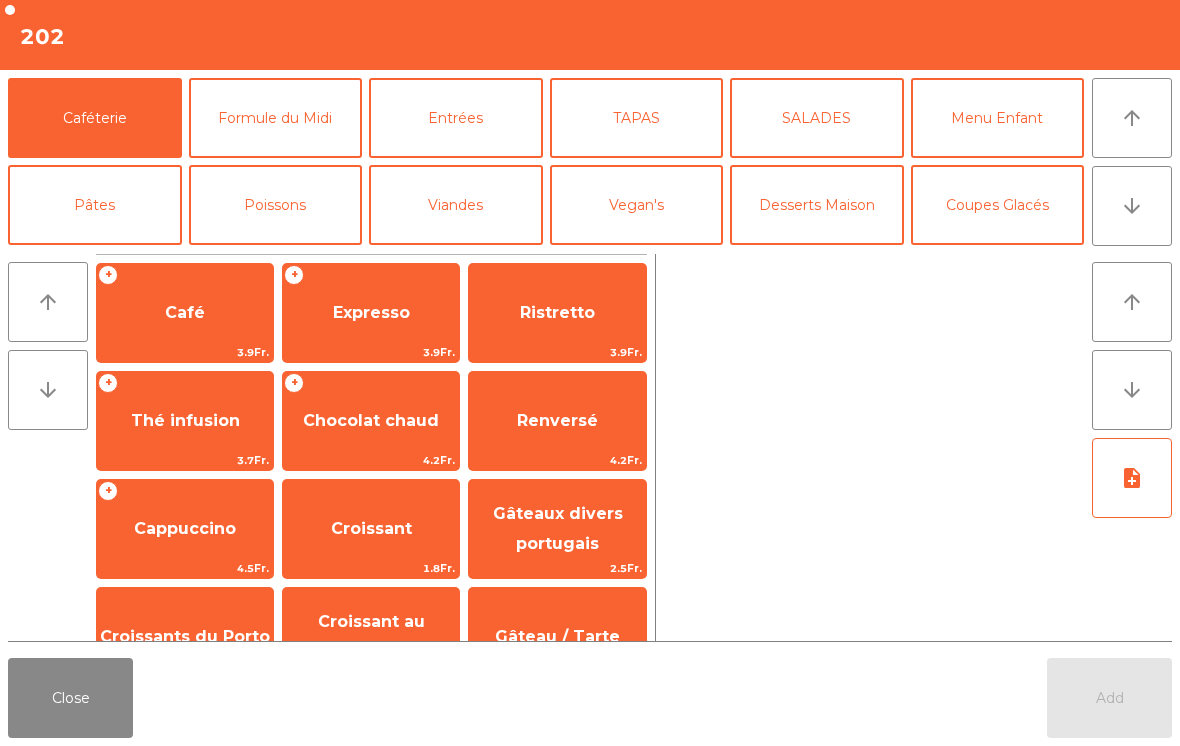 click on "Renversé" 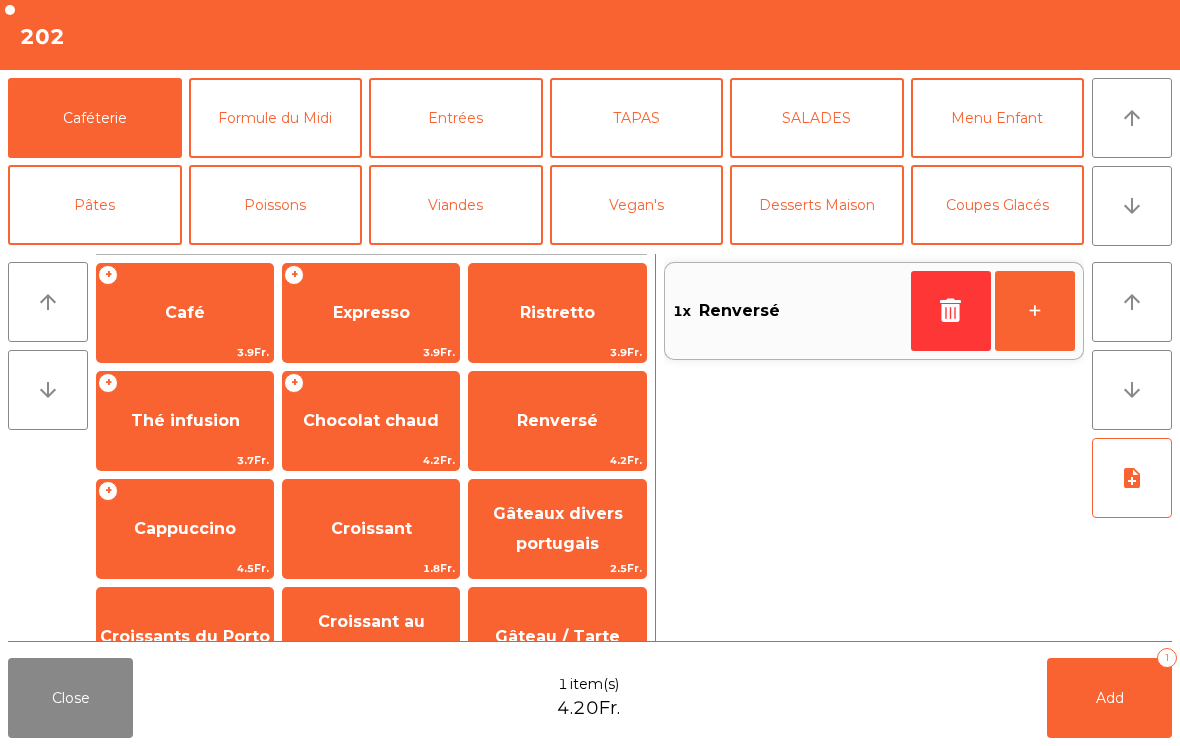 click on "Expresso" 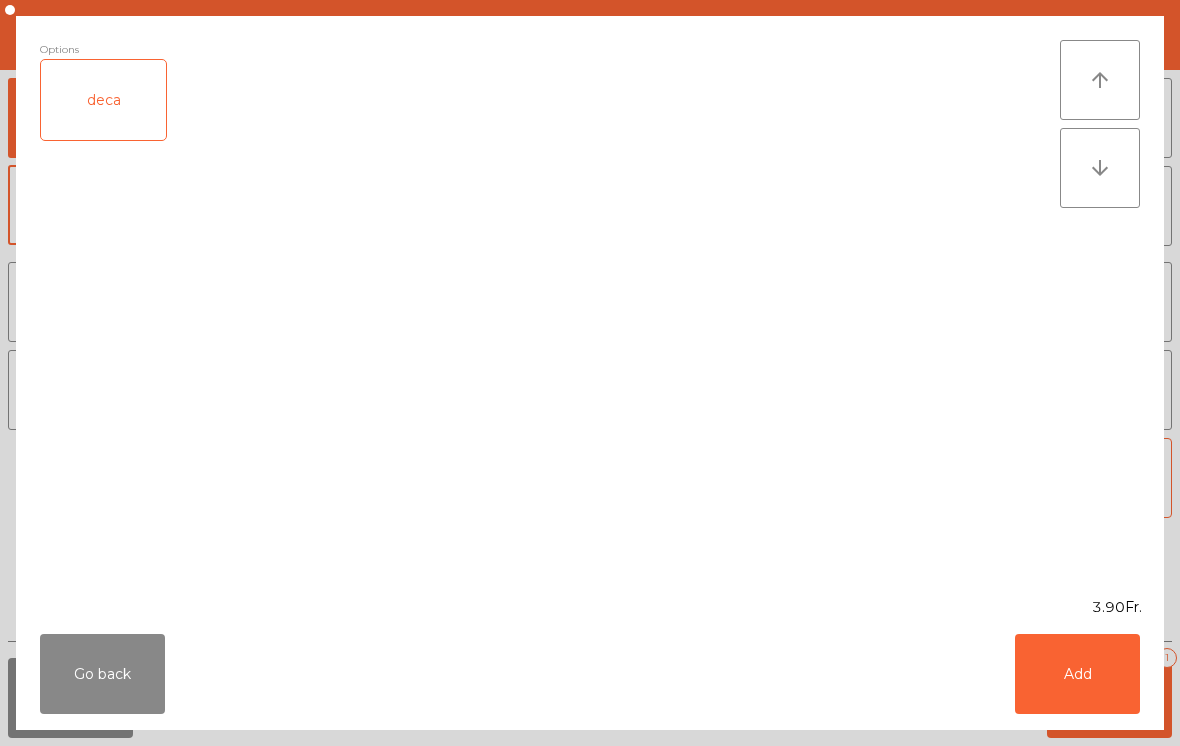 click on "Add" 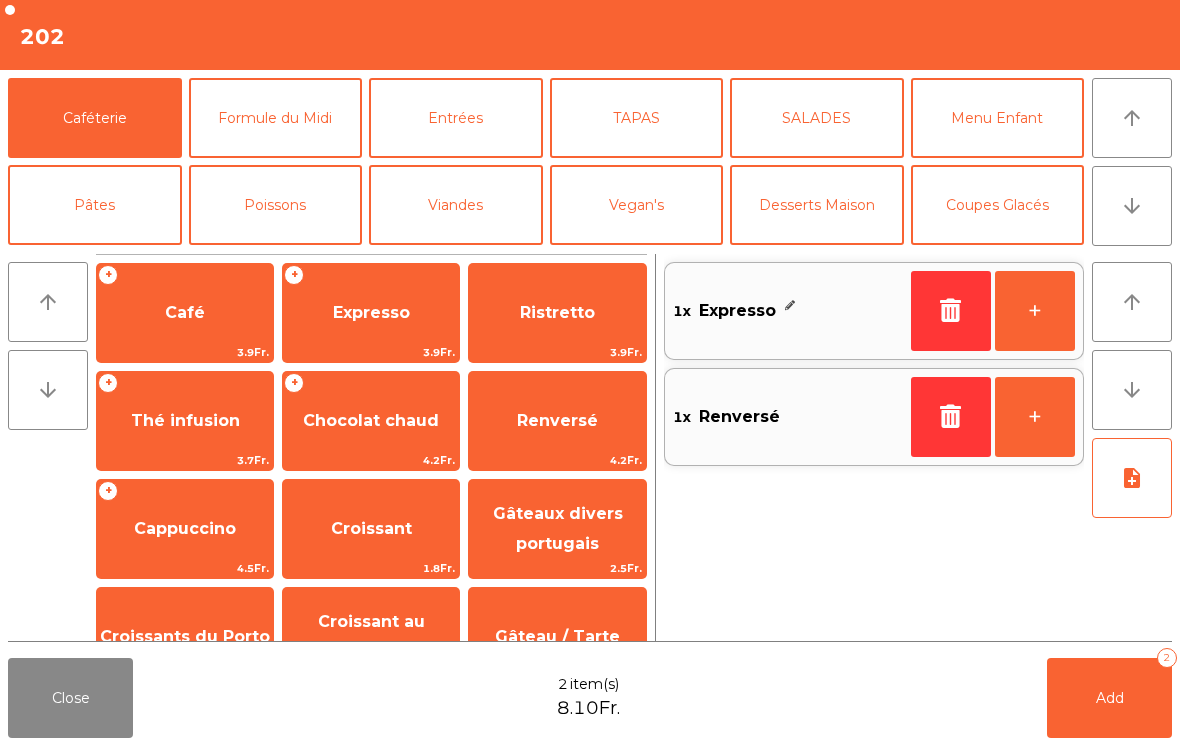 click on "Add" 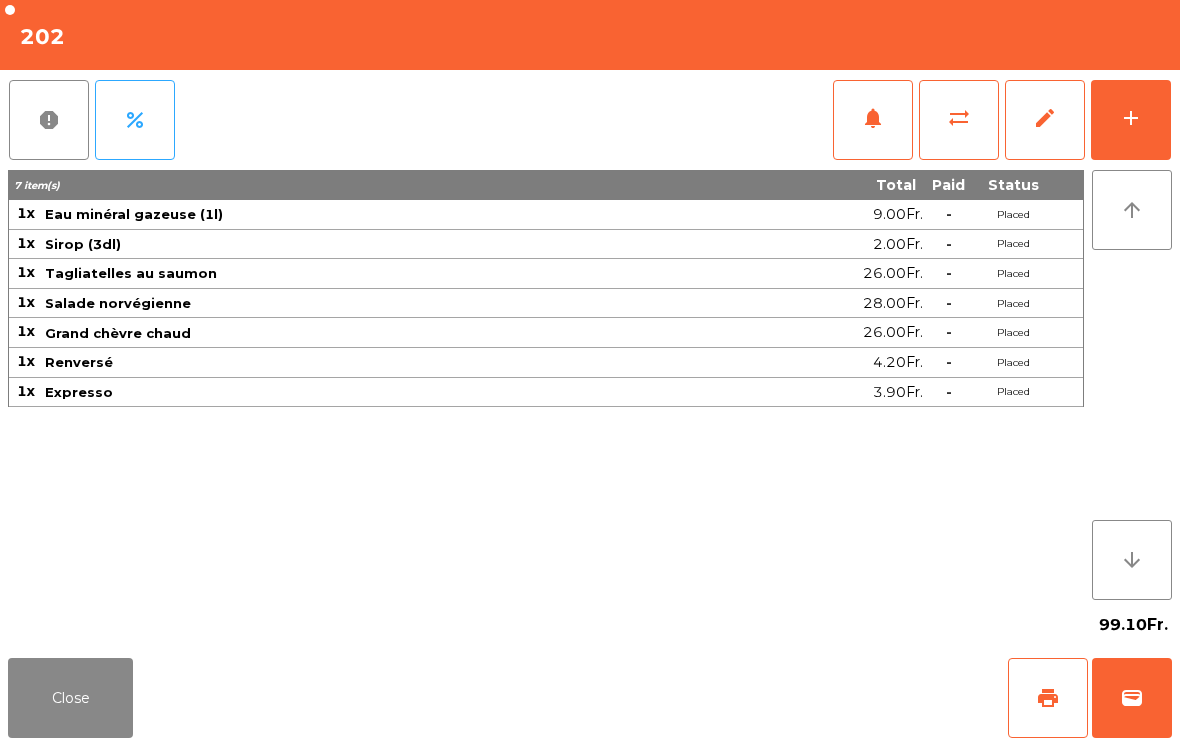 click on "Close" 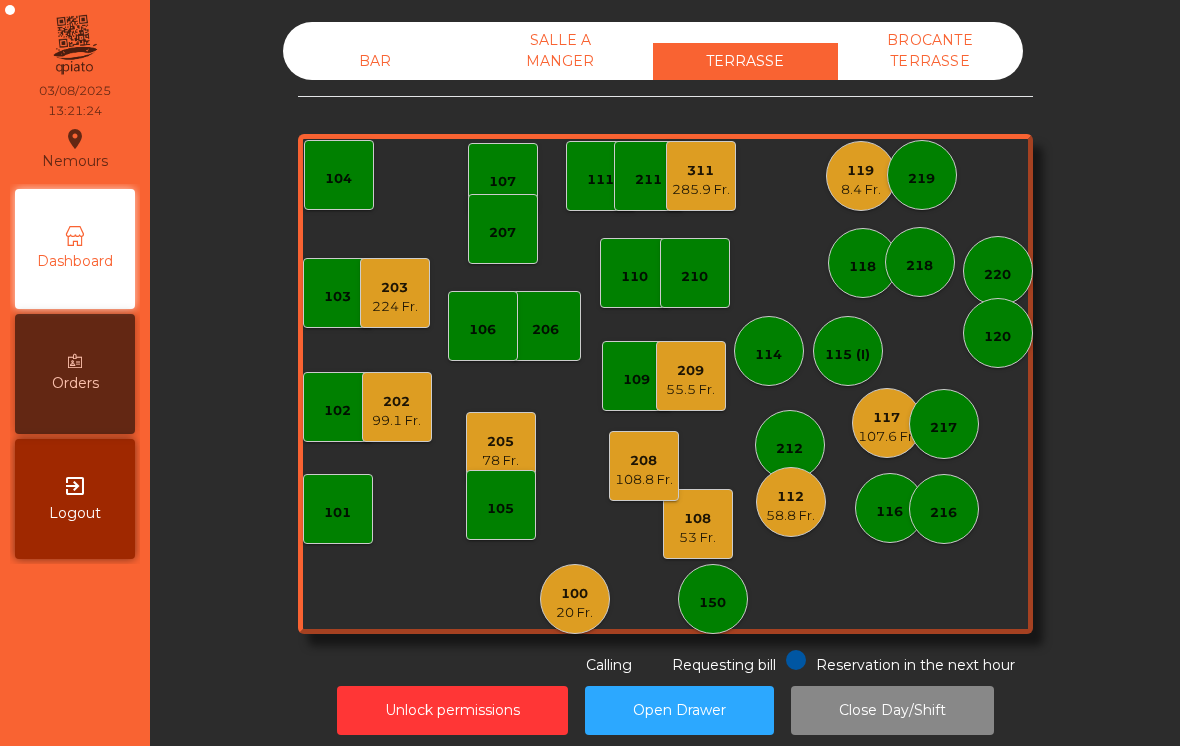 scroll, scrollTop: 0, scrollLeft: 0, axis: both 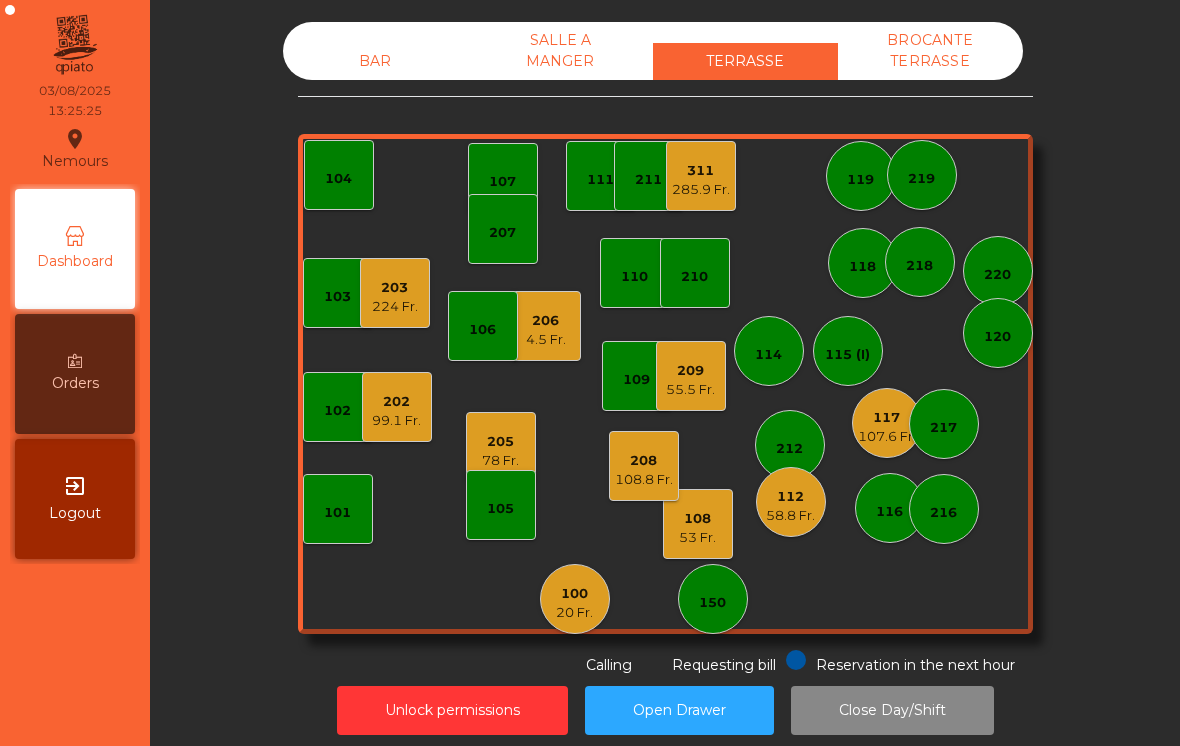 click on "55.5 Fr." 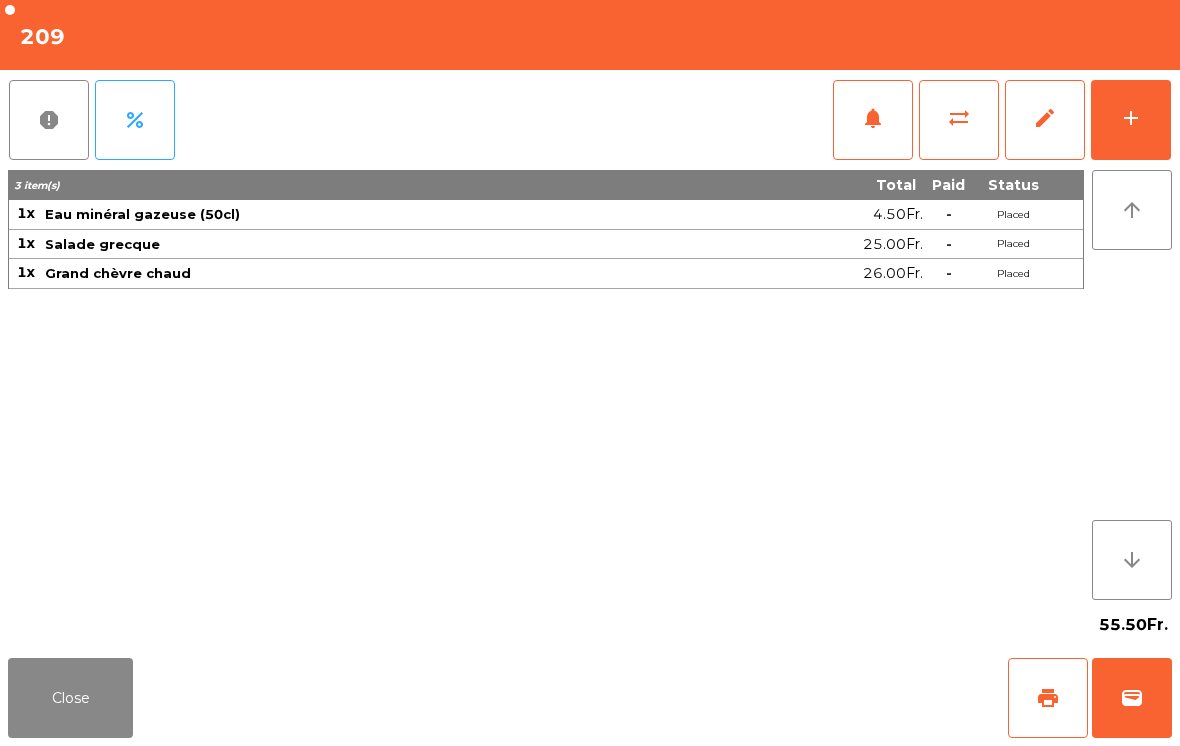 click on "add" 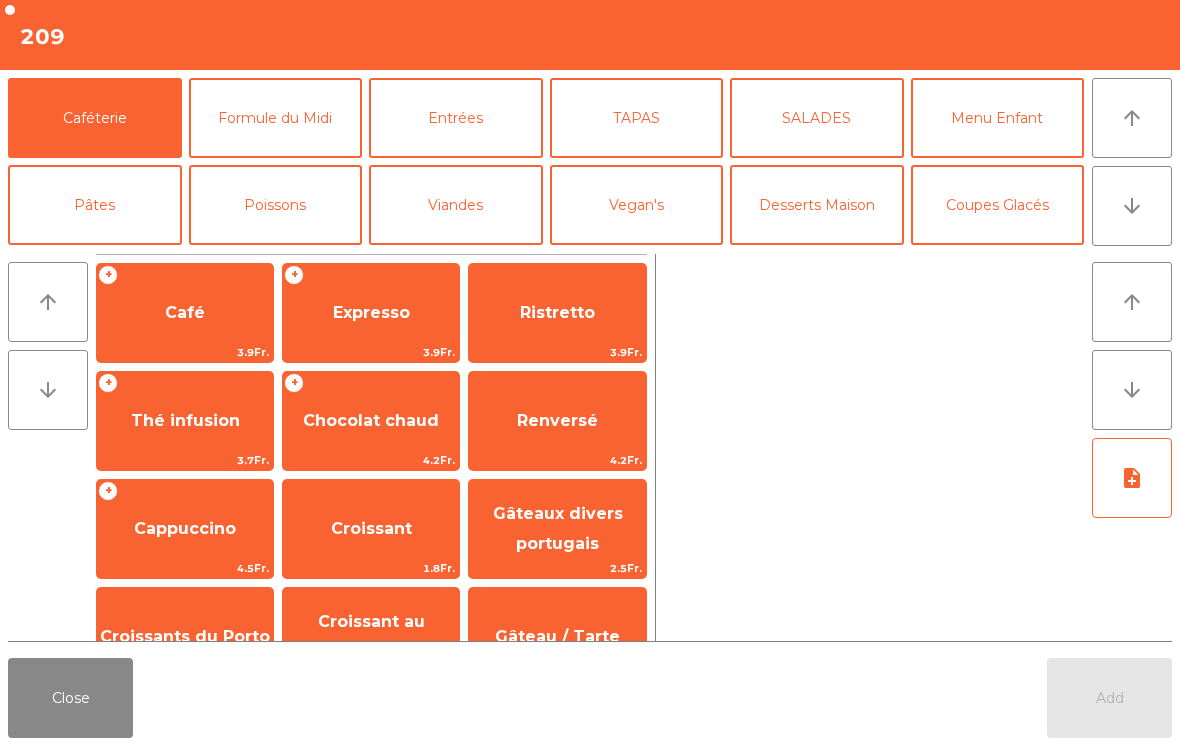 click on "3.9Fr." 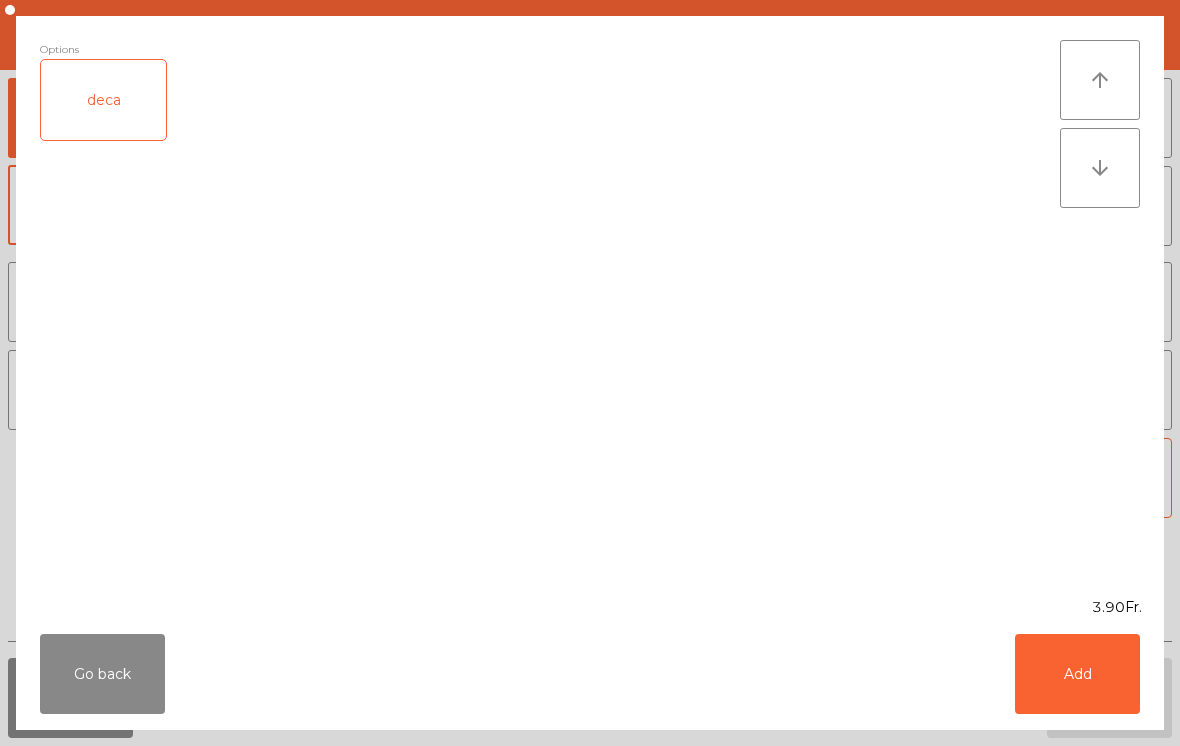 click on "Add" 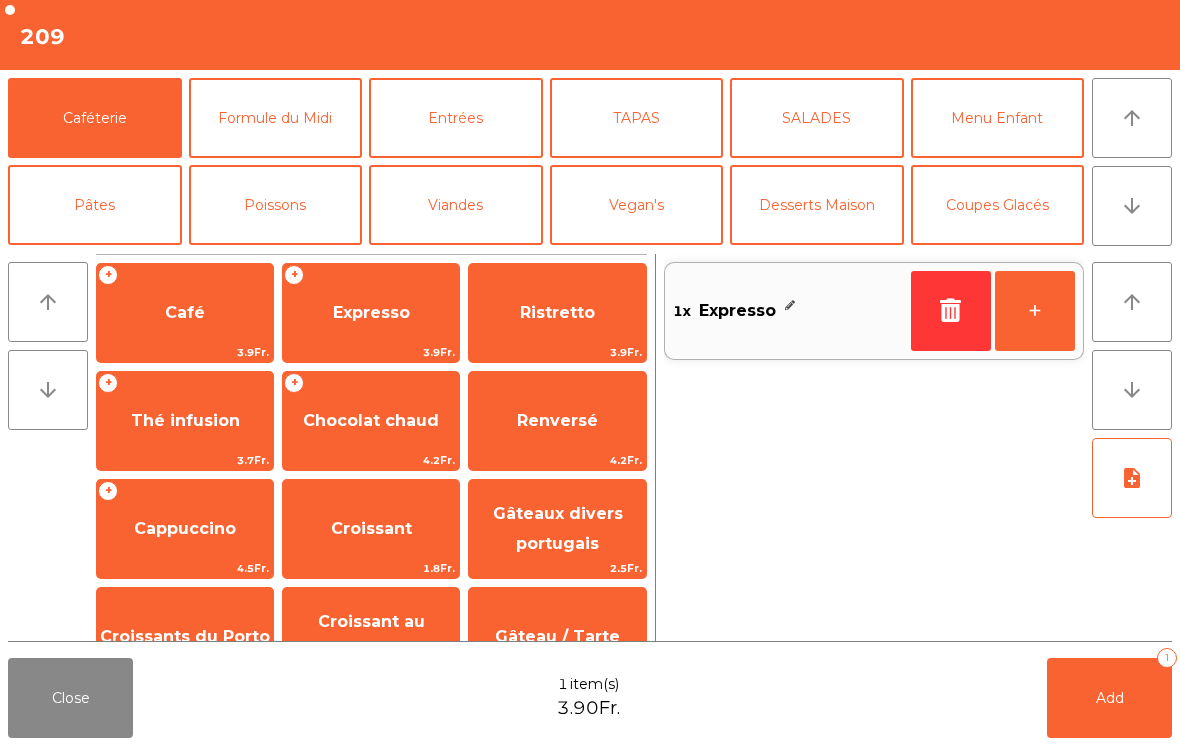 click on "+" 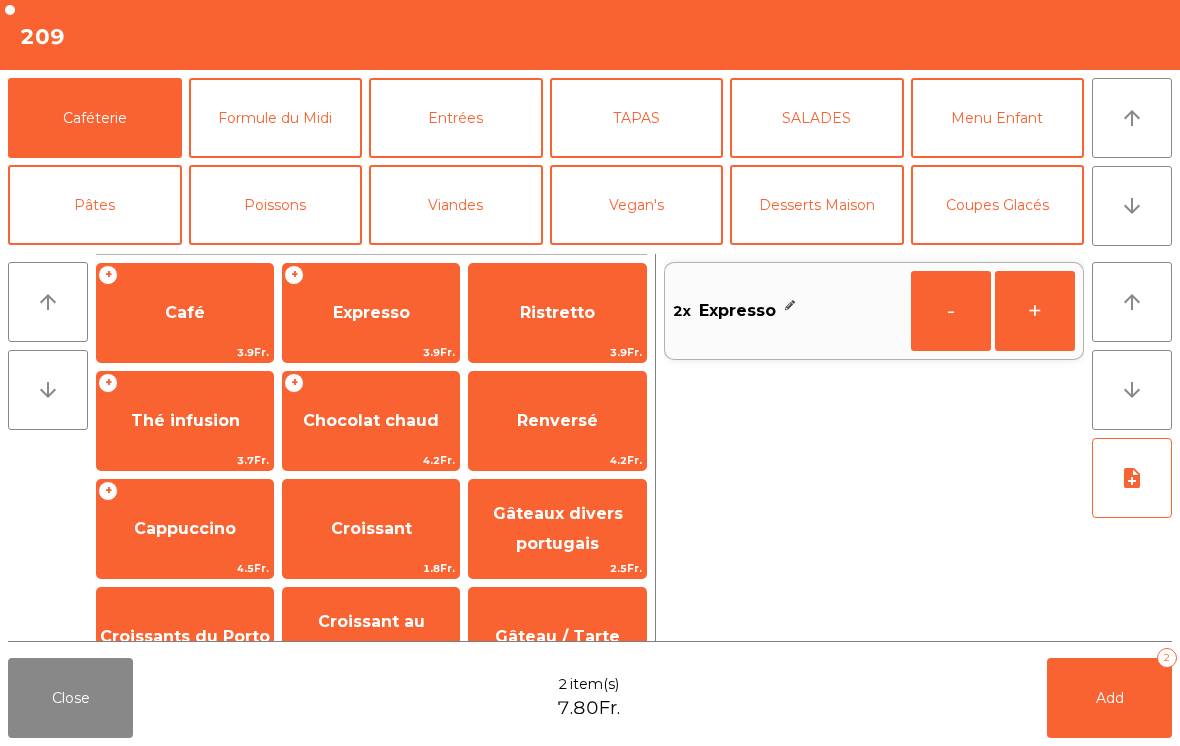 click on "Add   2" 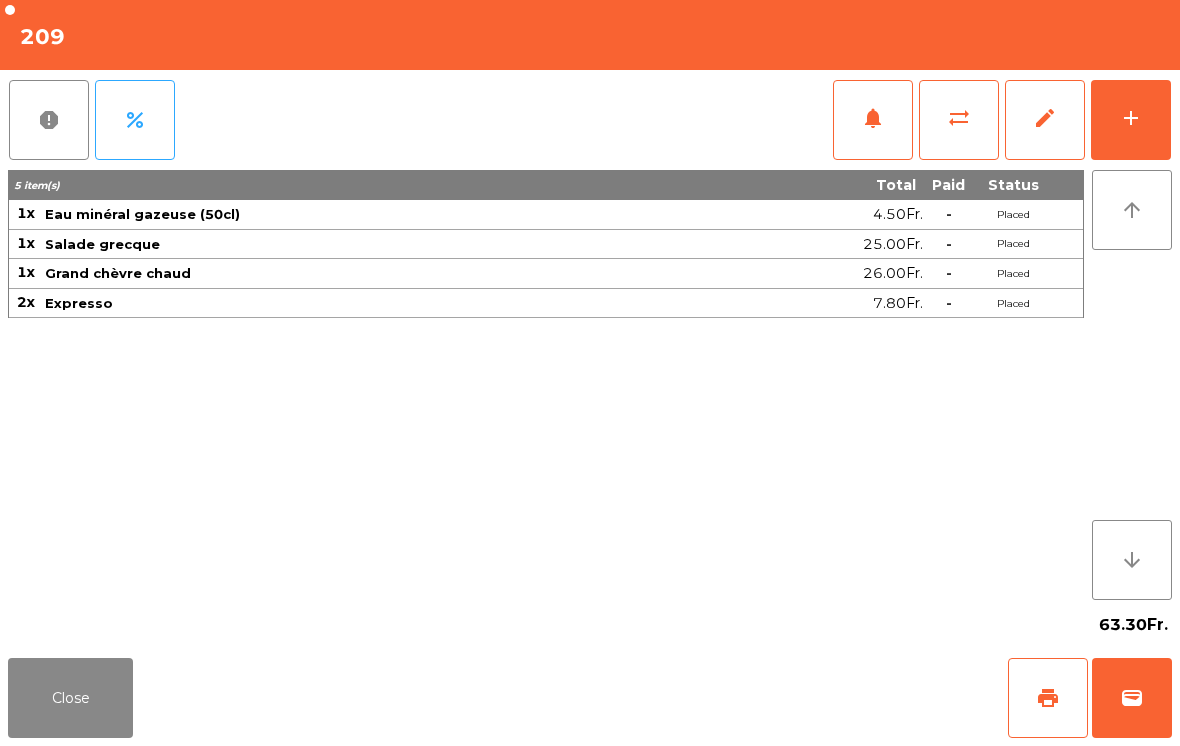 click on "Close" 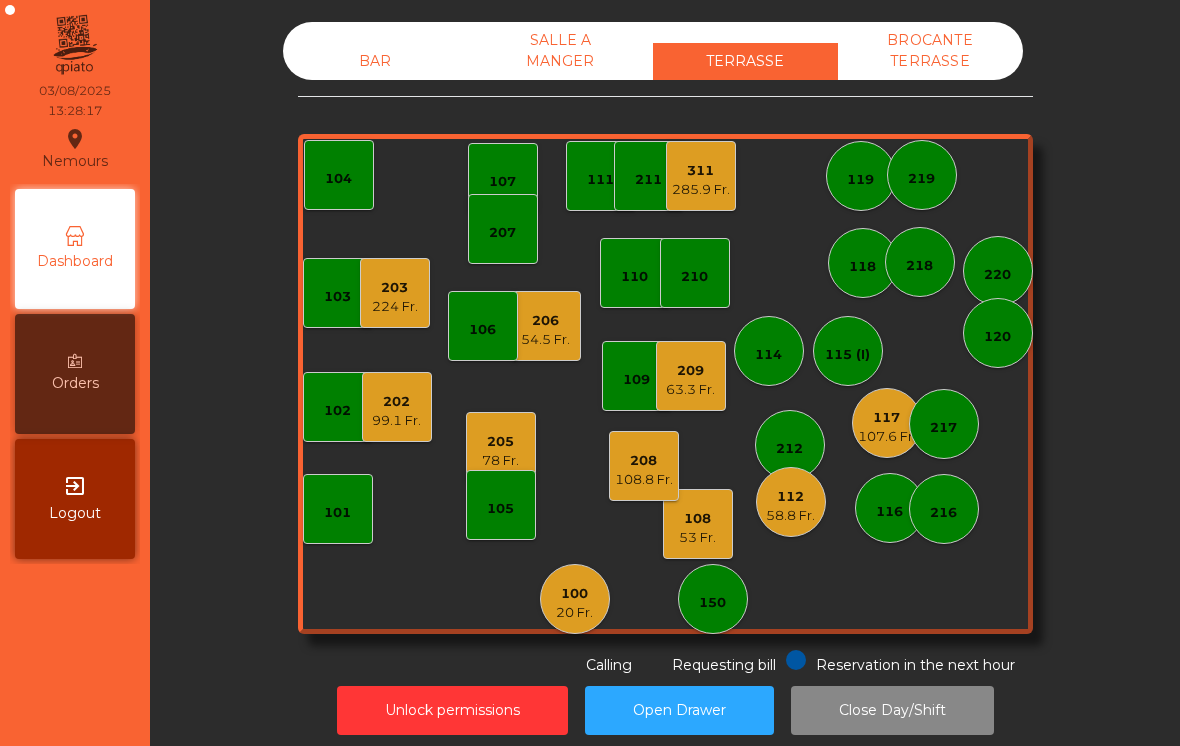 click on "205" 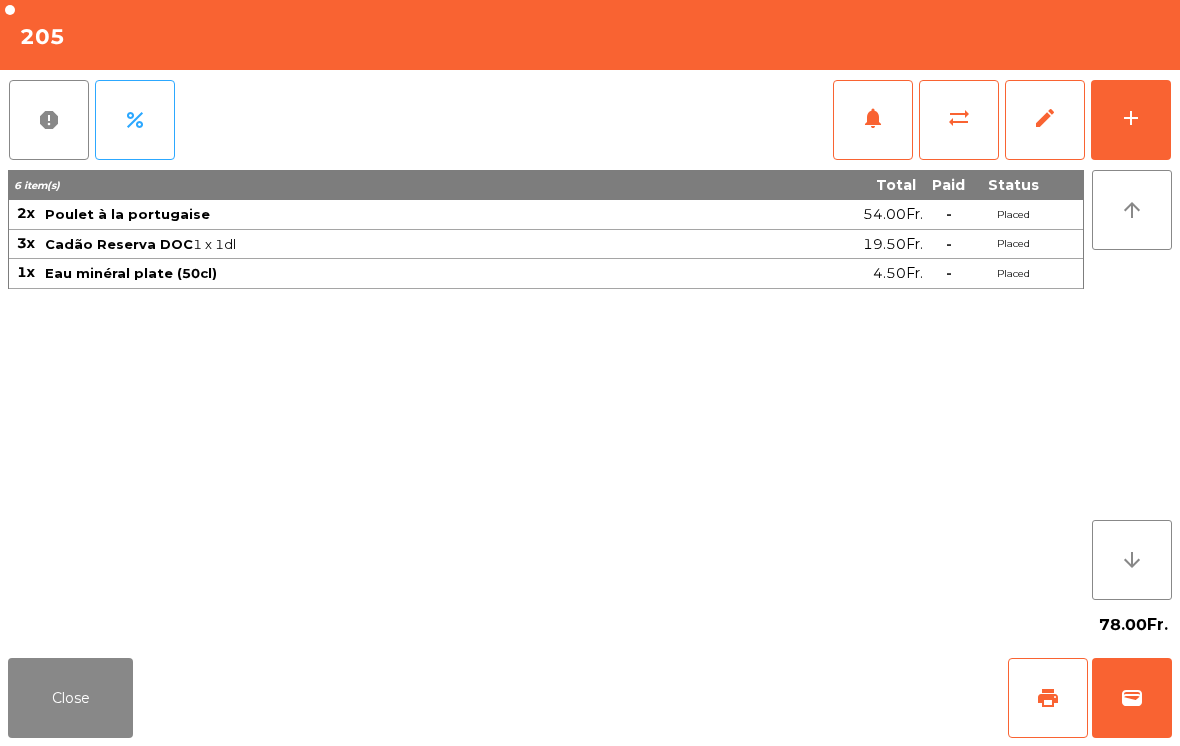 click on "notifications" 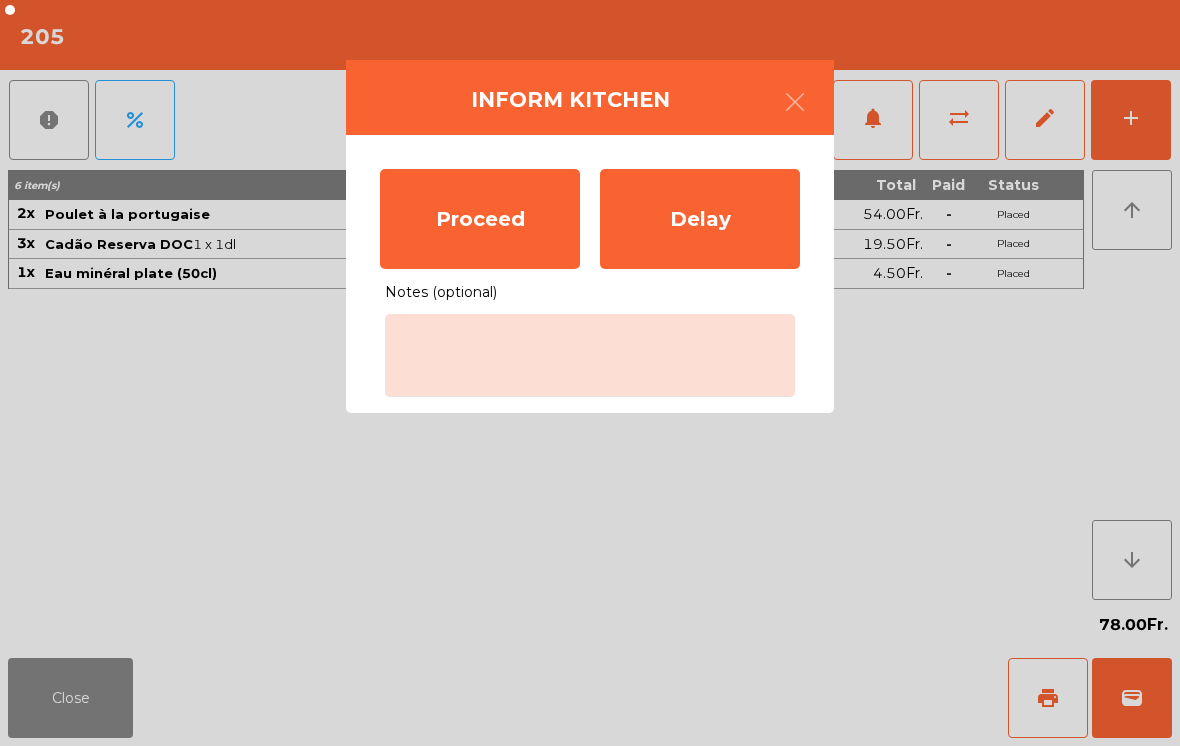 click on "Proceed" 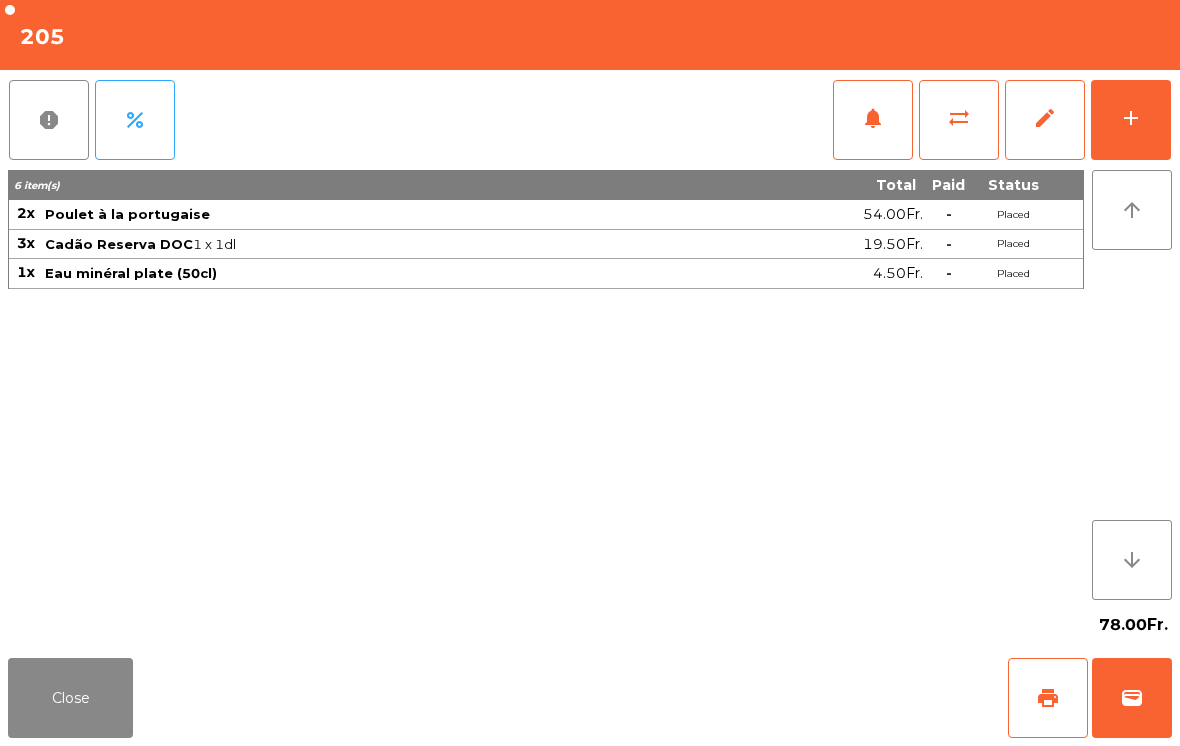 click on "78.00Fr." 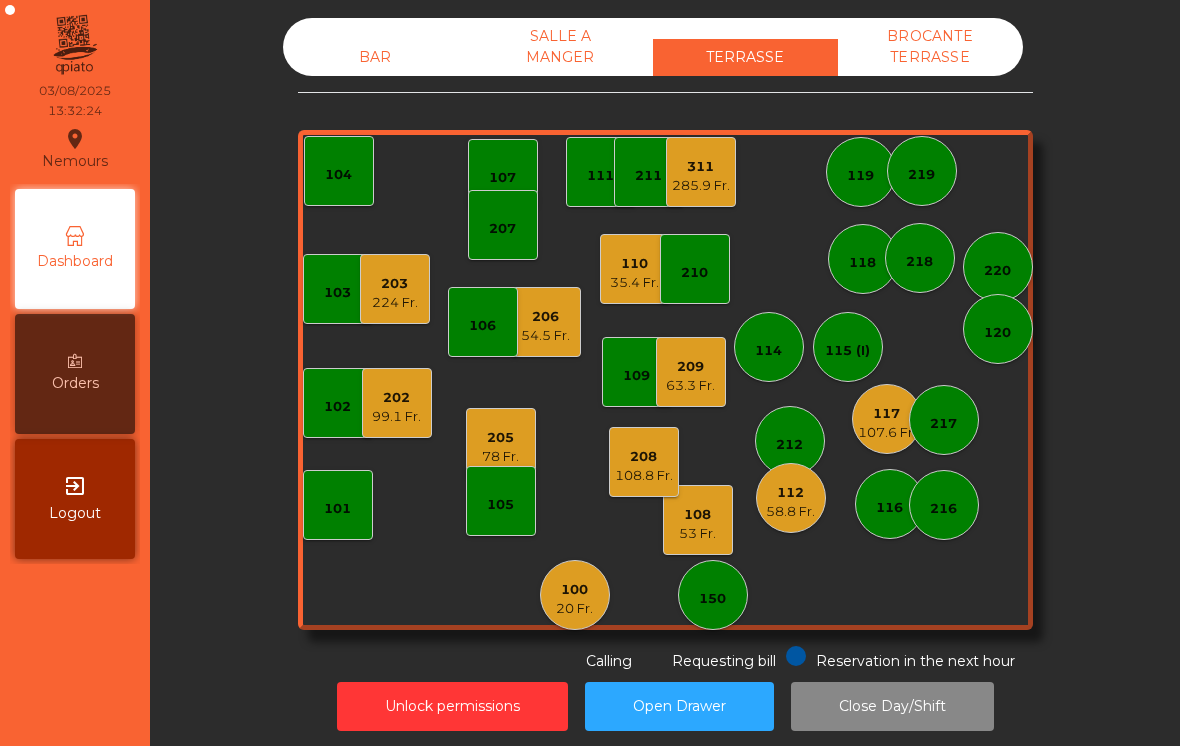 scroll, scrollTop: 10, scrollLeft: 0, axis: vertical 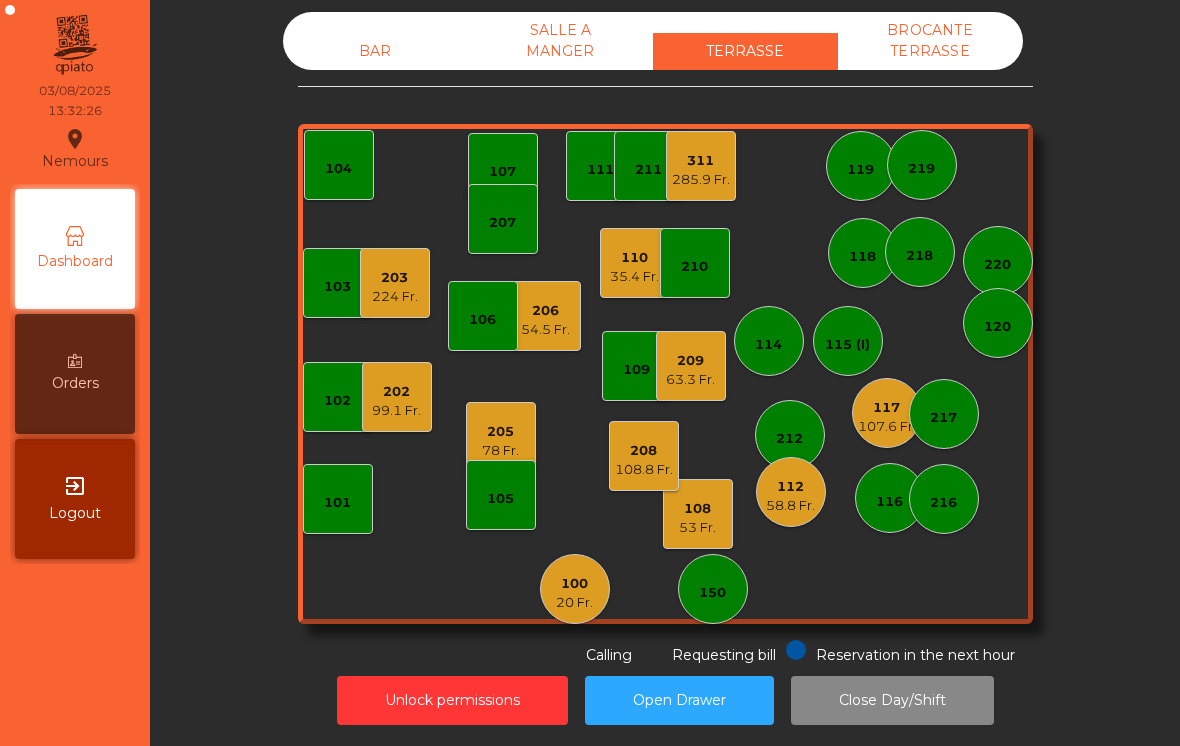 click on "116" 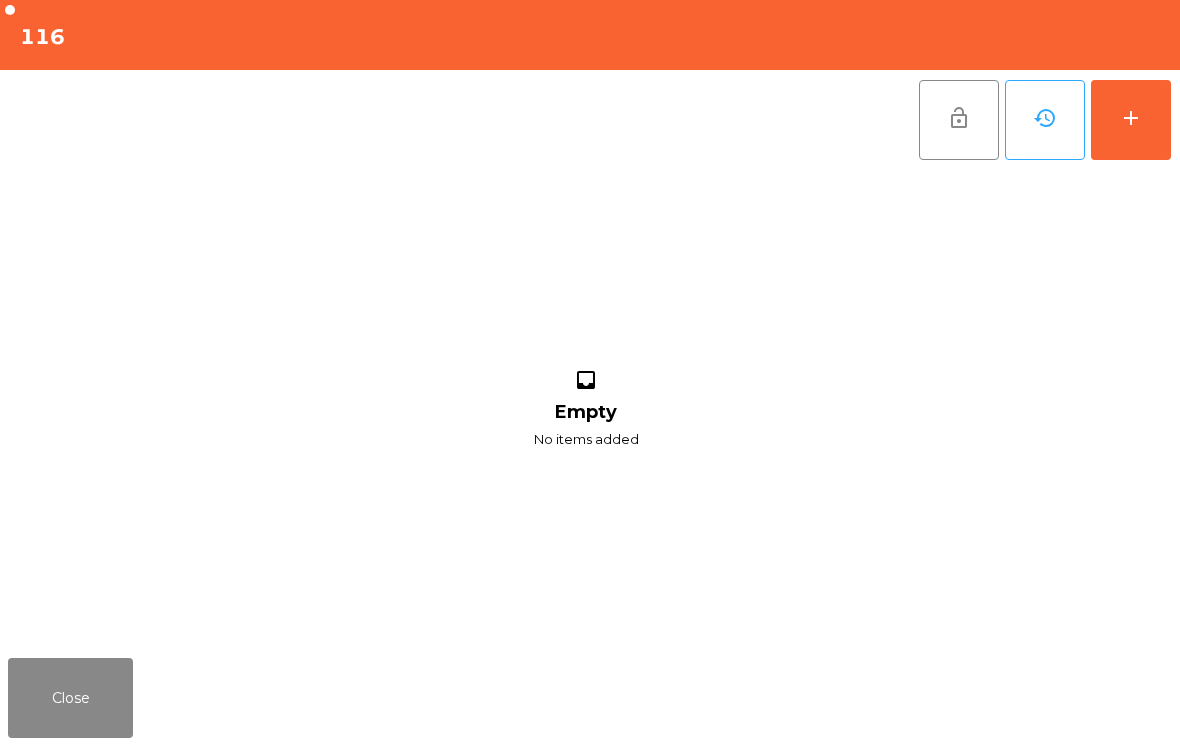 click on "history" 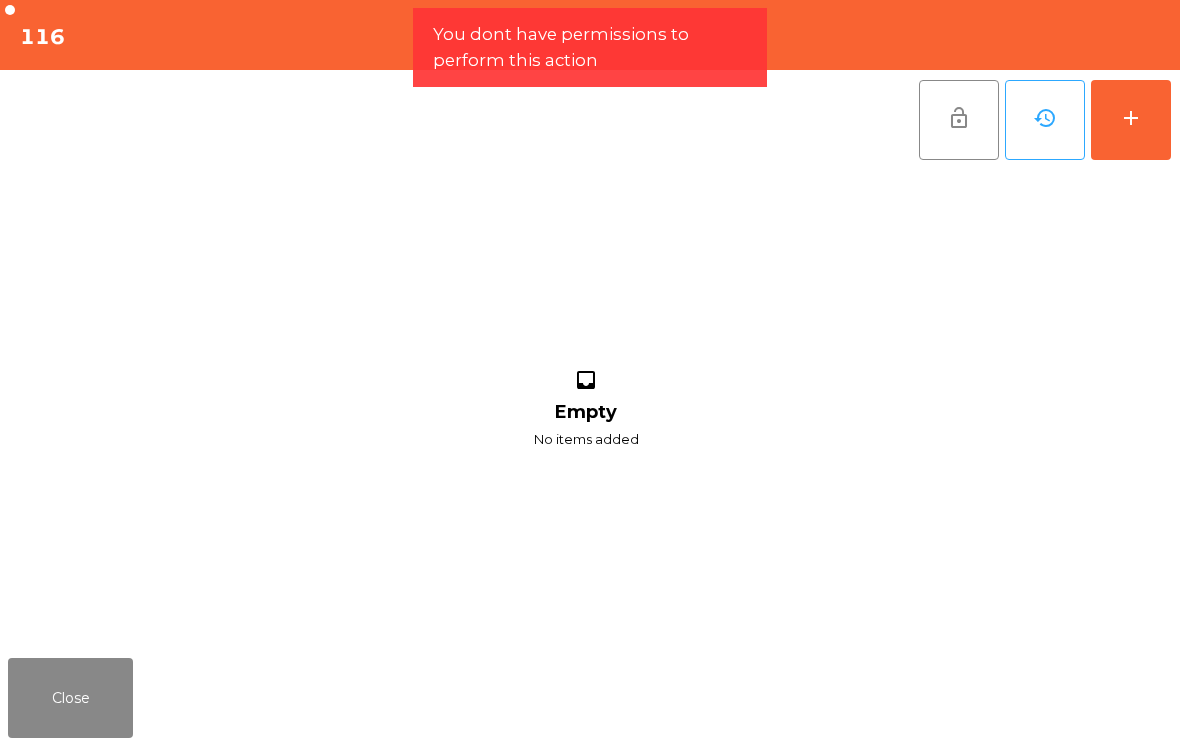 click on "add" 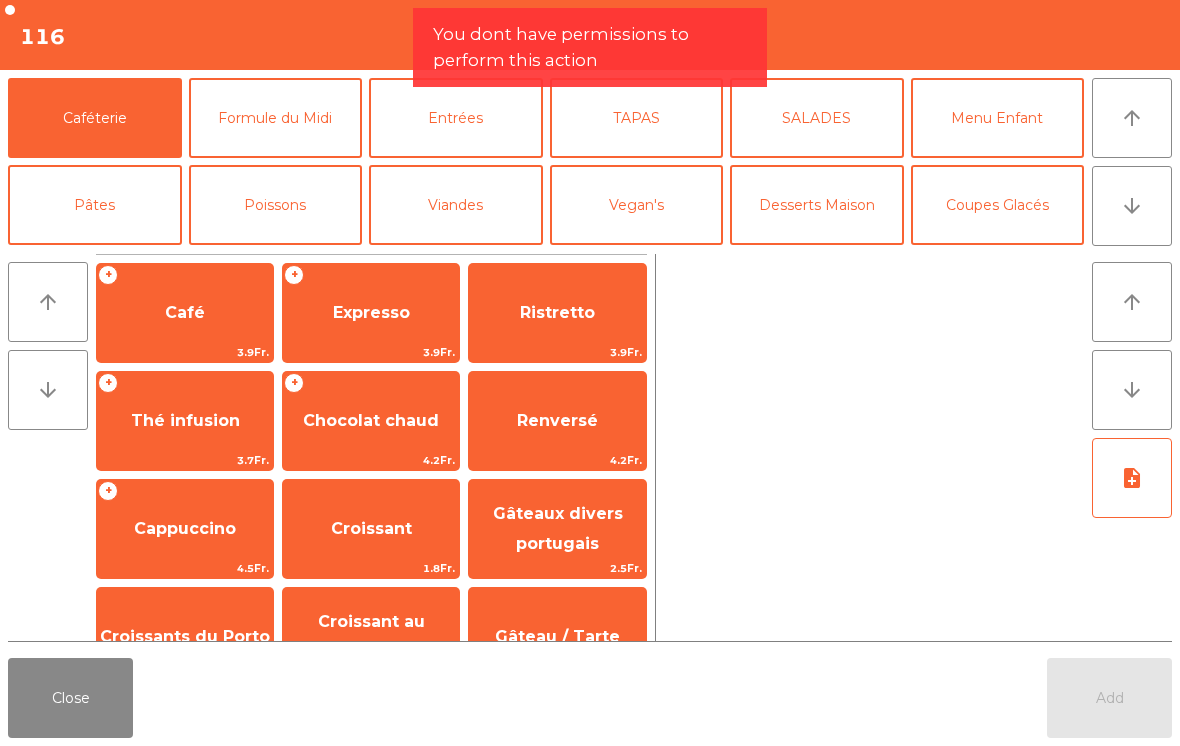 click on "TAPAS" 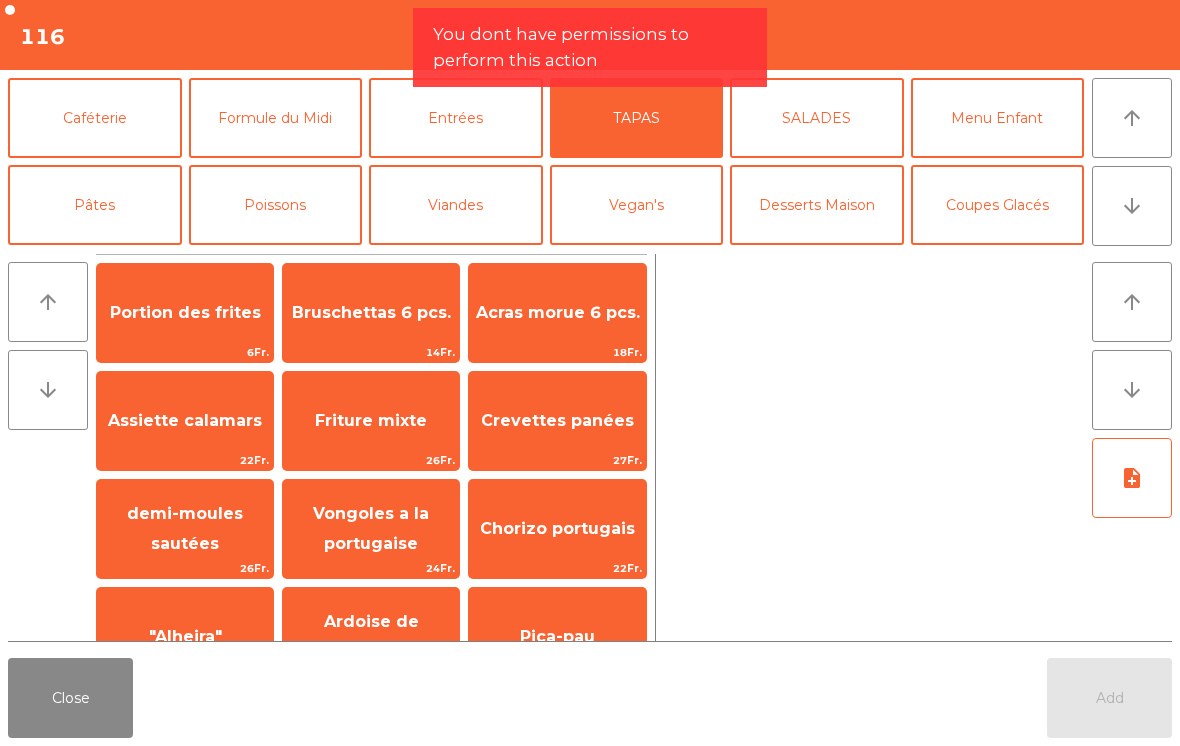 click on "Acras morue 6 pcs." 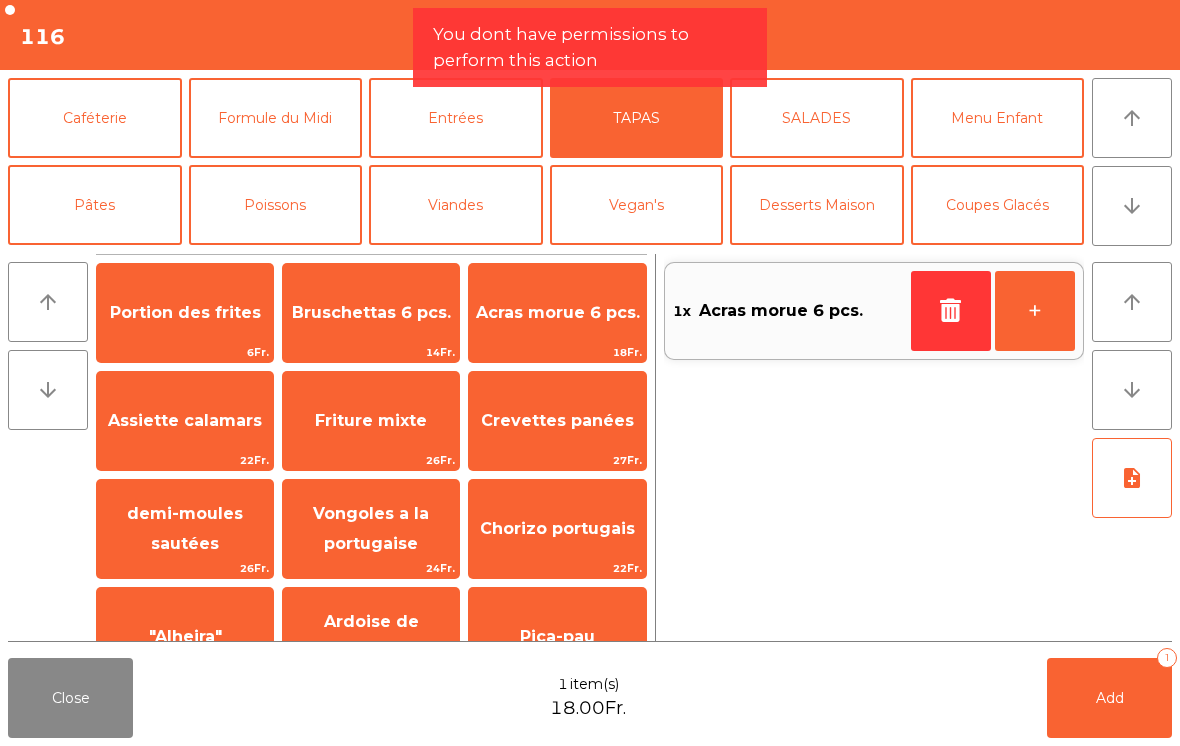 click on "Viandes" 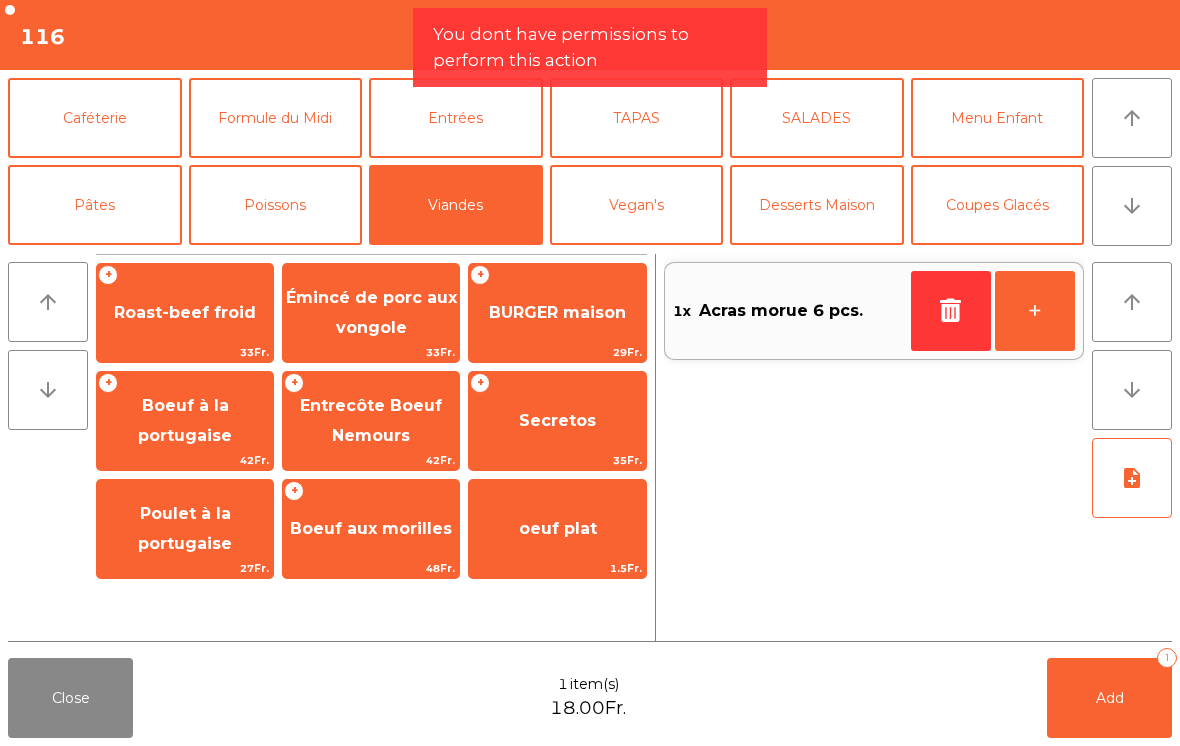 click on "Poulet à la portugaise" 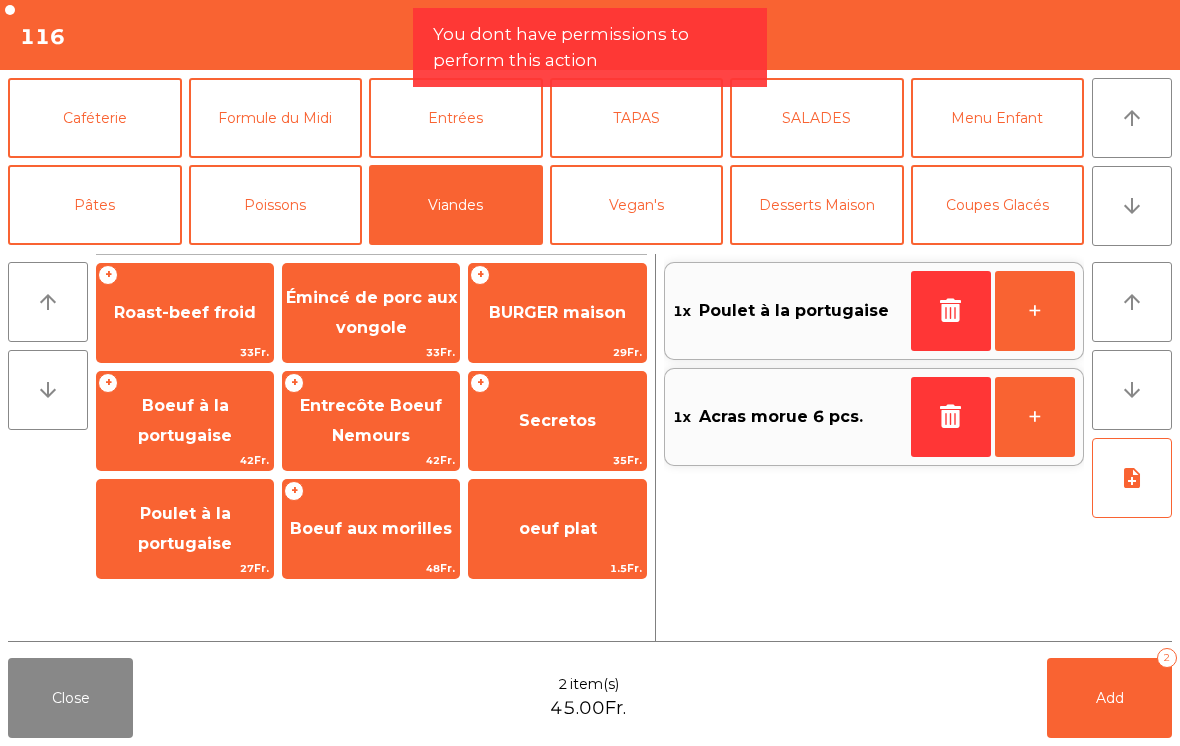 click on "Poulet à la portugaise" 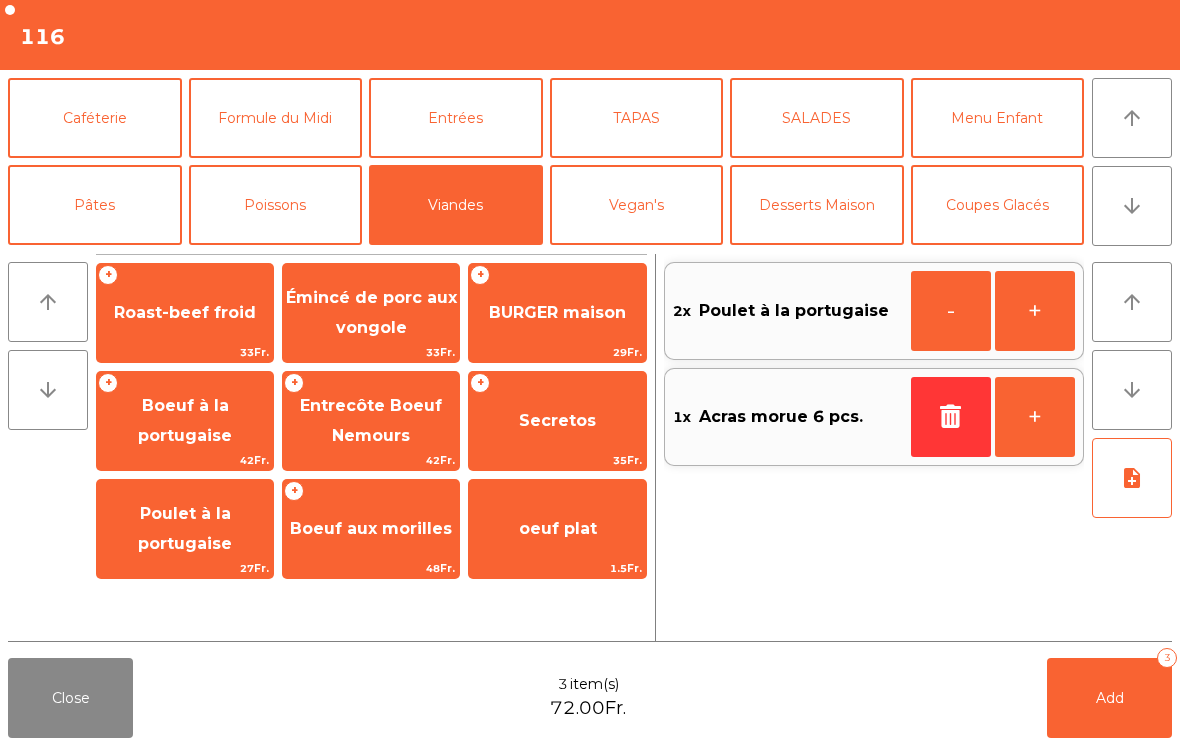 click on "Add" 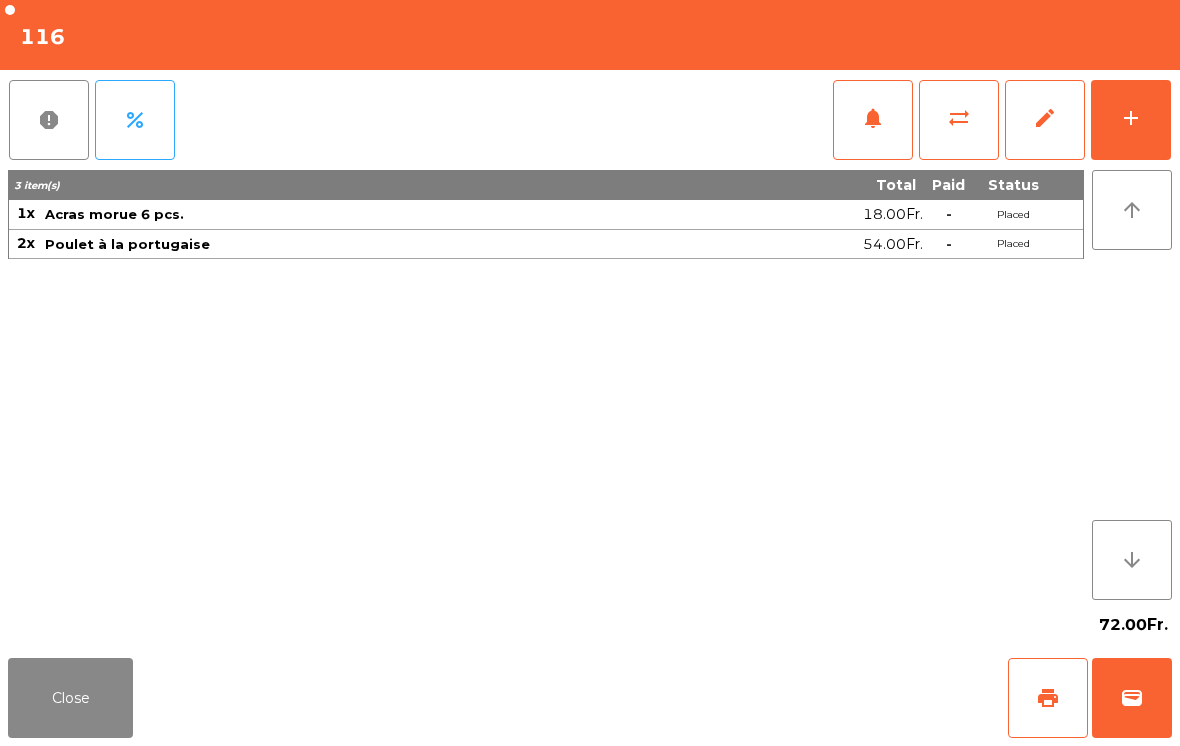 click on "Close" 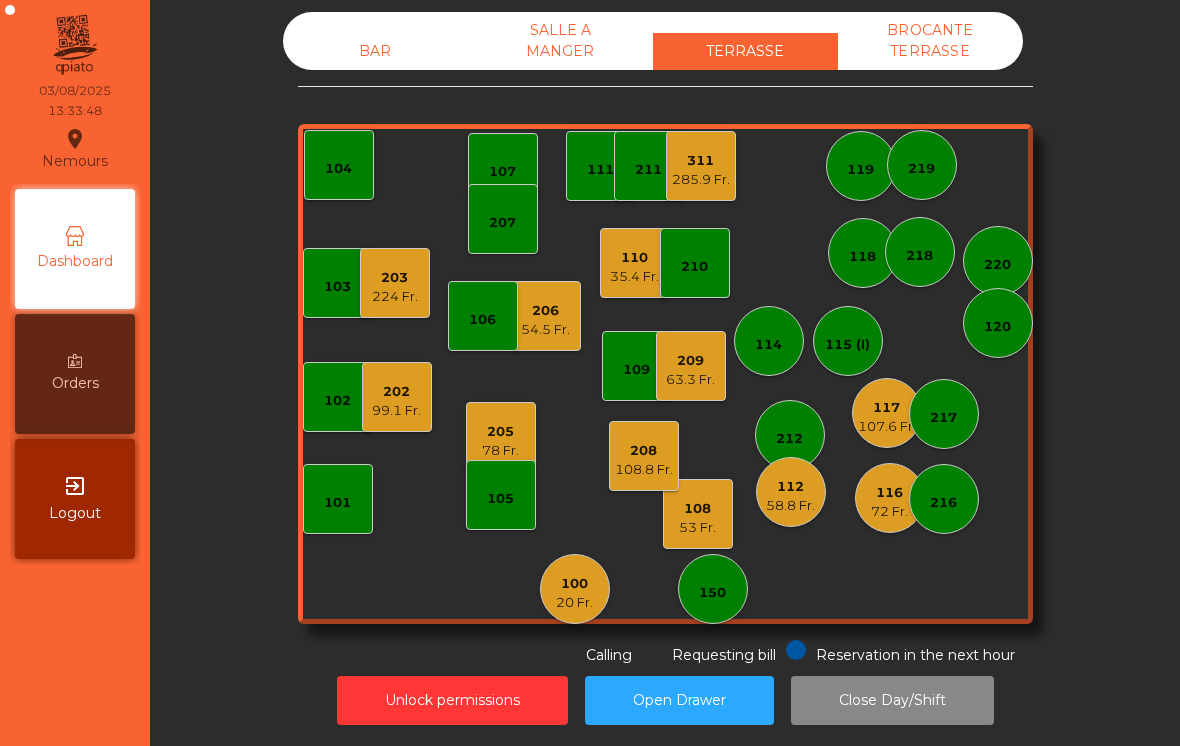 click on "72 Fr." 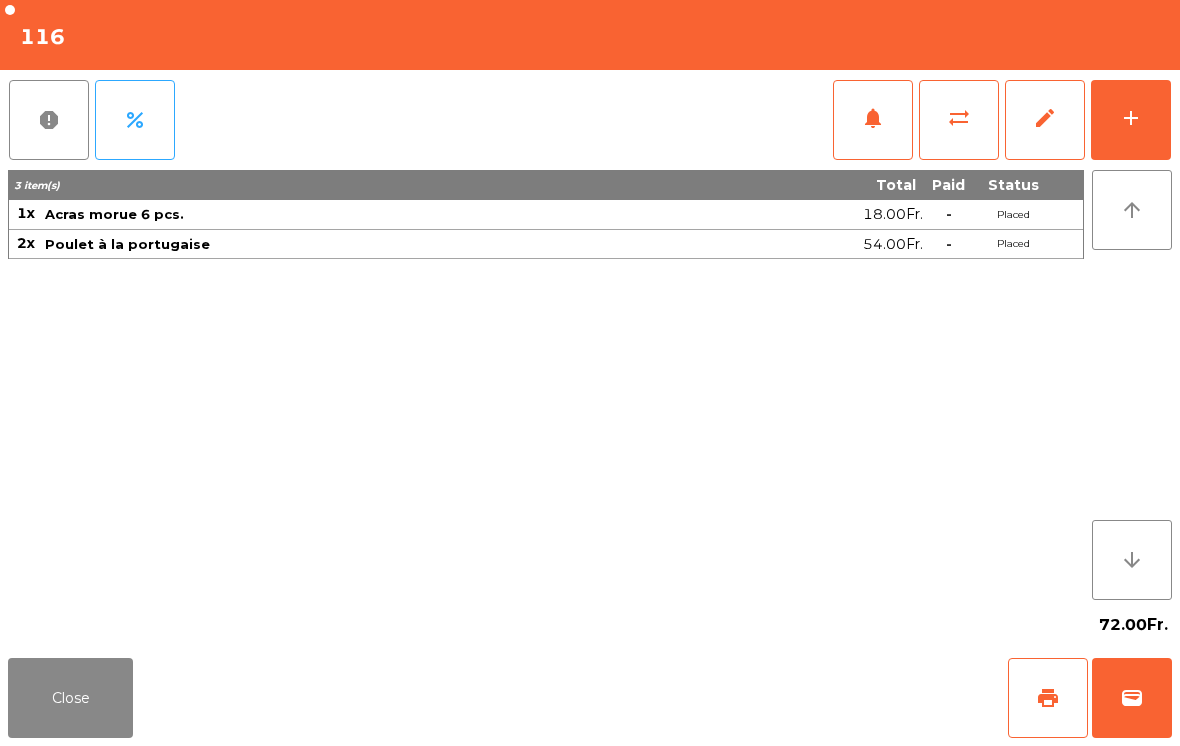 click on "add" 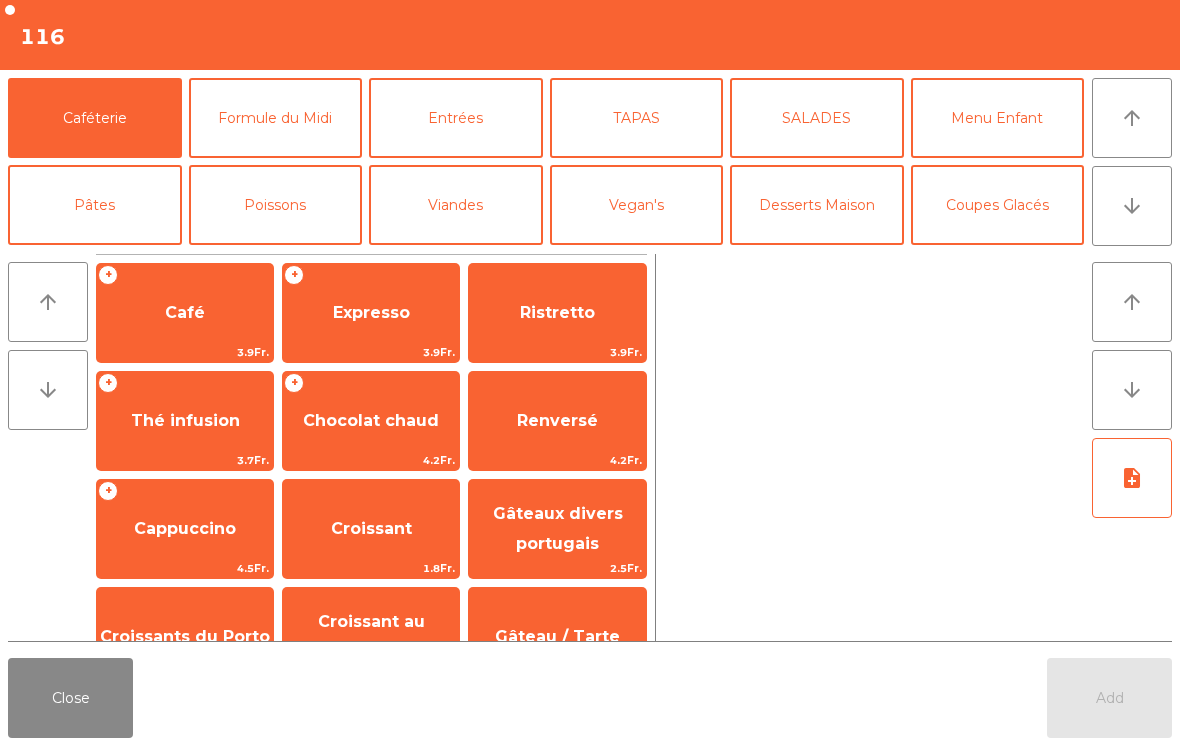 scroll, scrollTop: 139, scrollLeft: 0, axis: vertical 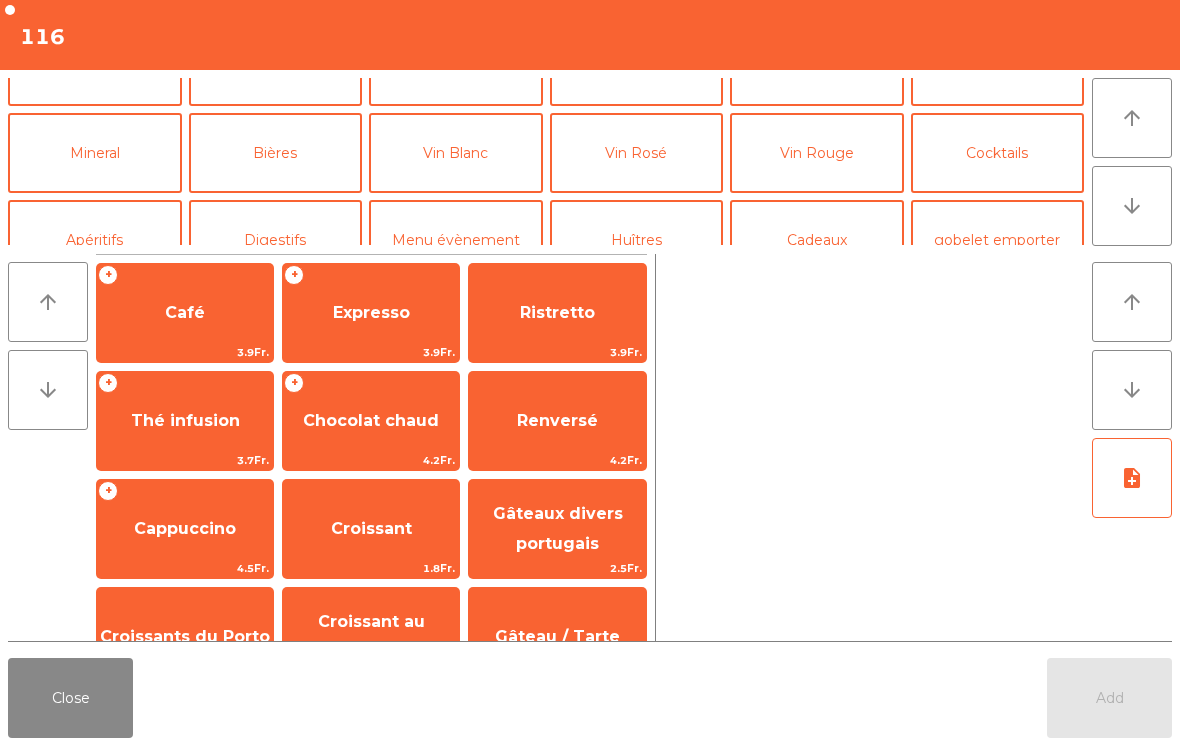 click on "Digestifs" 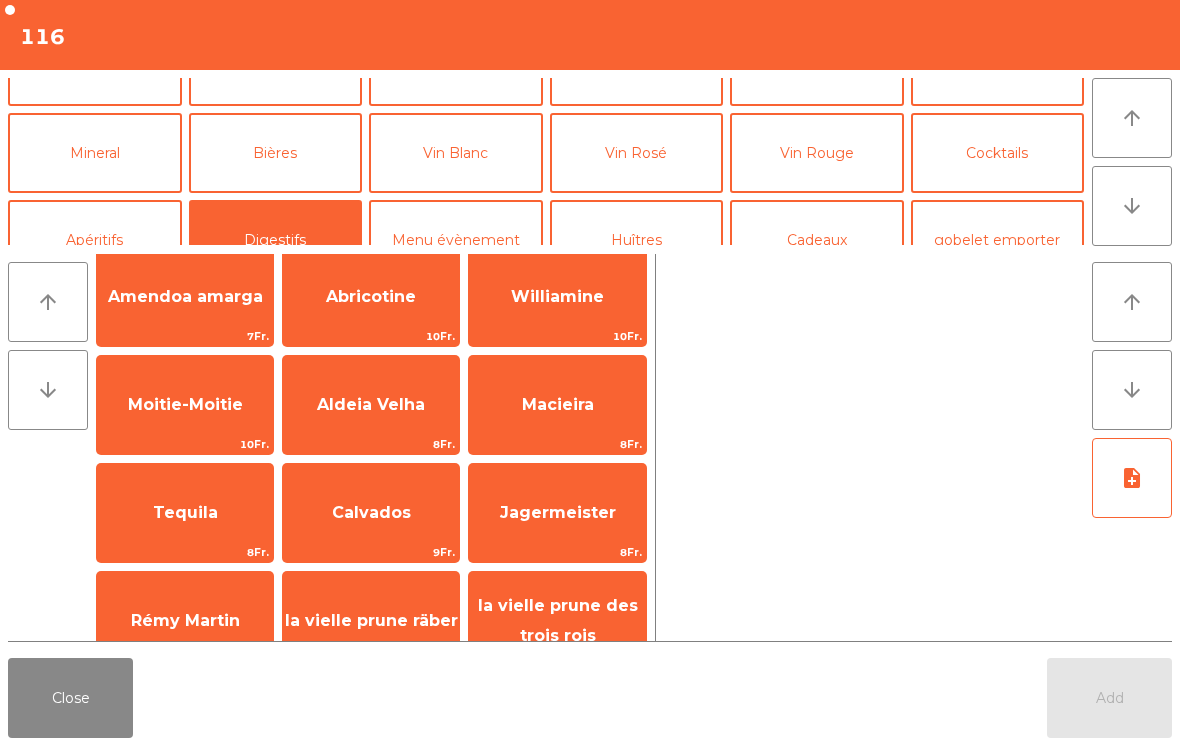 scroll, scrollTop: 450, scrollLeft: 0, axis: vertical 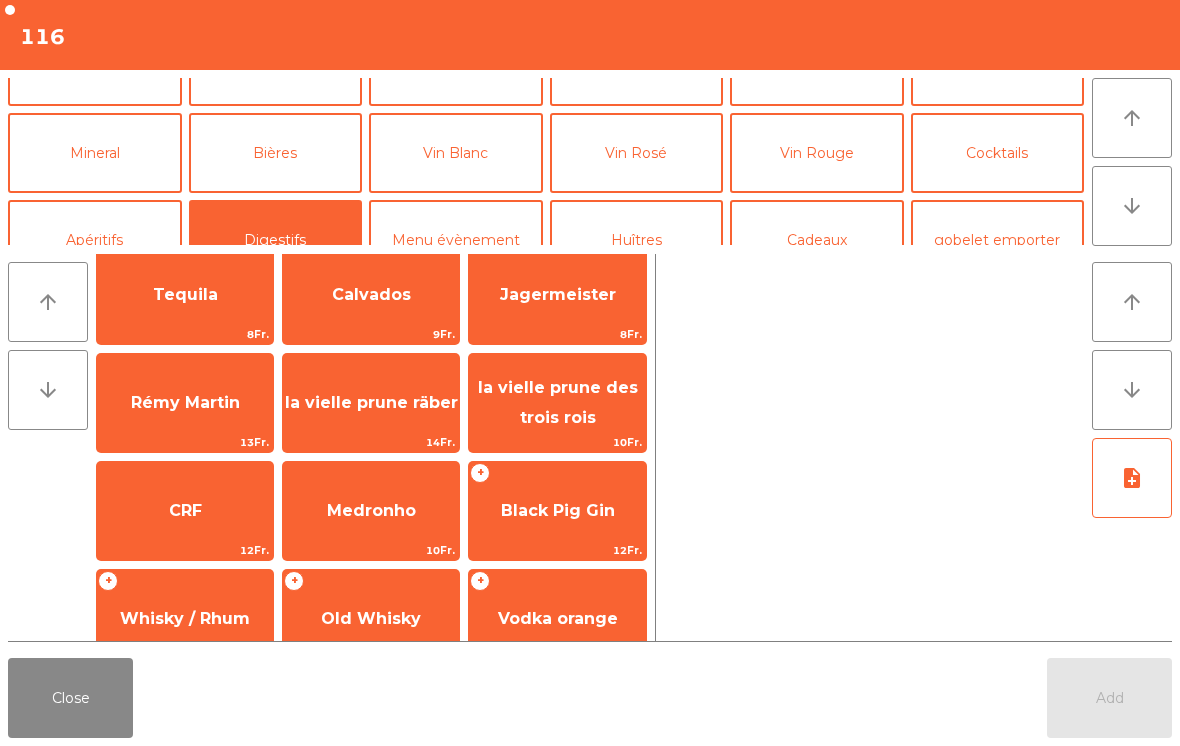 click on "Black Pig Gin" 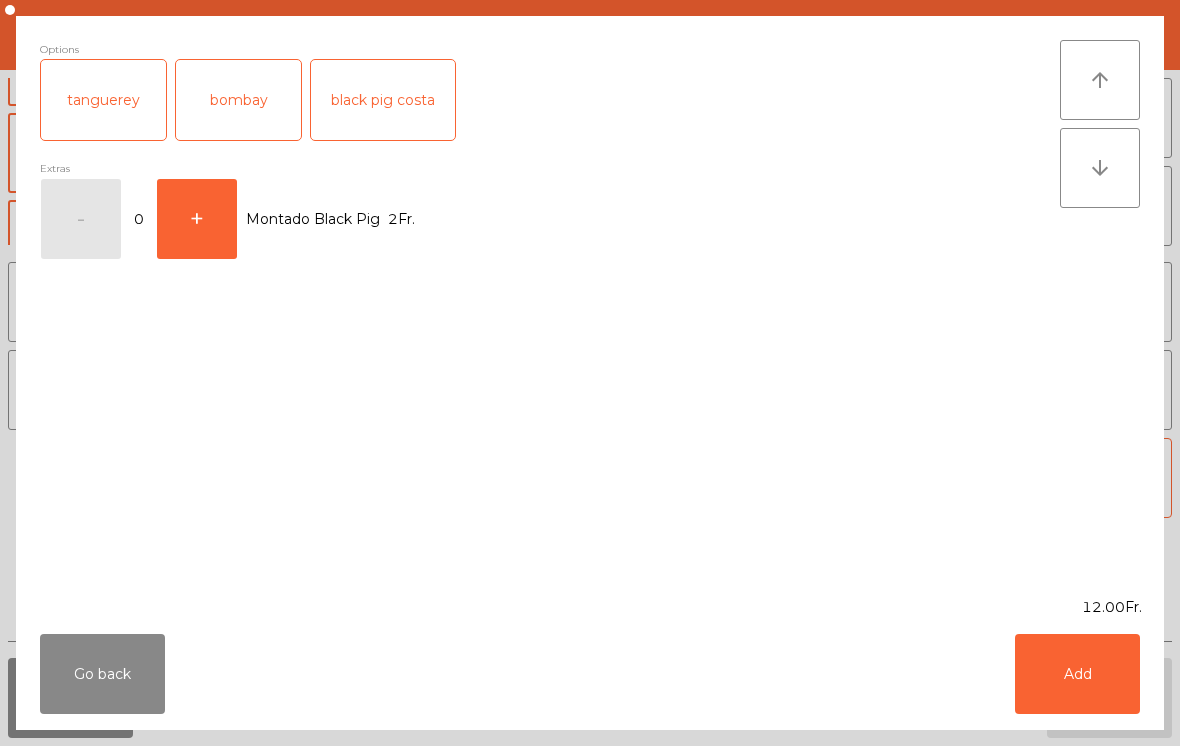 click on "Add" 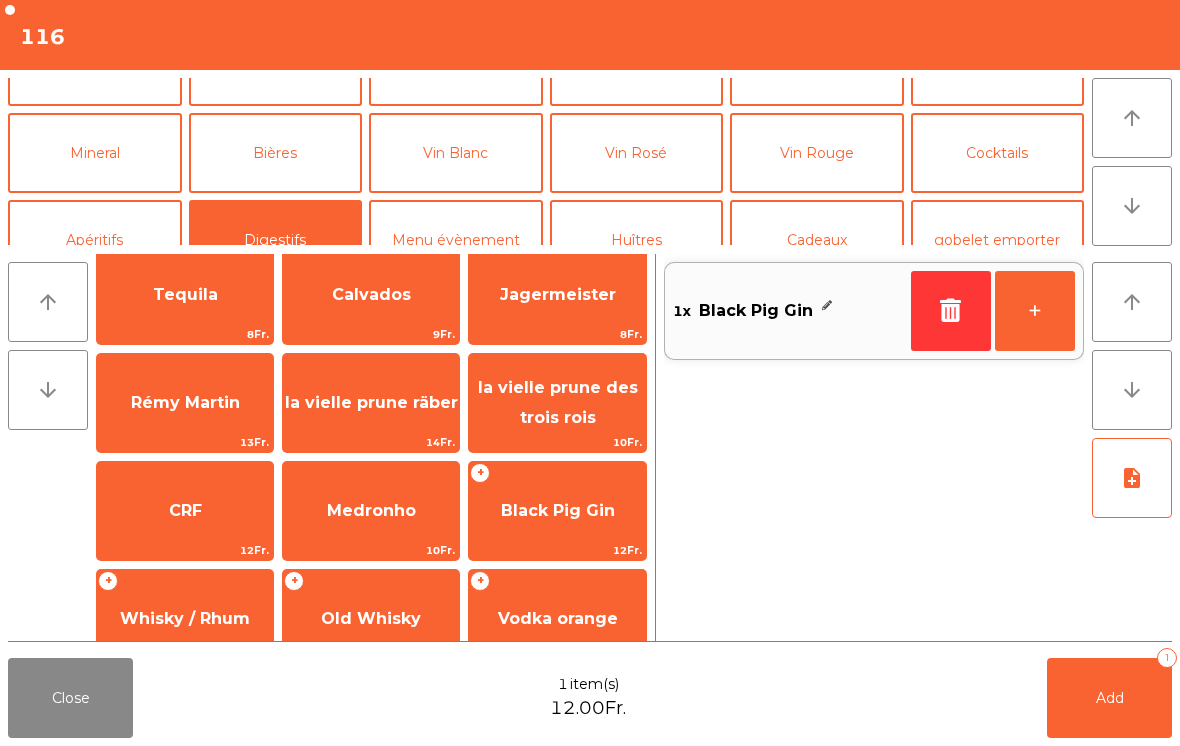 click on "Bières" 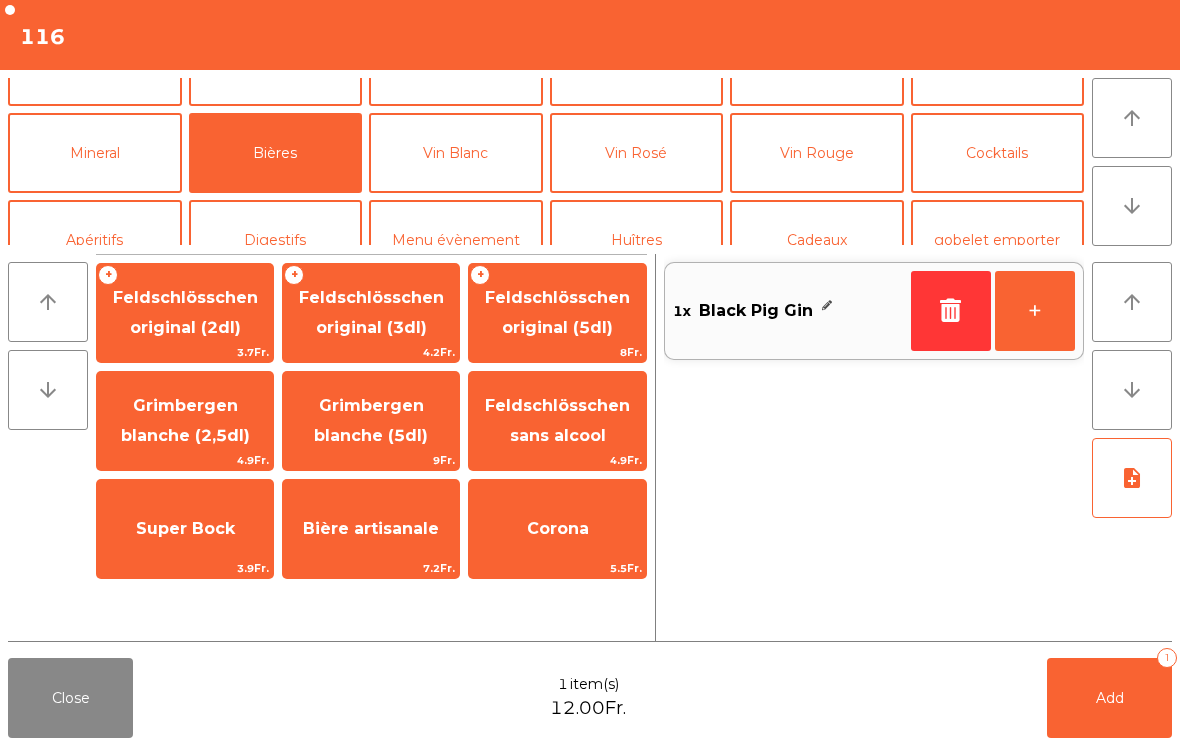 scroll, scrollTop: 0, scrollLeft: 0, axis: both 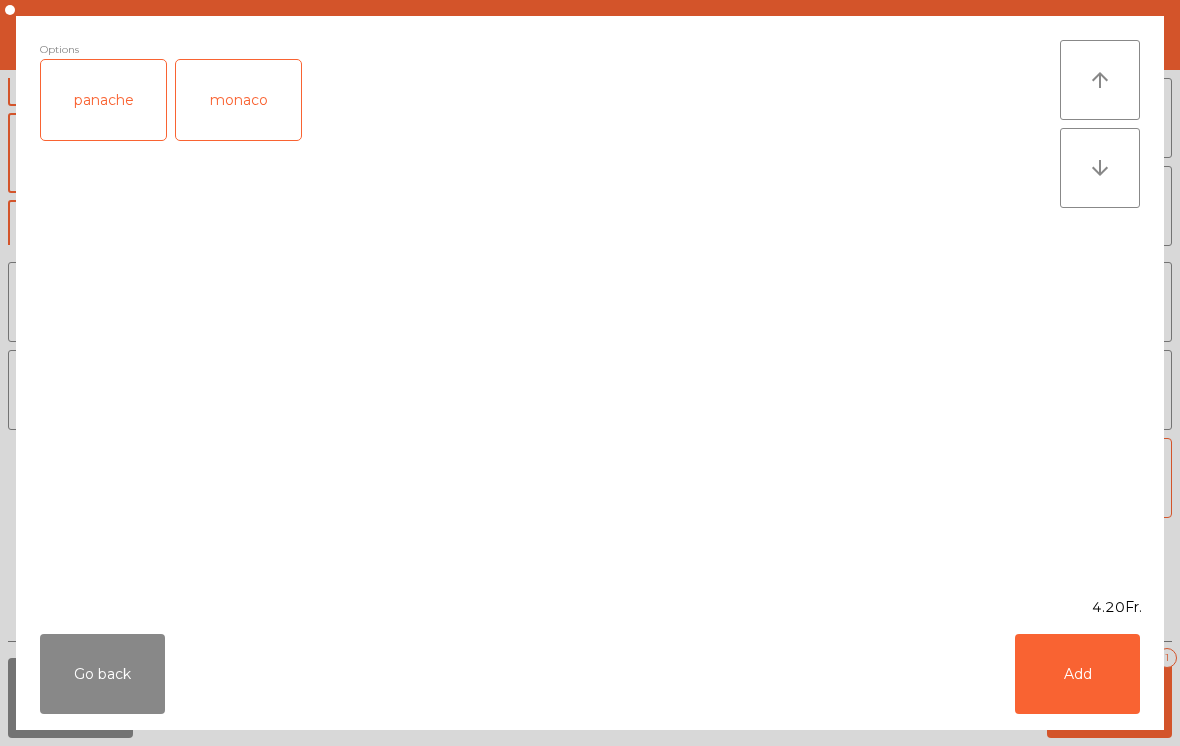click on "Add" 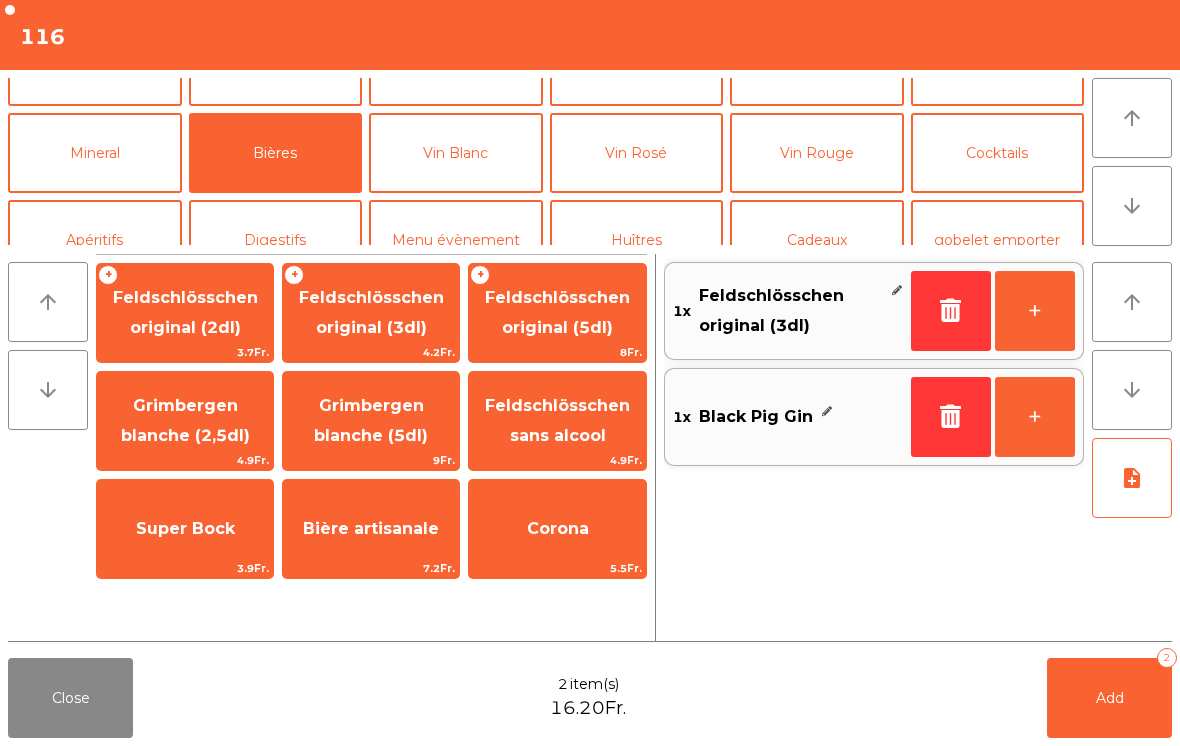 click on "Add" 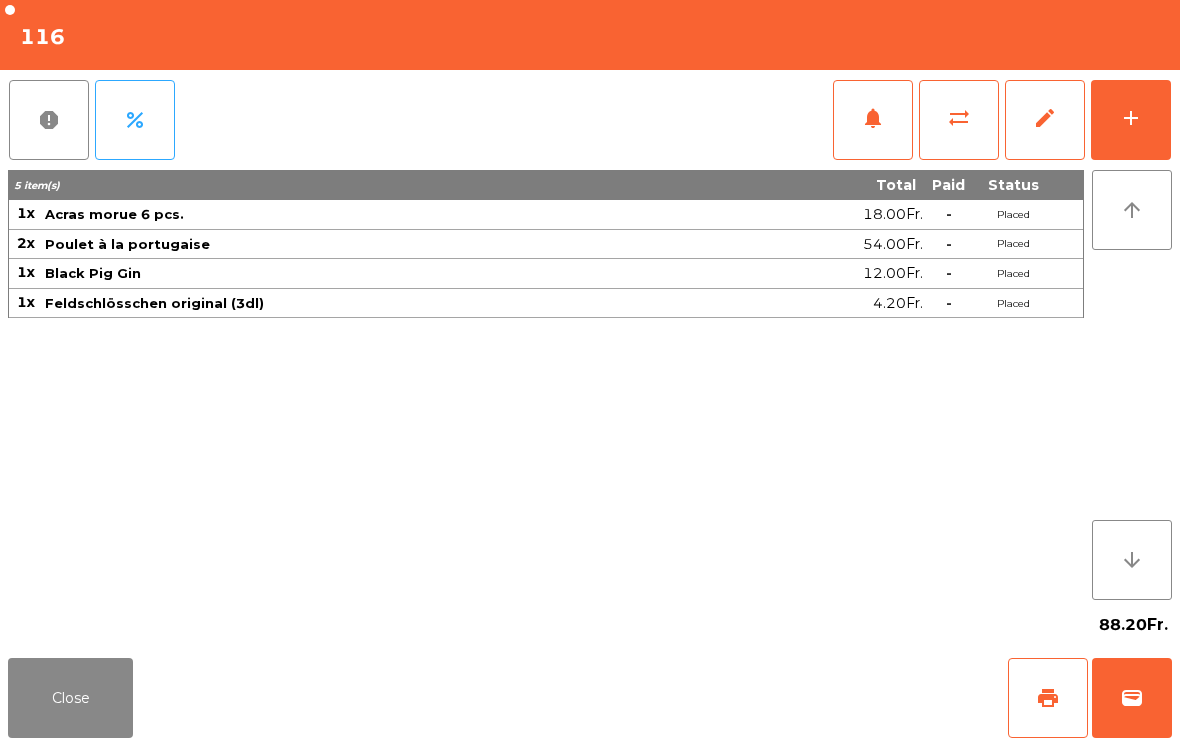 click on "Close" 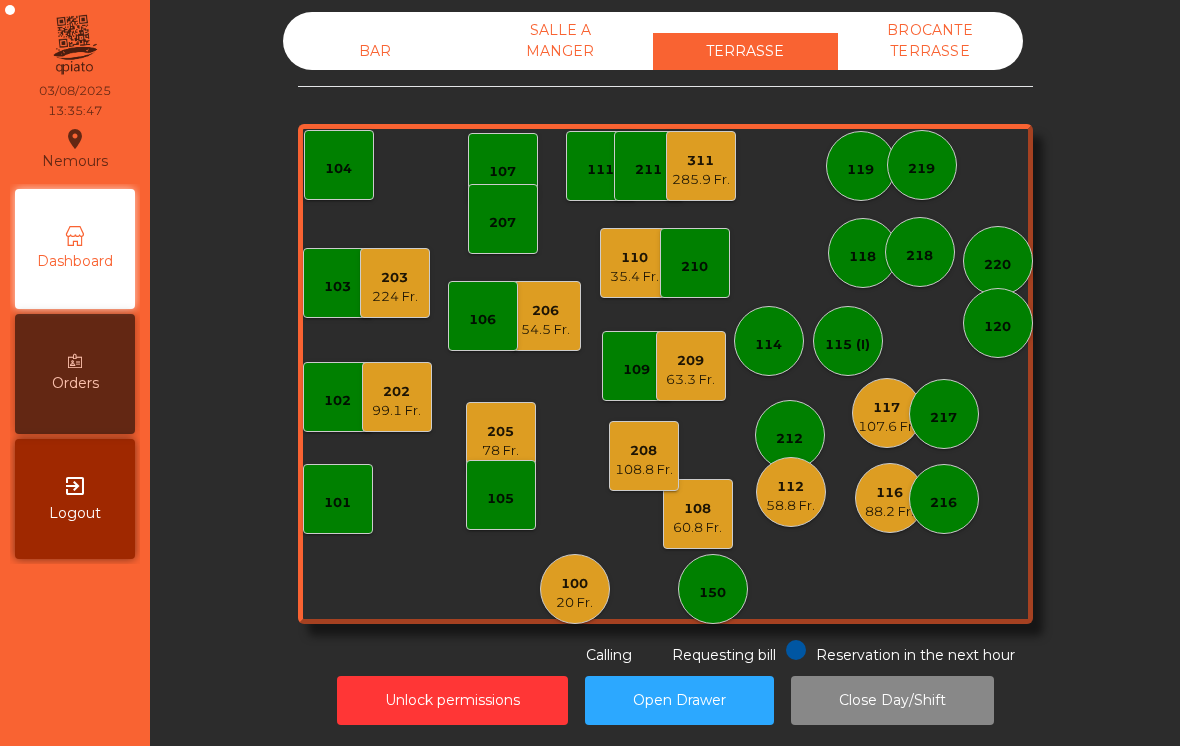 click on "99.1 Fr." 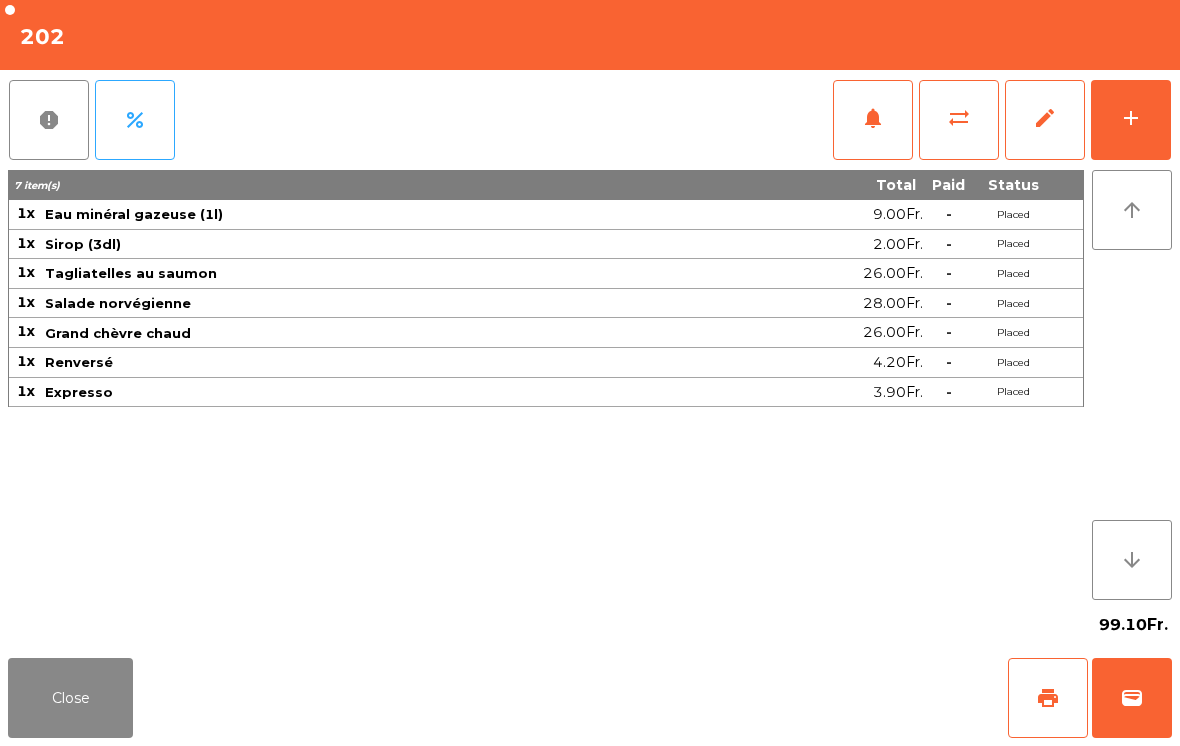 click on "print" 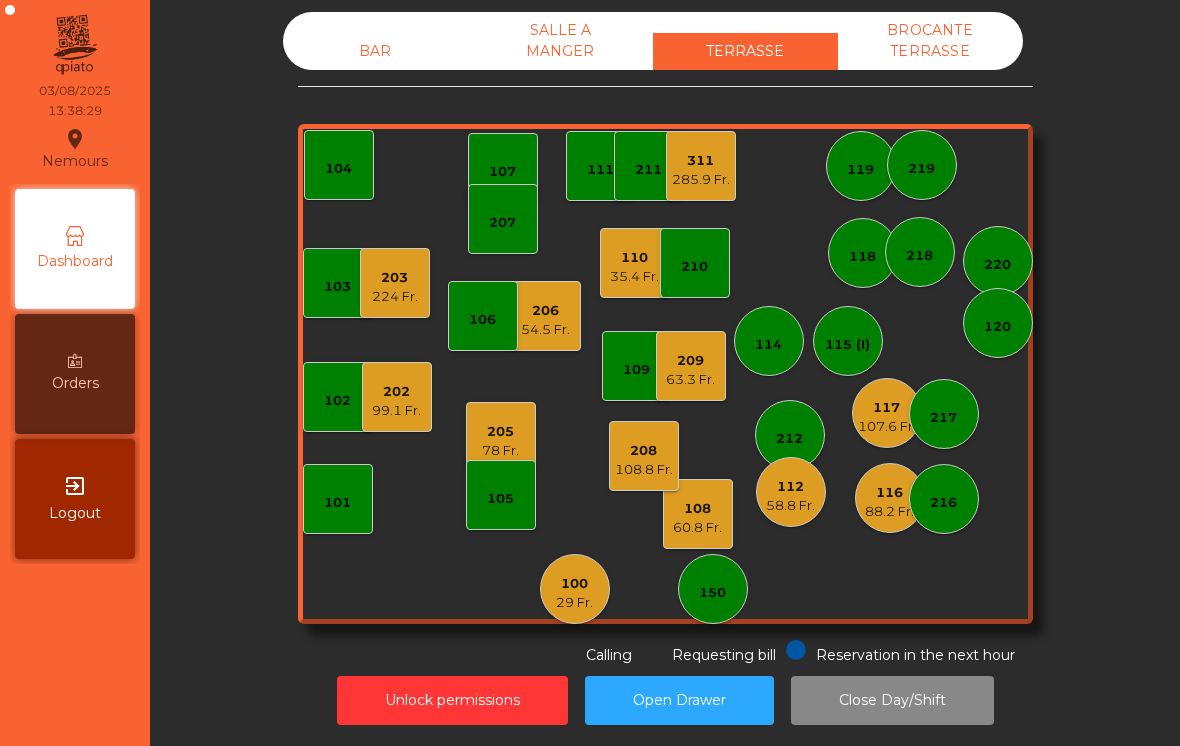 click on "99.1 Fr." 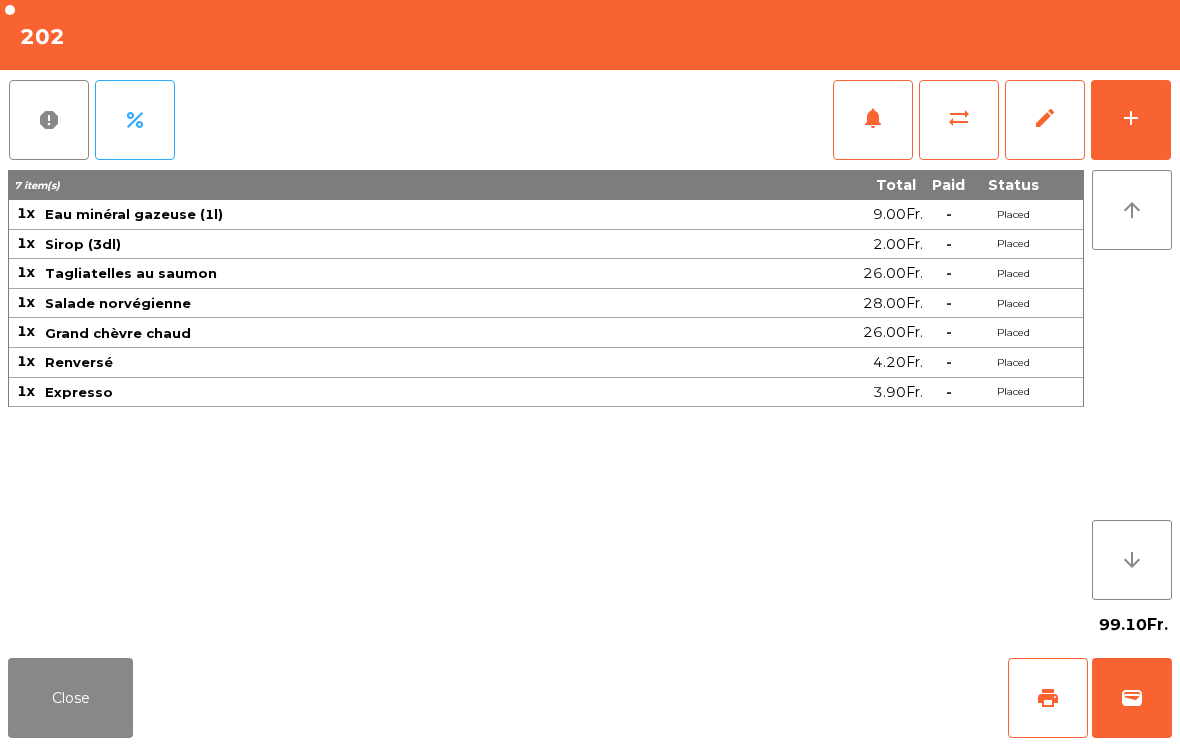 click on "wallet" 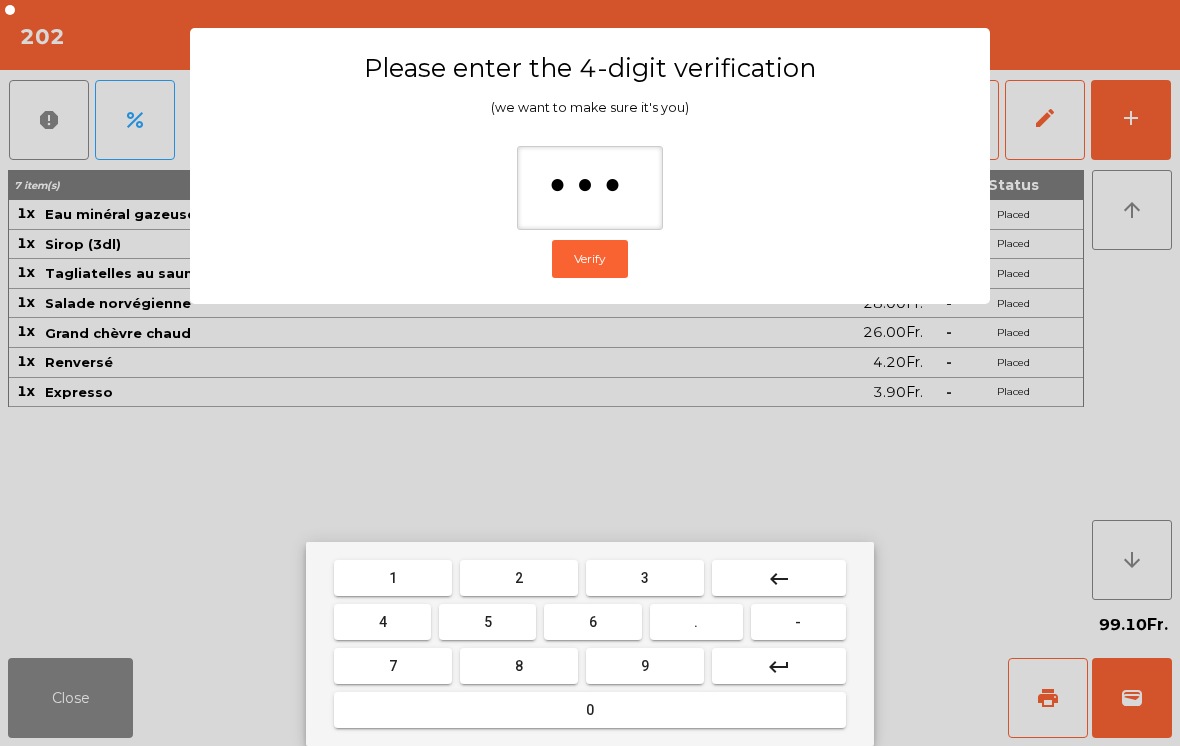type on "****" 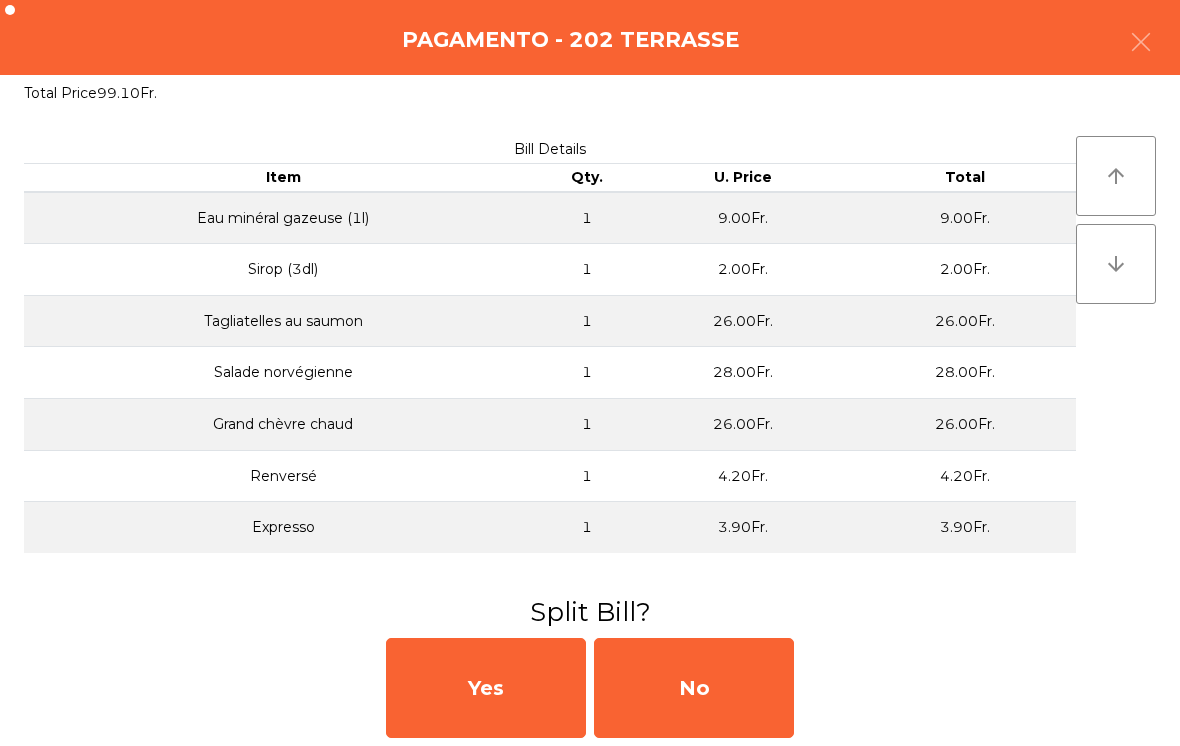 click on "No" 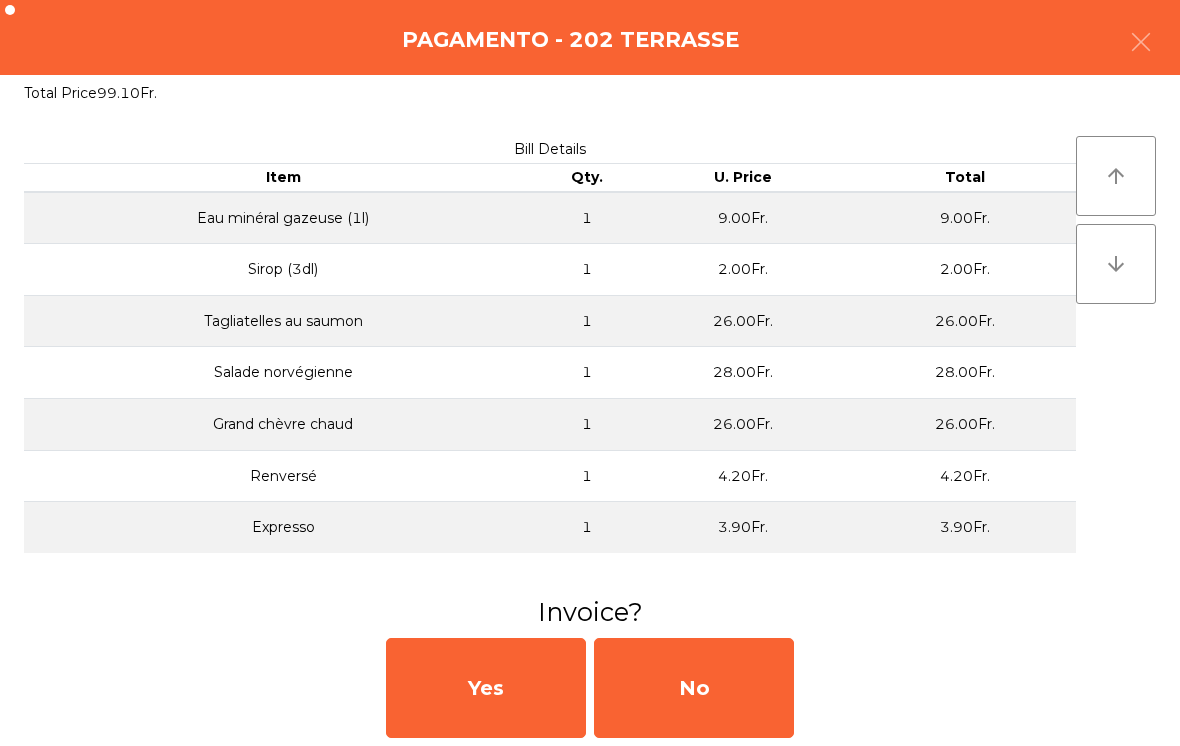 click on "No" 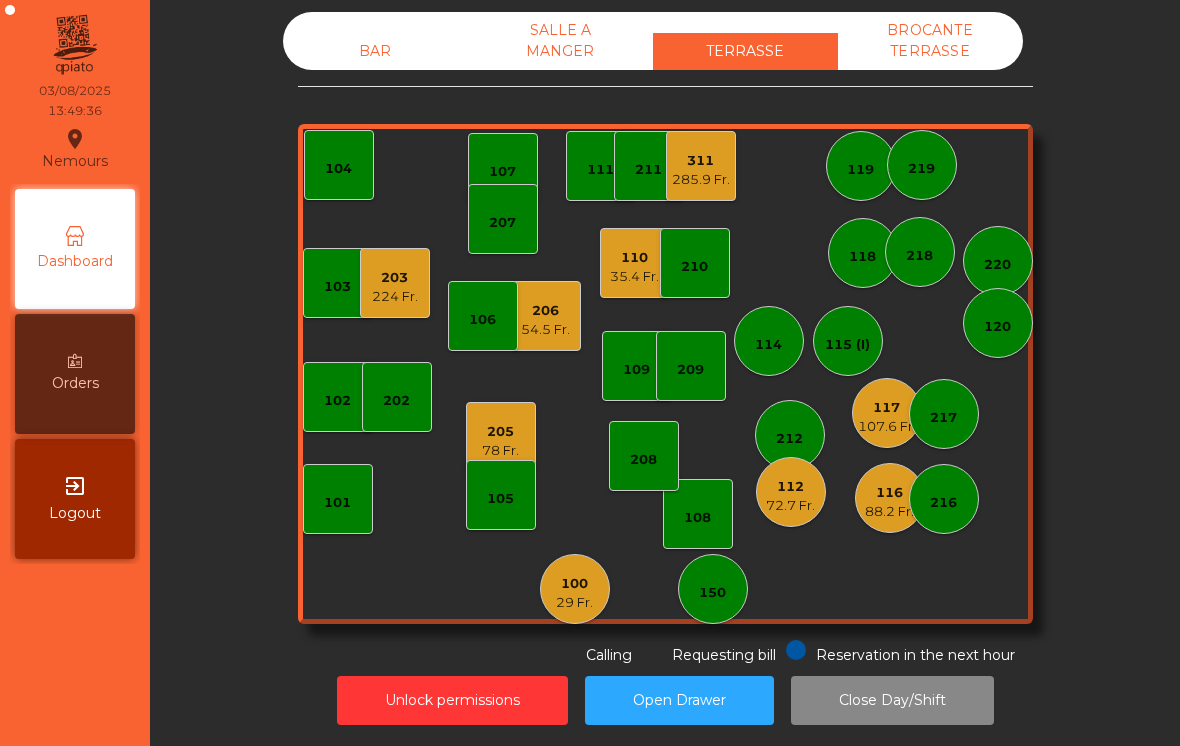 click on "100   29 Fr." 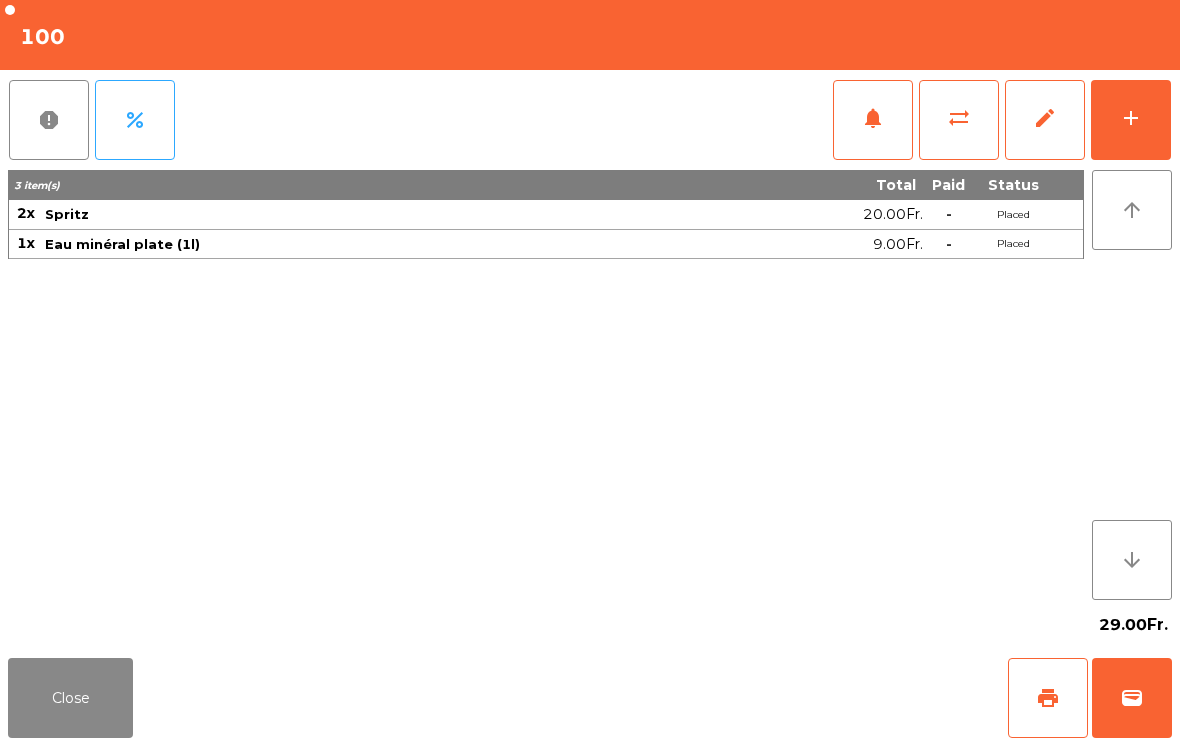 click on "add" 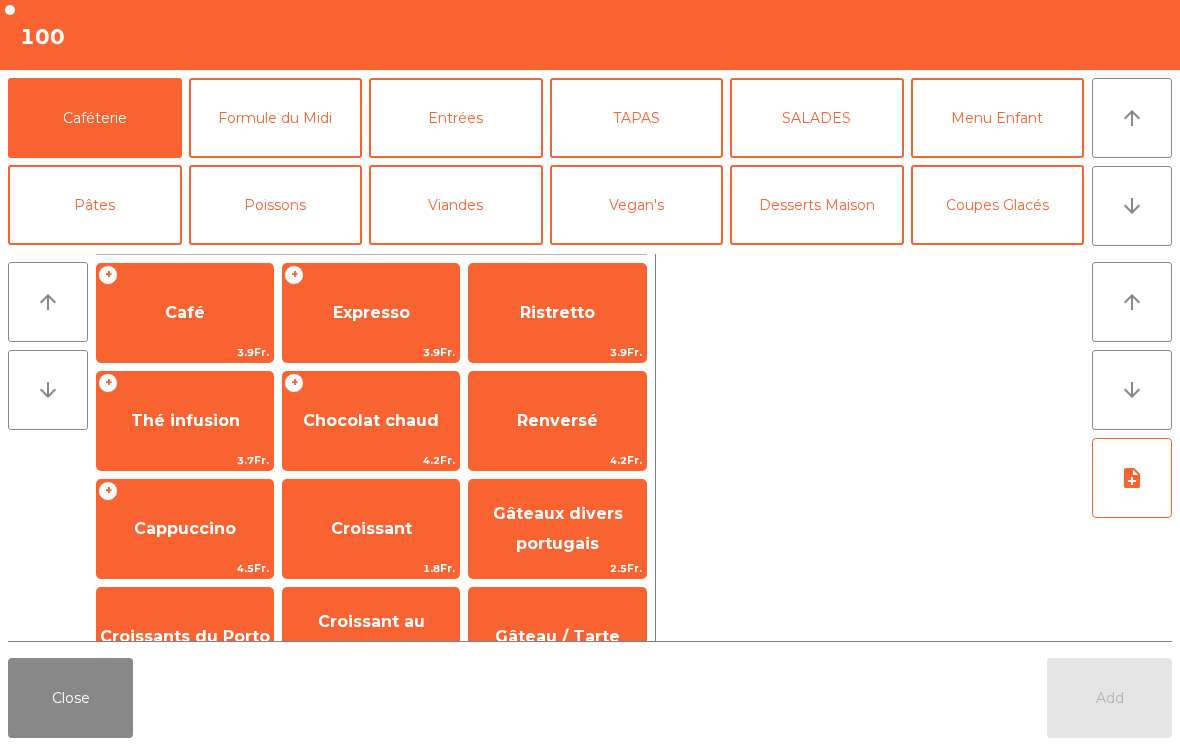 click on "Viandes" 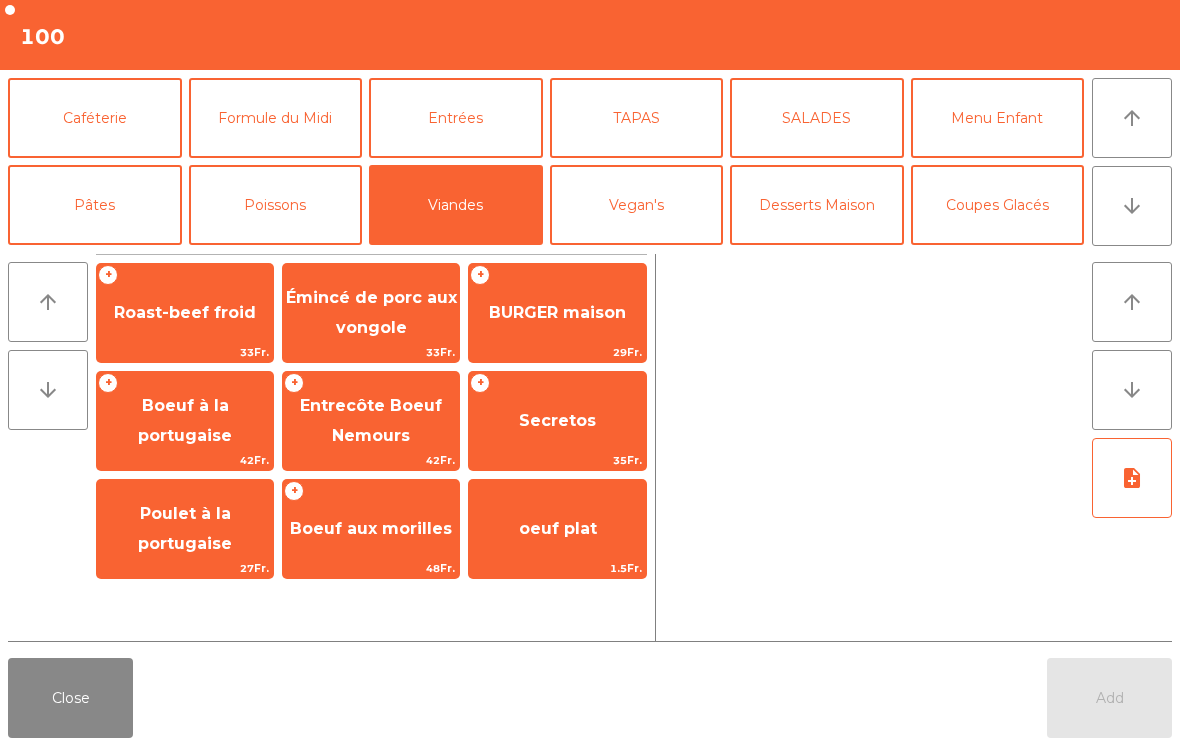 click on "Entrecôte Boeuf  Nemours" 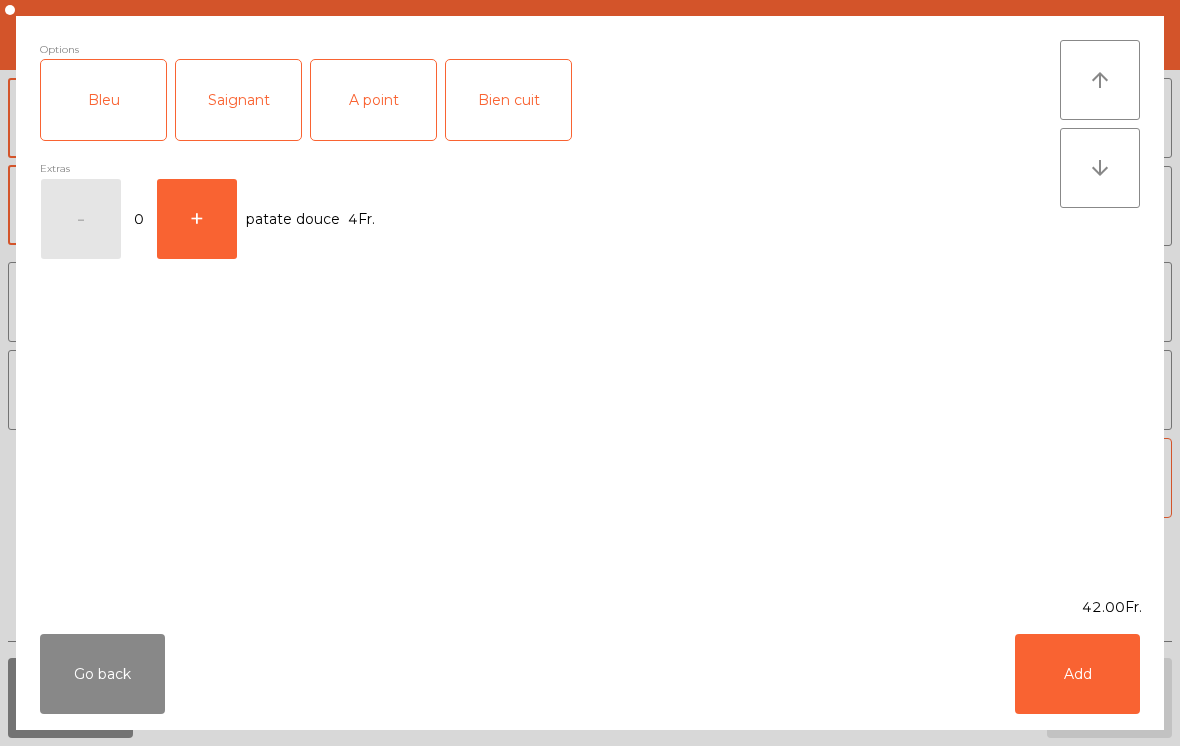 click on "A point" 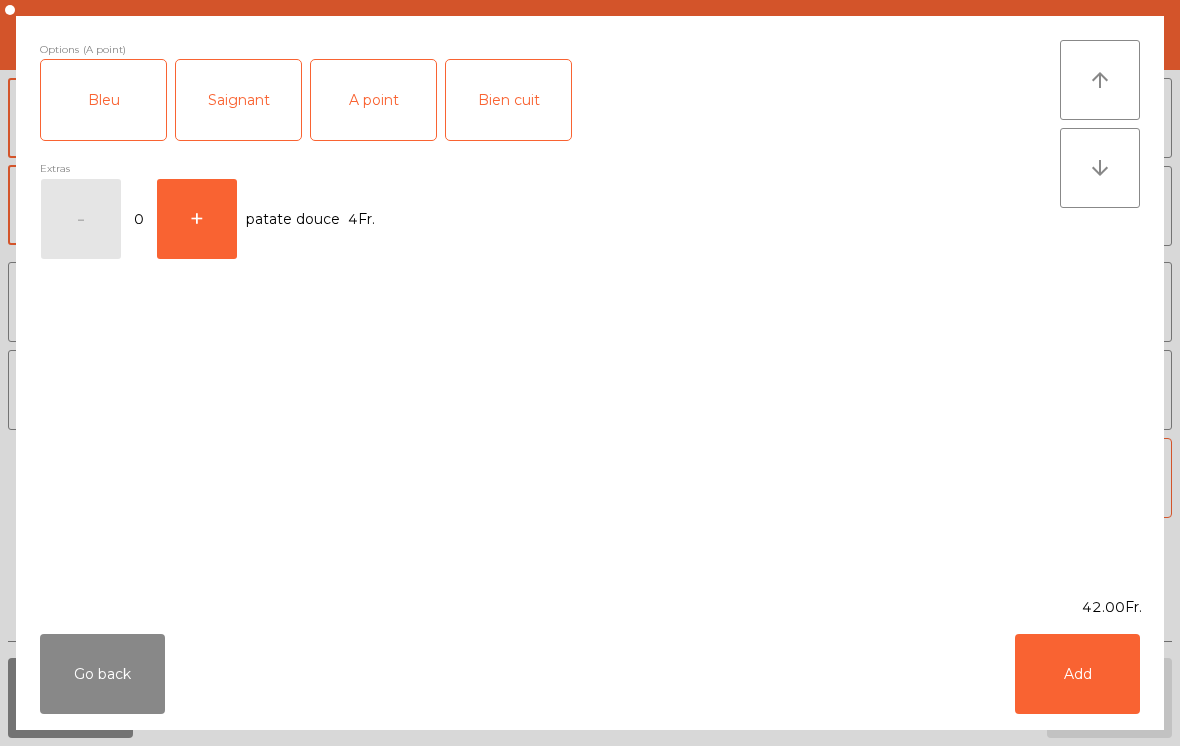 click on "Add" 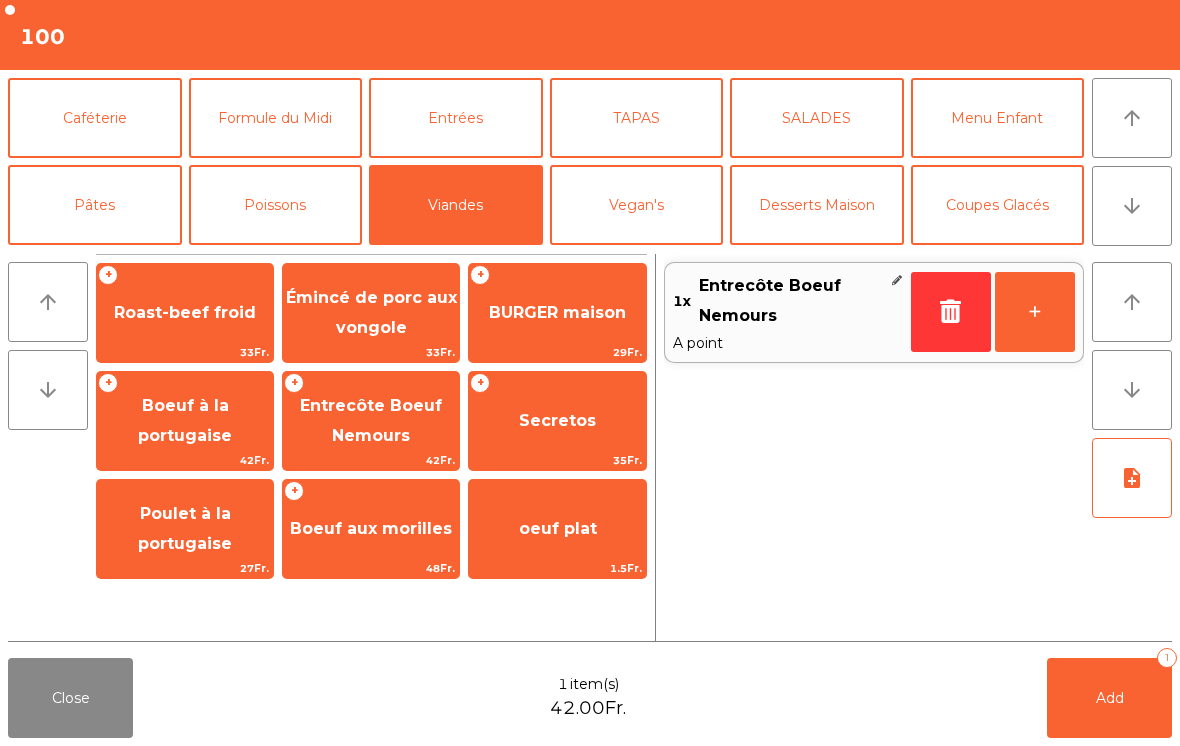 click on "Entrecôte Boeuf  Nemours" 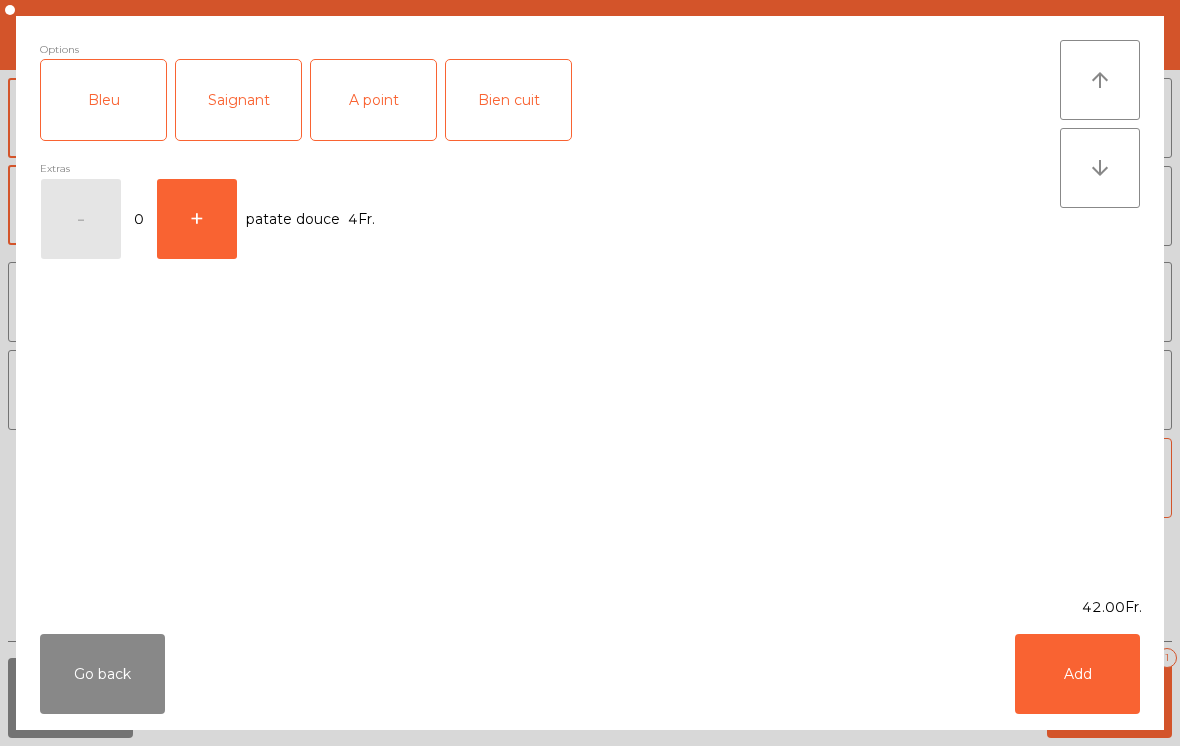 click on "A point" 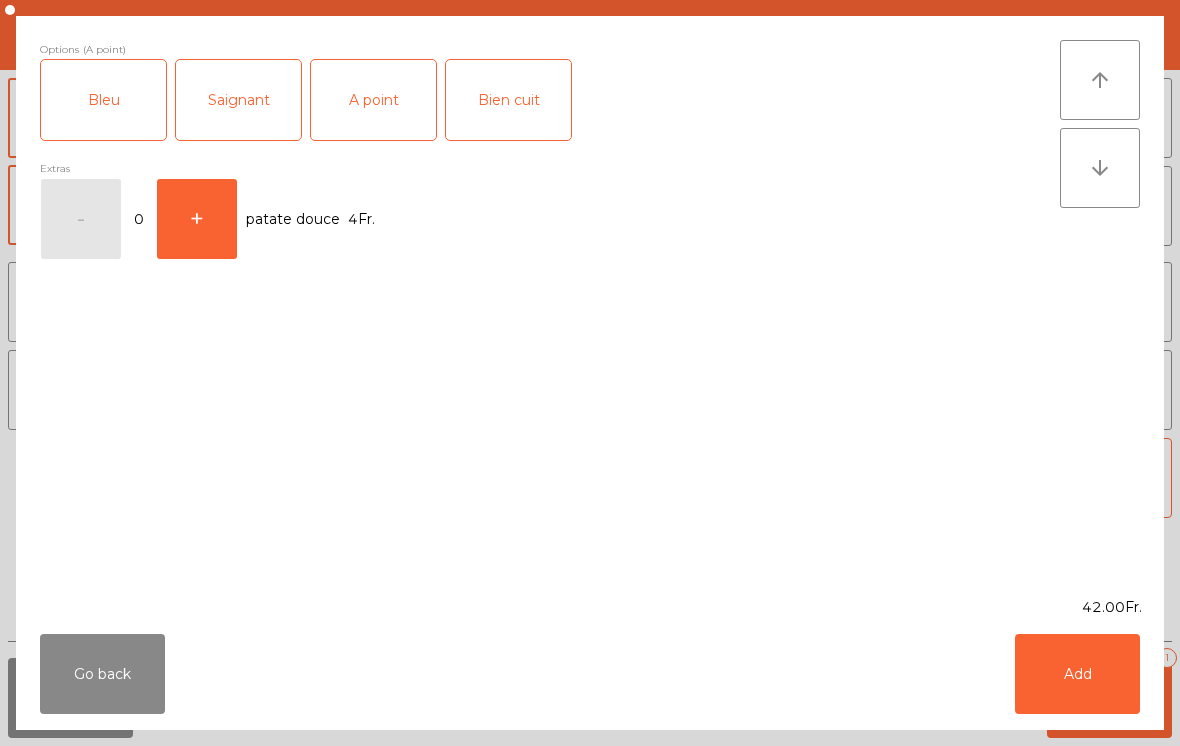 click on "Add" 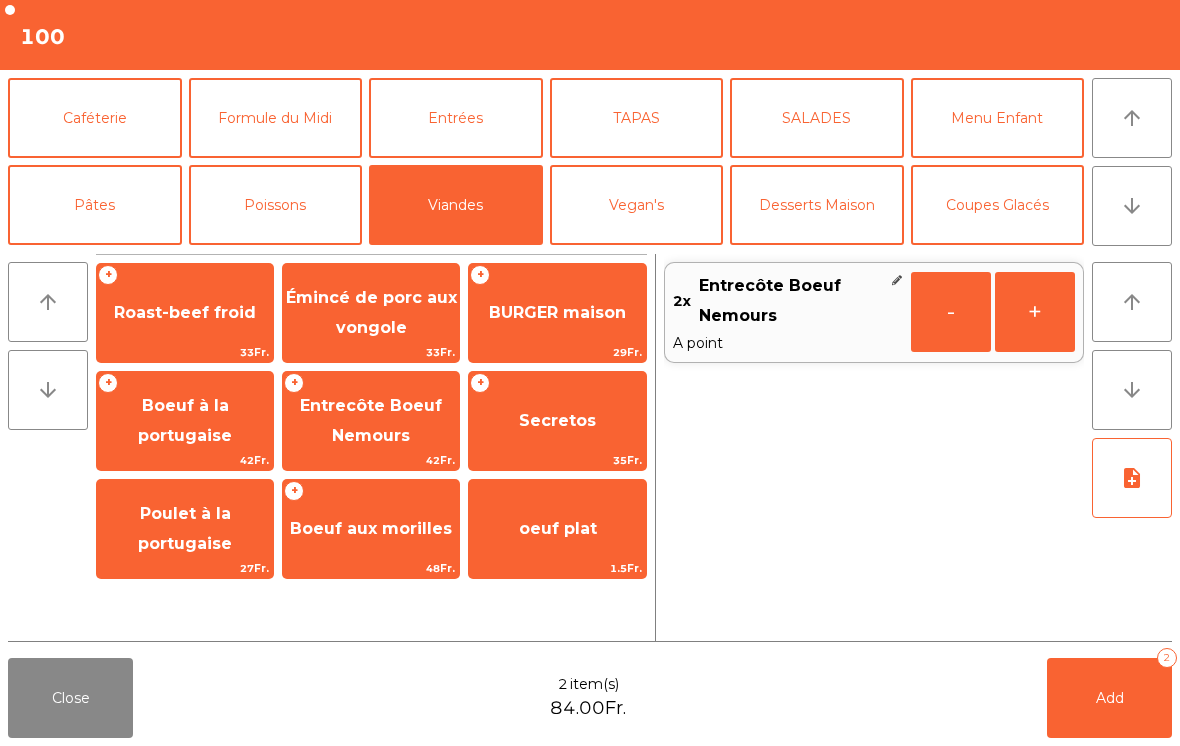 click on "note_add" 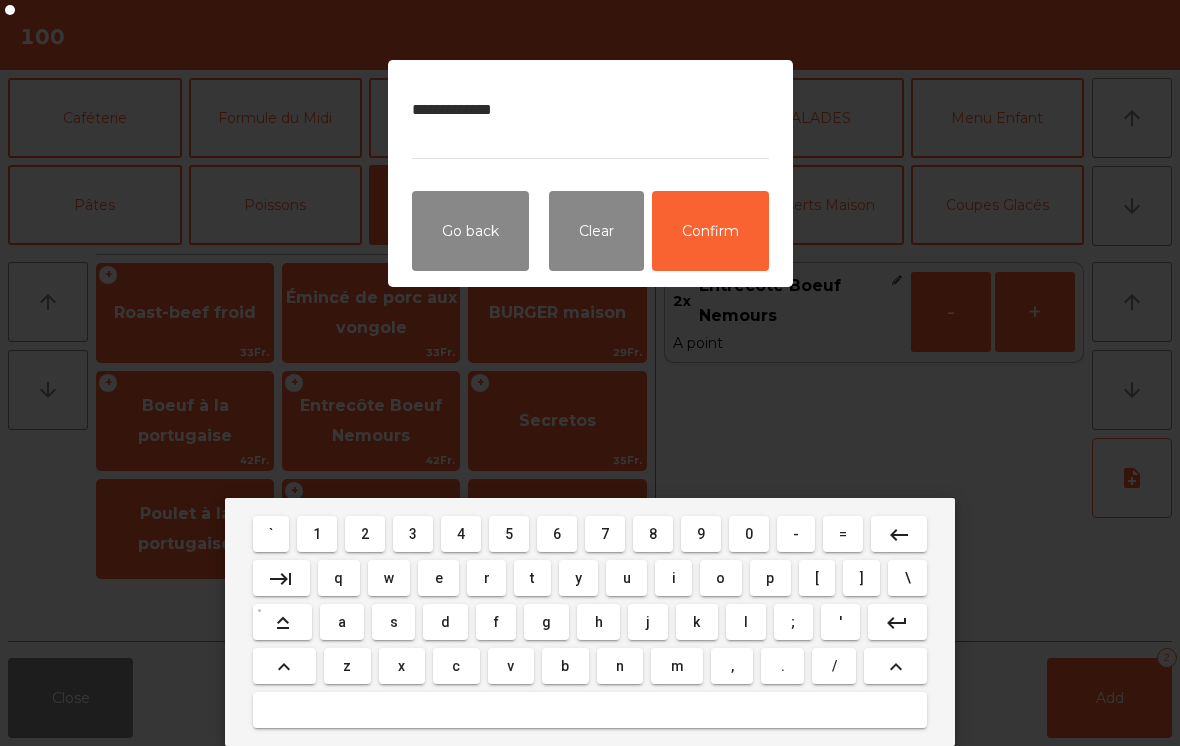 type on "**********" 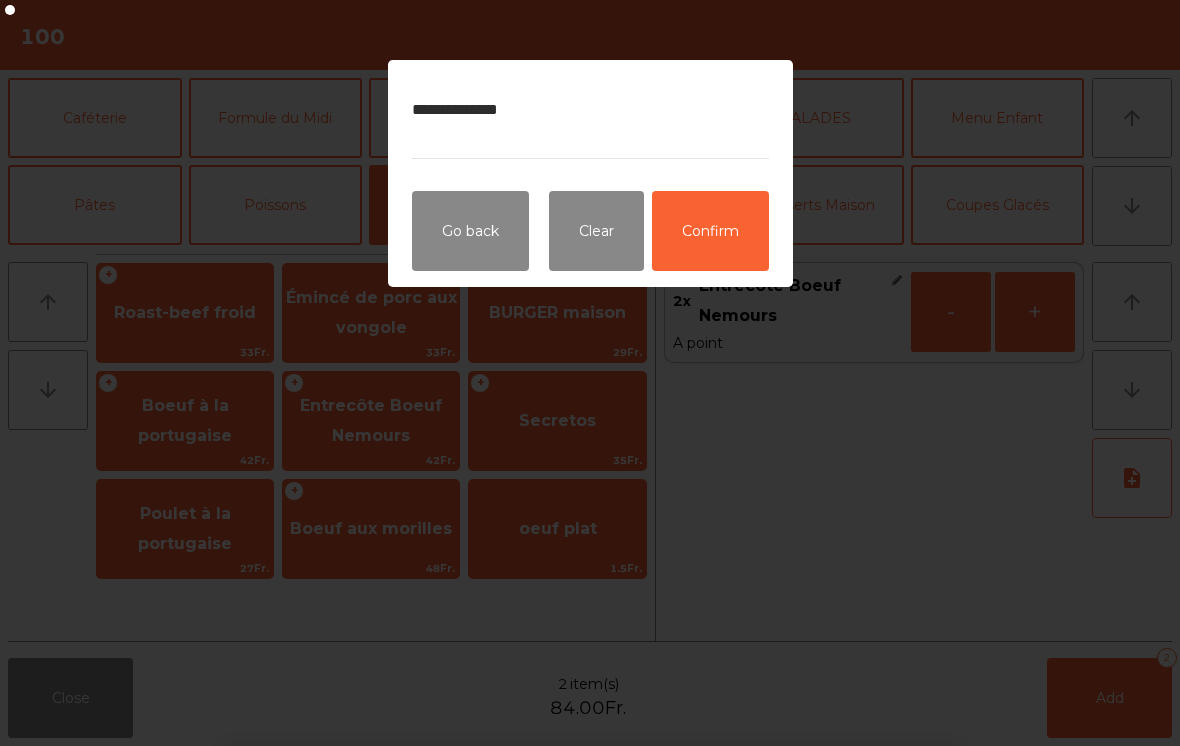 click on "Confirm" 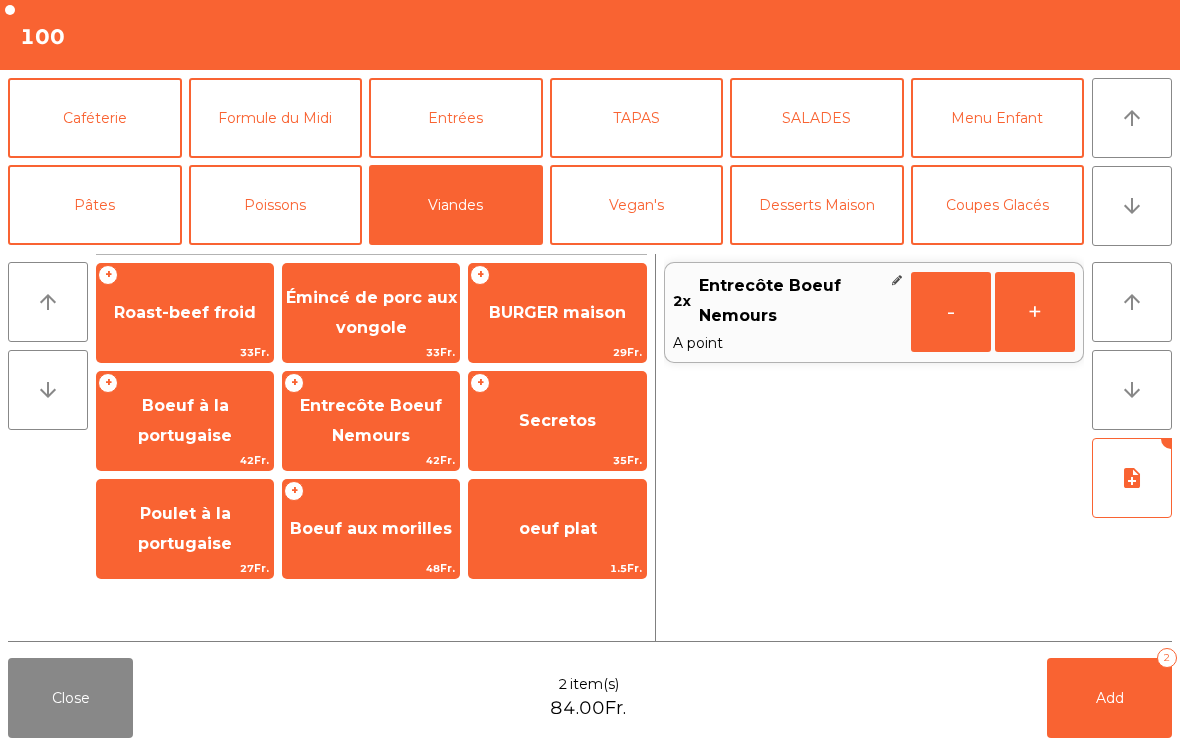 click on "Add" 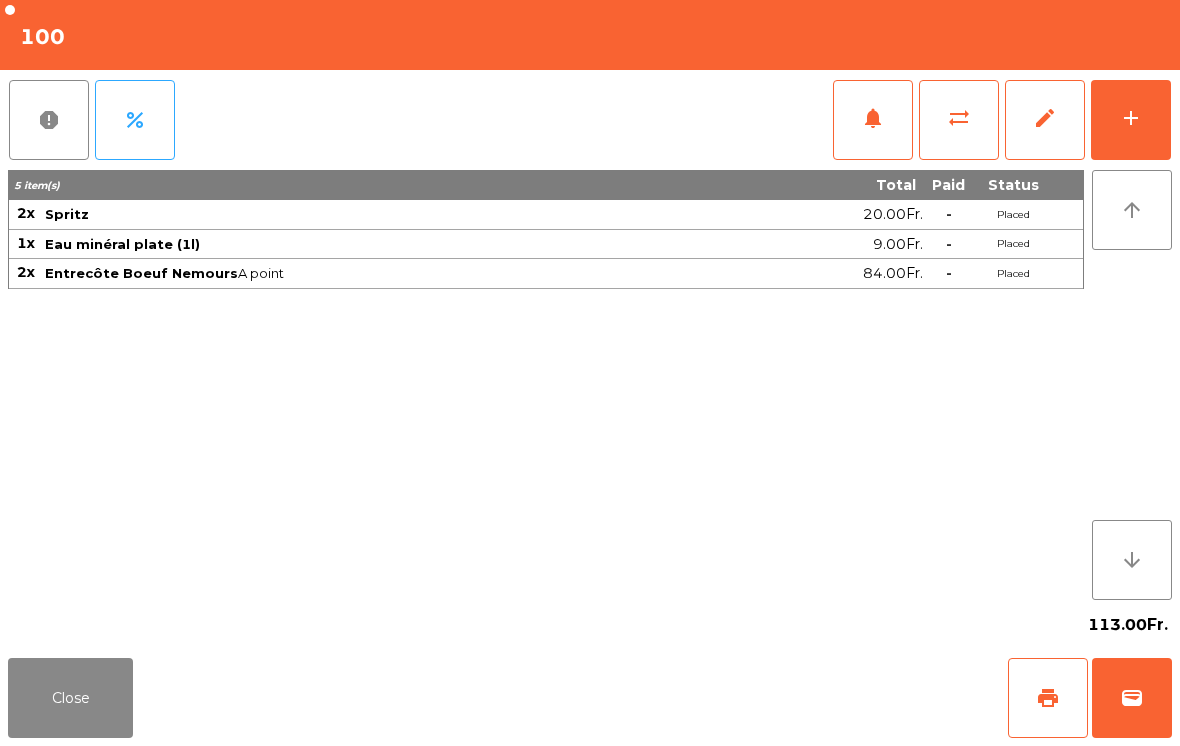 click on "add" 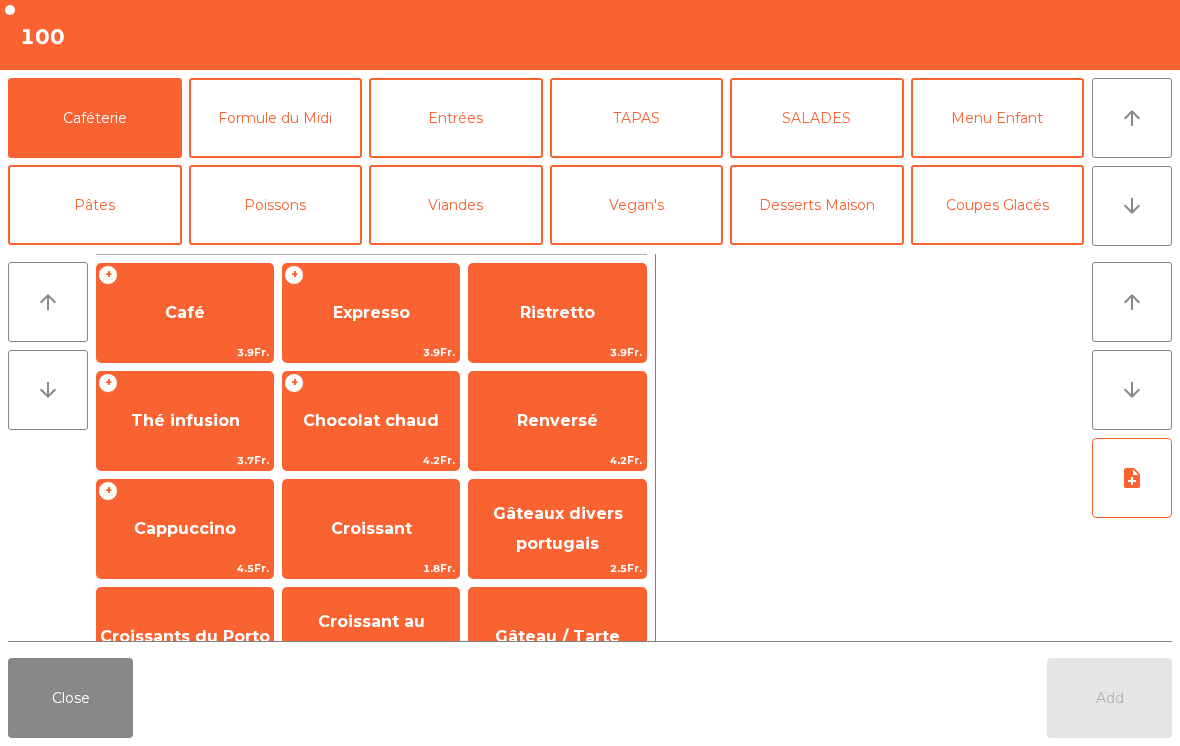 click on "arrow_downward" 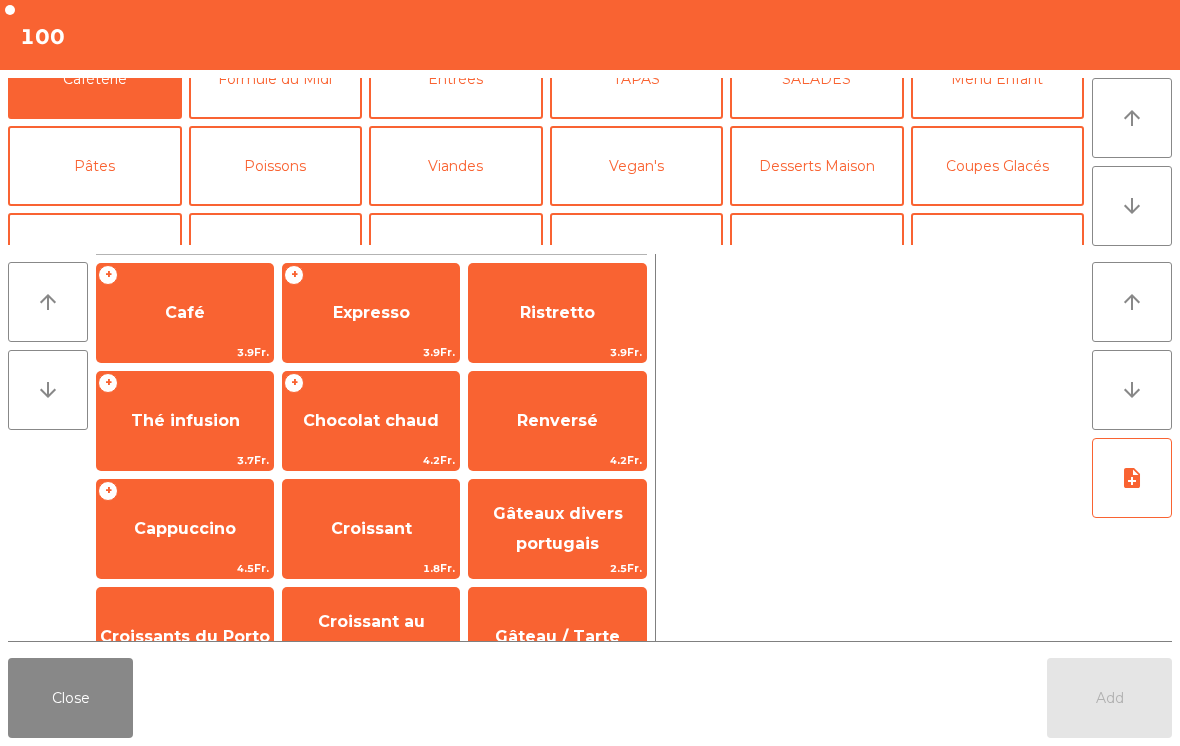 scroll, scrollTop: 174, scrollLeft: 0, axis: vertical 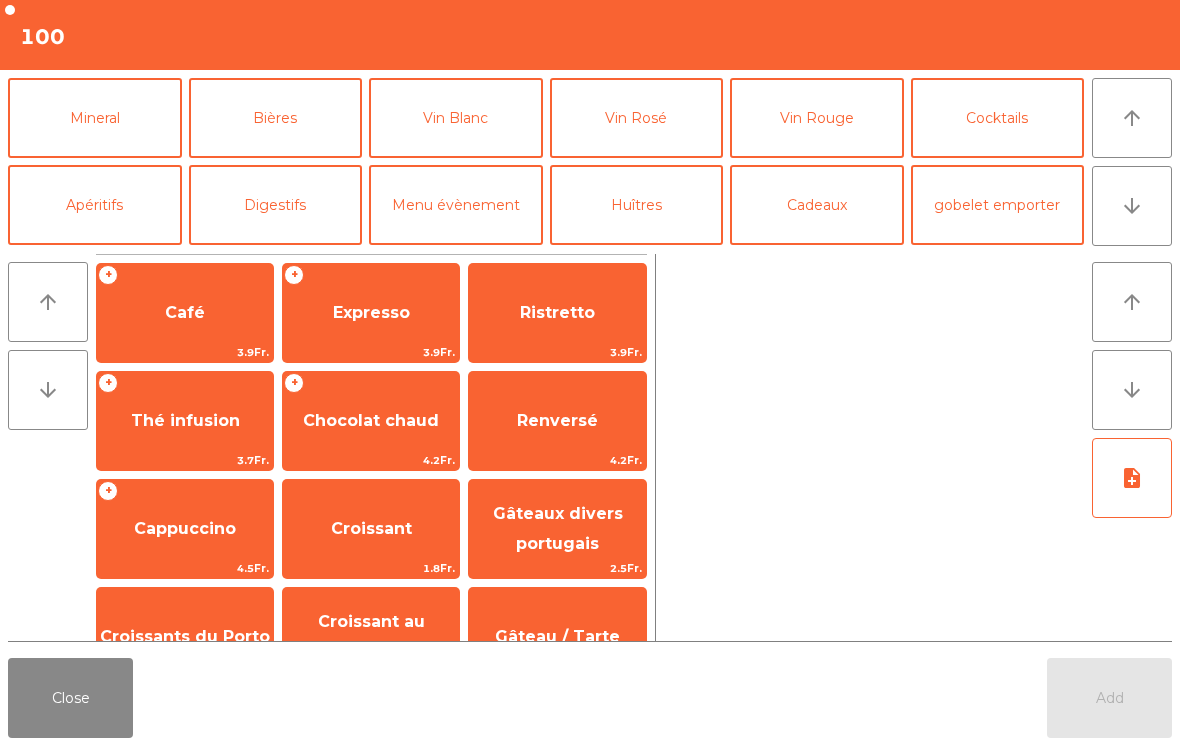 click on "Vin Blanc" 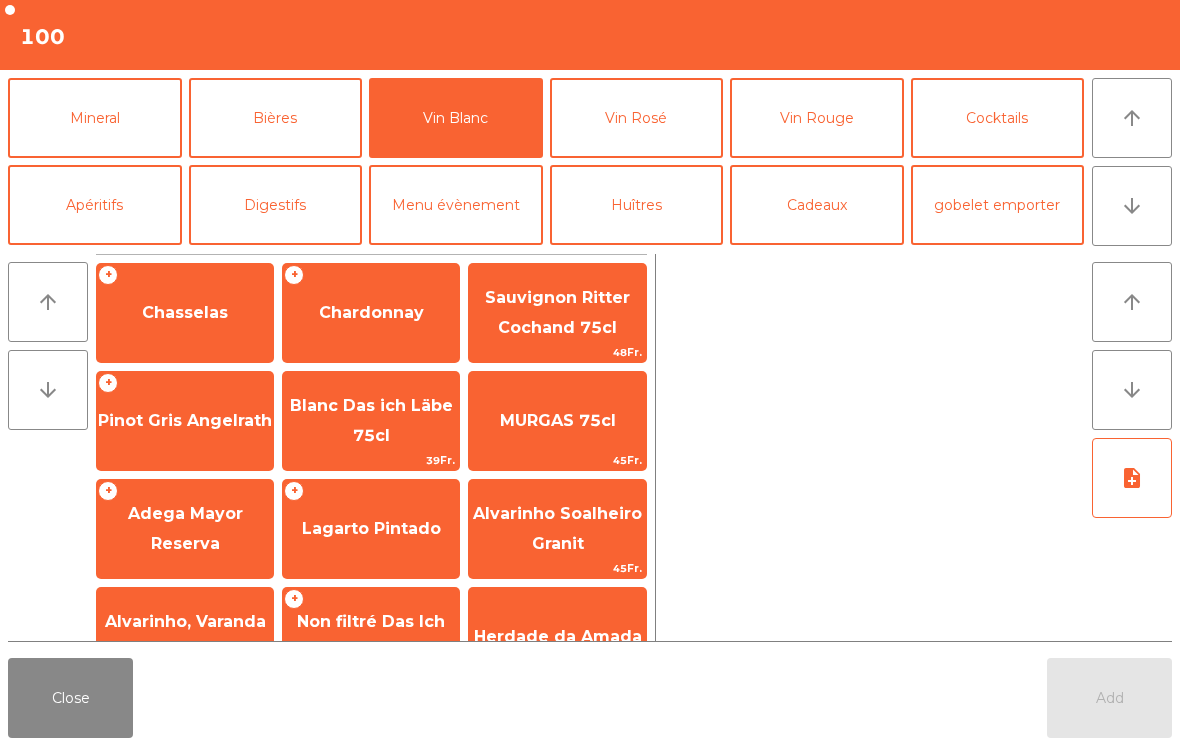 scroll, scrollTop: 117, scrollLeft: 0, axis: vertical 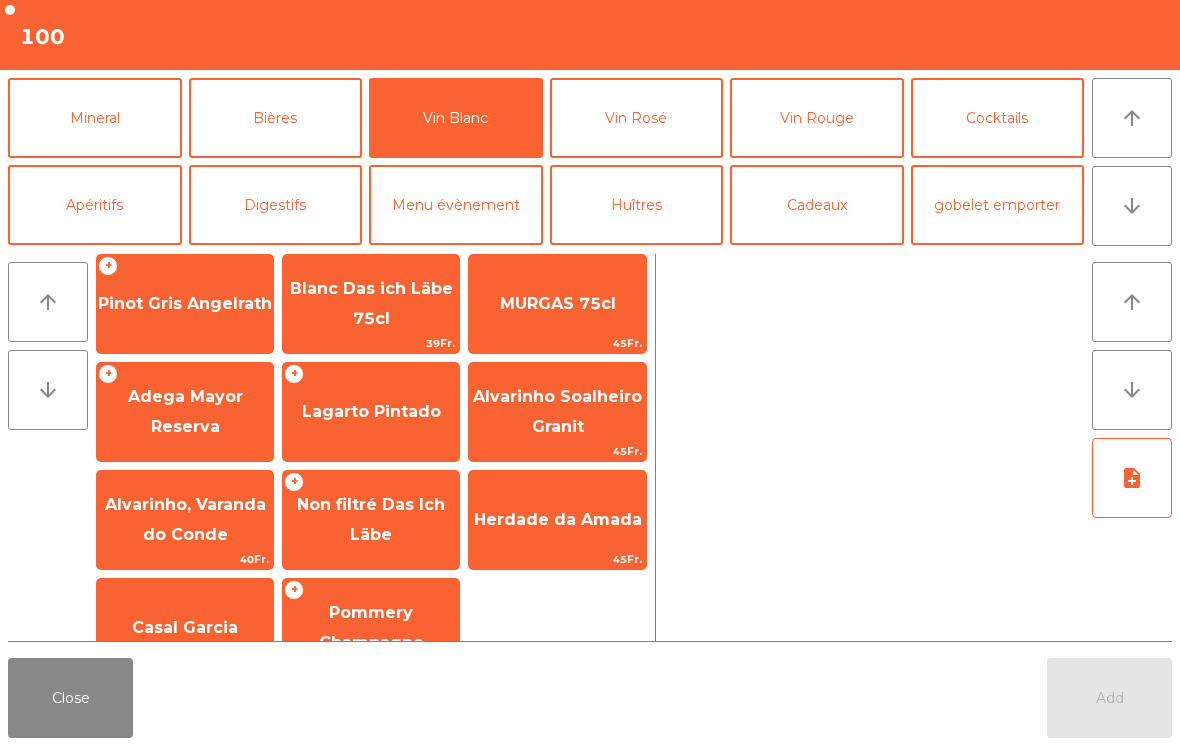 click on "Adega Mayor Reserva" 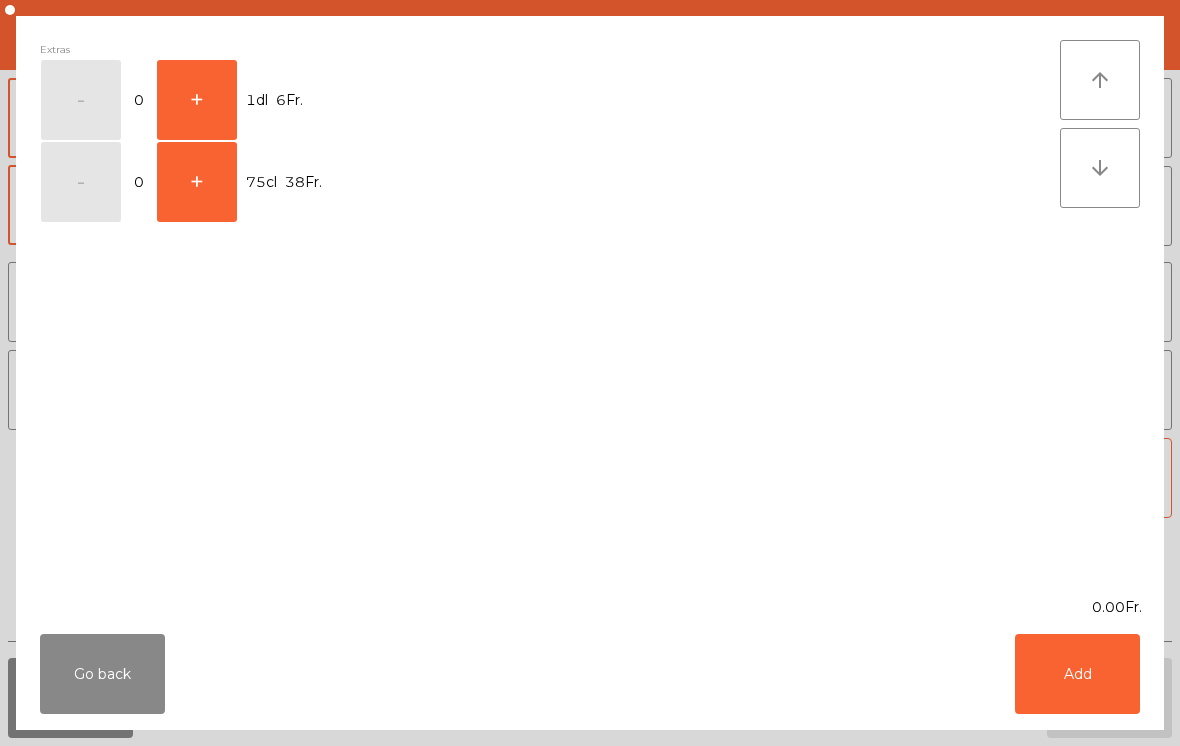 click on "Go back" 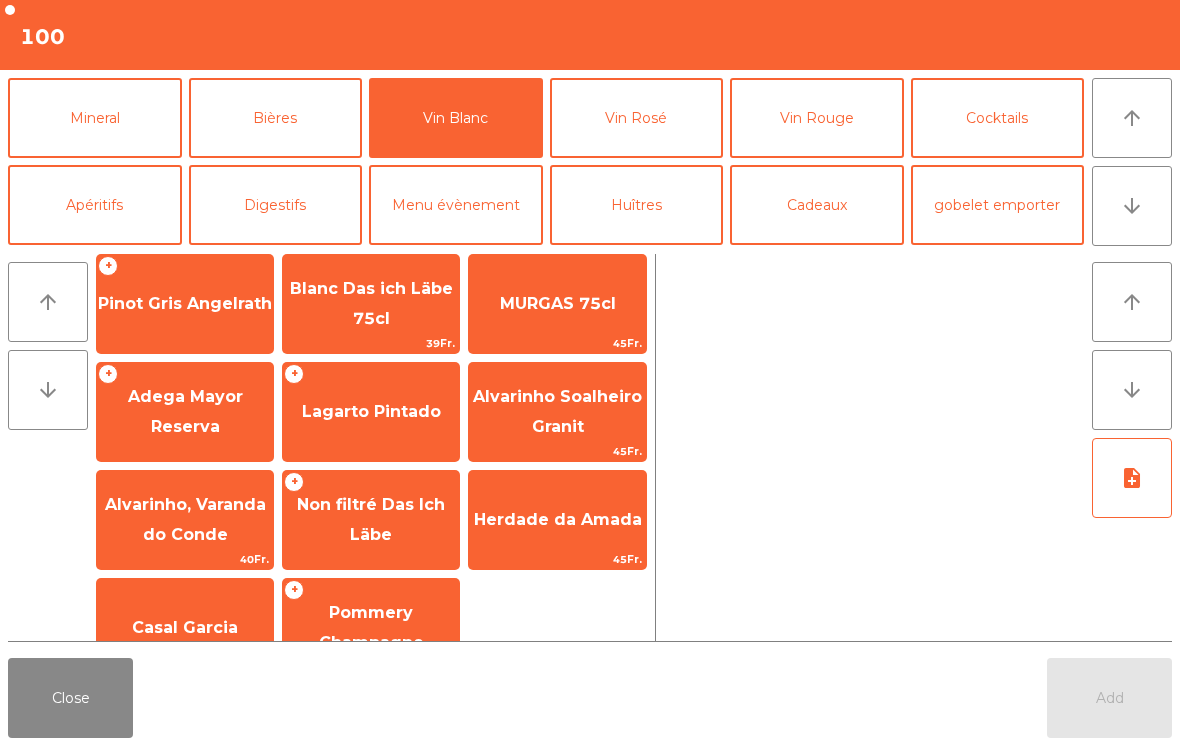 click on "Close" 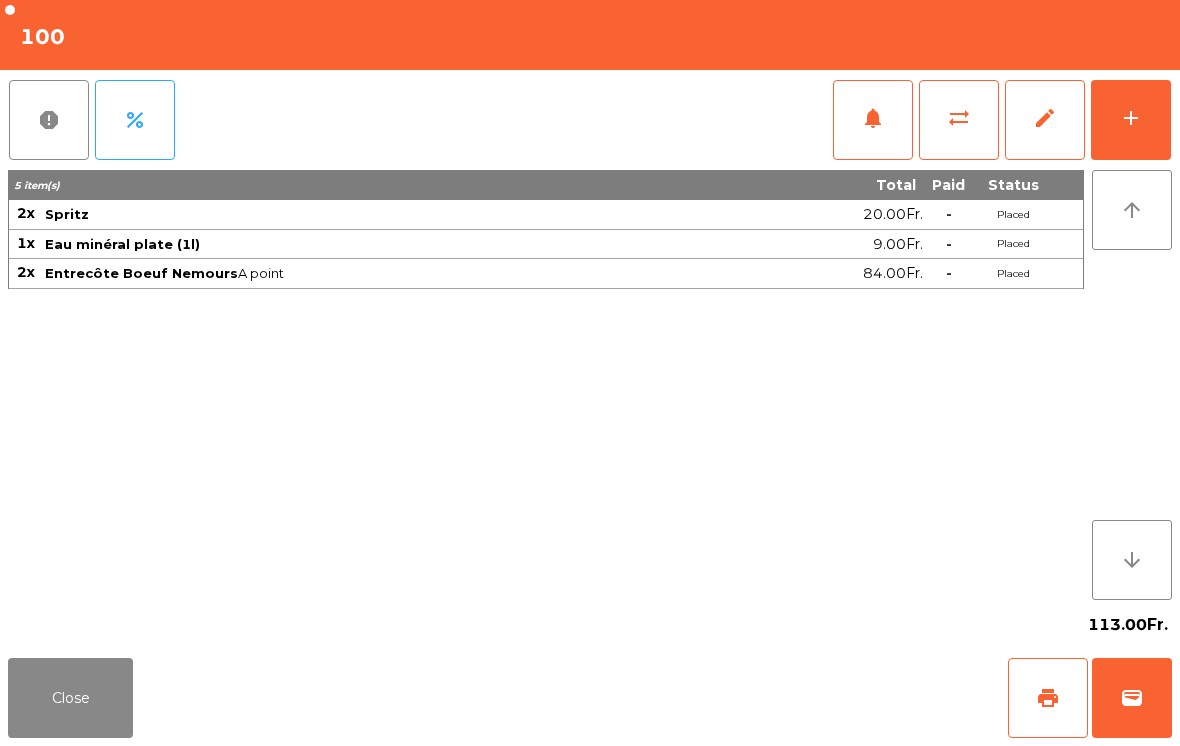 click on "Close" 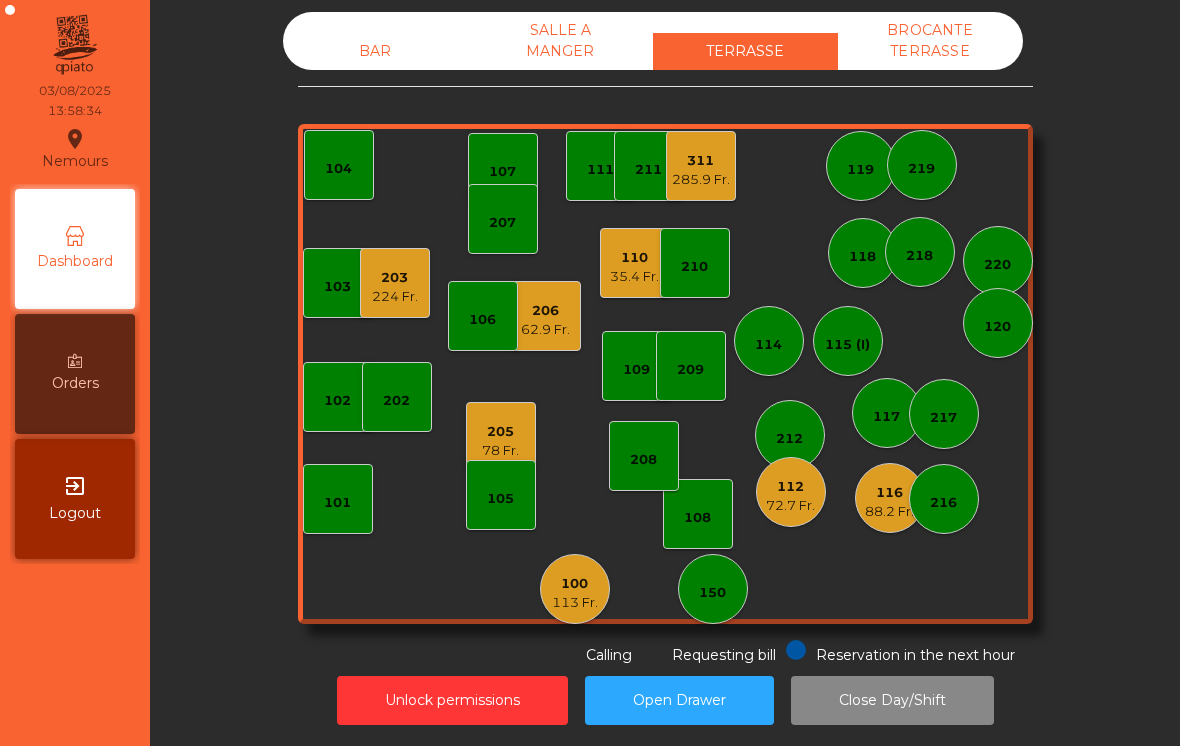click on "285.9 Fr." 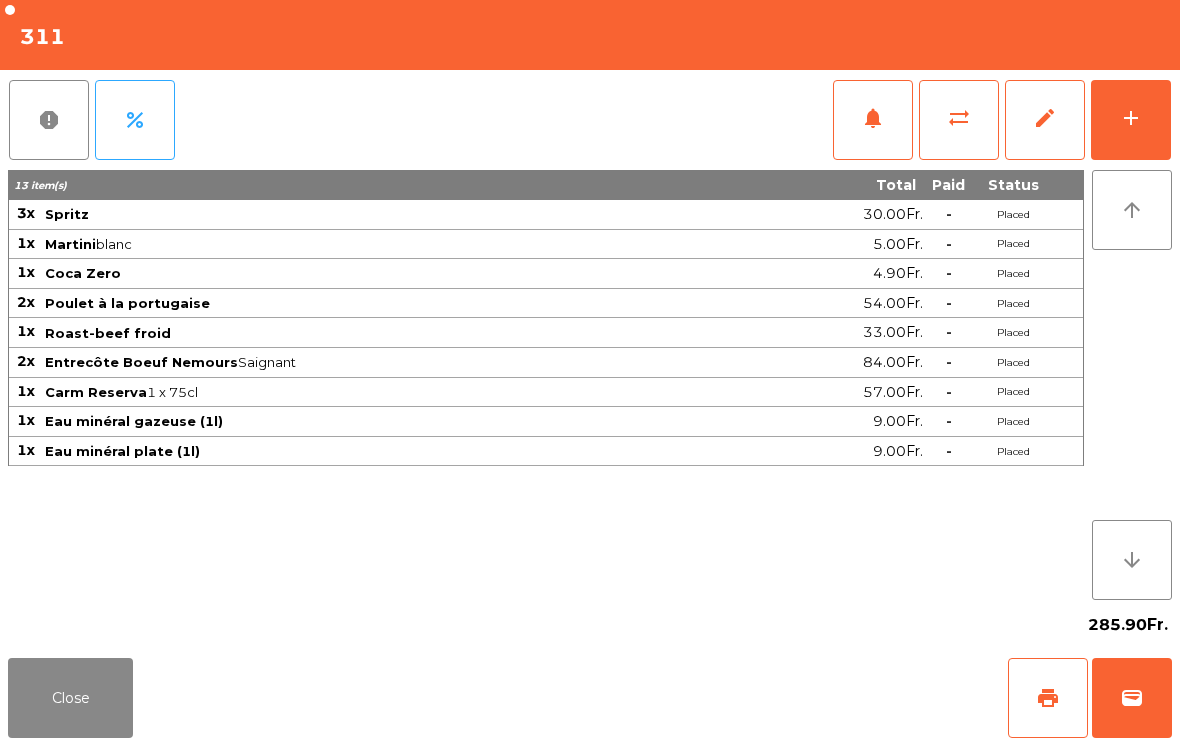 click on "add" 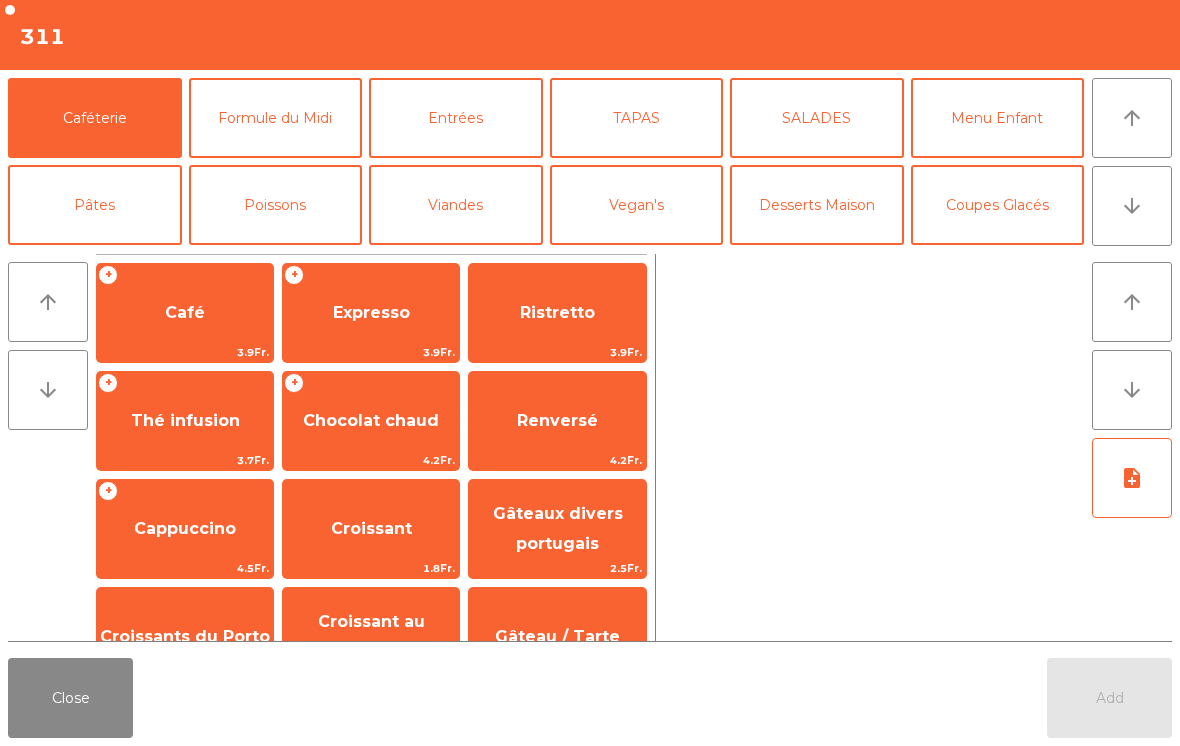click on "Desserts Maison" 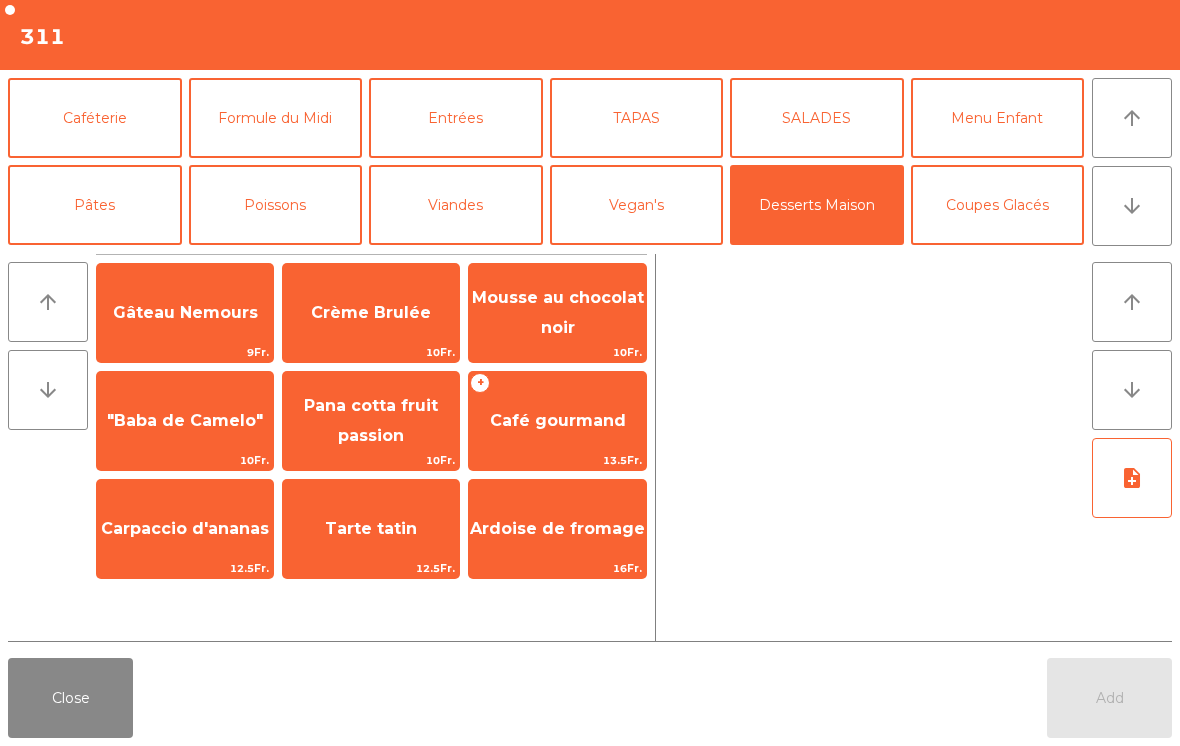 click on "Crème Brulée" 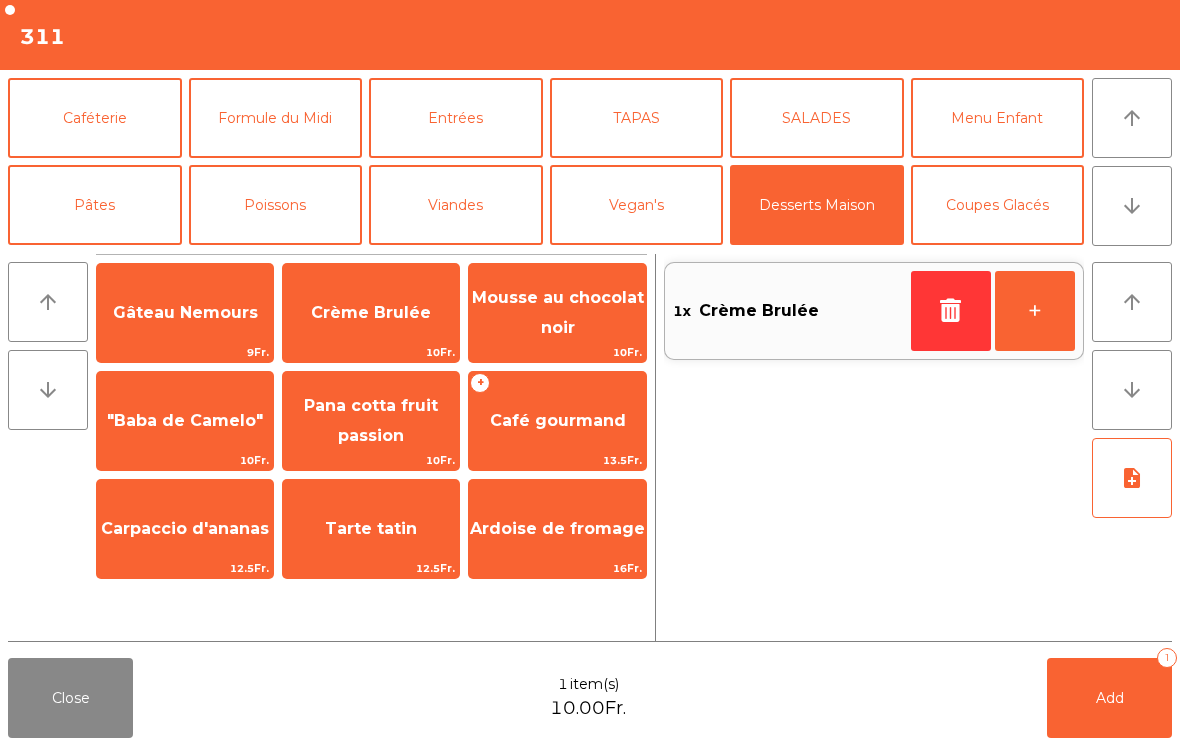 click on ""Baba de Camelo"" 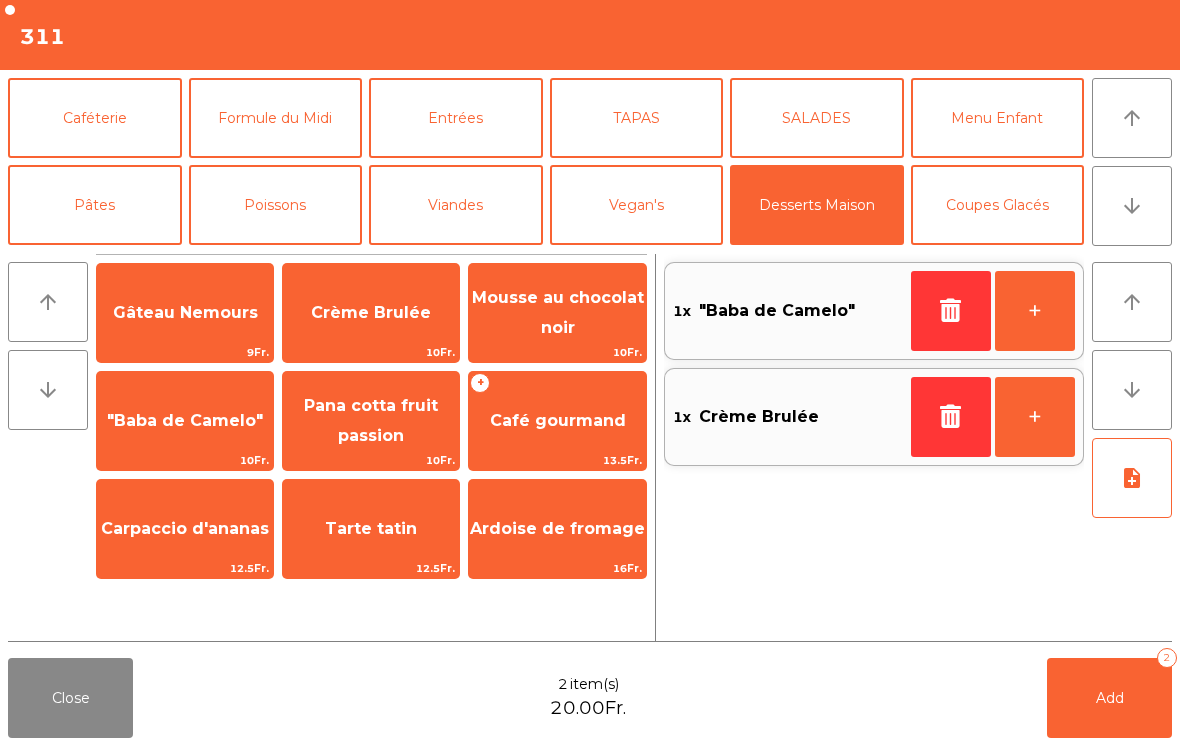 click on "Pana cotta fruit passion" 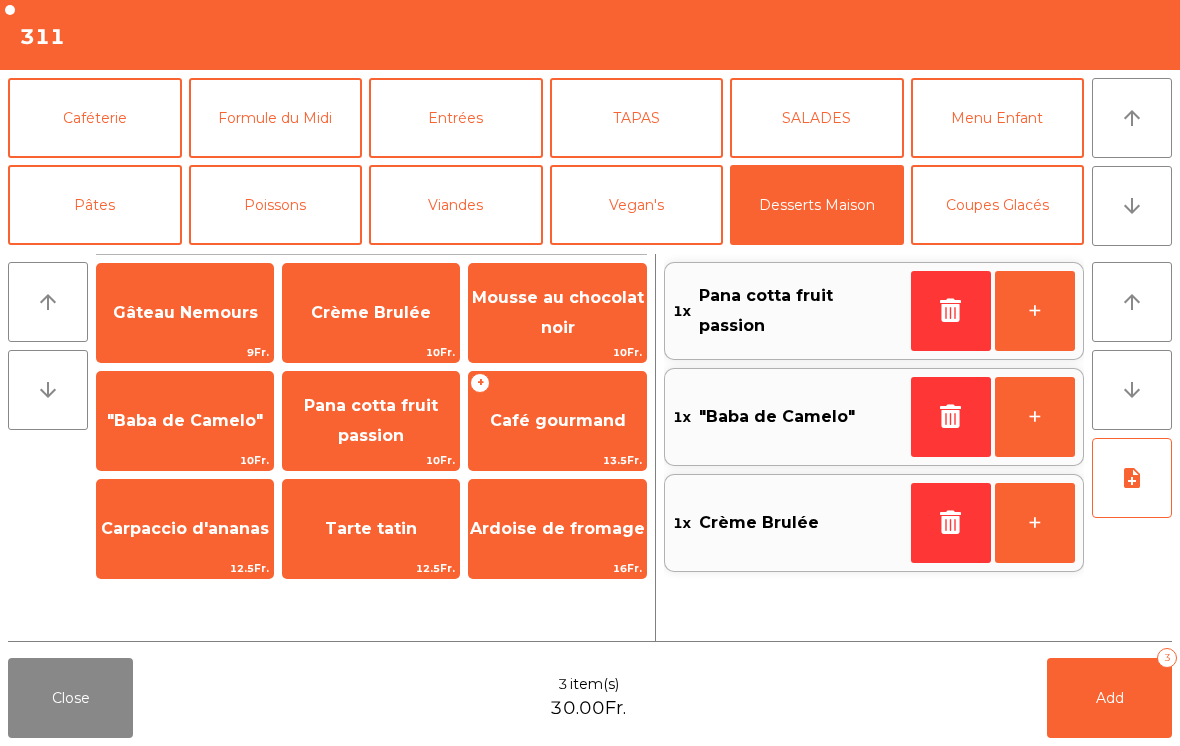 click on "Mousse au chocolat noir" 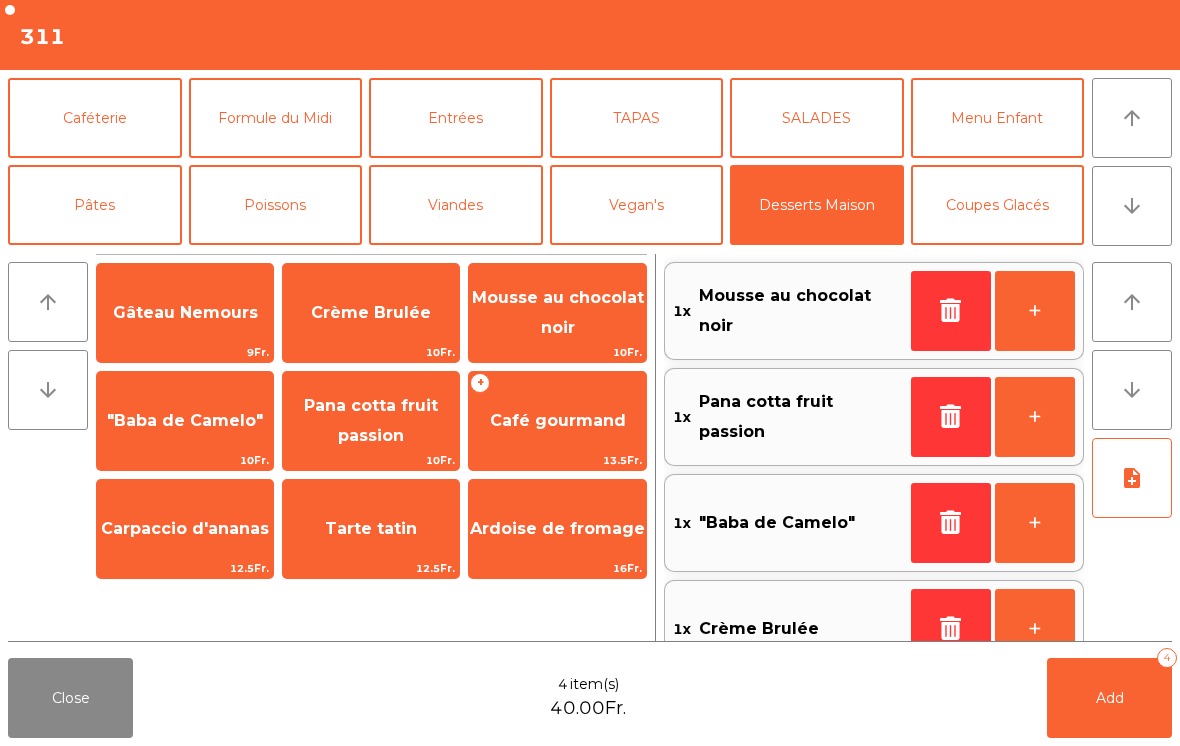click on "Tarte tatin" 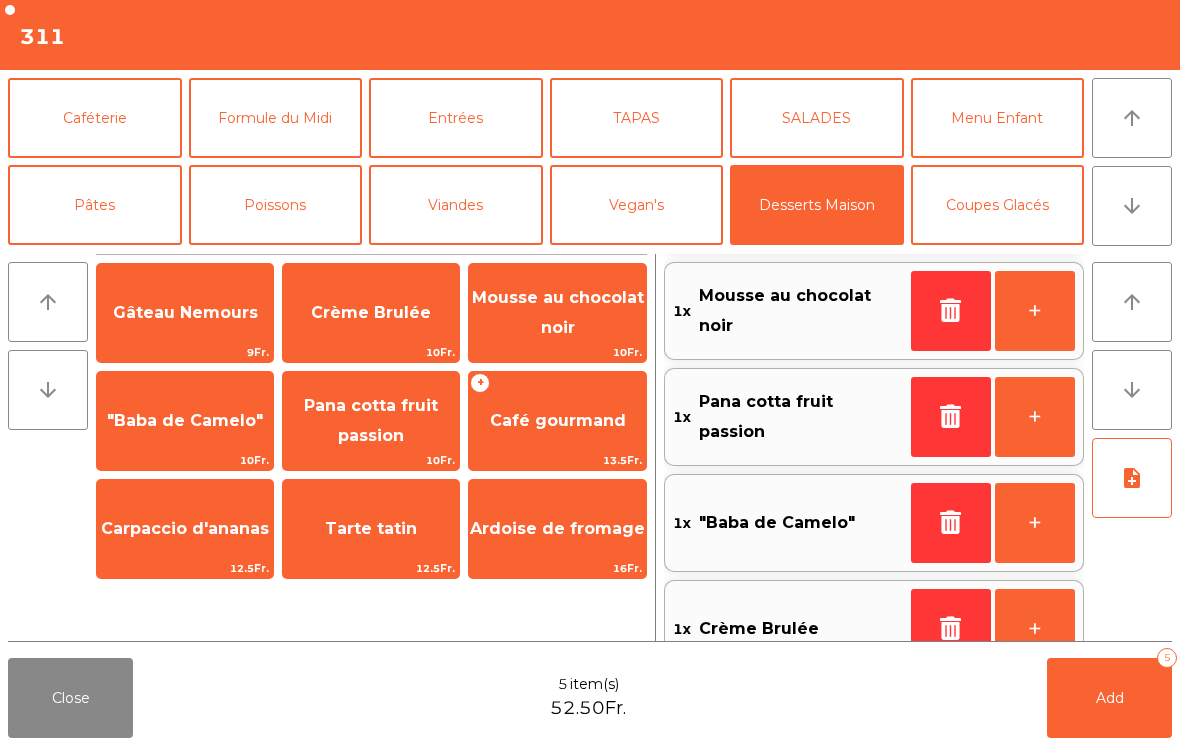 scroll, scrollTop: 167, scrollLeft: 0, axis: vertical 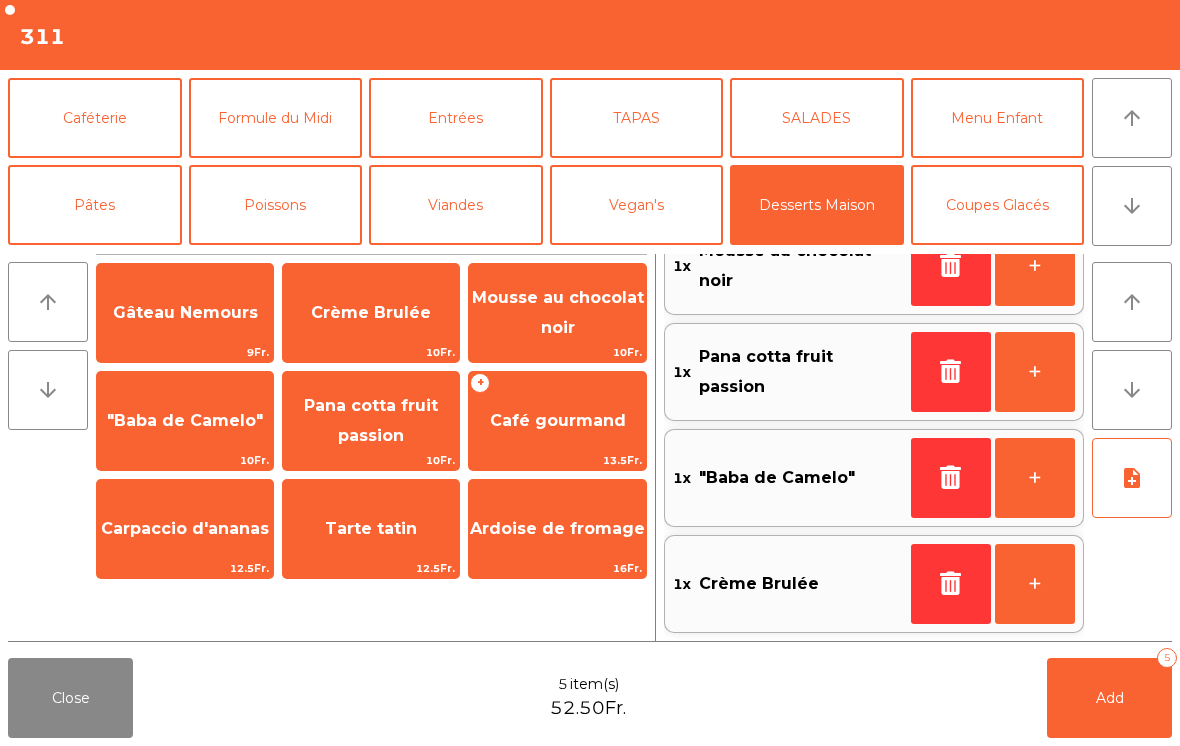 click on "Caféterie" 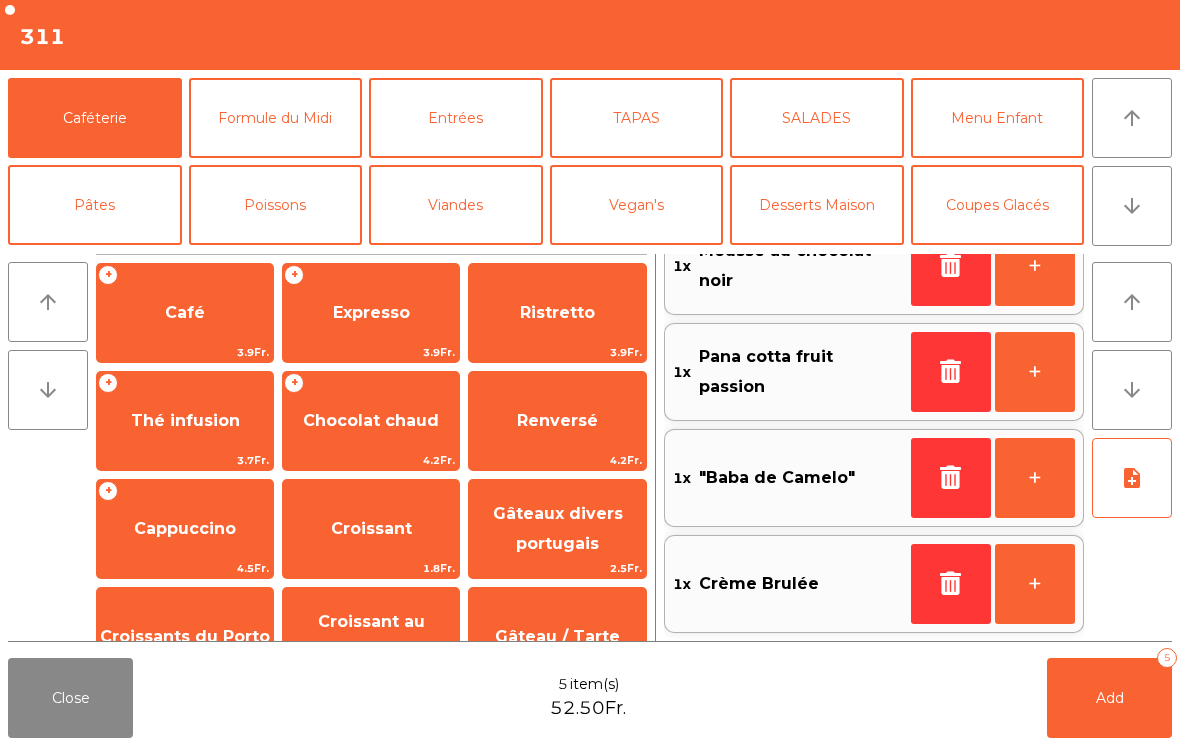 click on "Expresso" 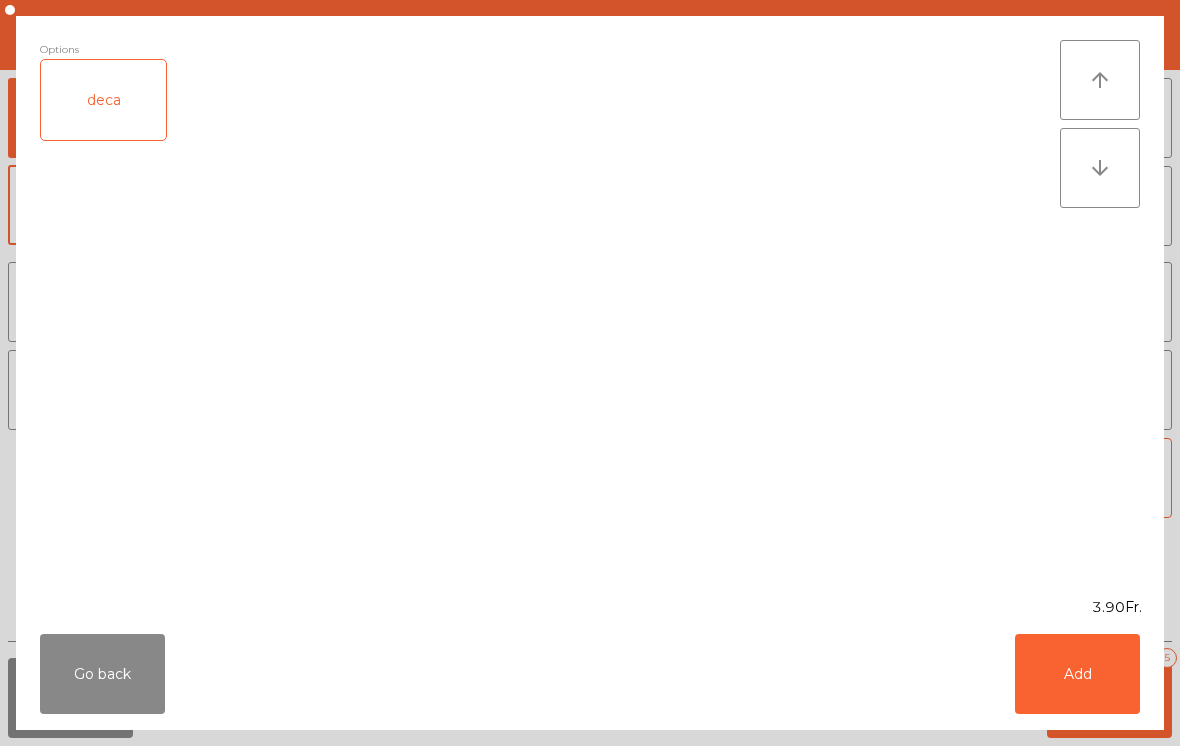 click on "Add" 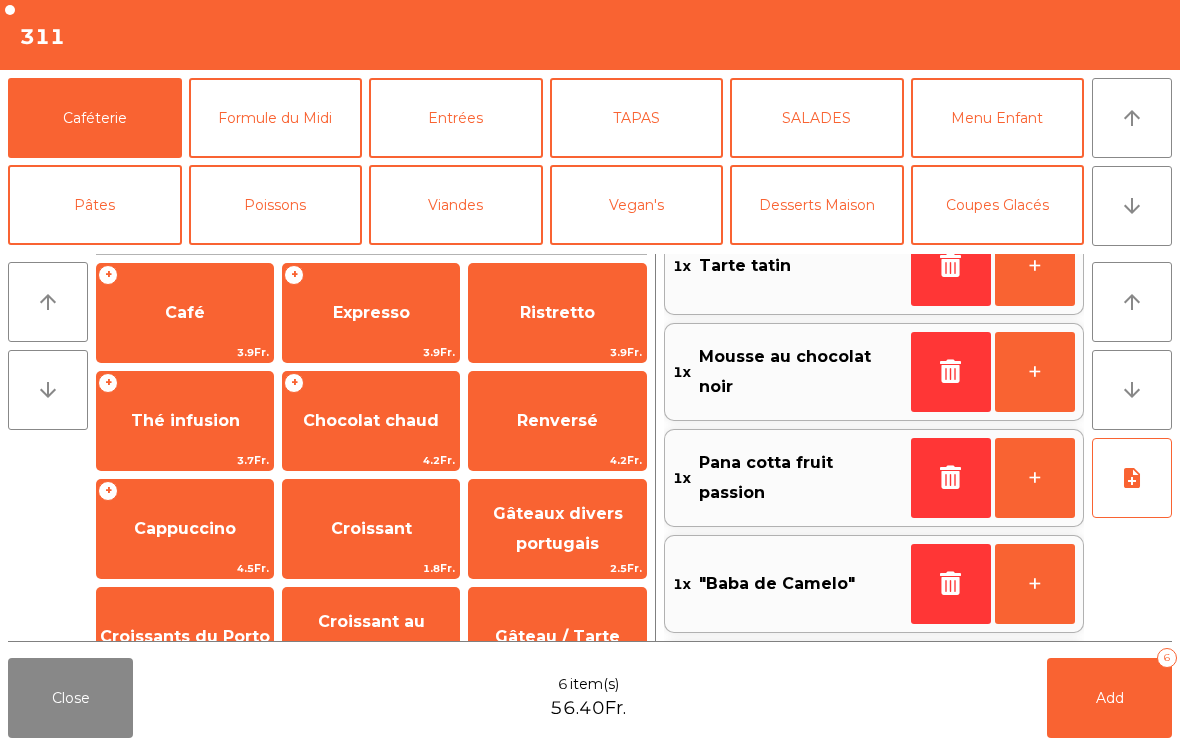 click on "+" 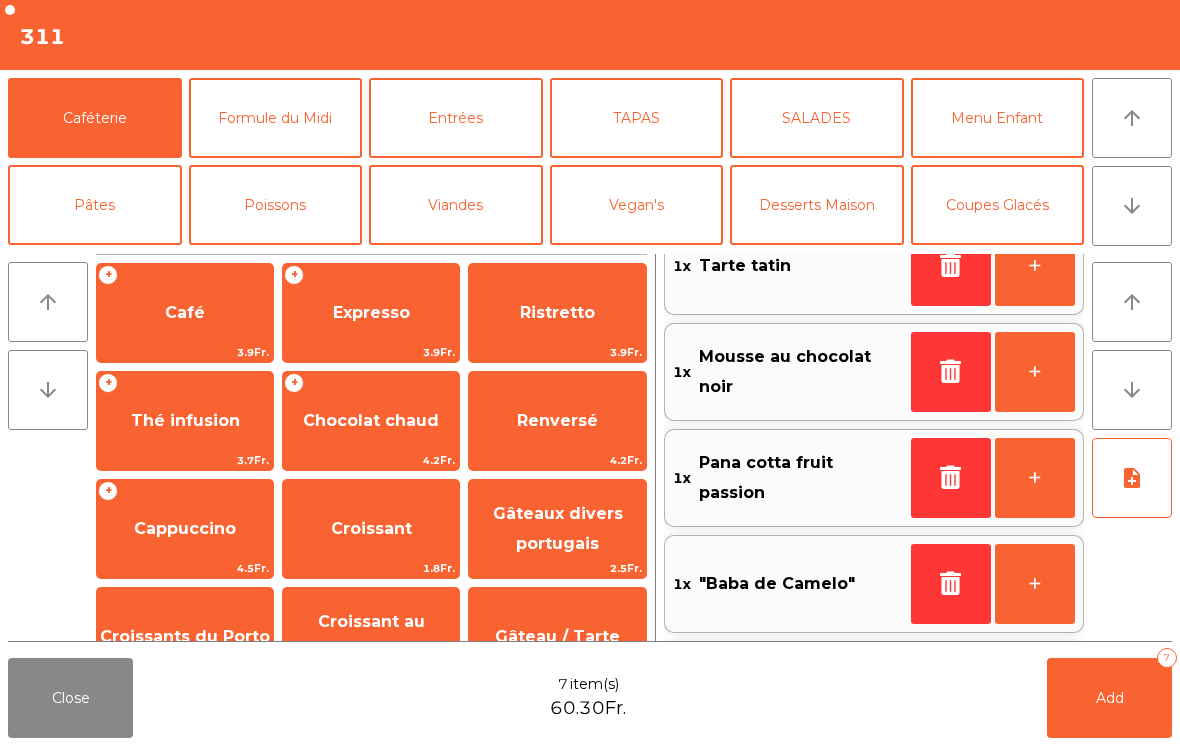 click on "+" 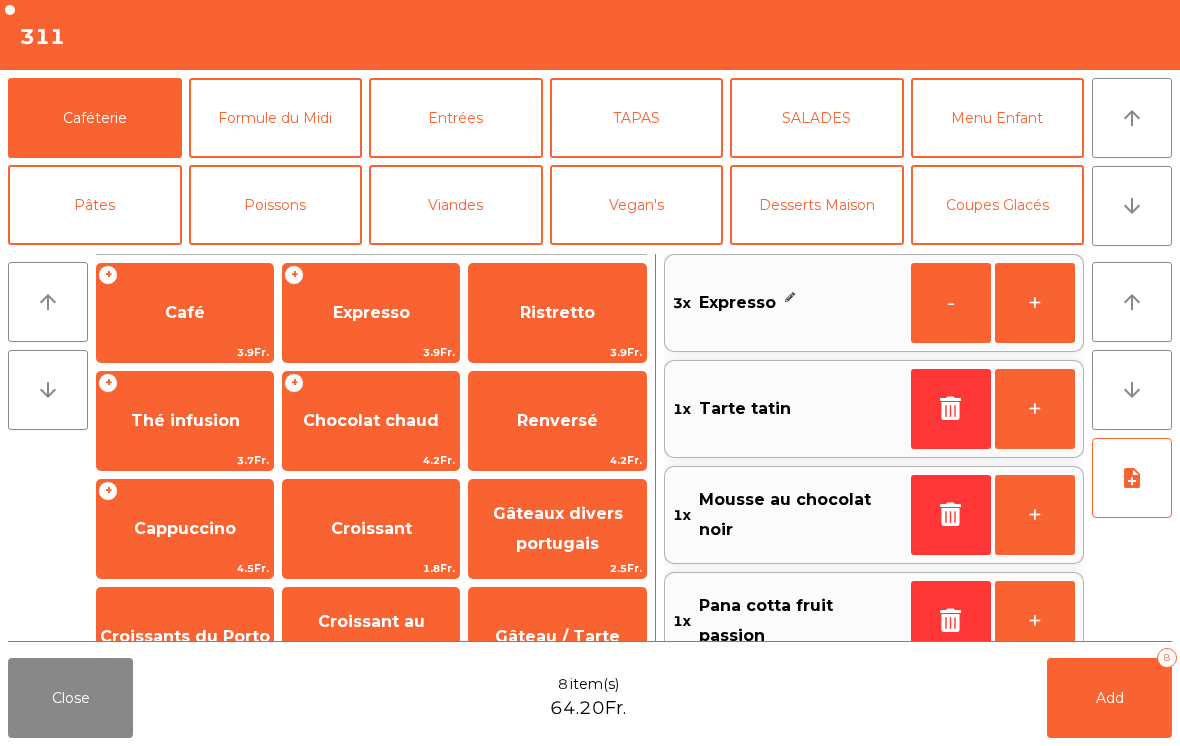 click on "+" 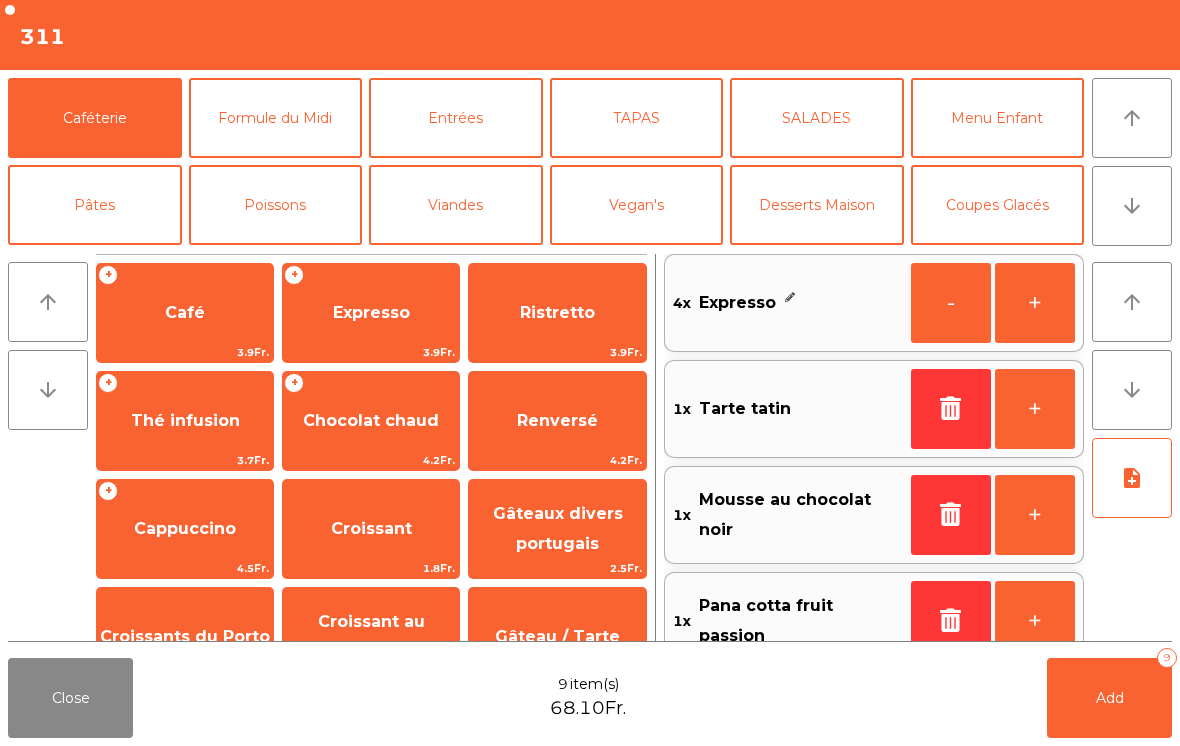 click on "Add   9" 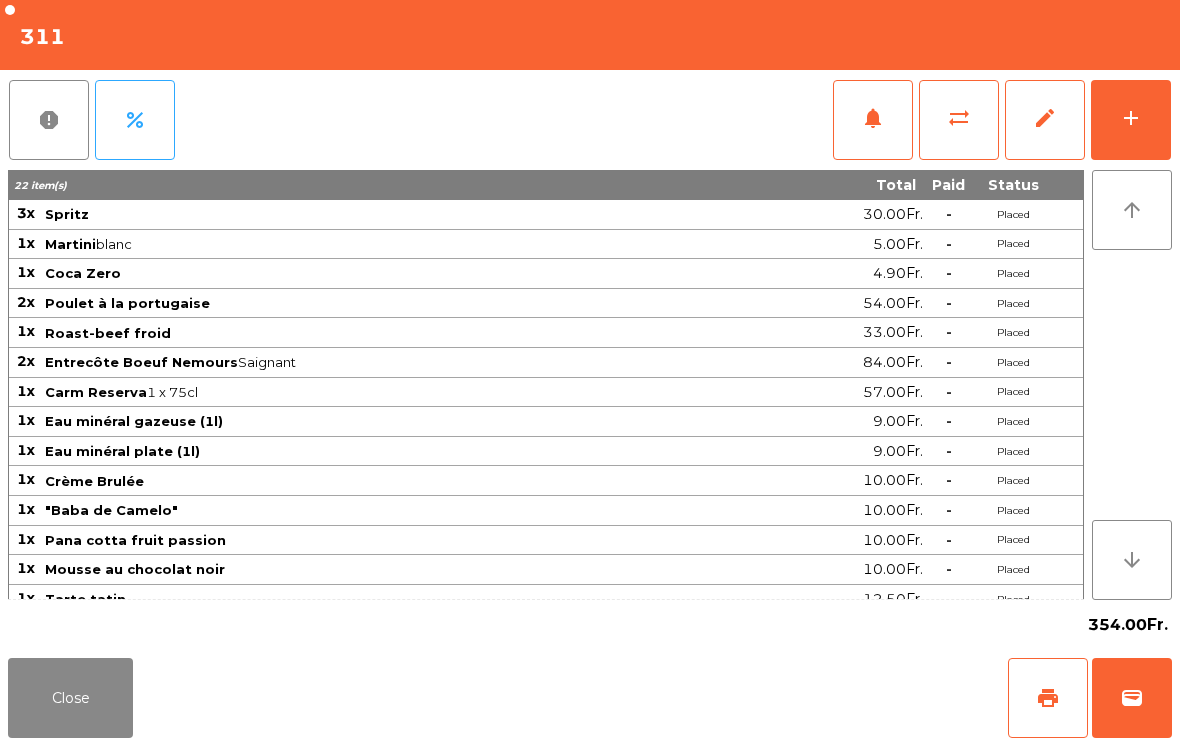 click on "Close" 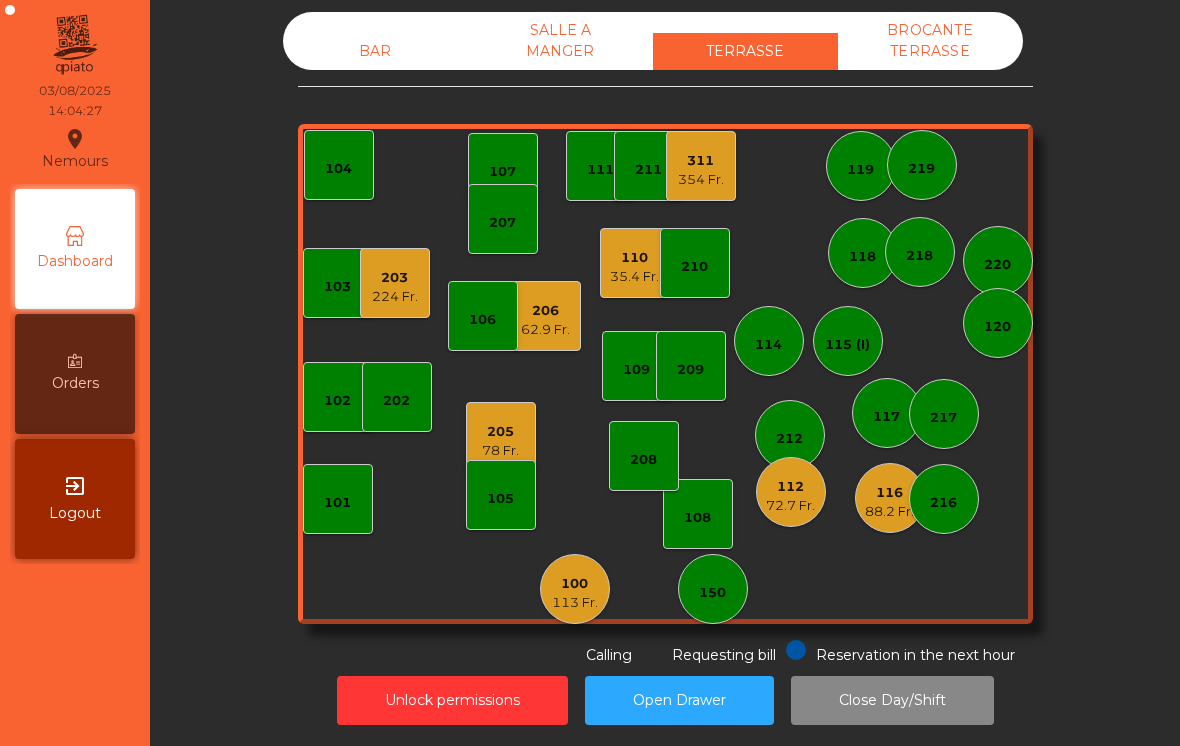click on "113 Fr." 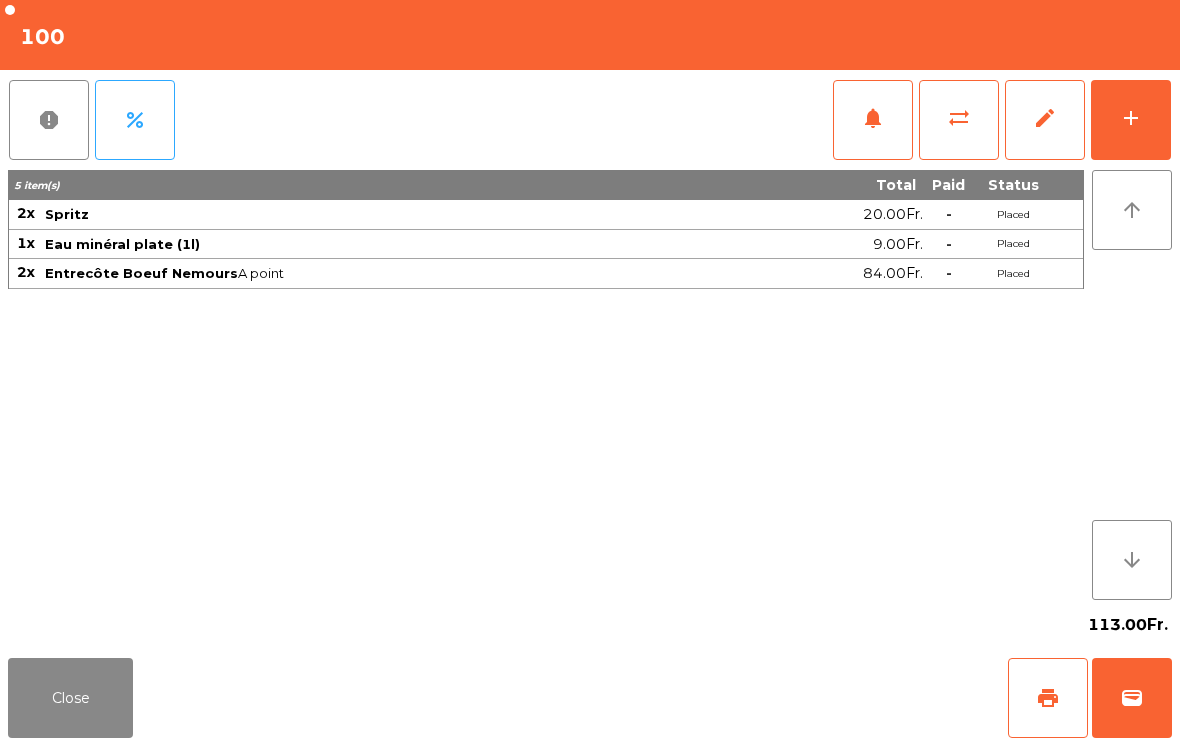 click on "add" 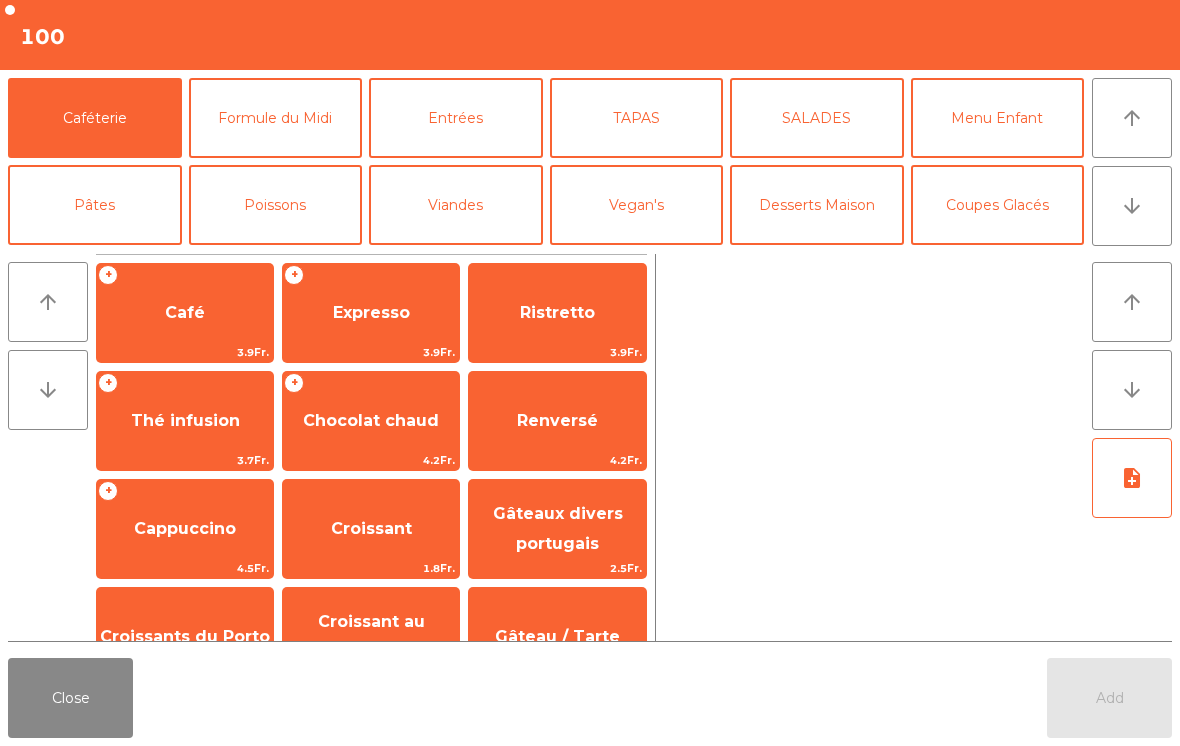 click on "arrow_downward" 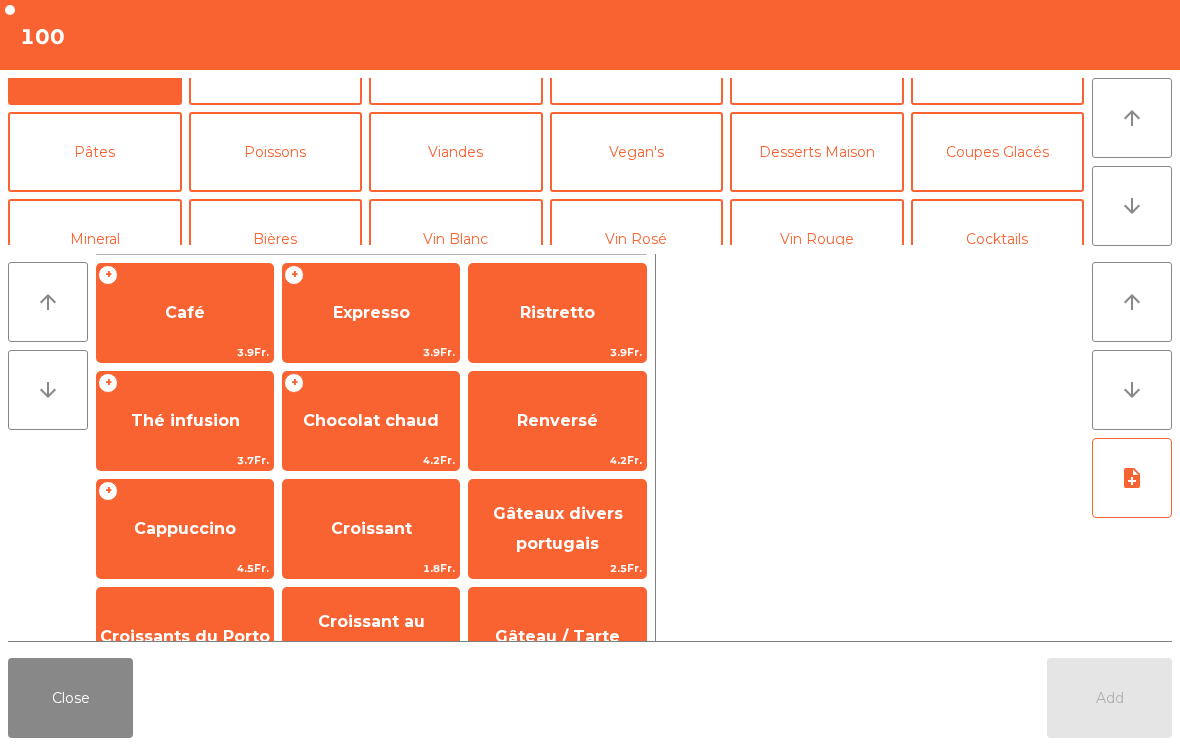click on "Vin Rosé" 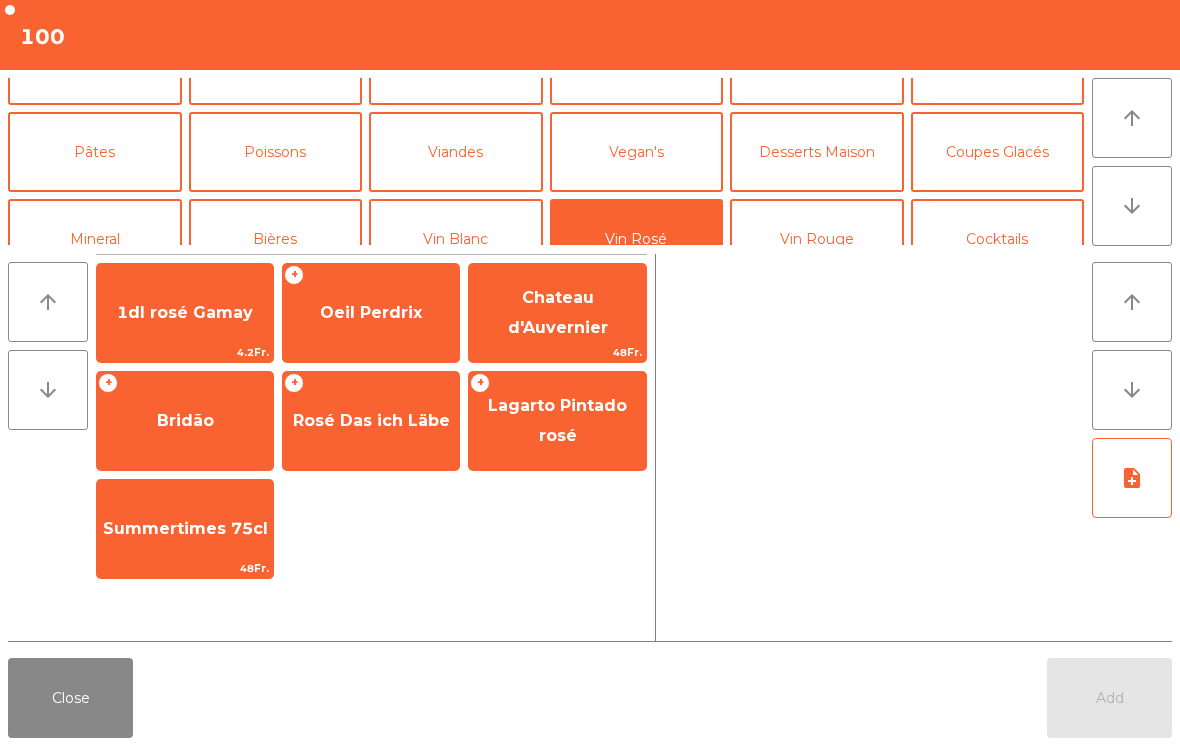 scroll, scrollTop: 174, scrollLeft: 0, axis: vertical 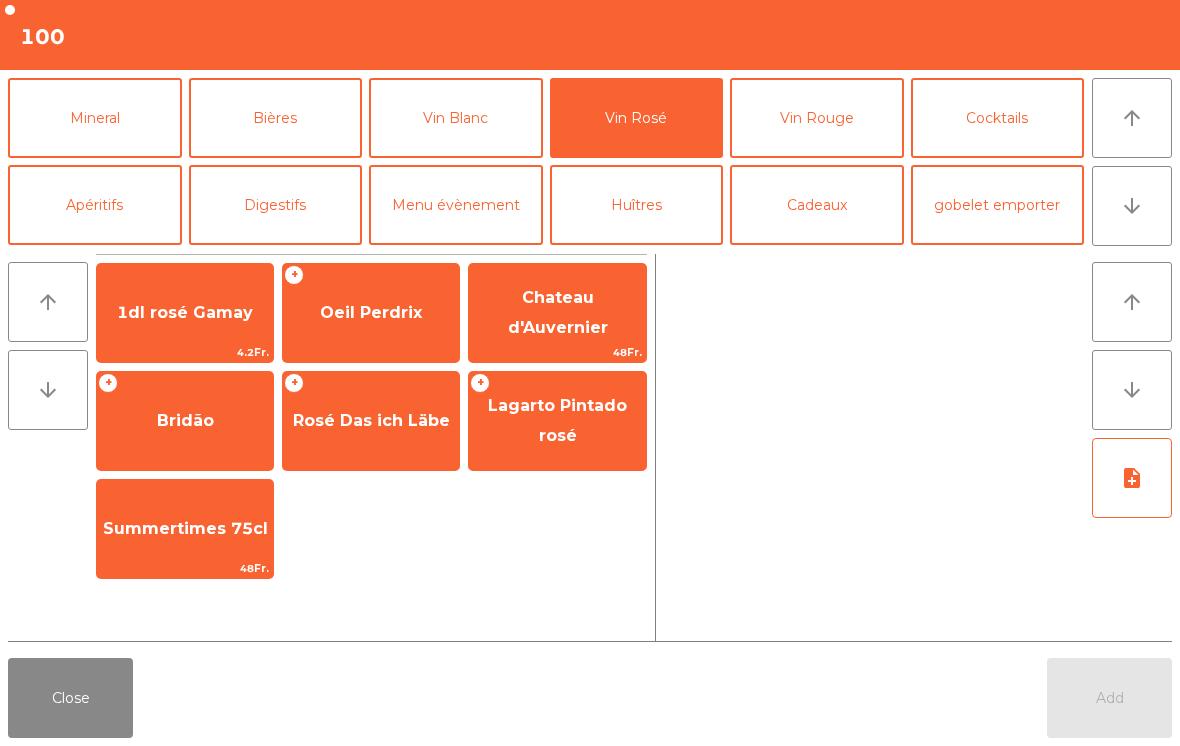 click on "Lagarto Pintado rosé" 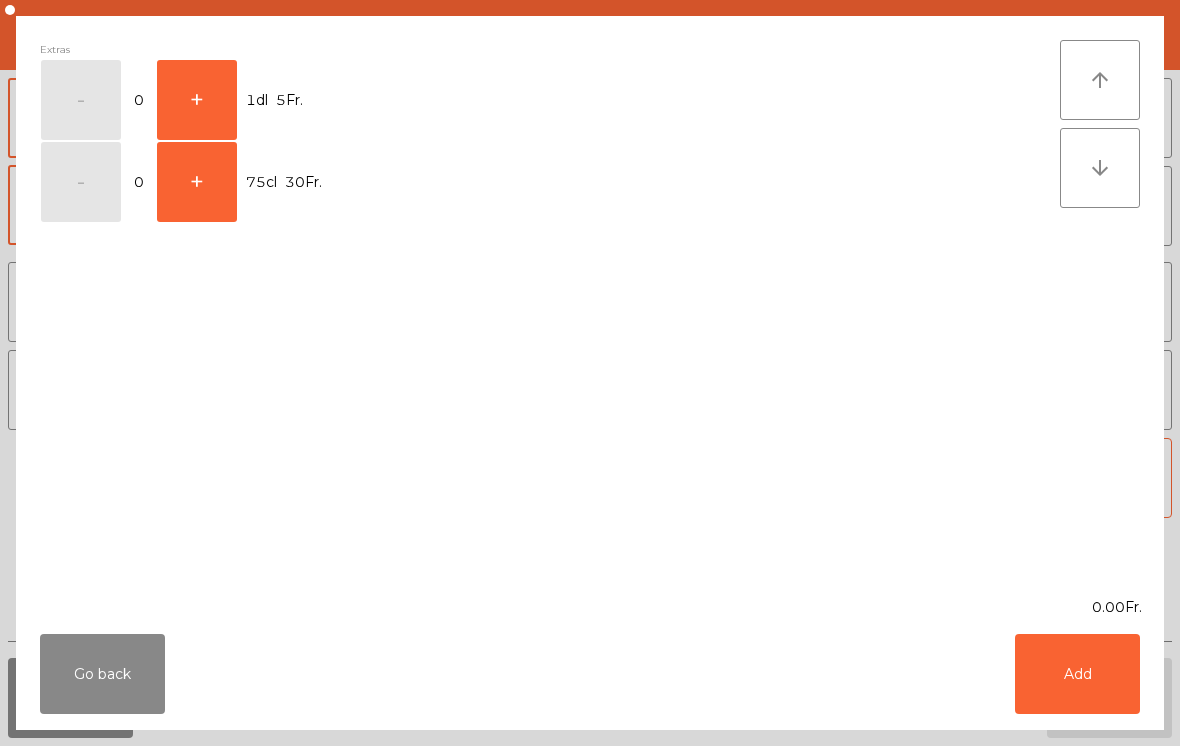 click on "+" 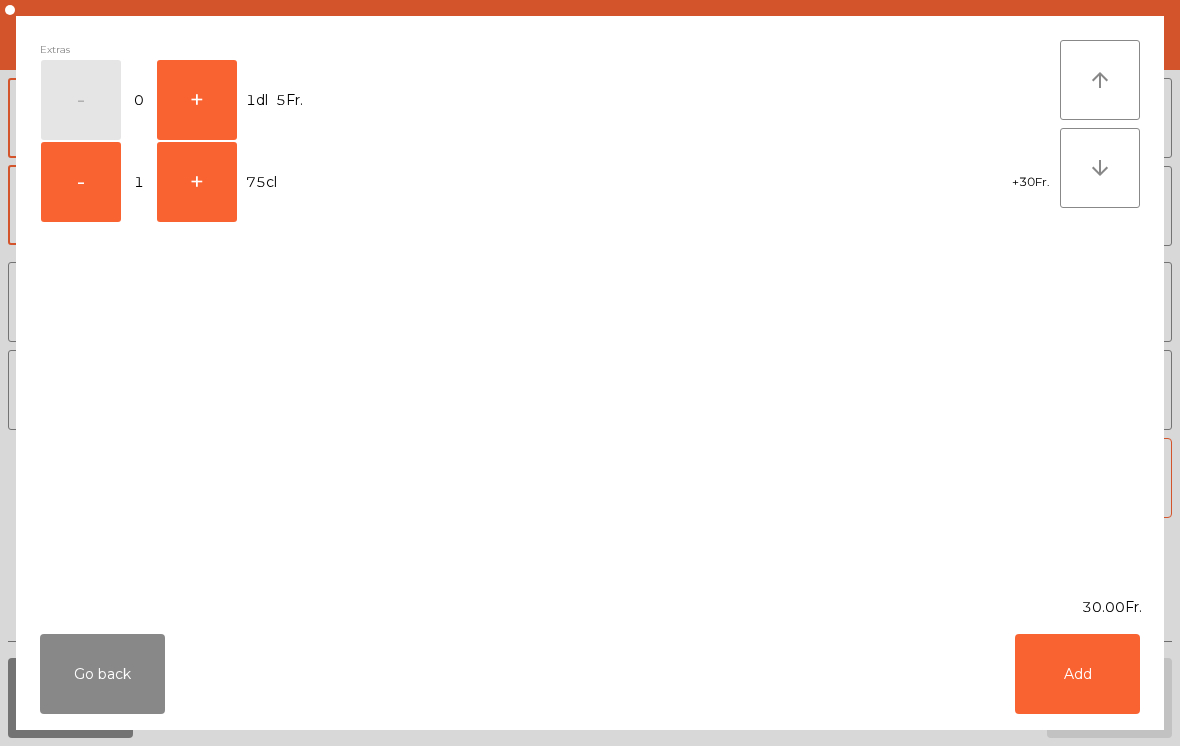 click on "Add" 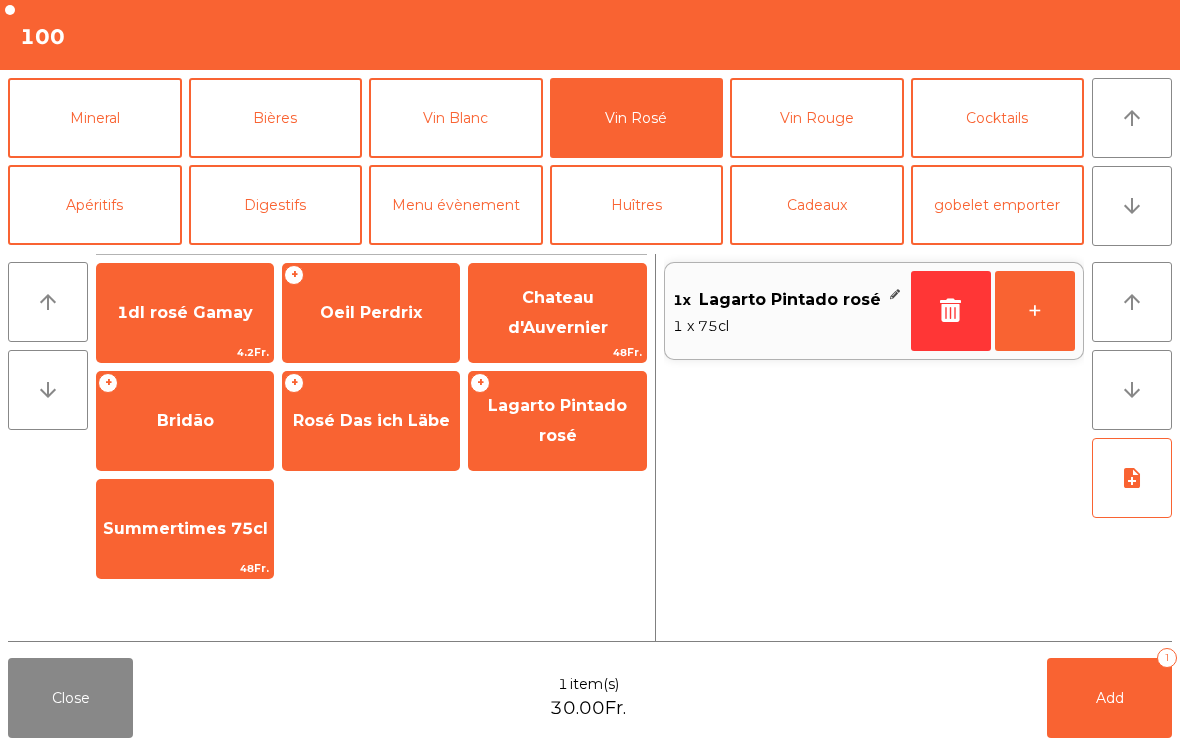 click on "Add" 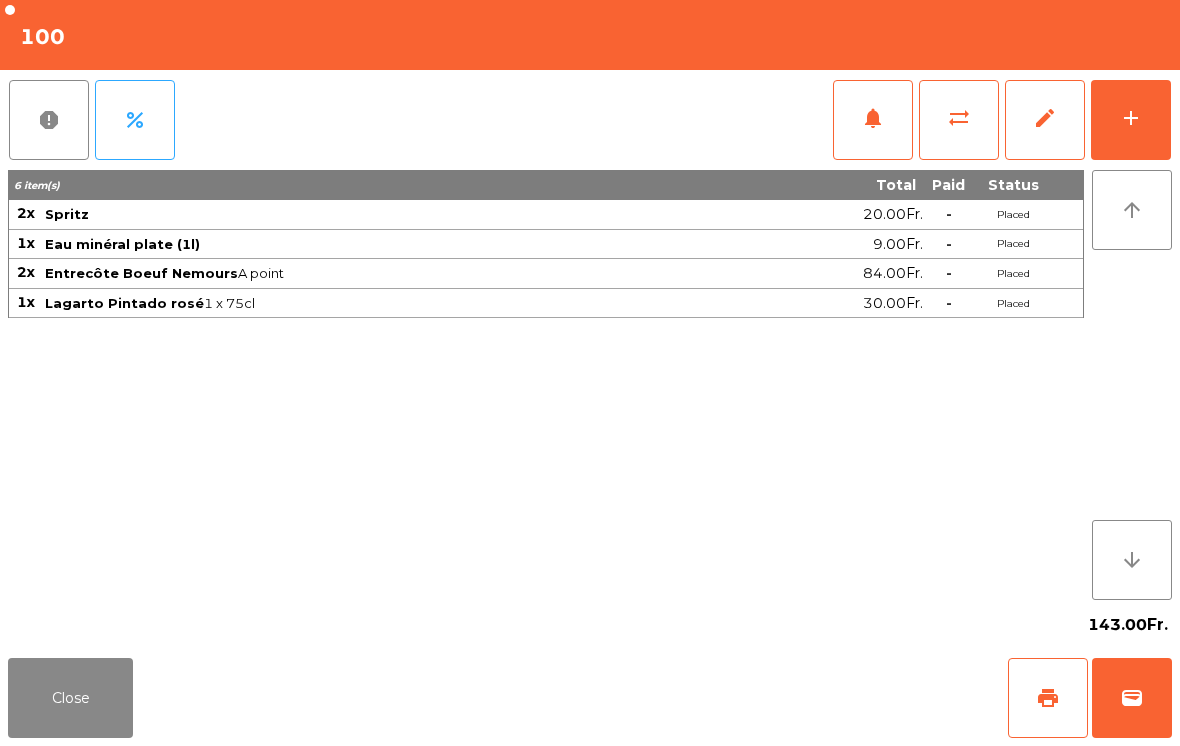 click on "Close" 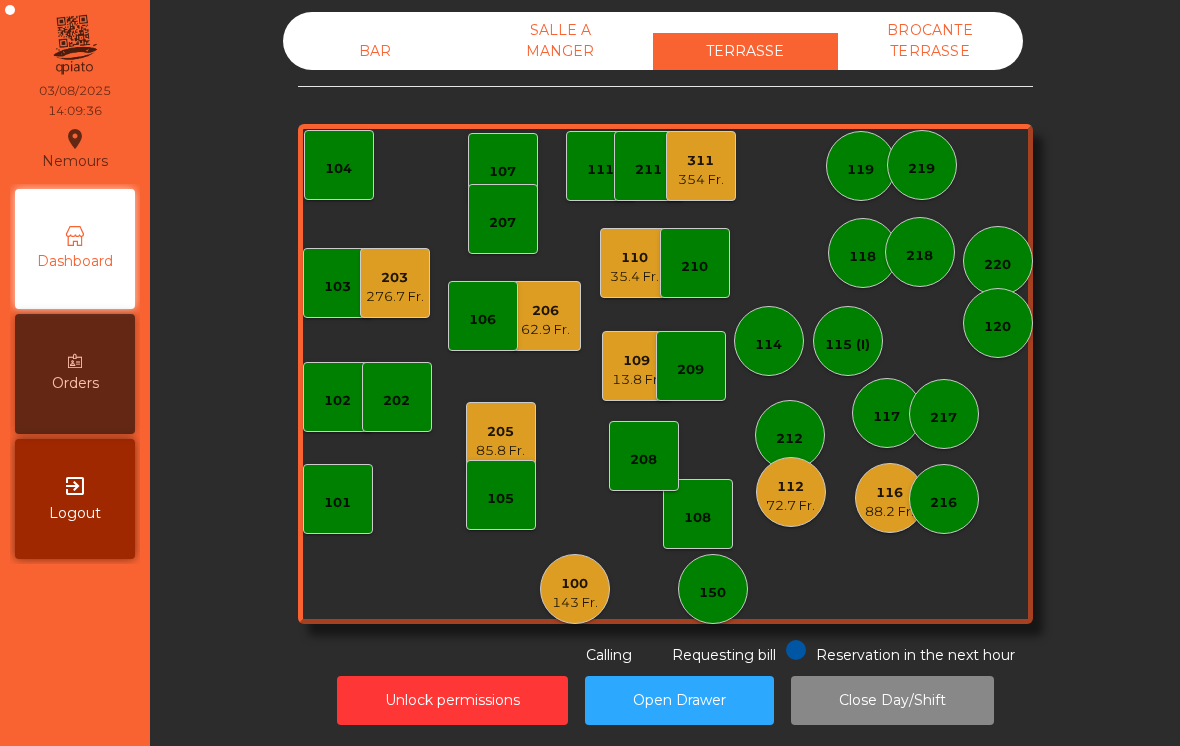 click on "203   276.7 Fr." 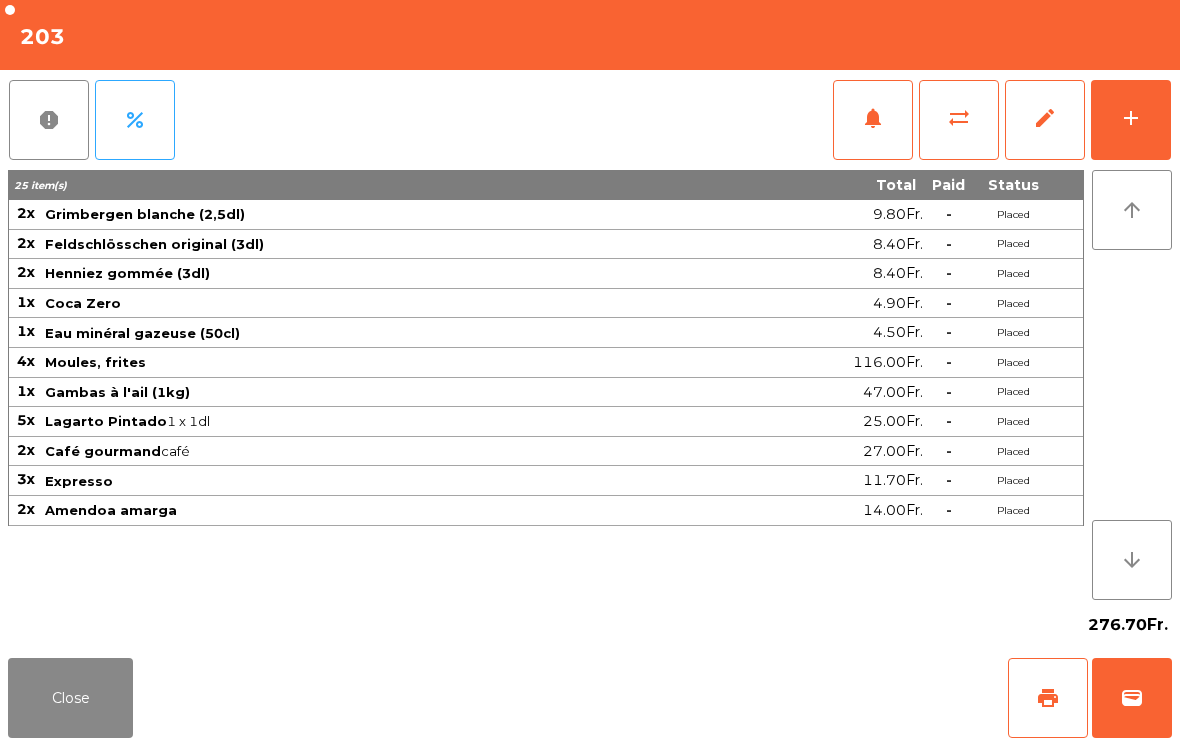 click on "Close" 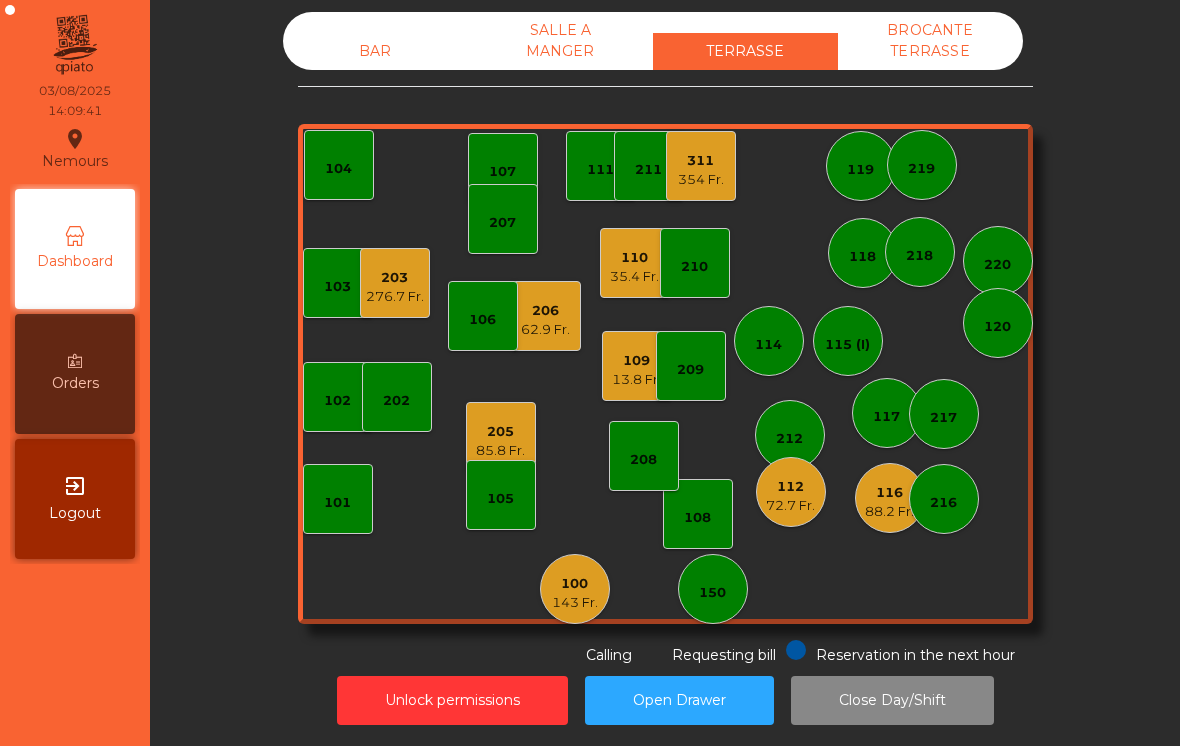 click on "104" 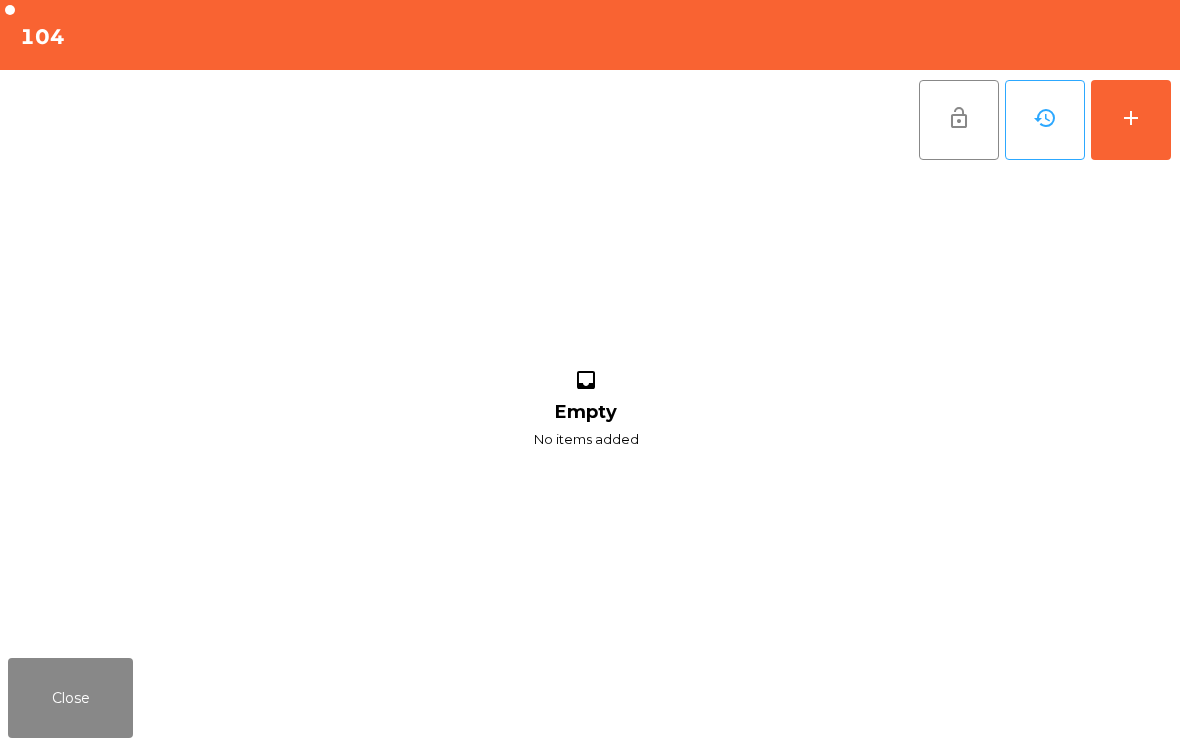 click on "add" 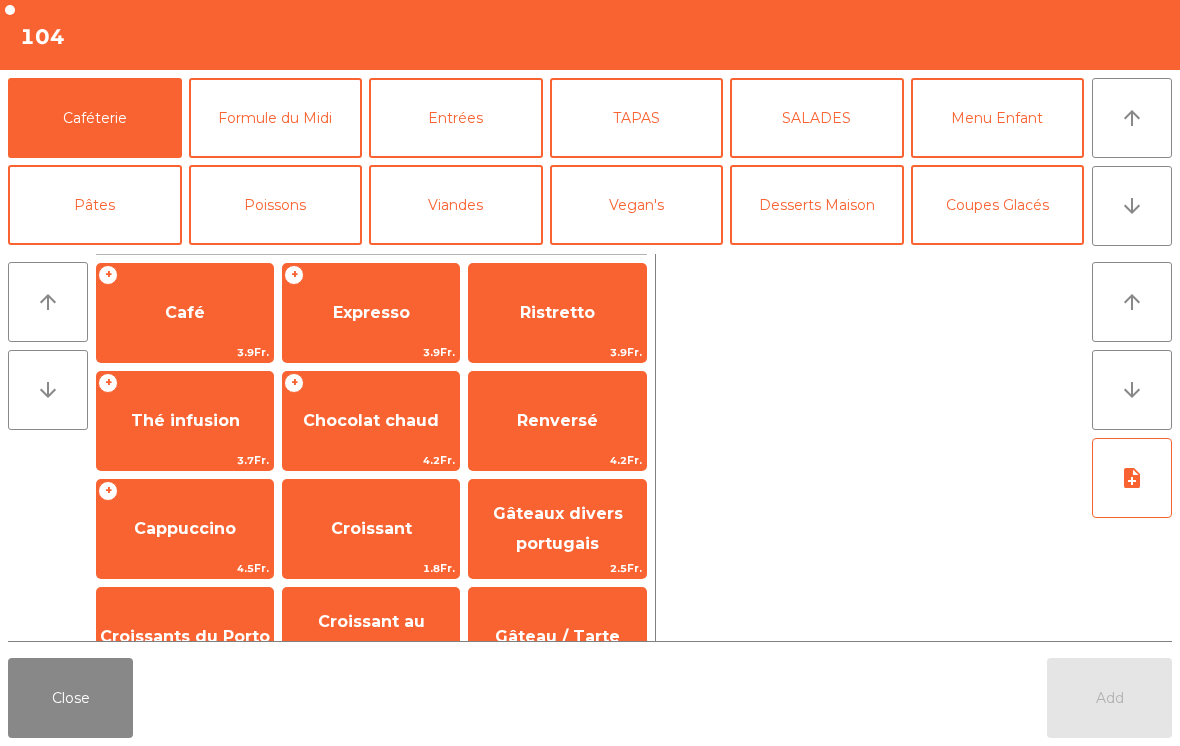click on "arrow_downward" 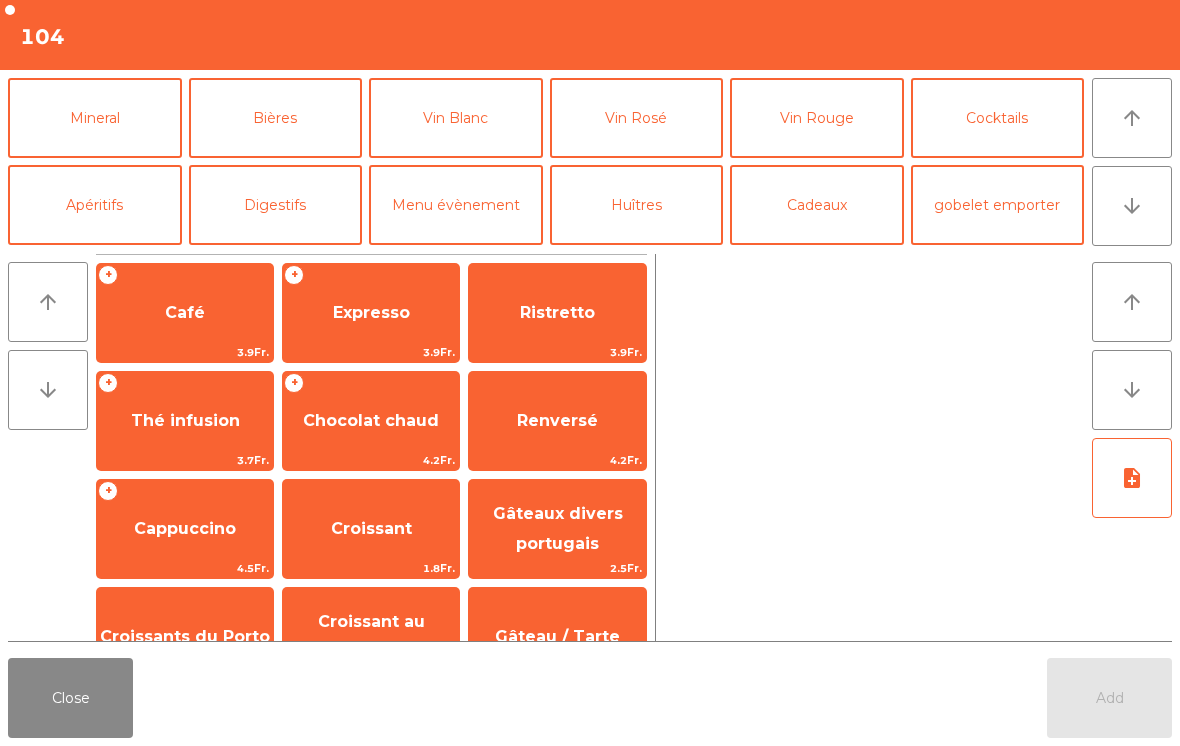 scroll, scrollTop: 32, scrollLeft: 0, axis: vertical 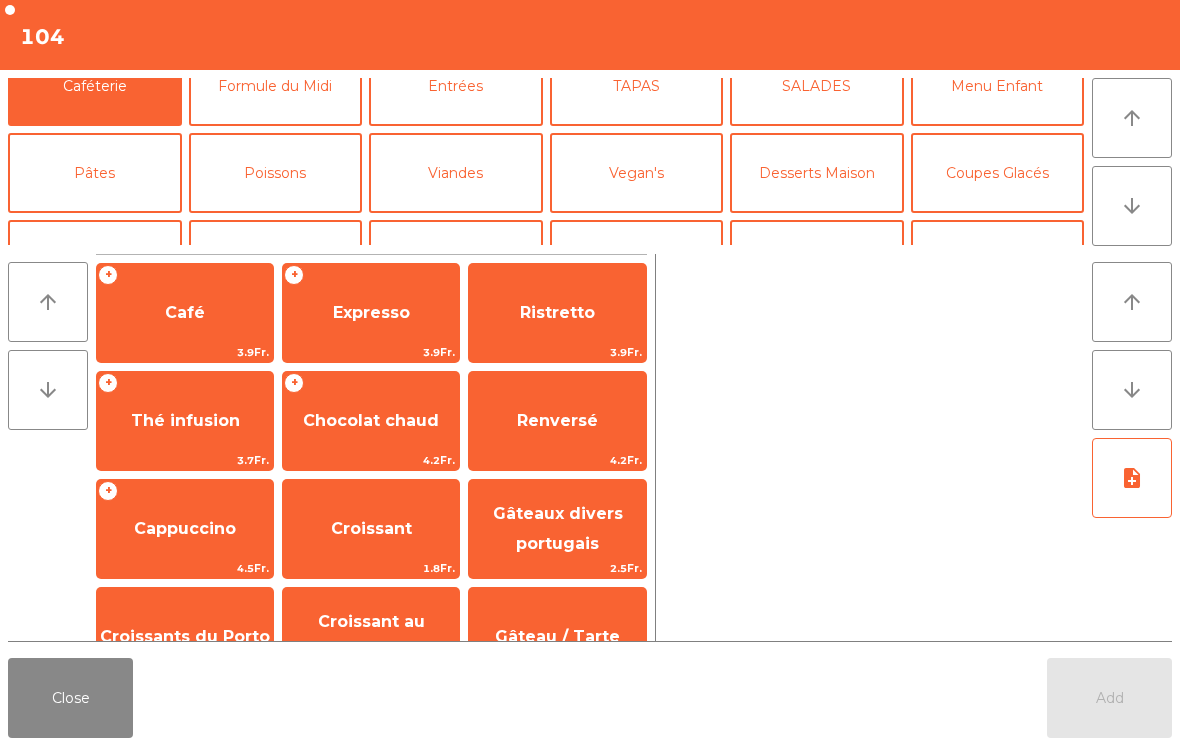click on "Desserts Maison" 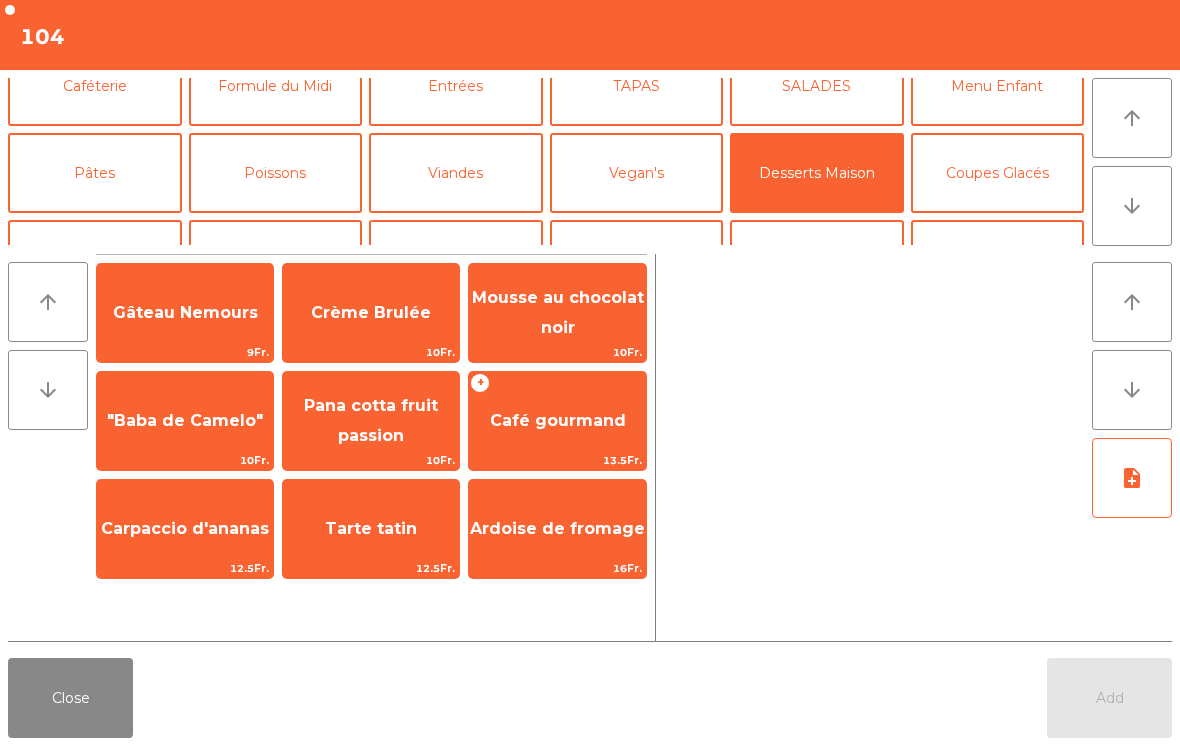 scroll, scrollTop: 25, scrollLeft: 0, axis: vertical 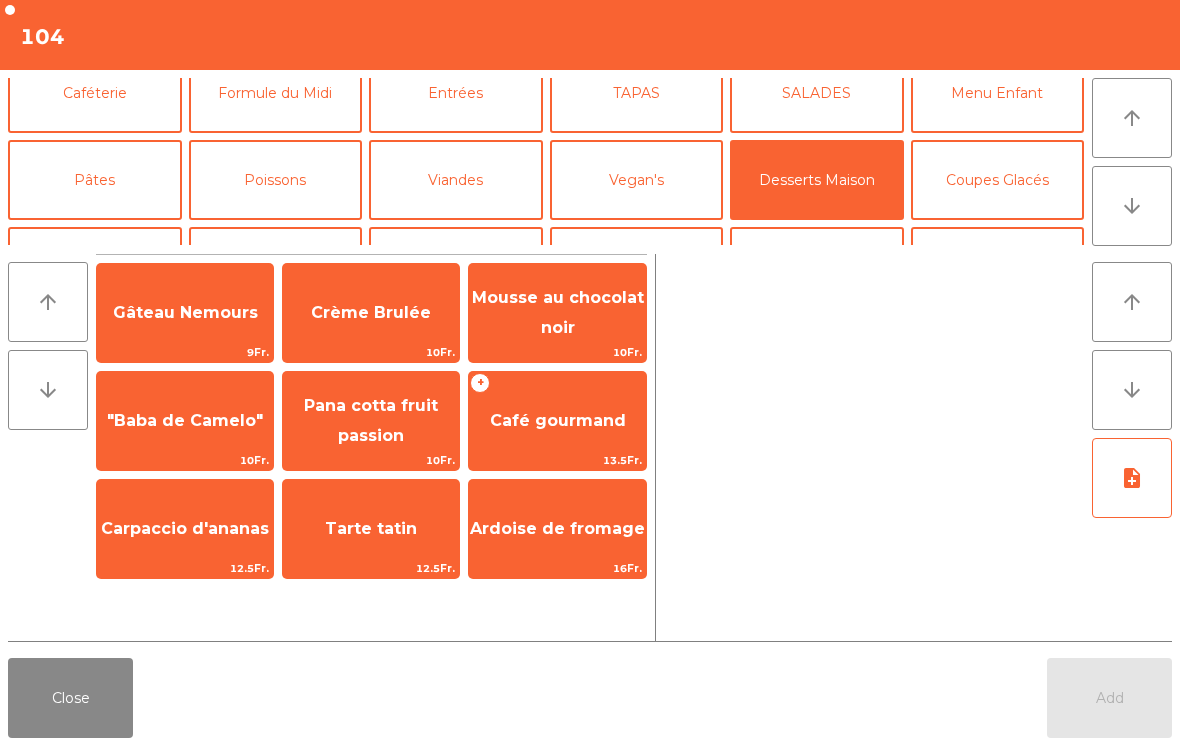 click on "Café gourmand" 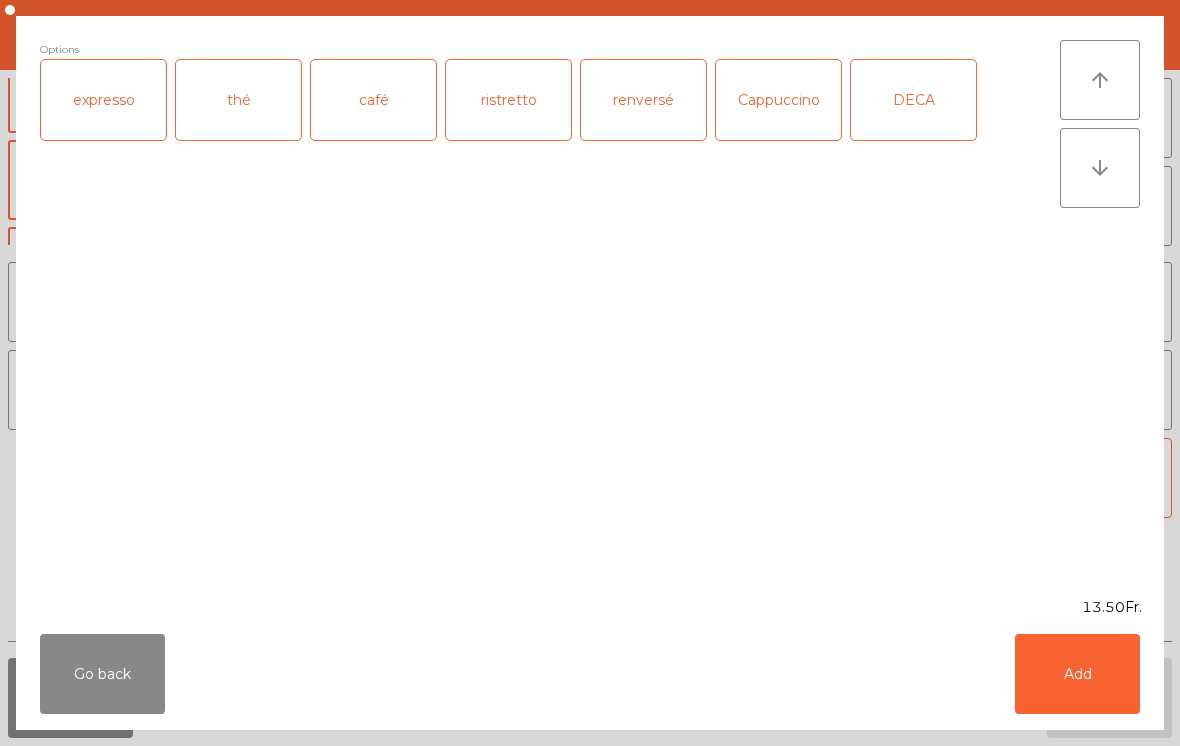 click on "café" 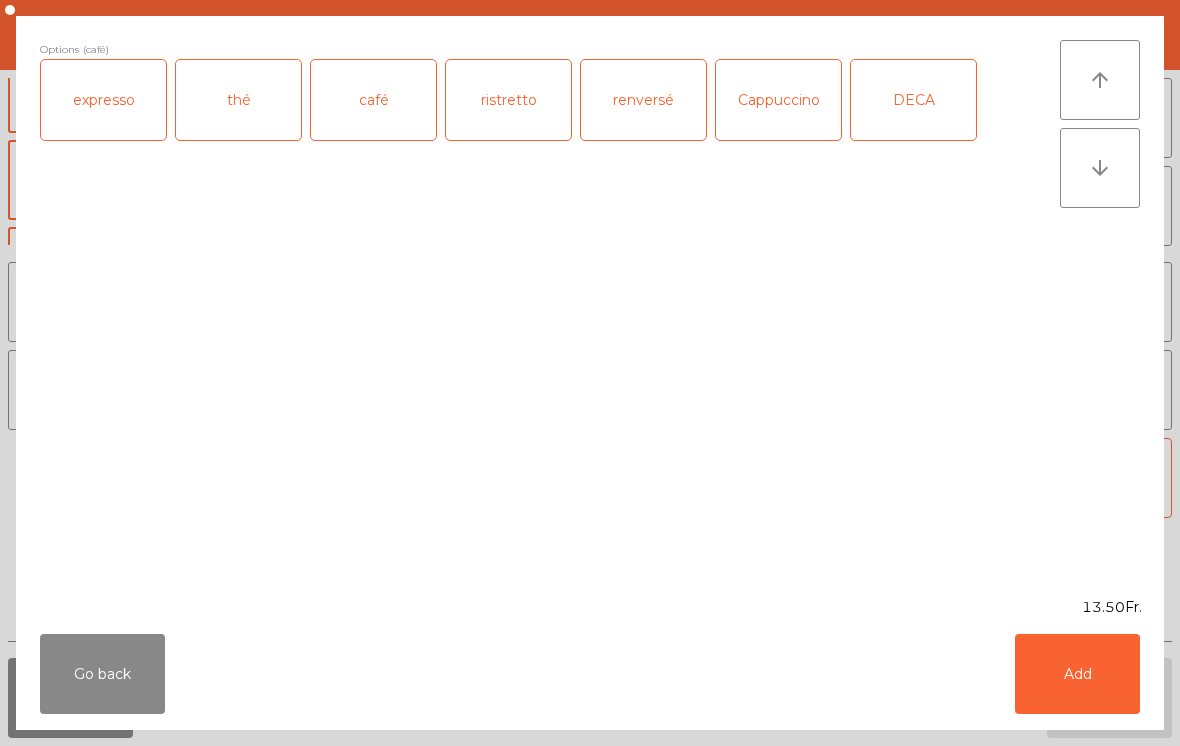 click on "Add" 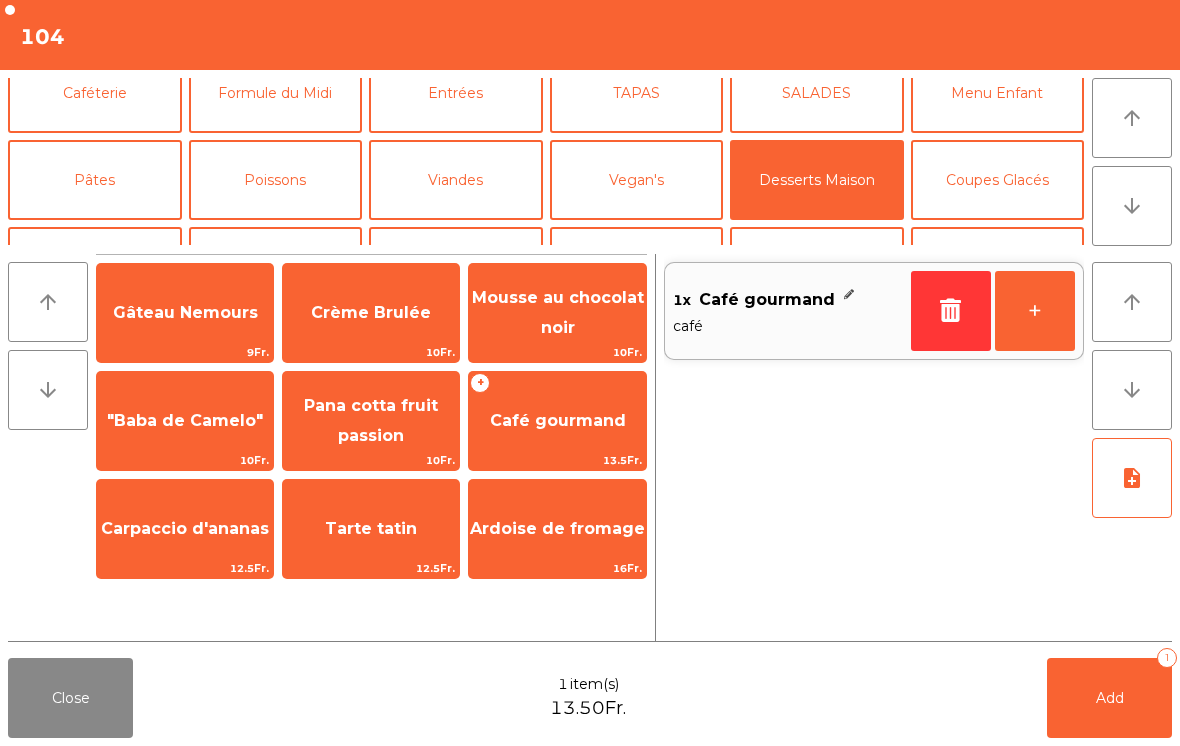 click on "Add   1" 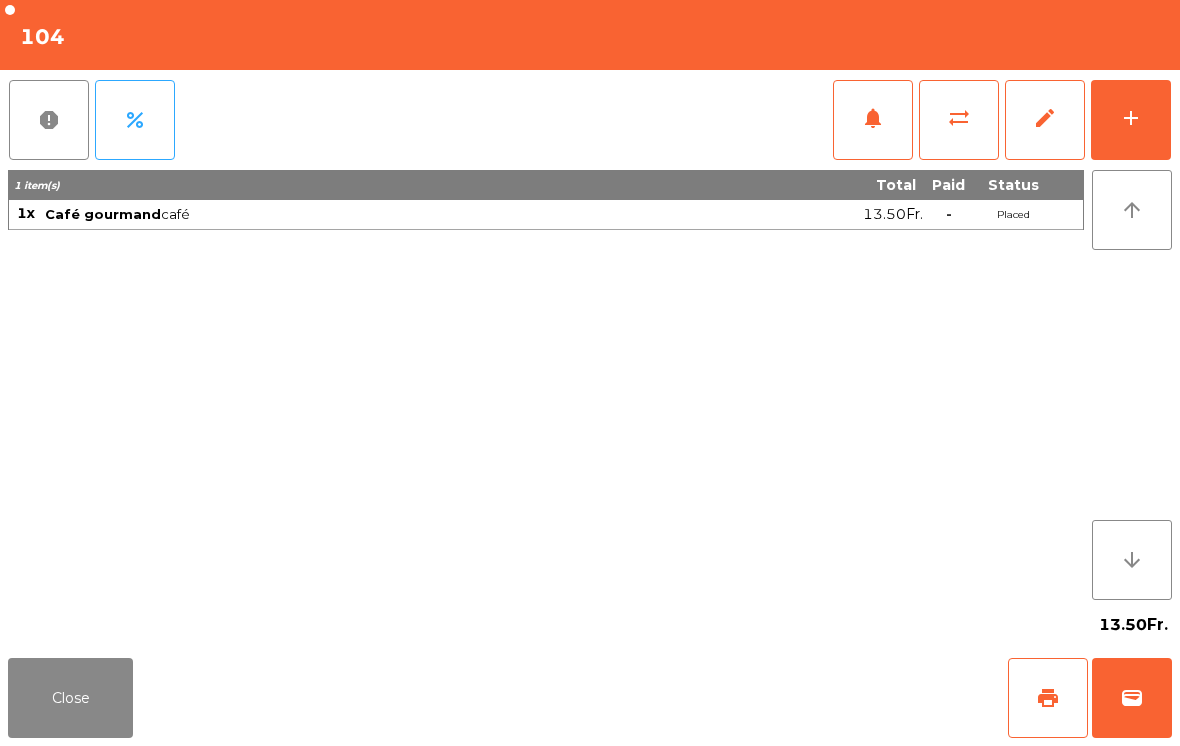 click on "Close" 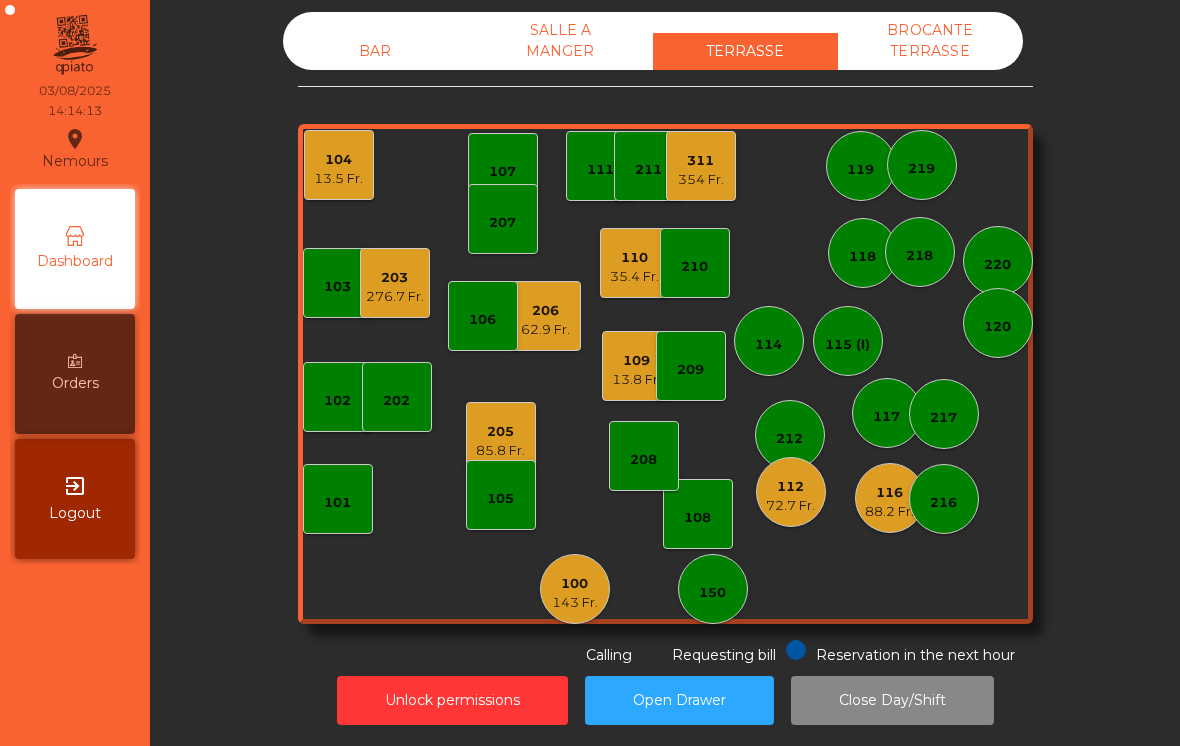 click on "203" 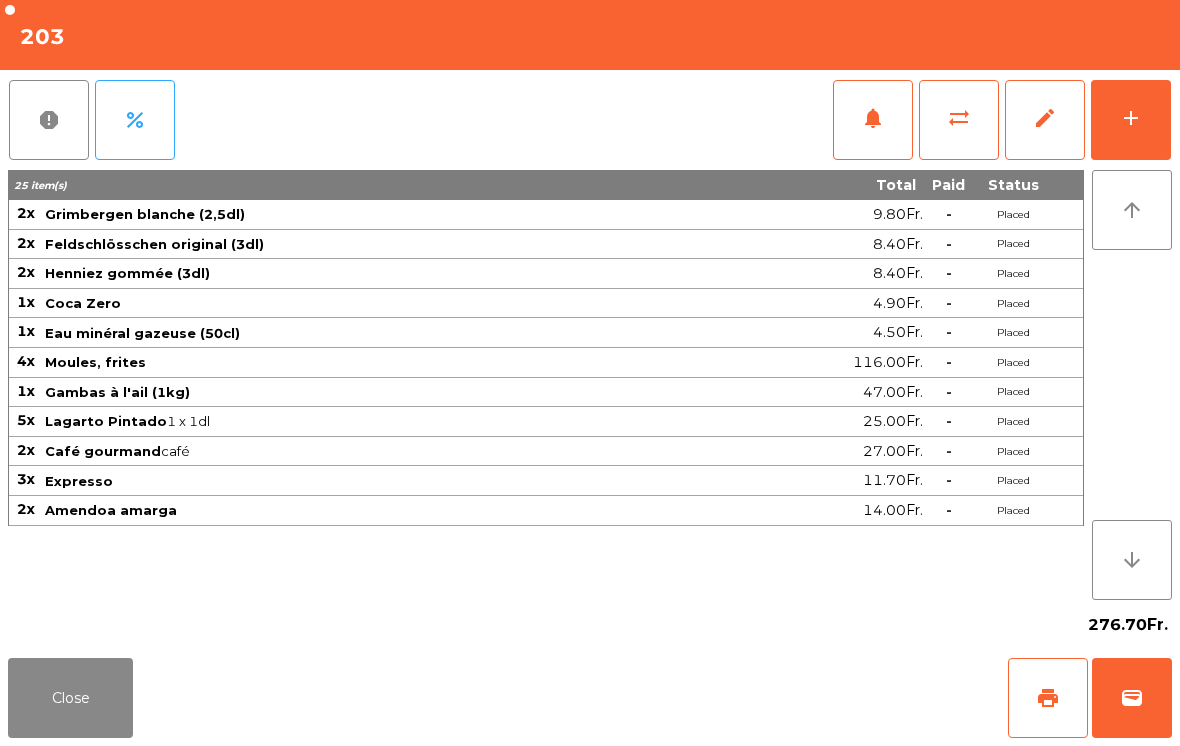 click on "print" 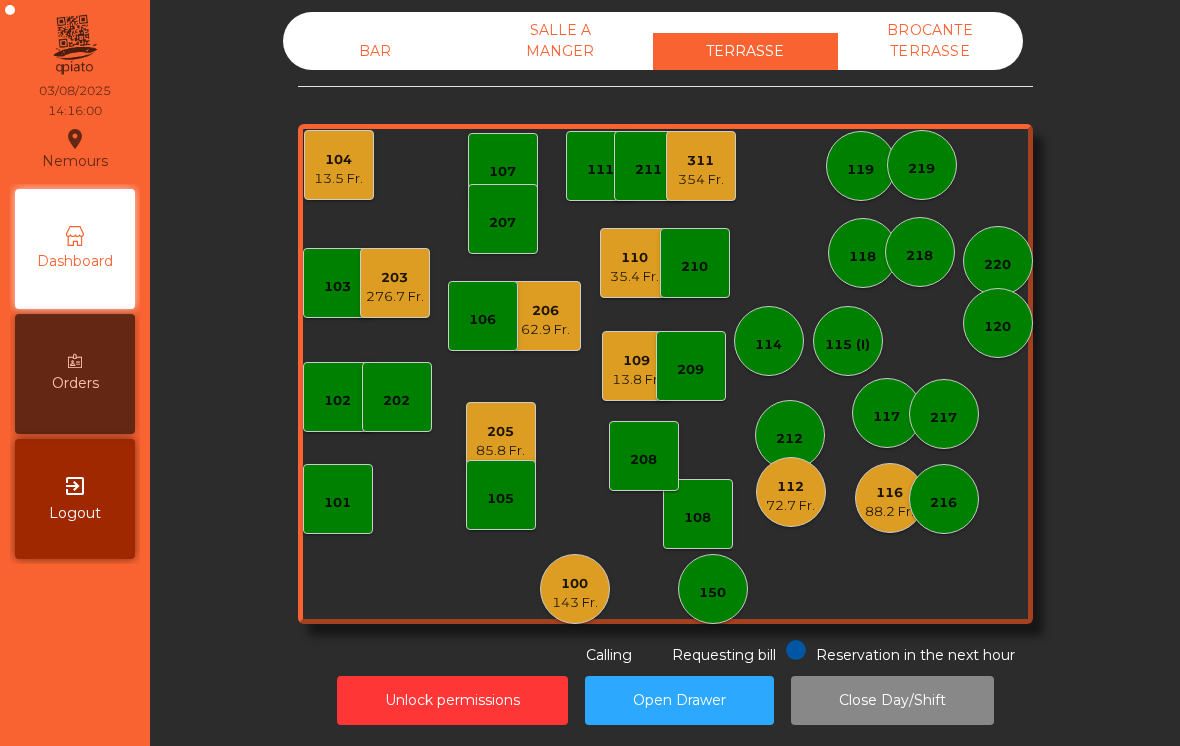 click on "276.7 Fr." 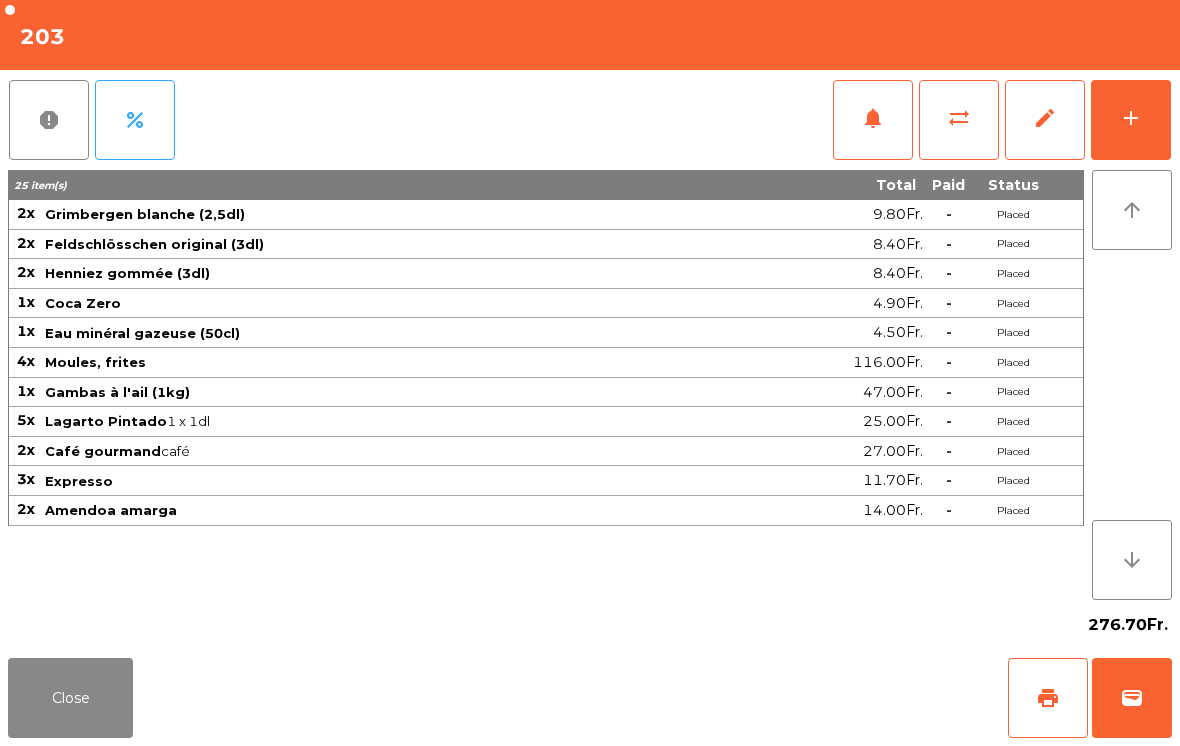 click on "sync_alt" 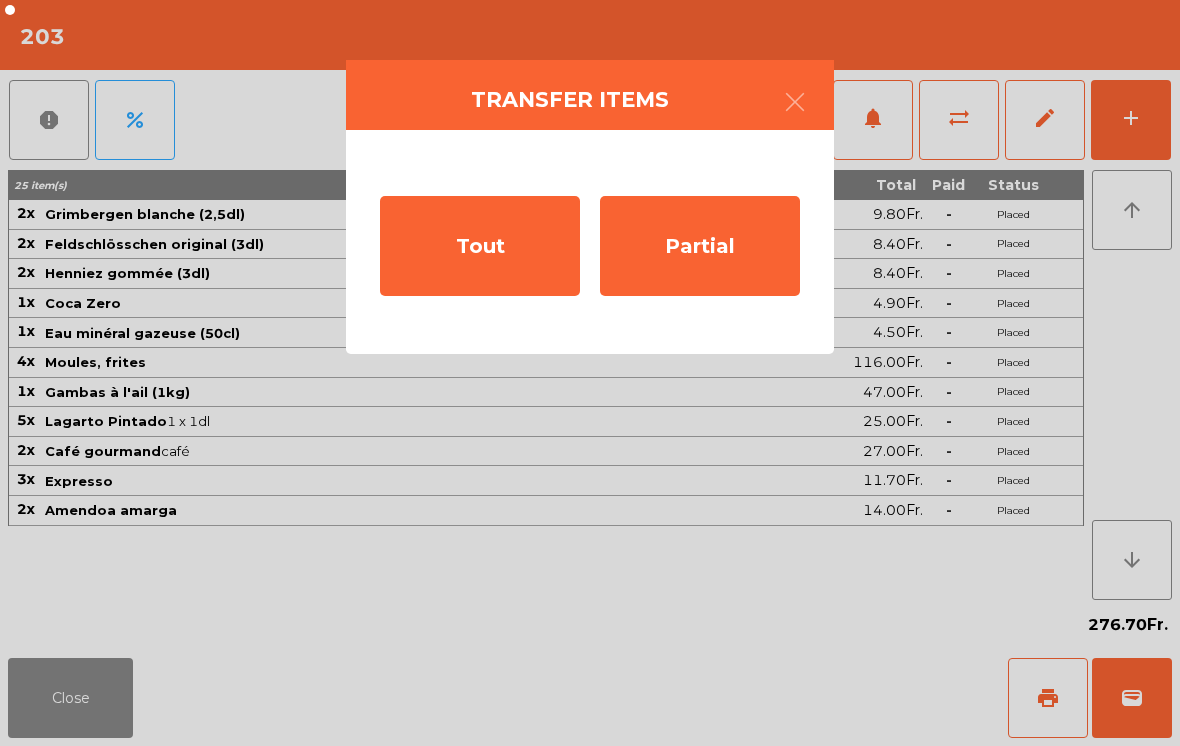 click on "Partial" 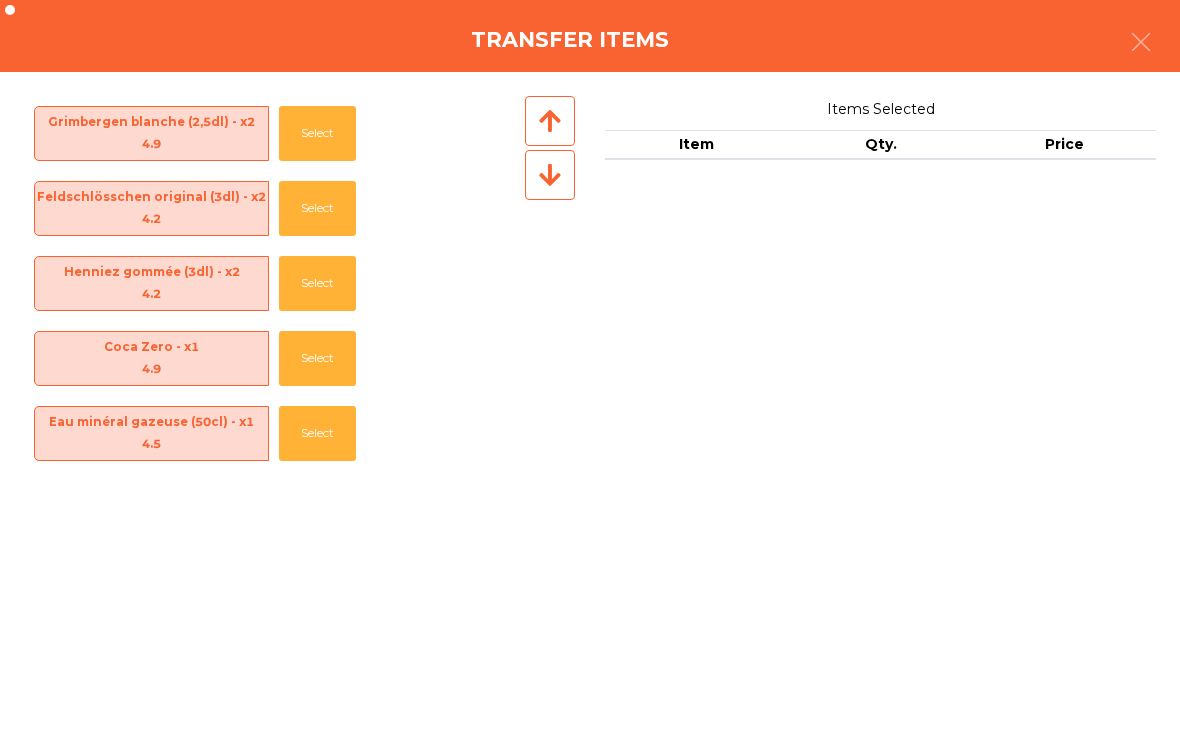 click on "Select" 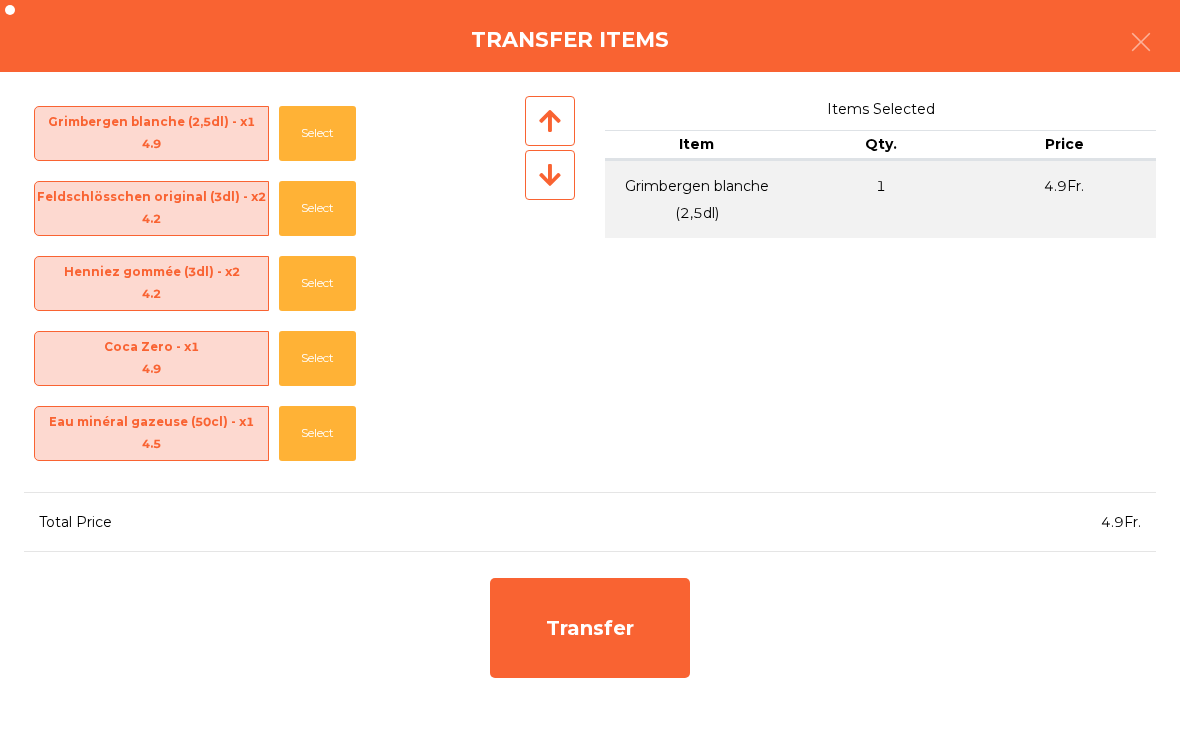 click on "Select" 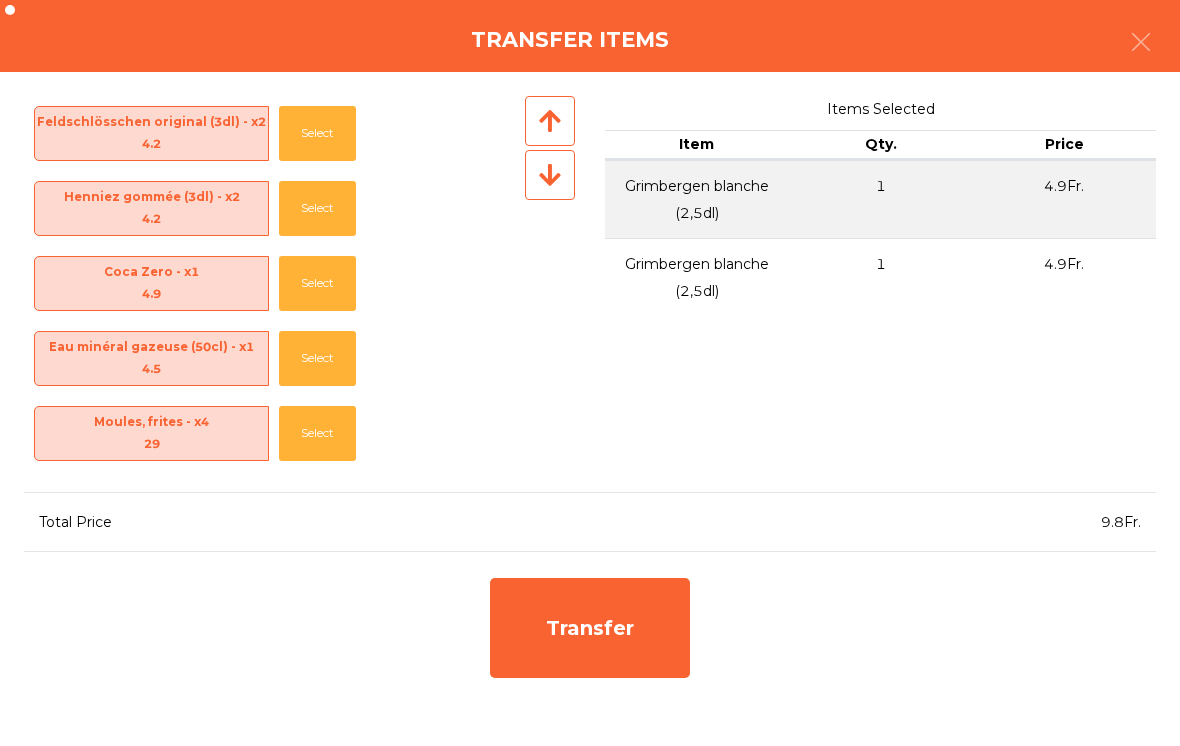 click on "Select" 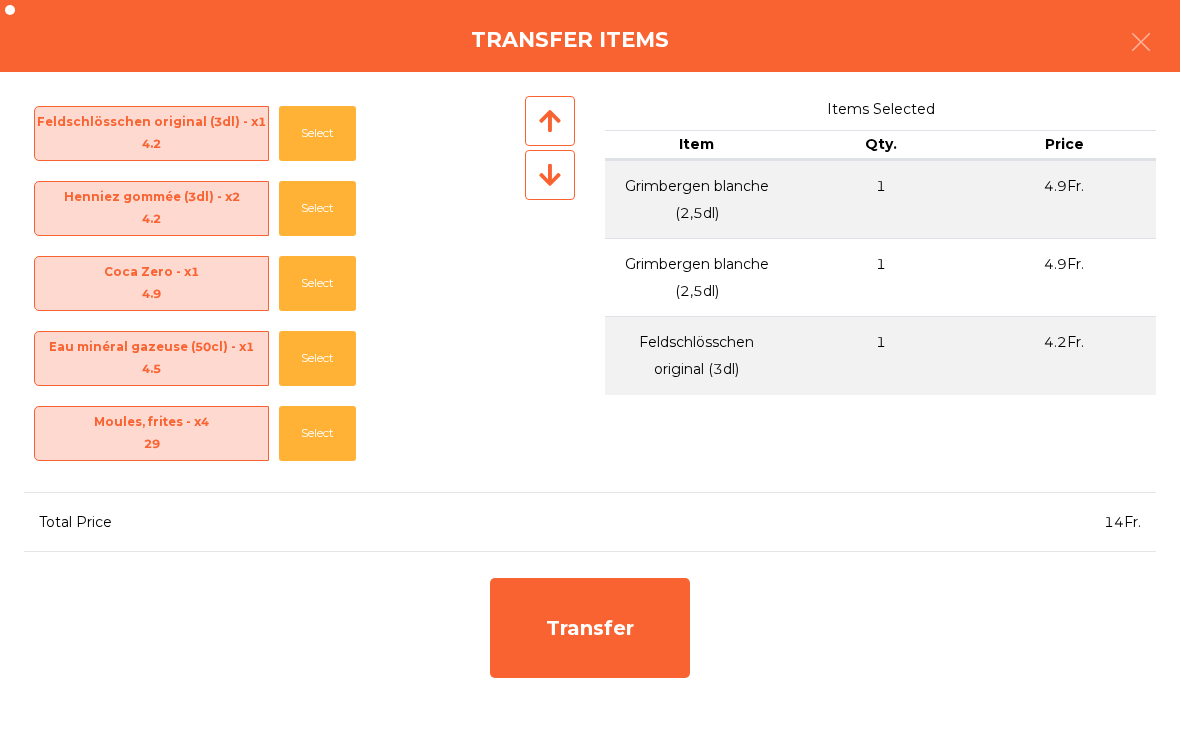 click on "Select" 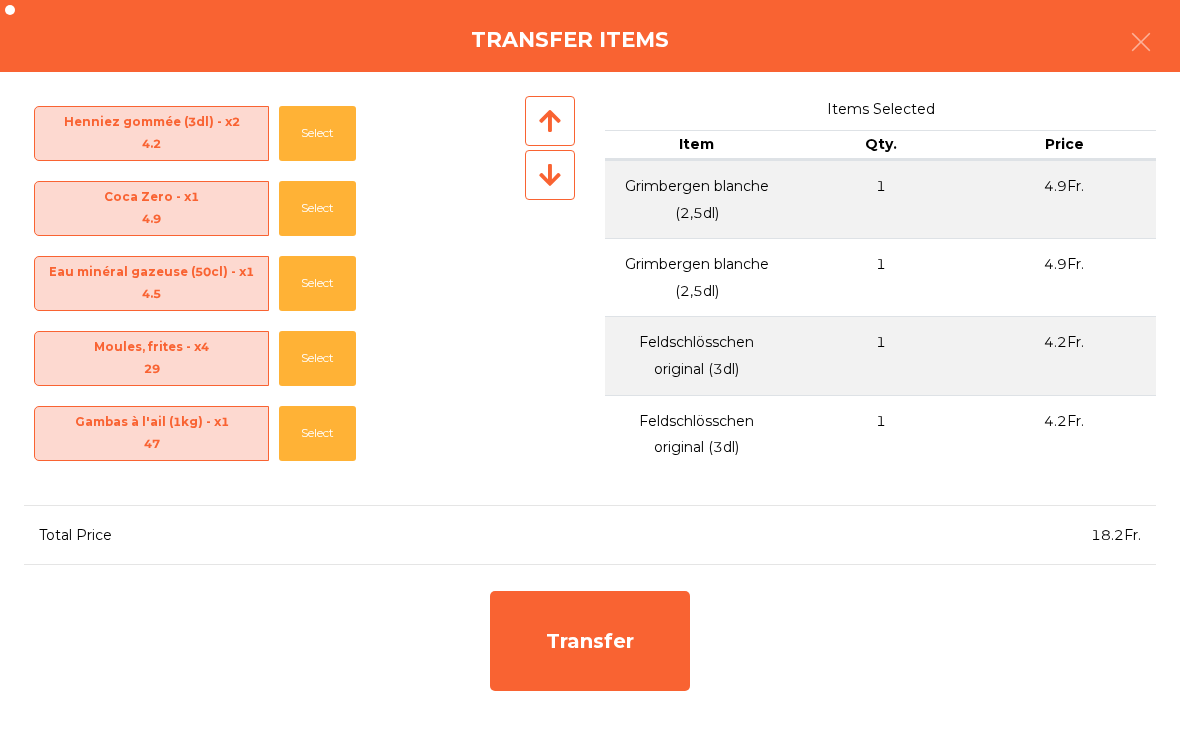 click on "Select" 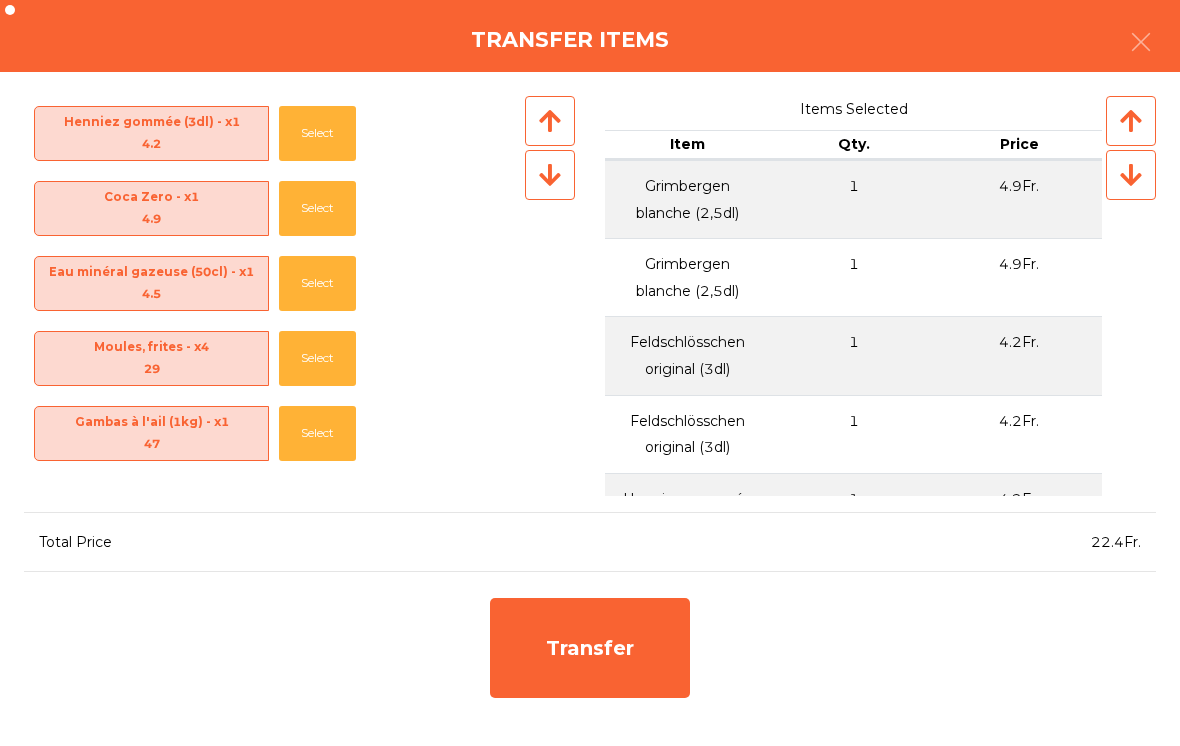click on "Transfer" 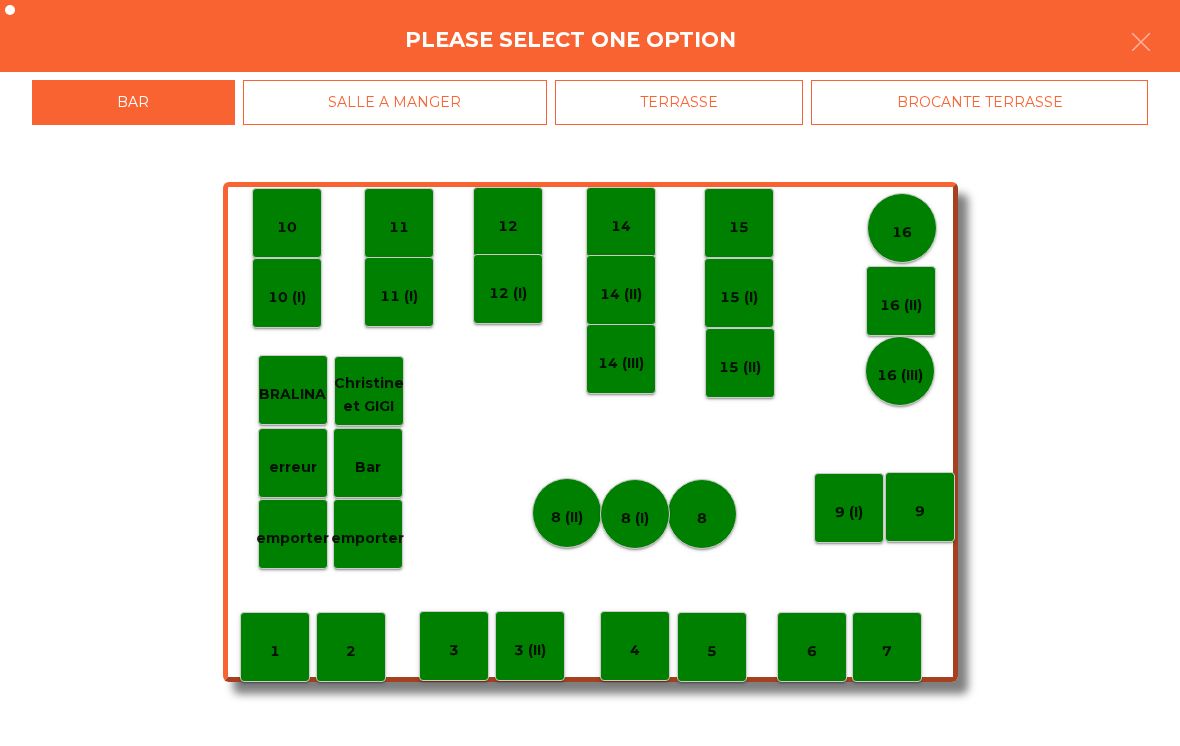 click on "Bar" 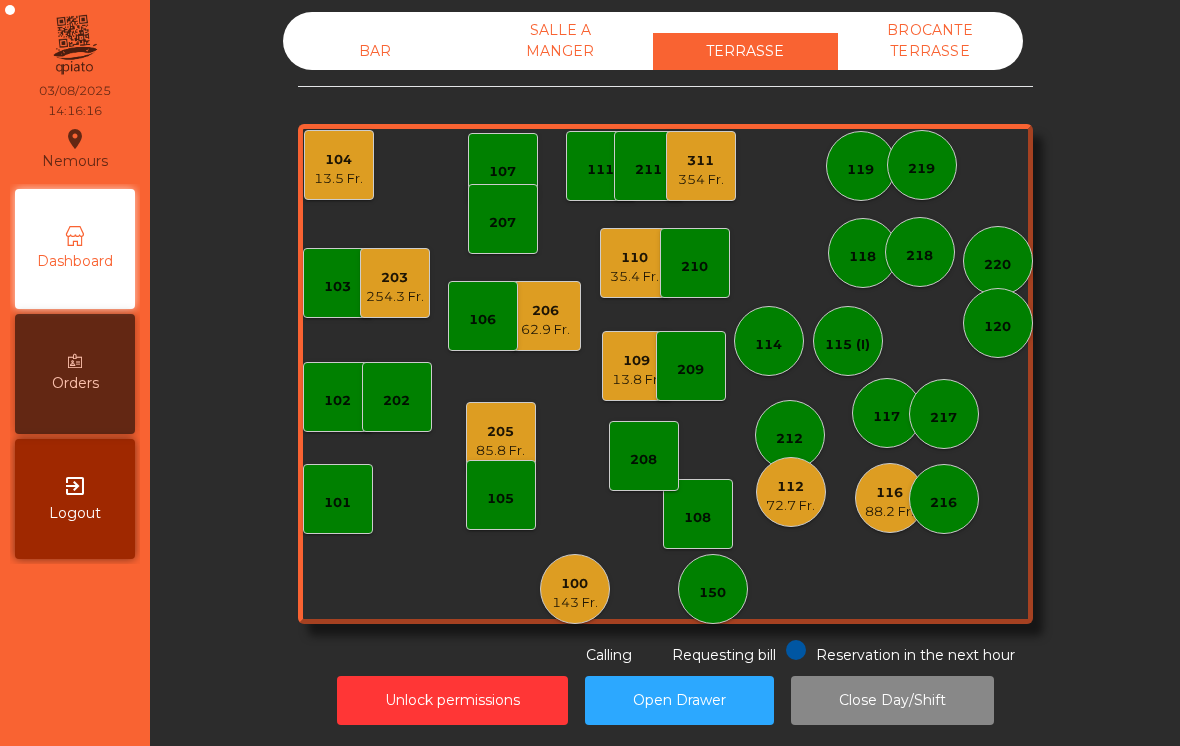 click on "203   254.3 Fr." 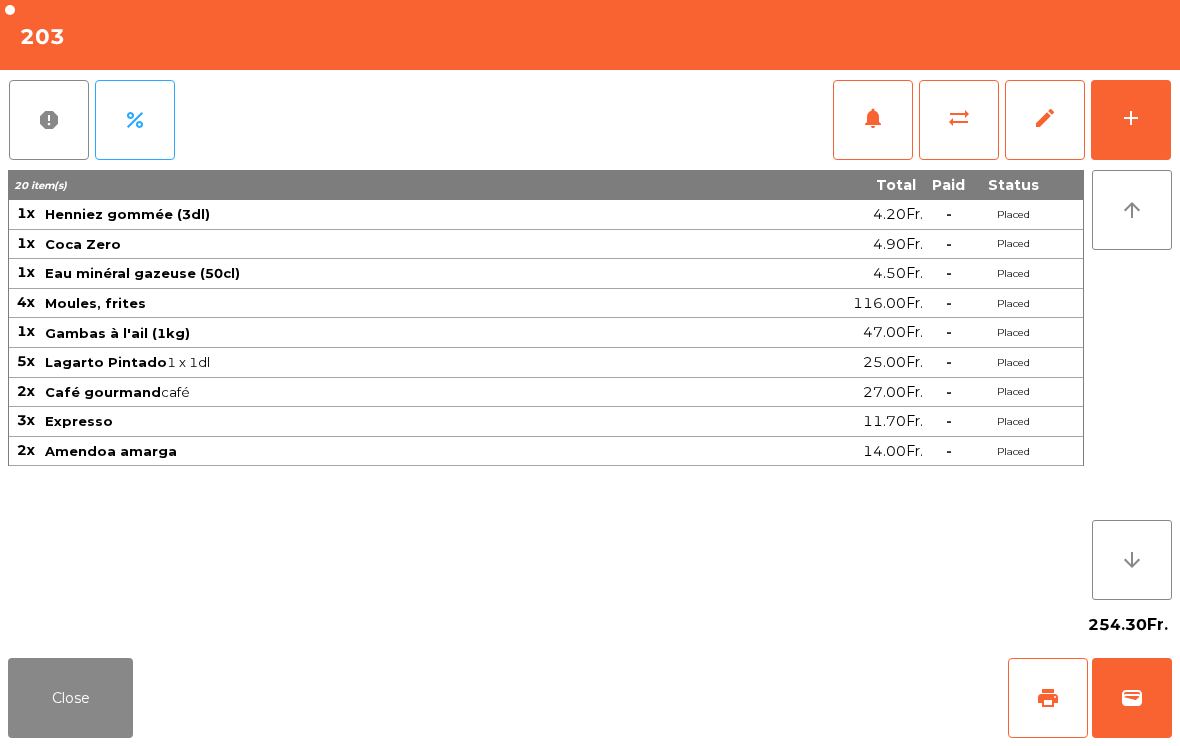 click on "print" 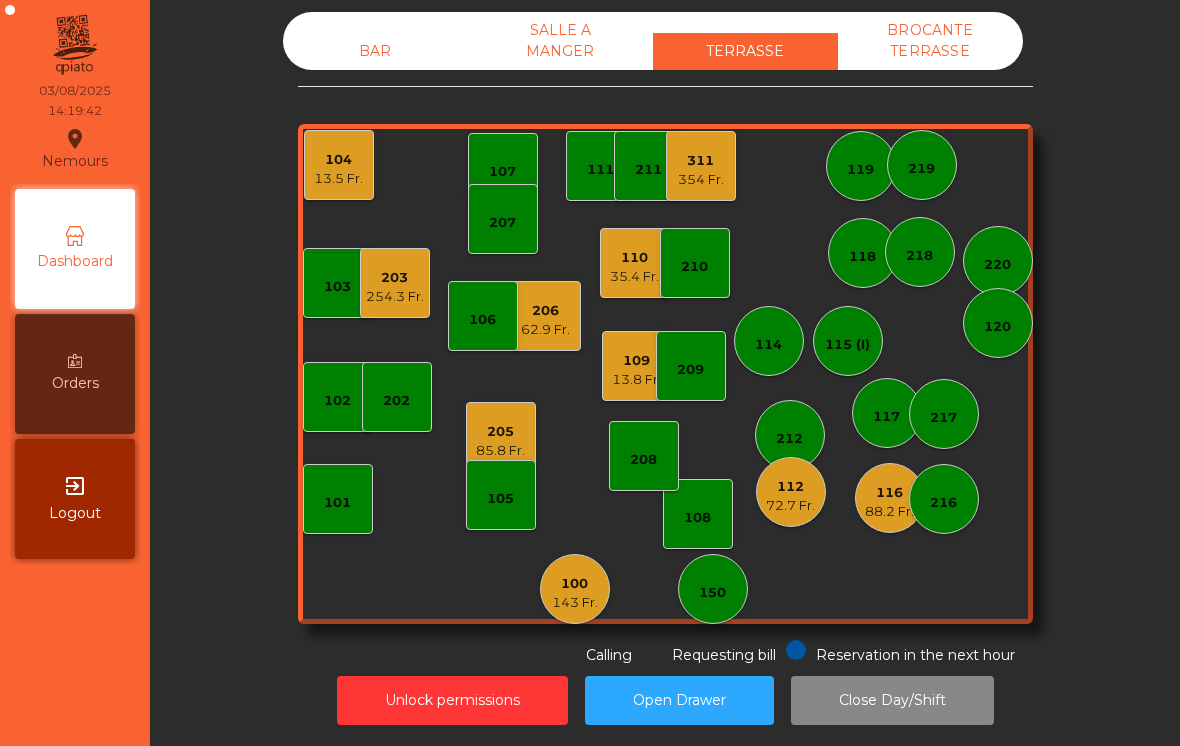 click on "206" 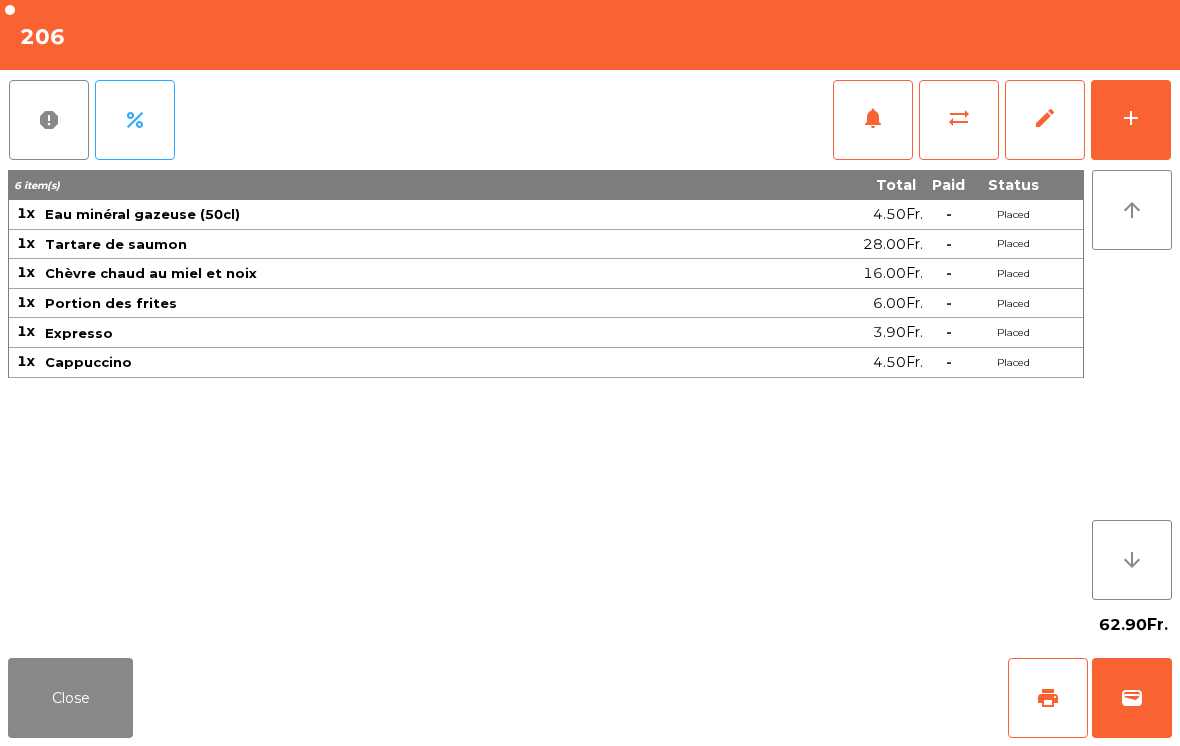 click on "wallet" 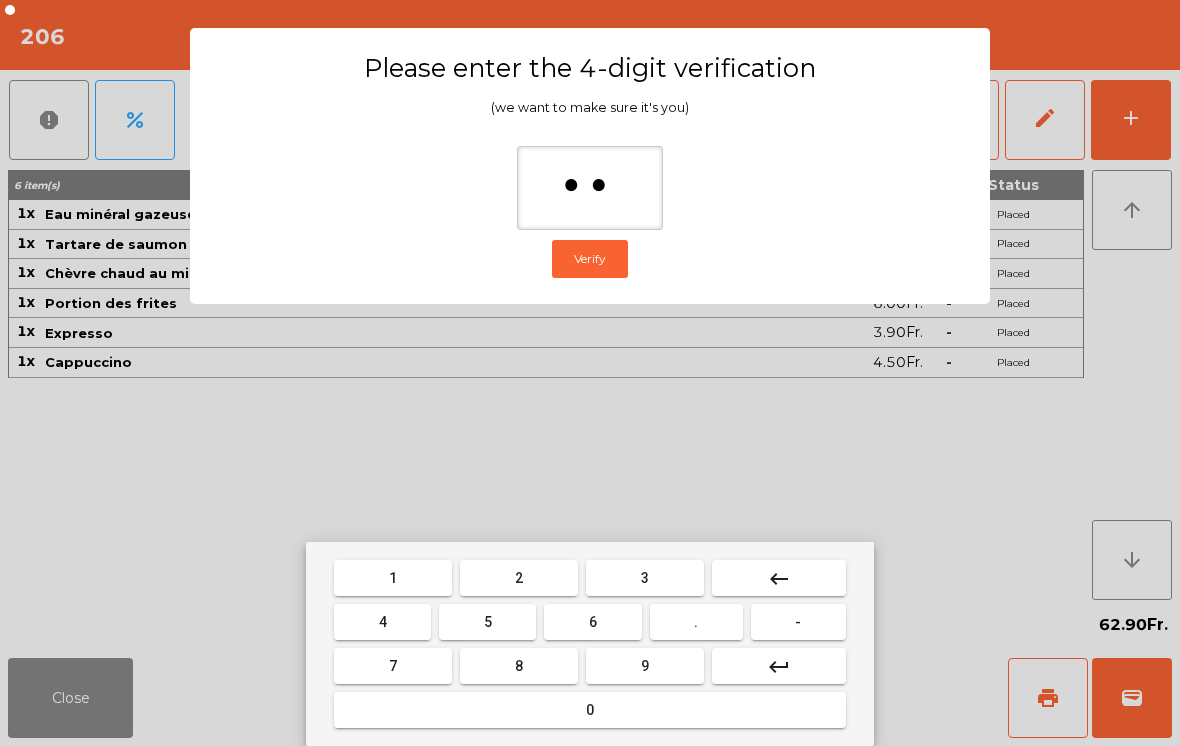 type on "***" 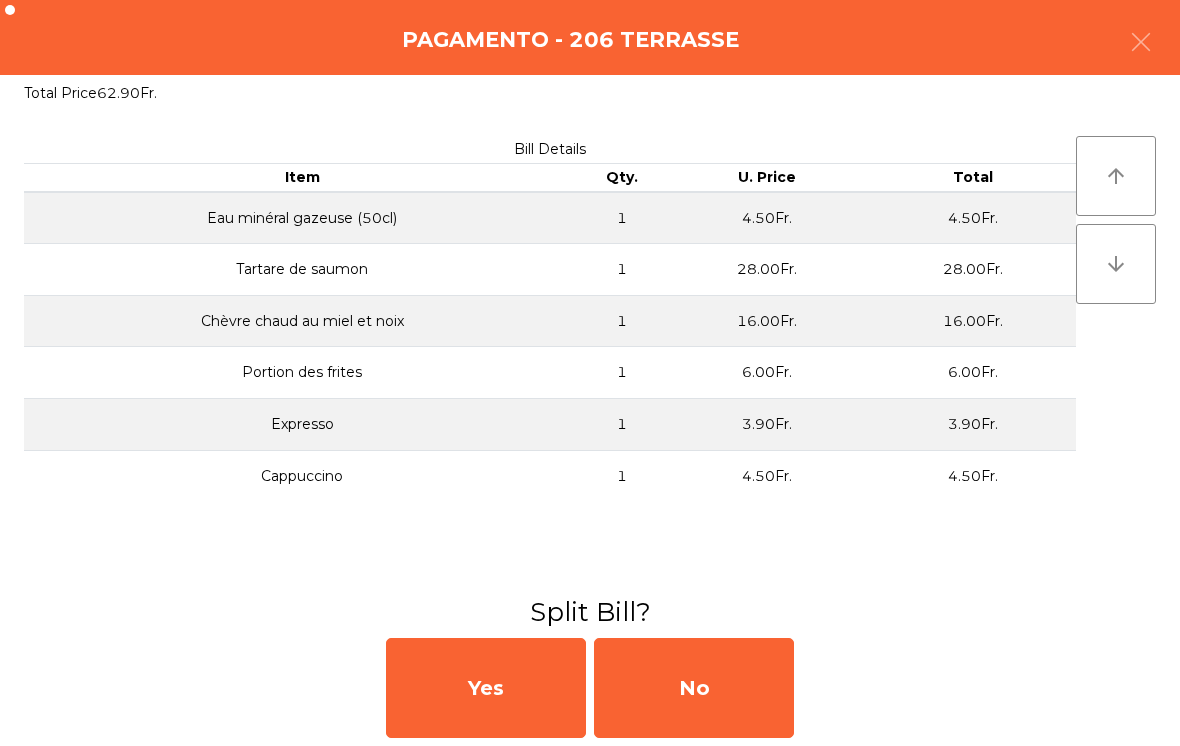 click on "No" 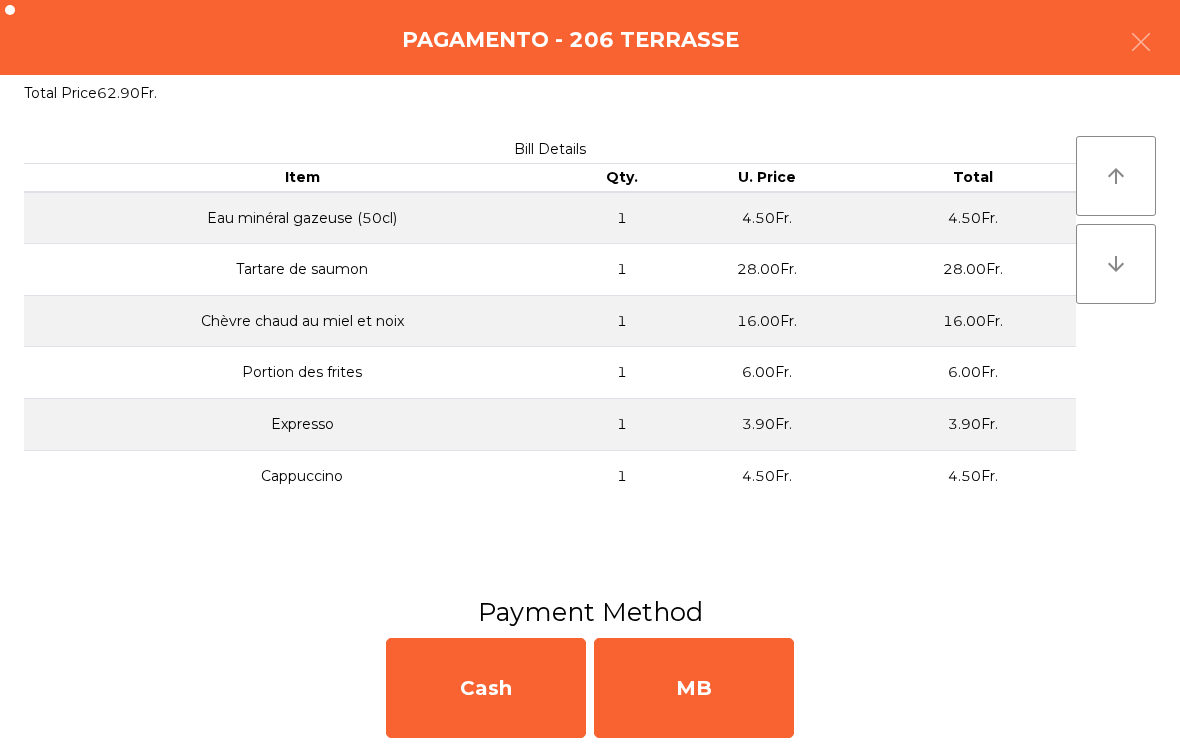 click on "MB" 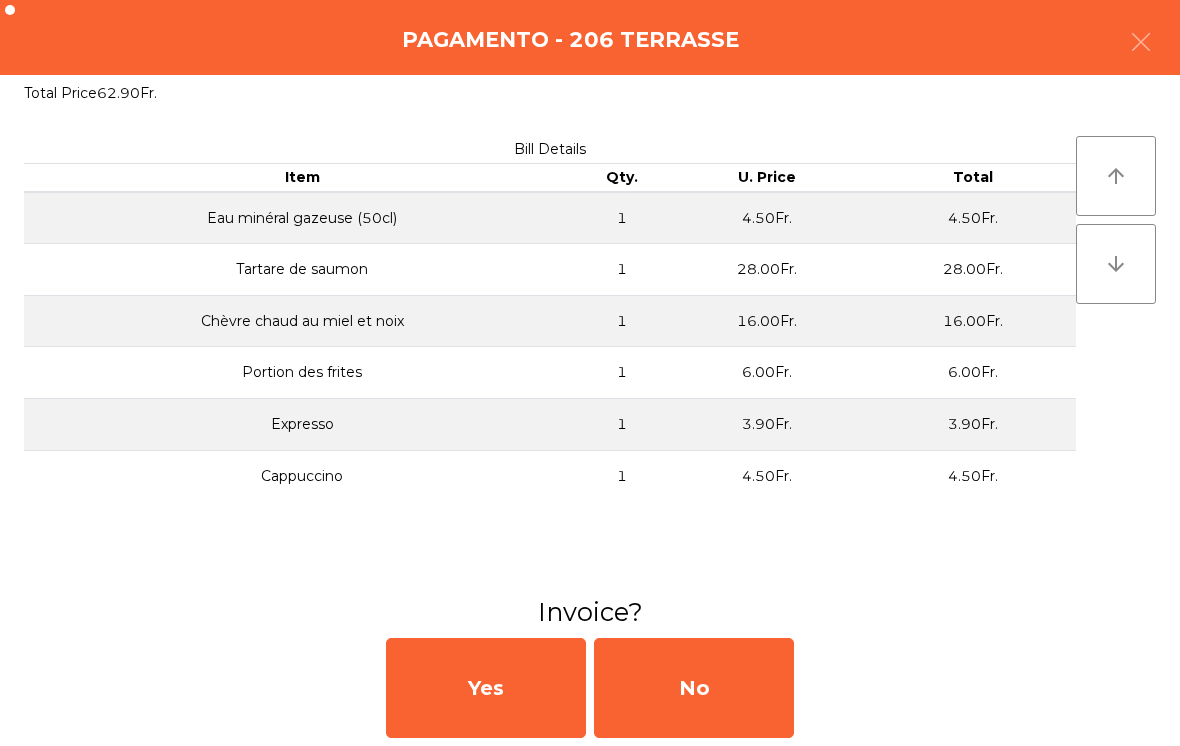 click on "No" 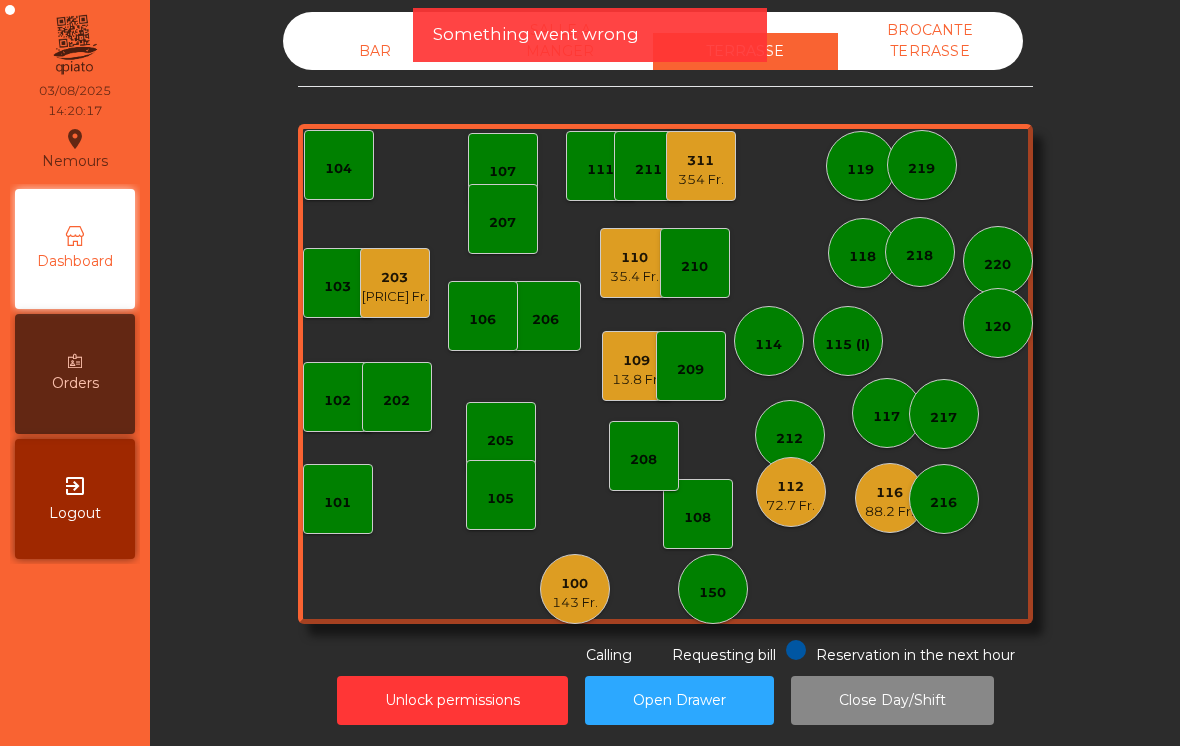 click on "35.4 Fr." 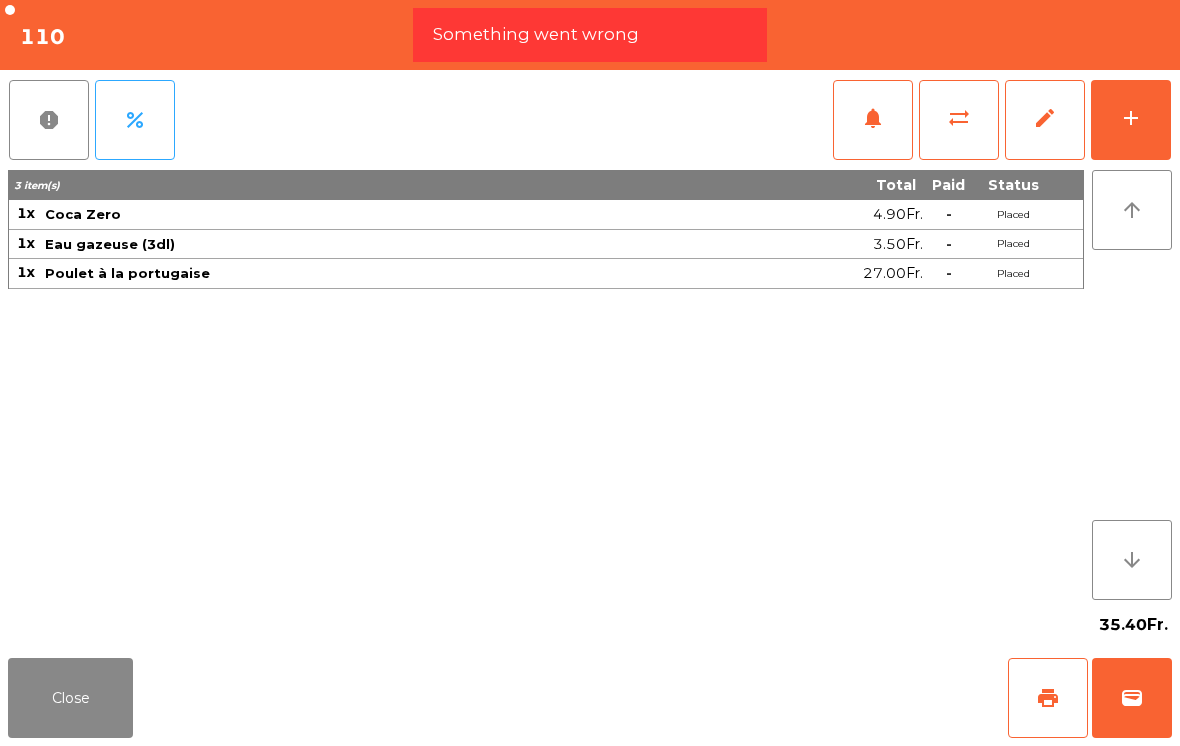 click on "wallet" 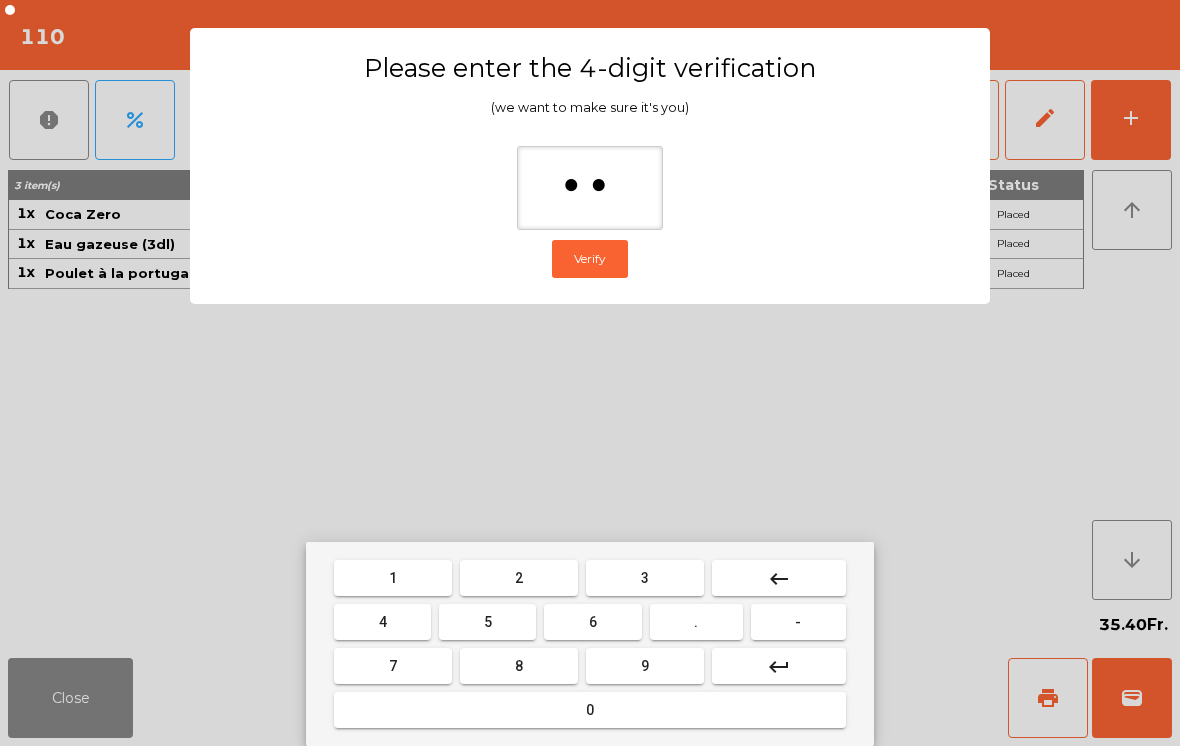type on "***" 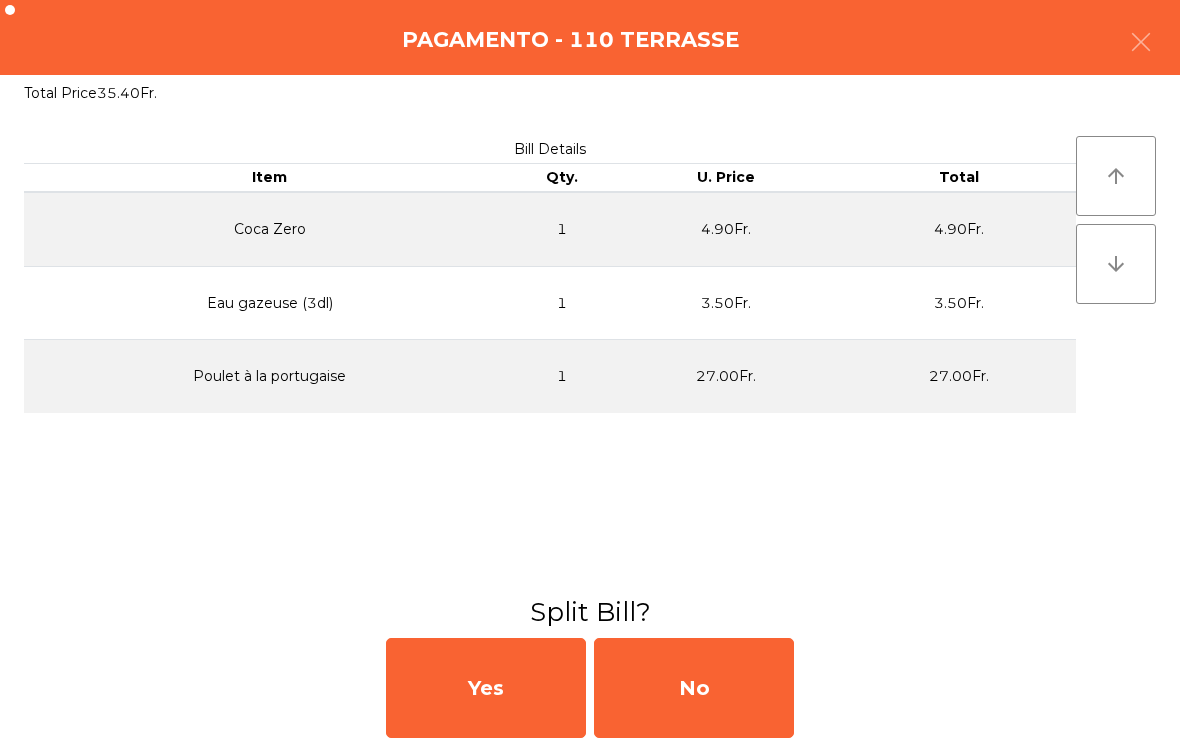 click on "No" 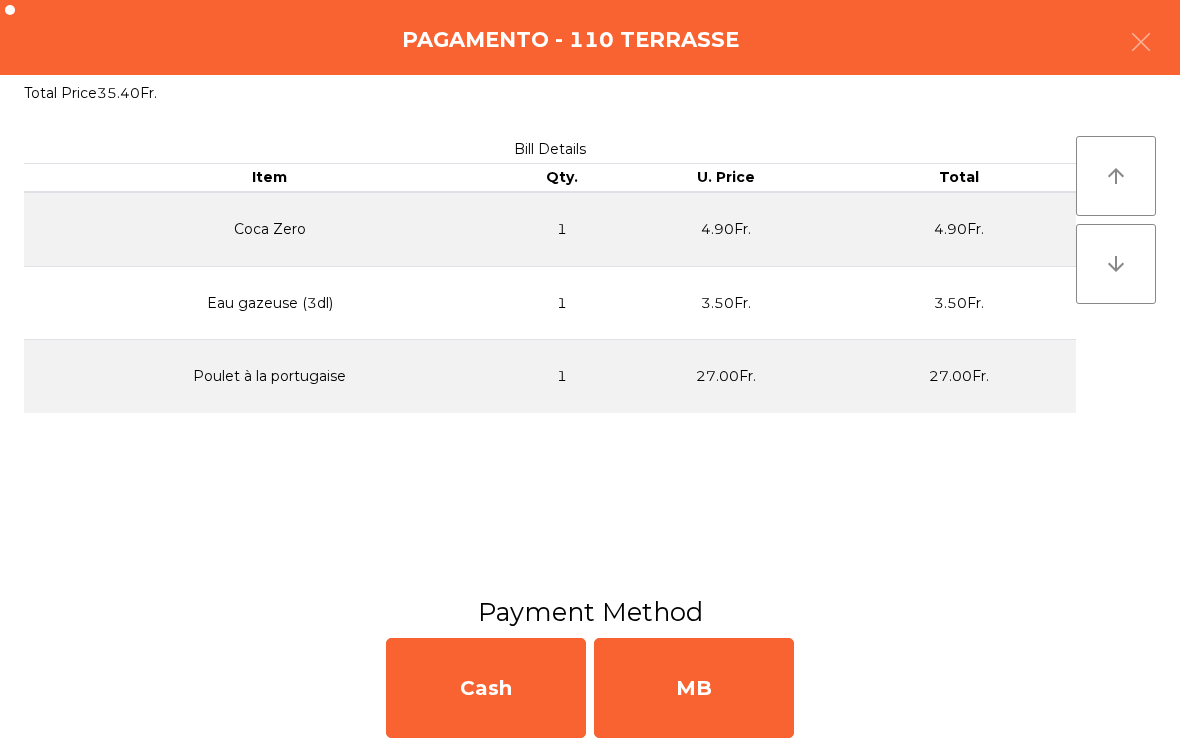 click on "MB" 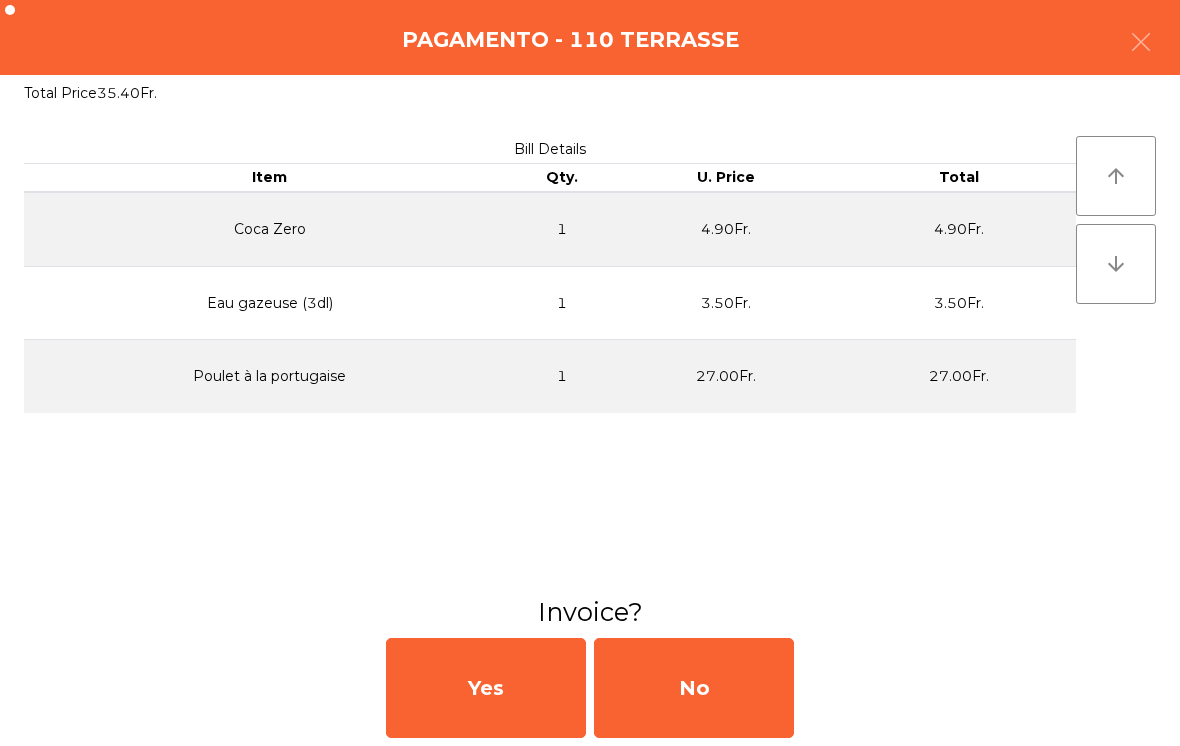 click on "No" 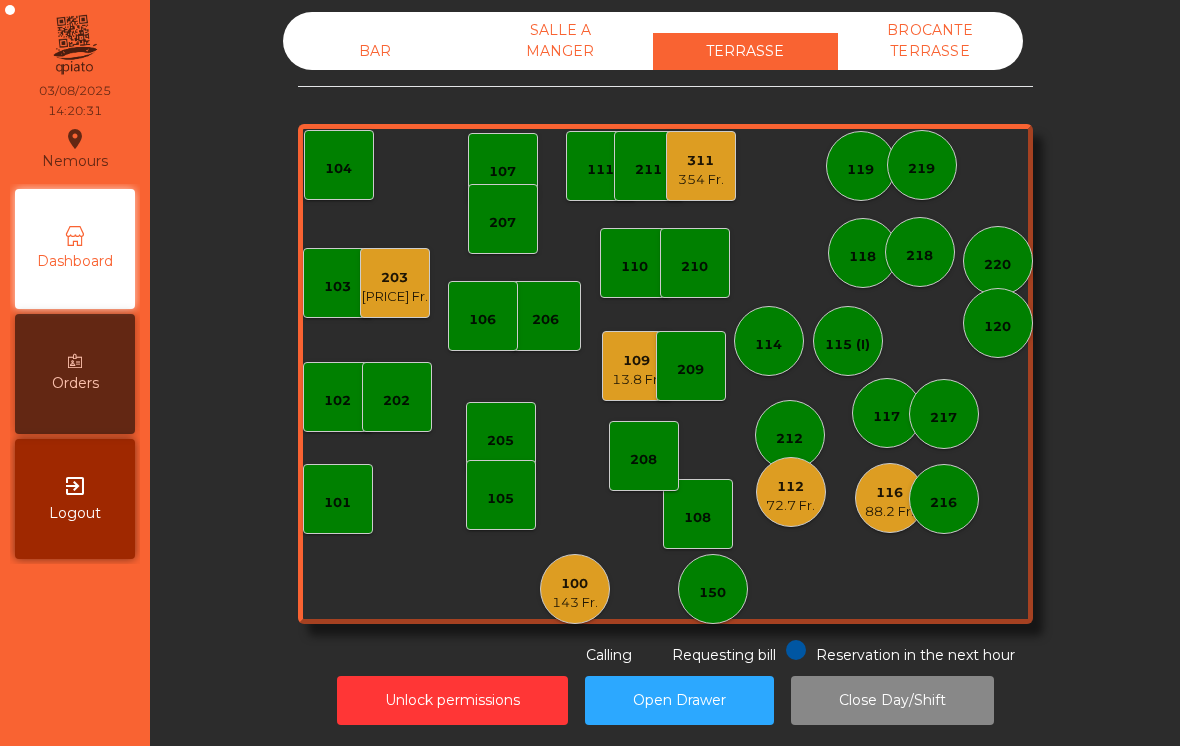 click on "112" 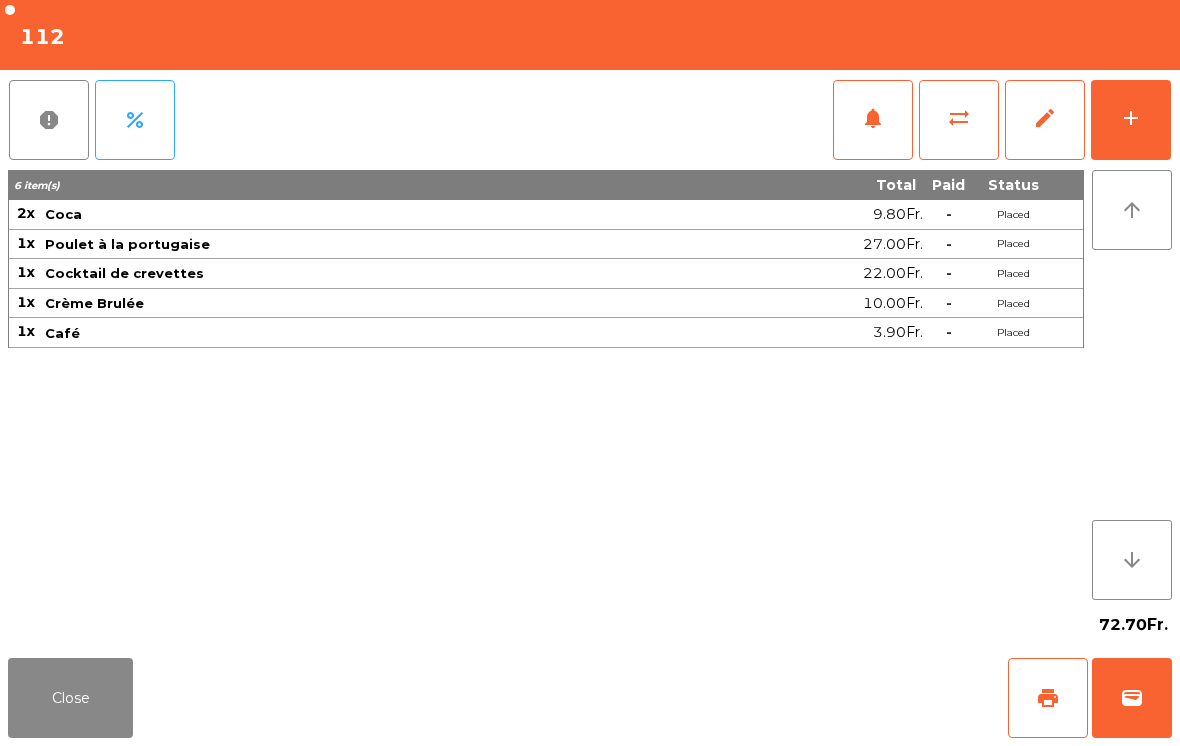 click on "Close" 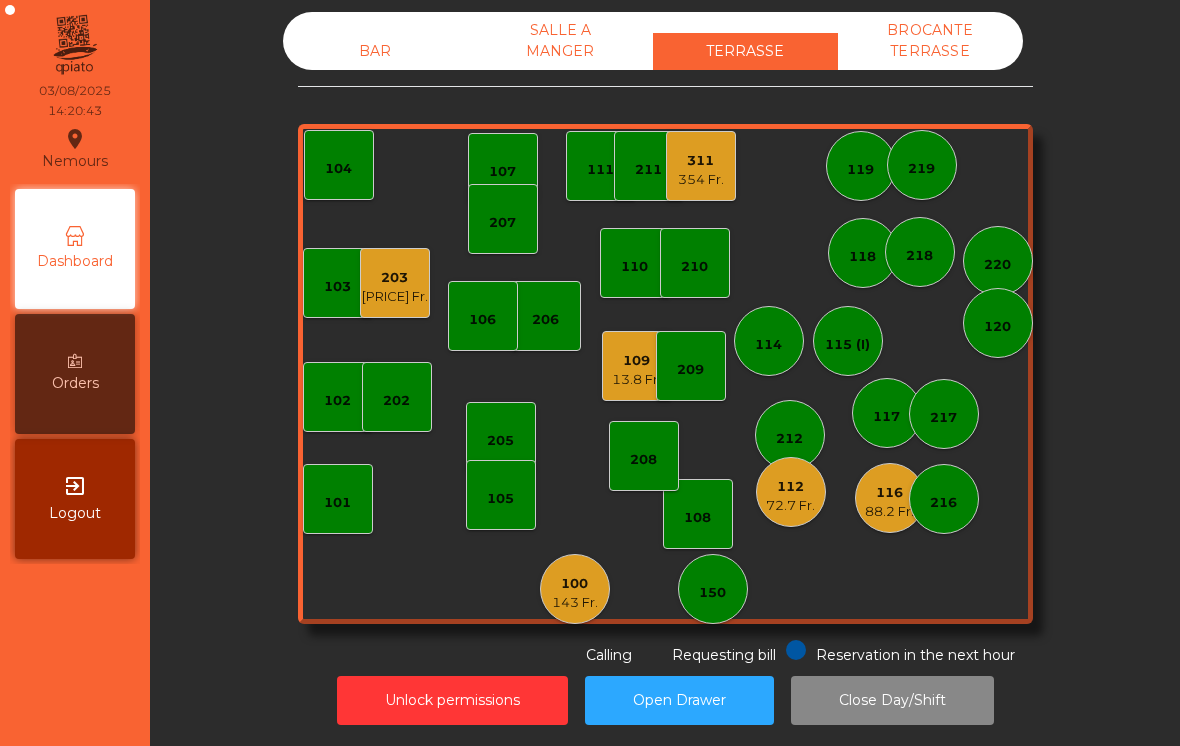 click on "72.7 Fr." 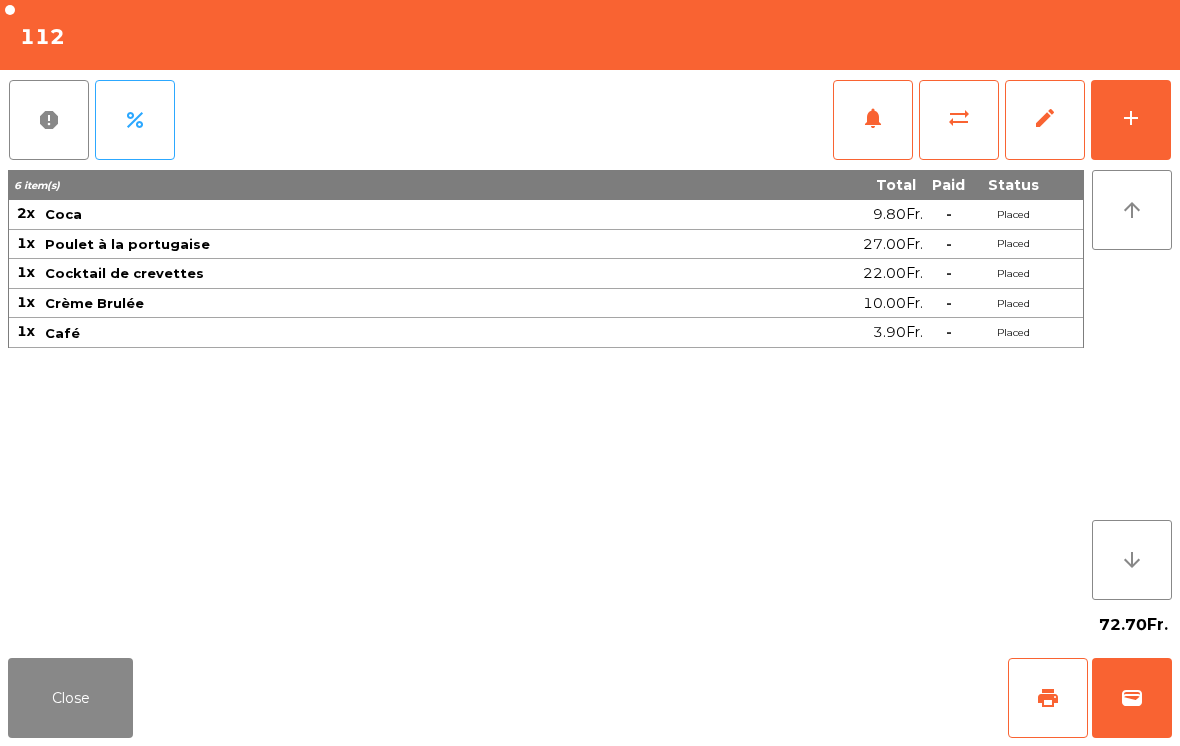 click on "wallet" 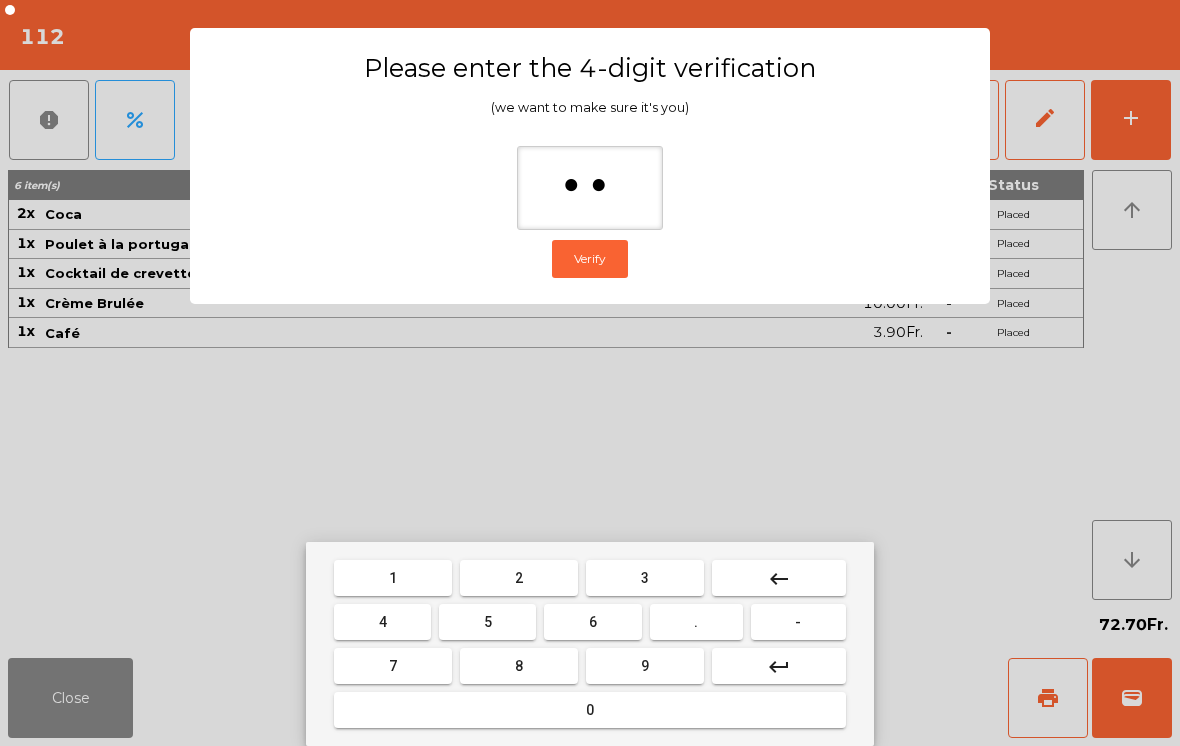type on "***" 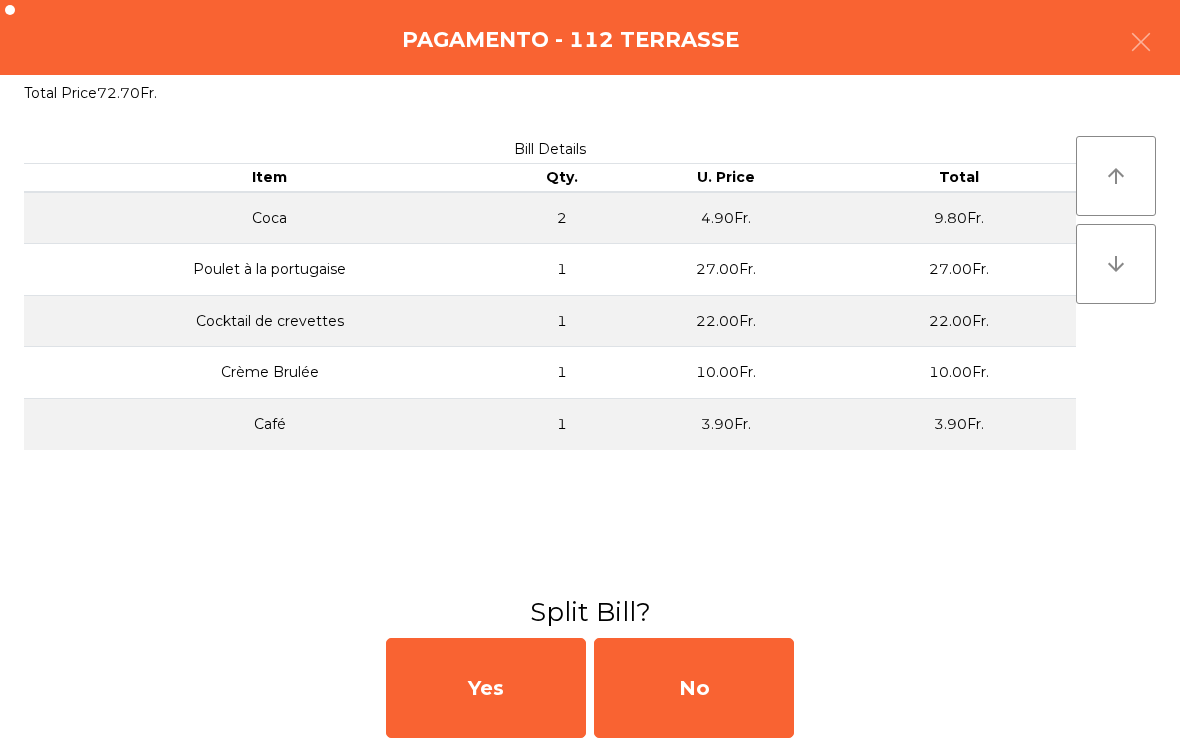 click on "No" 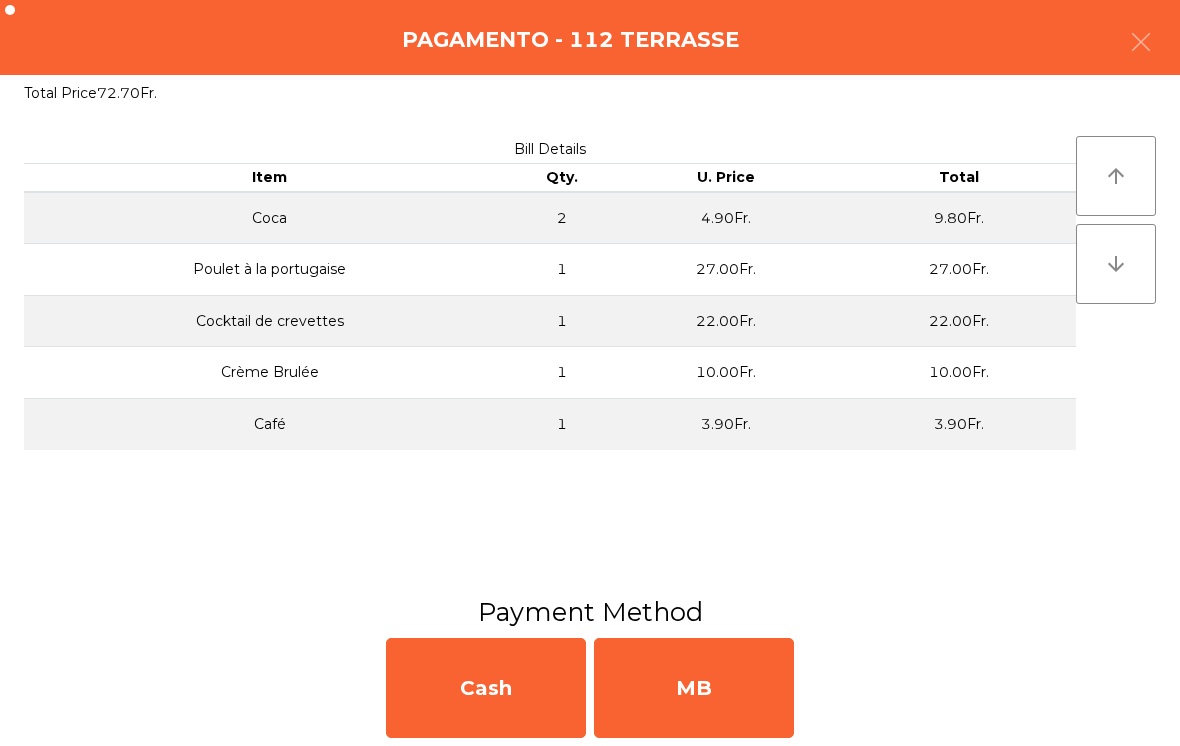 click on "MB" 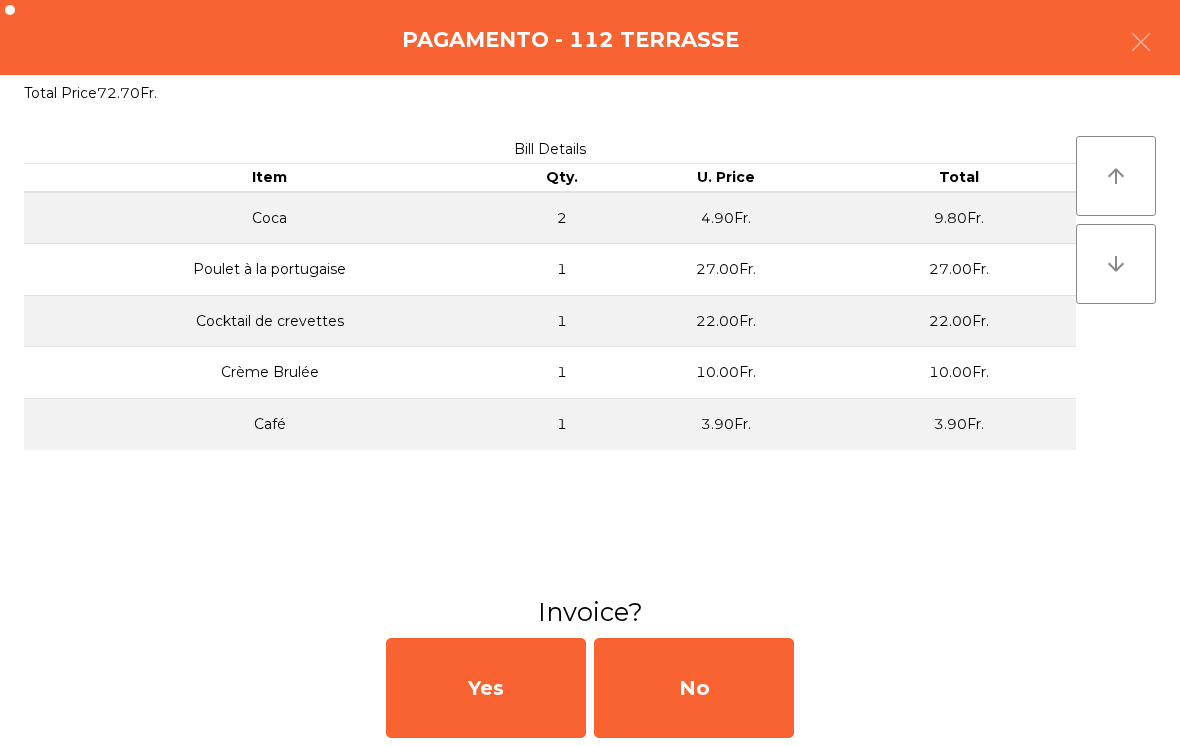 click on "No" 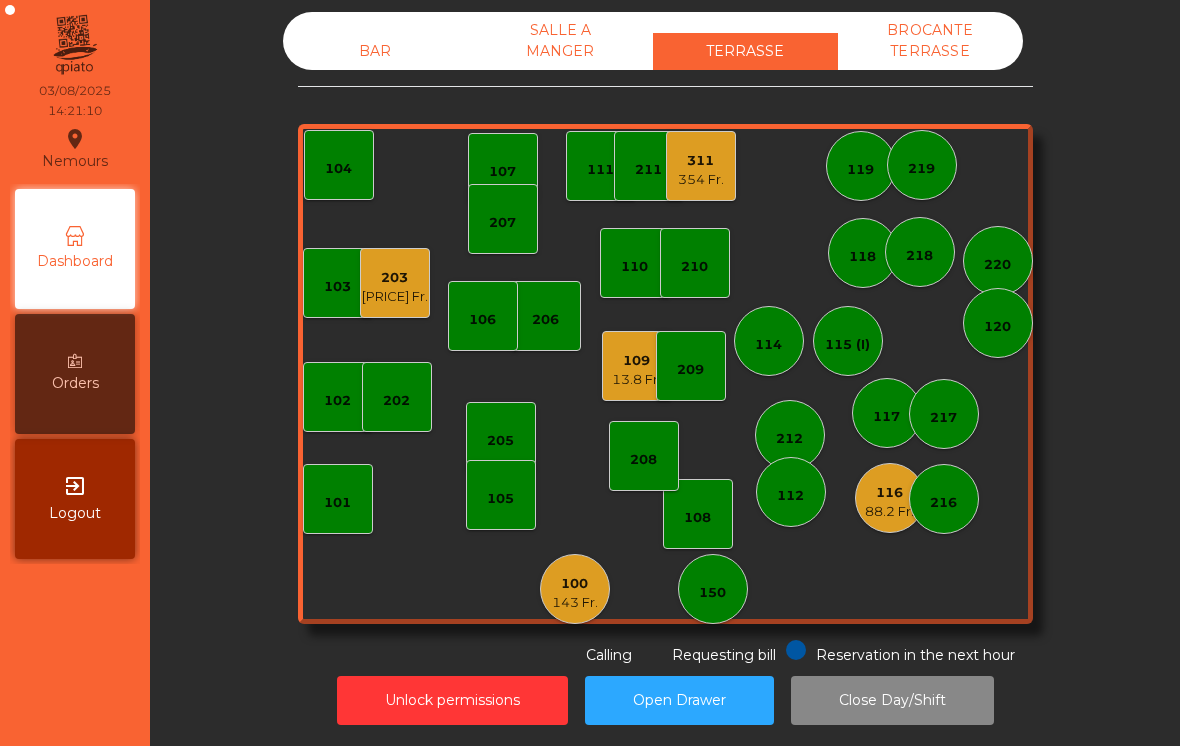 click on "109" 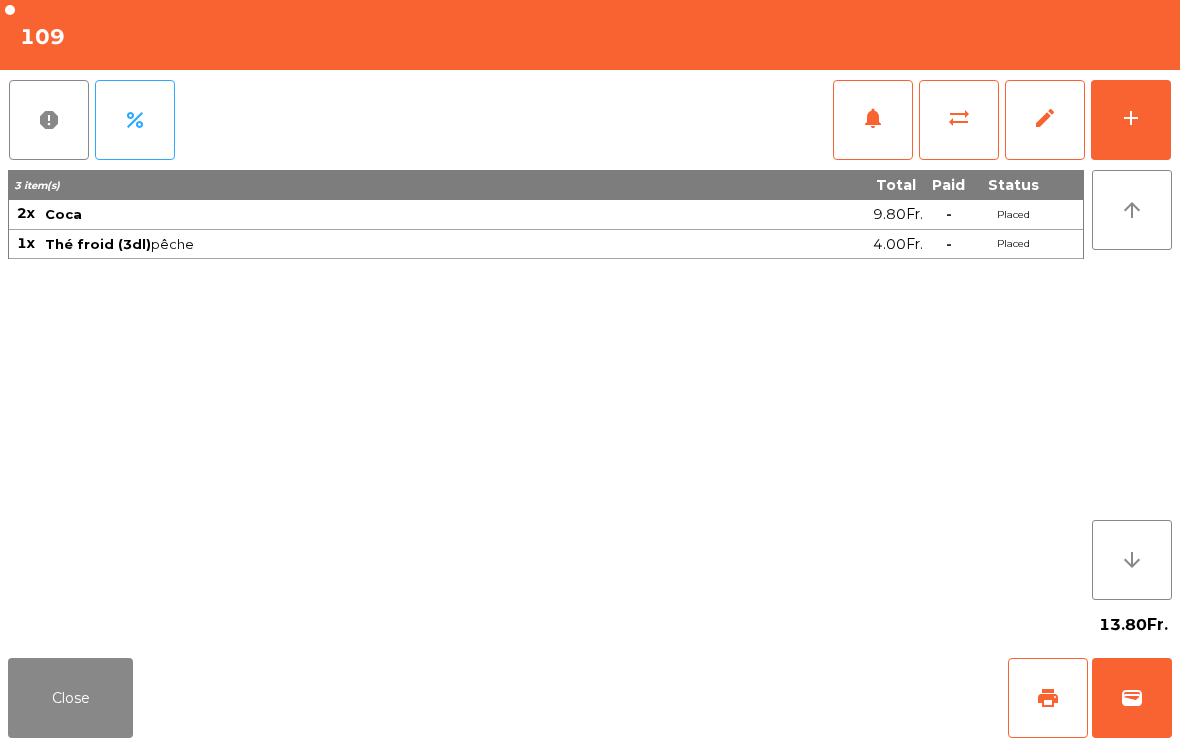 click on "wallet" 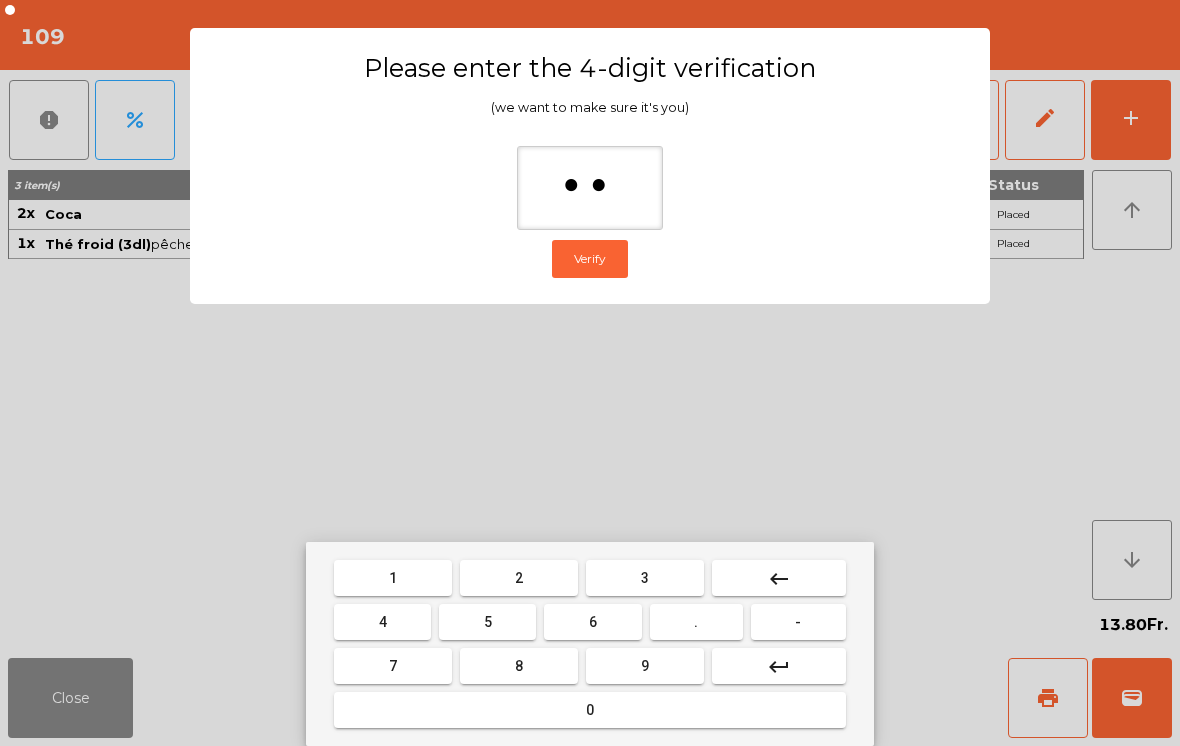 type on "***" 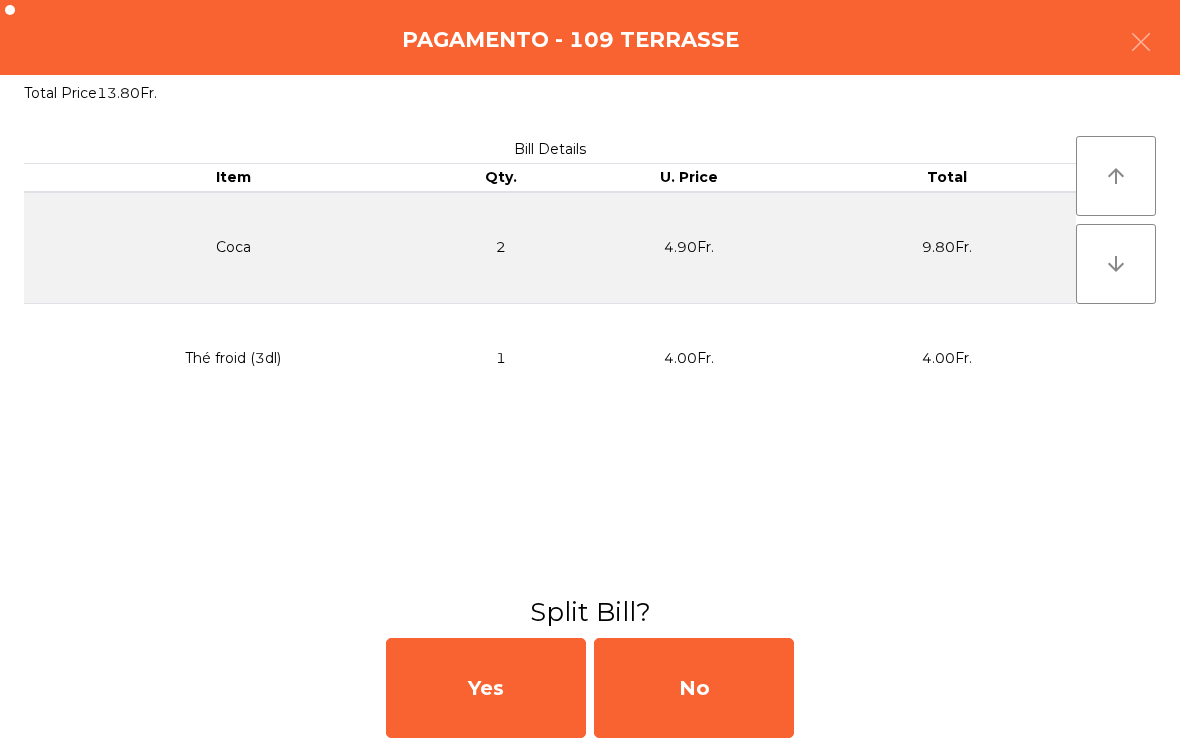 click on "No" 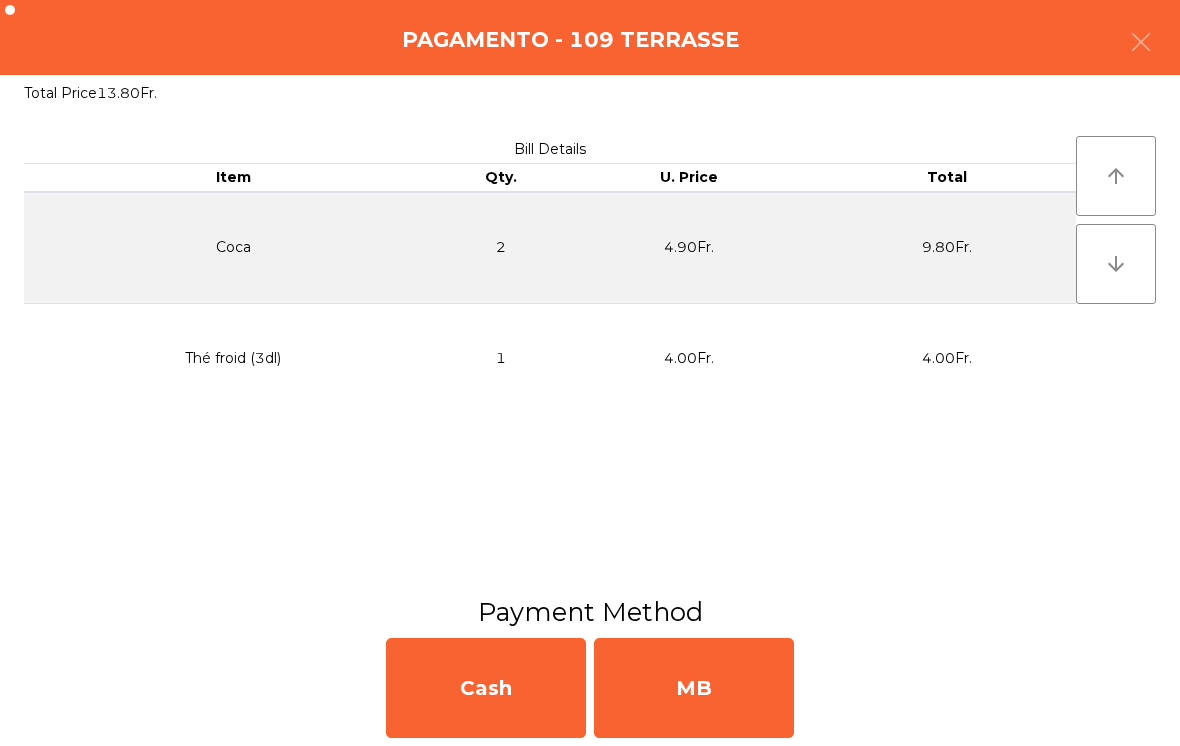 click on "MB" 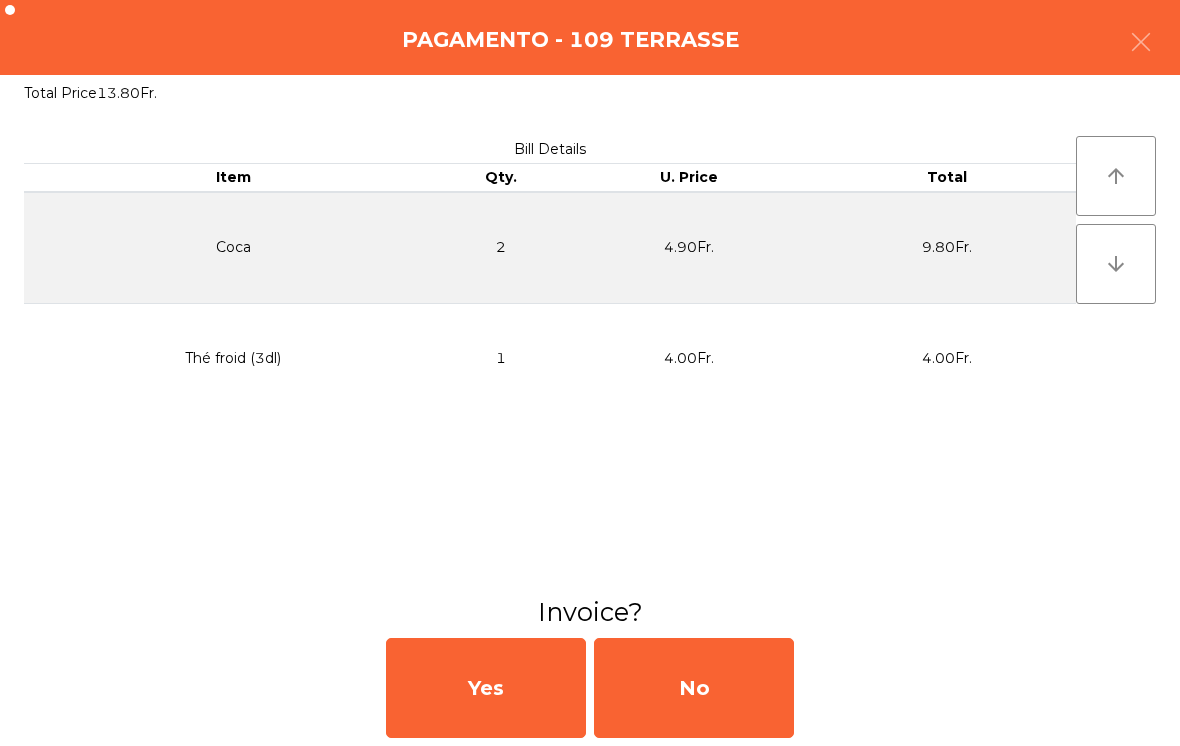 click on "No" 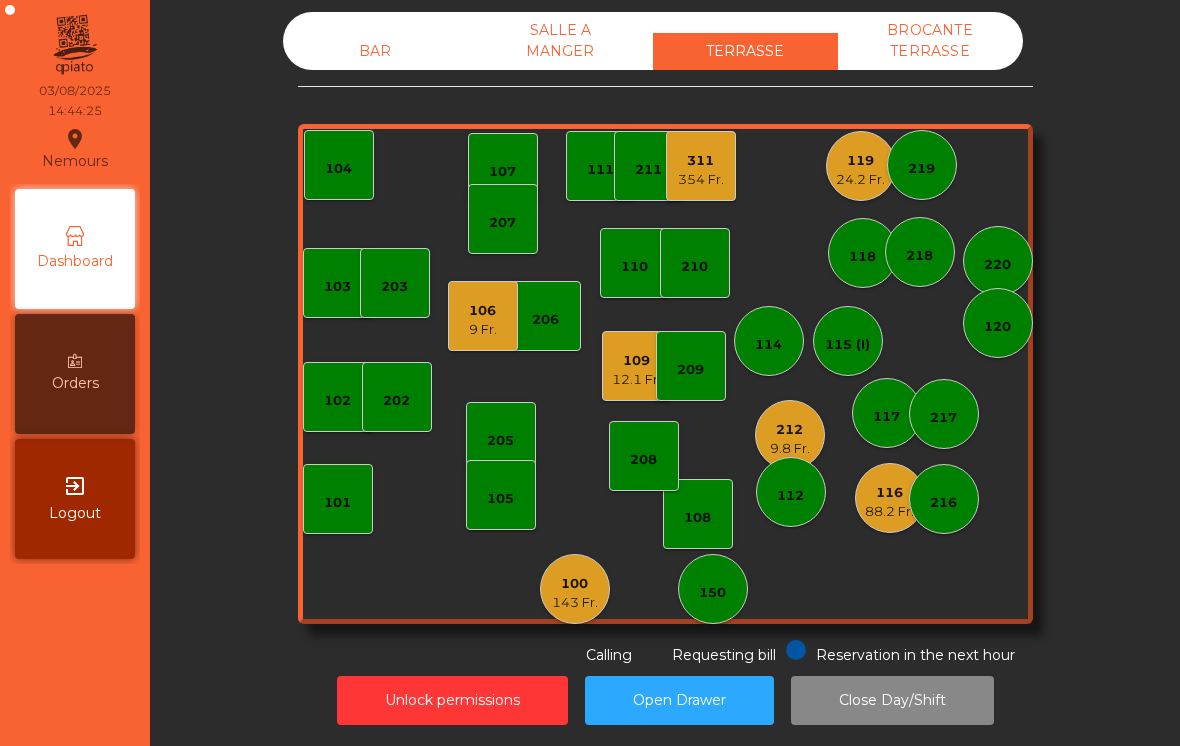 click on "101" 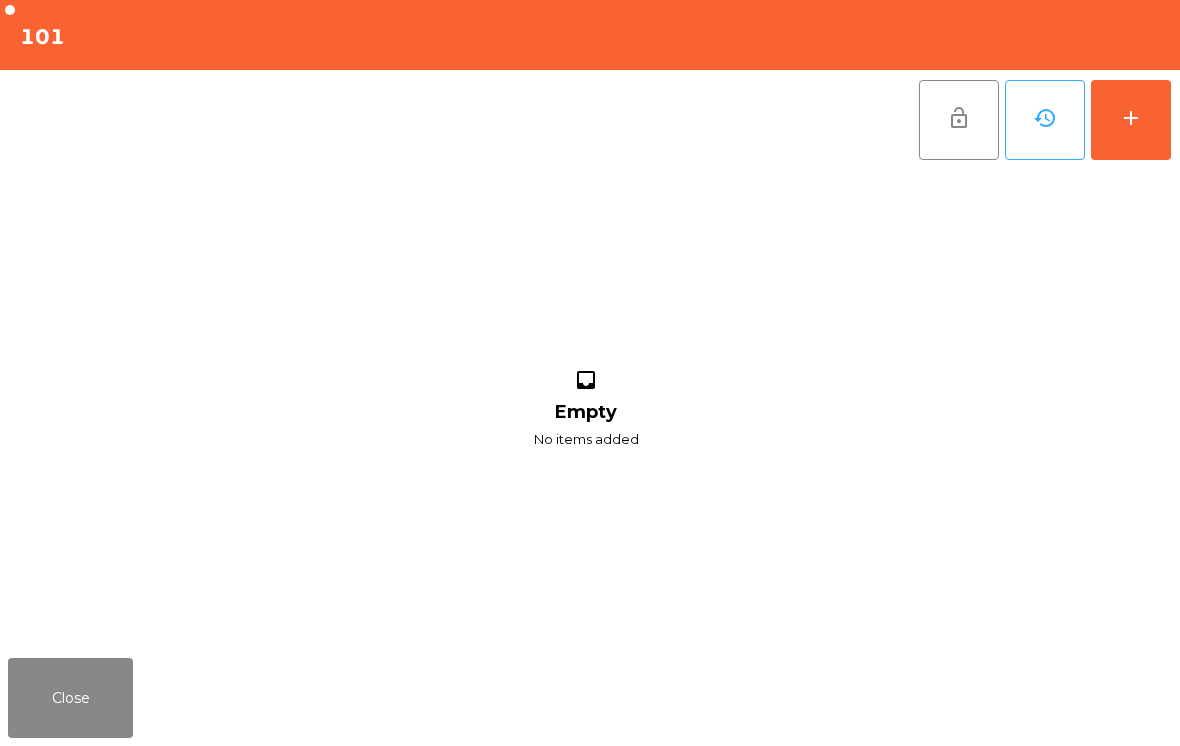 click on "add" 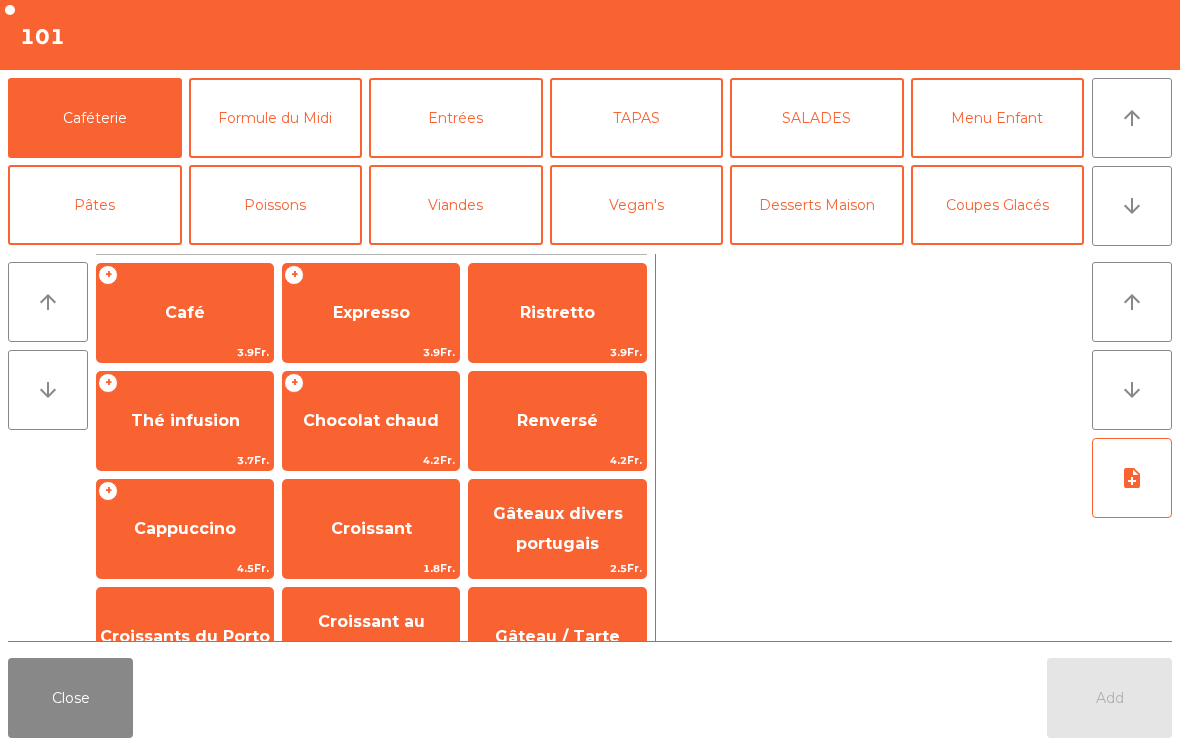 scroll, scrollTop: 81, scrollLeft: 0, axis: vertical 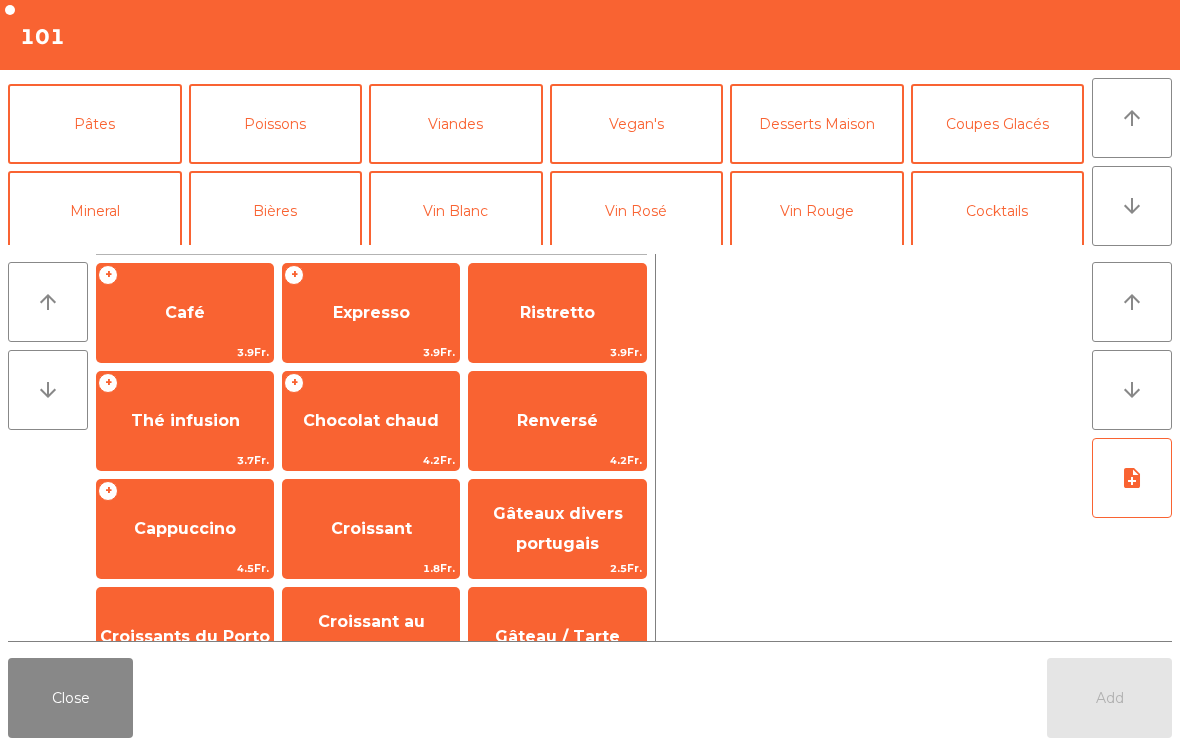 click on "Mineral" 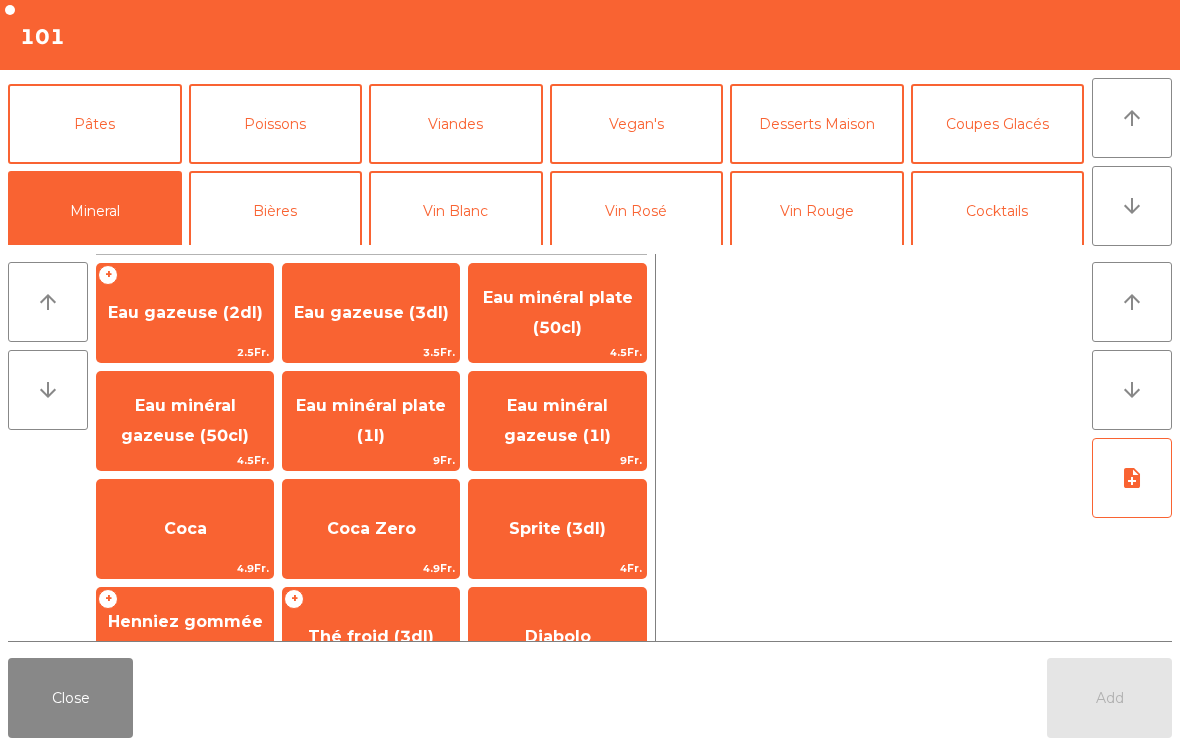 scroll, scrollTop: 129, scrollLeft: 0, axis: vertical 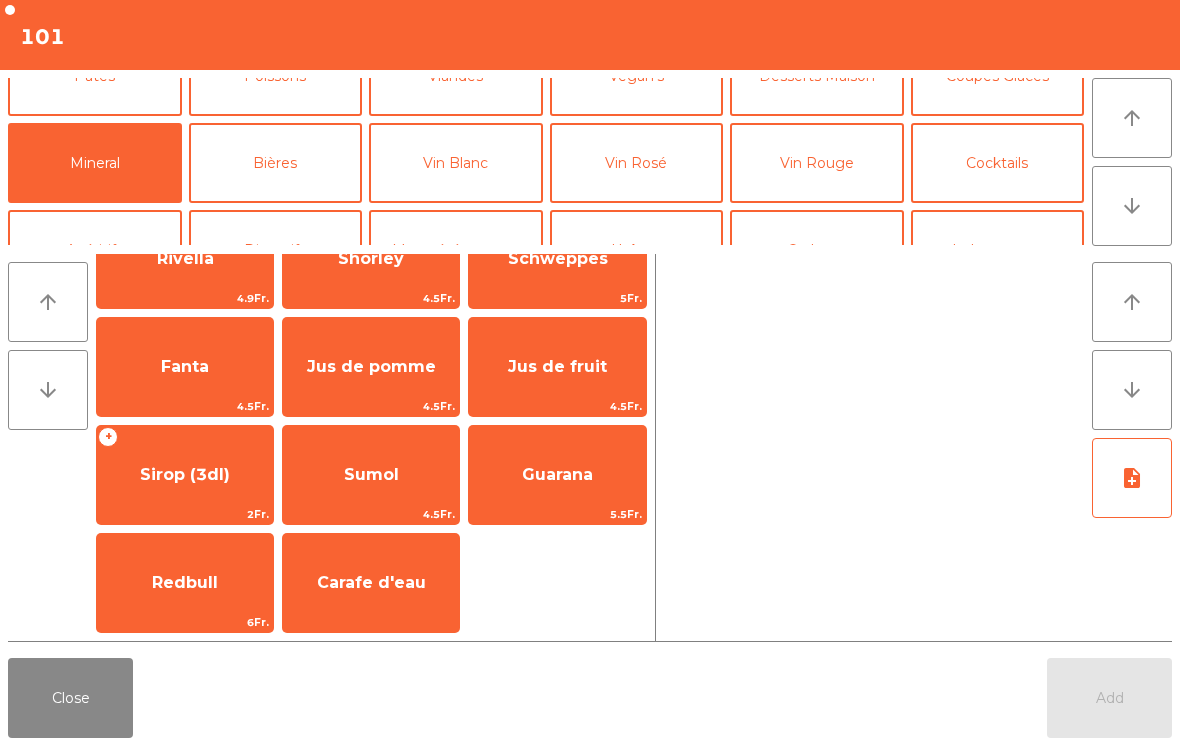 click on "Jus de fruit" 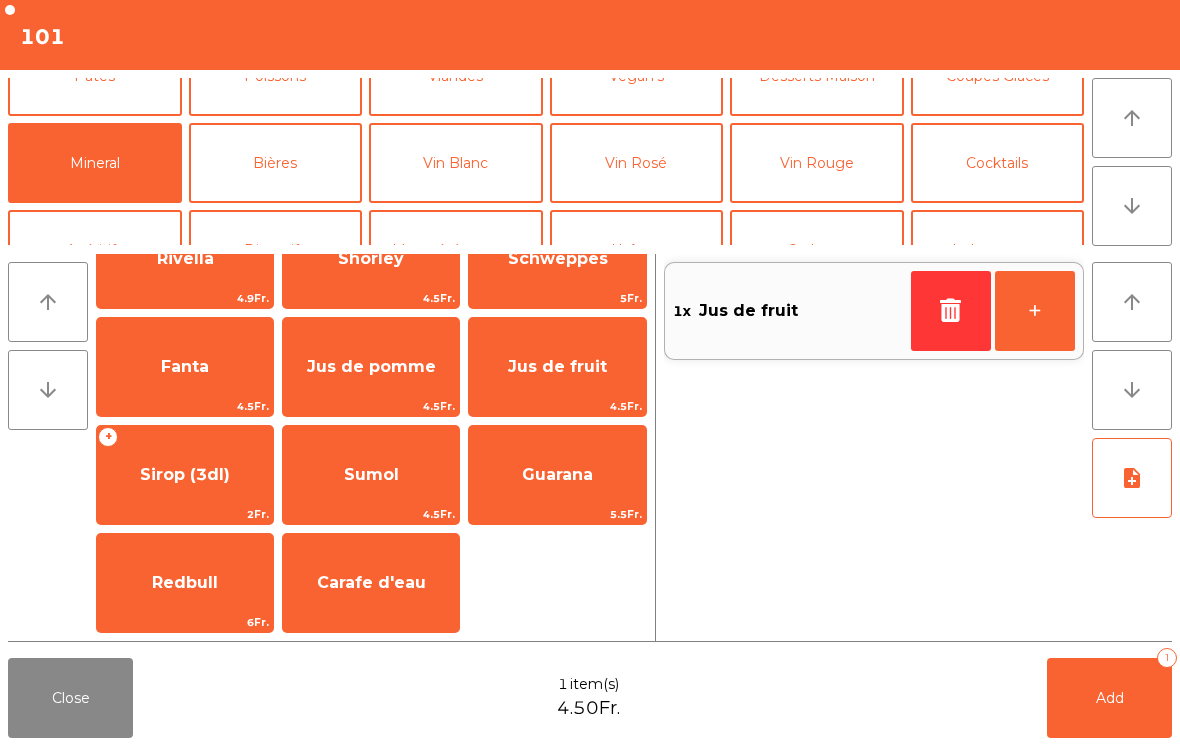 click on "Jus de fruit" 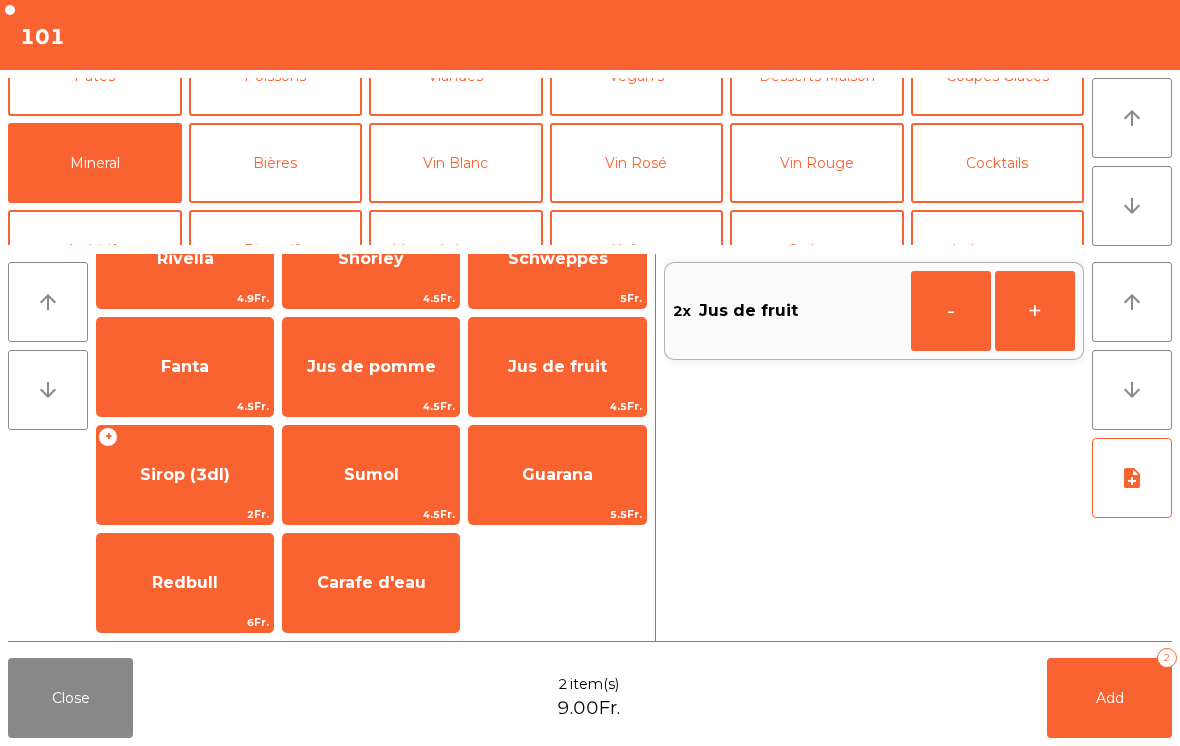 click on "Add   2" 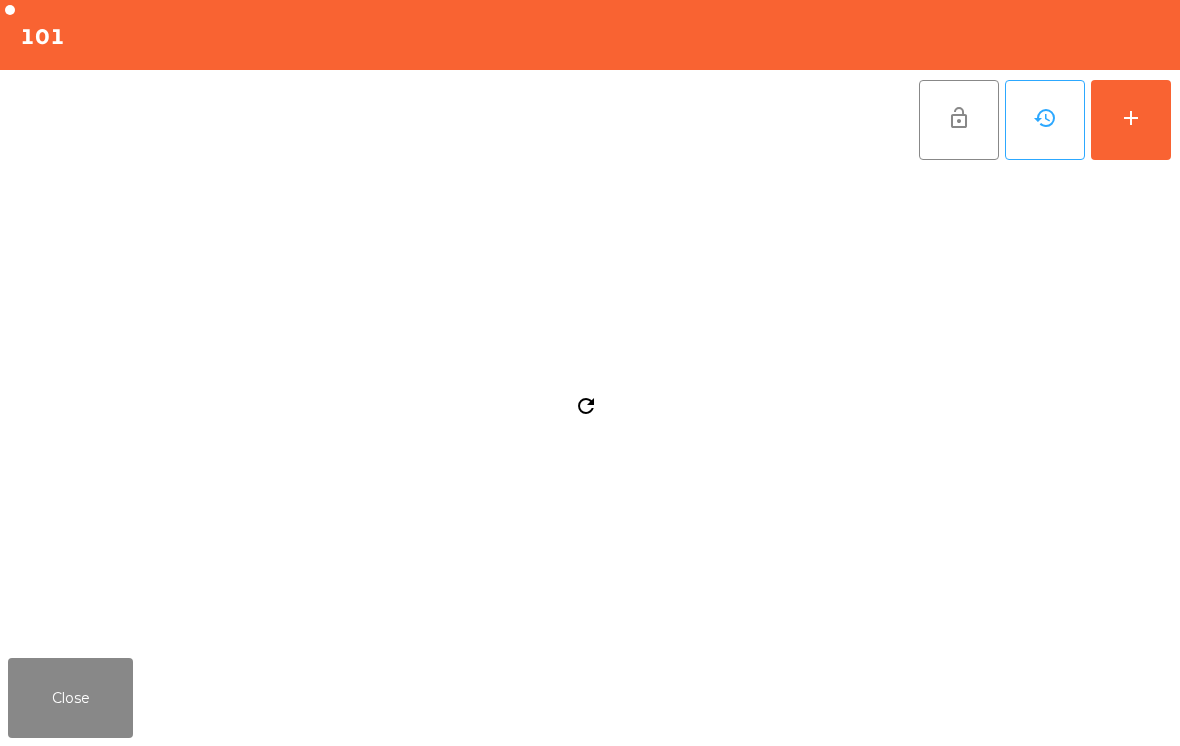 click on "Close" 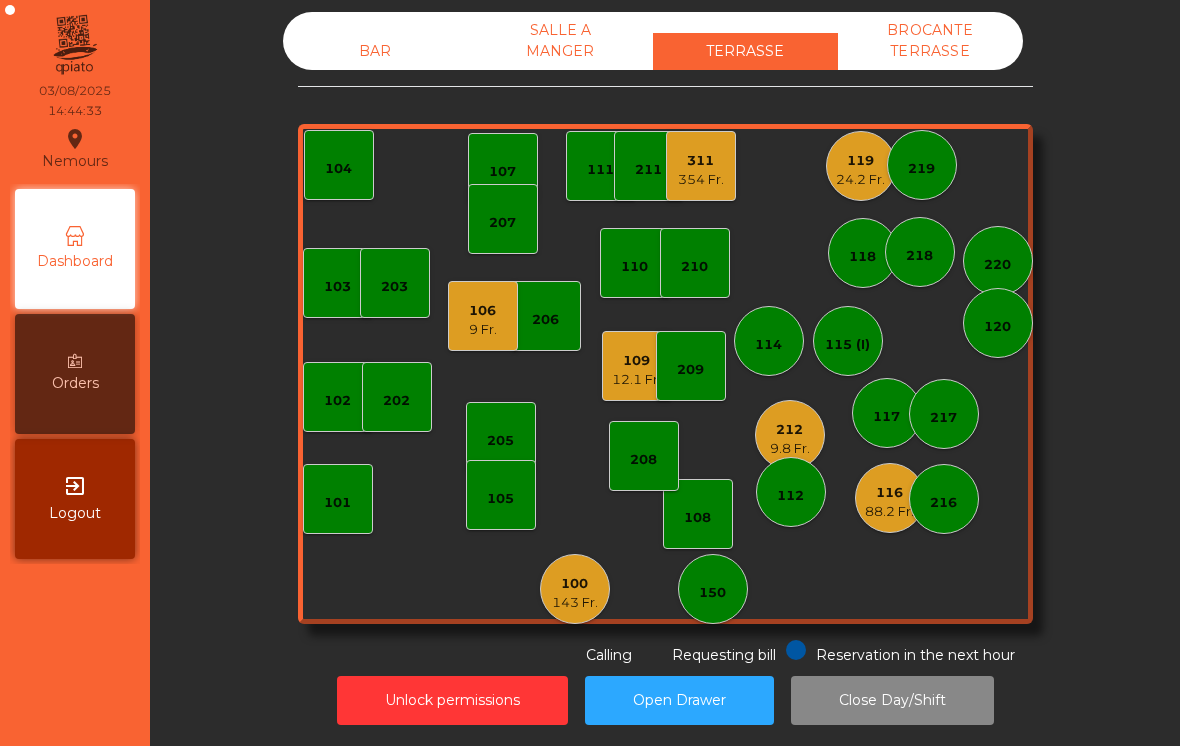 click on "103    102    101   202   206    104   205   108    105    107   100   143 Fr.   150   110   207    203   208   116   88.2 Fr.   216    109   12.1 Fr.   106   9 Fr.   111   211    311   354 Fr.   117   217   118    119   24.2 Fr.   115 (I)   212   9.8 Fr.   112   114   210   218   220   120   209   219" 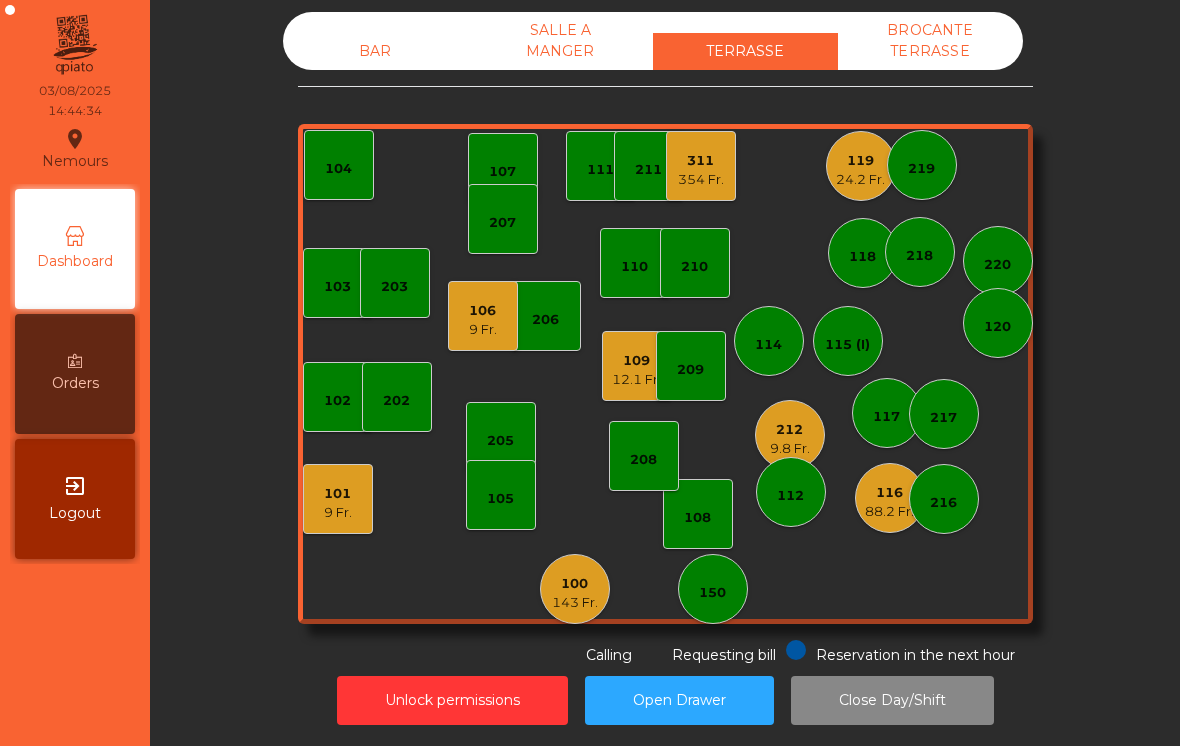 click on "116   88.2 Fr." 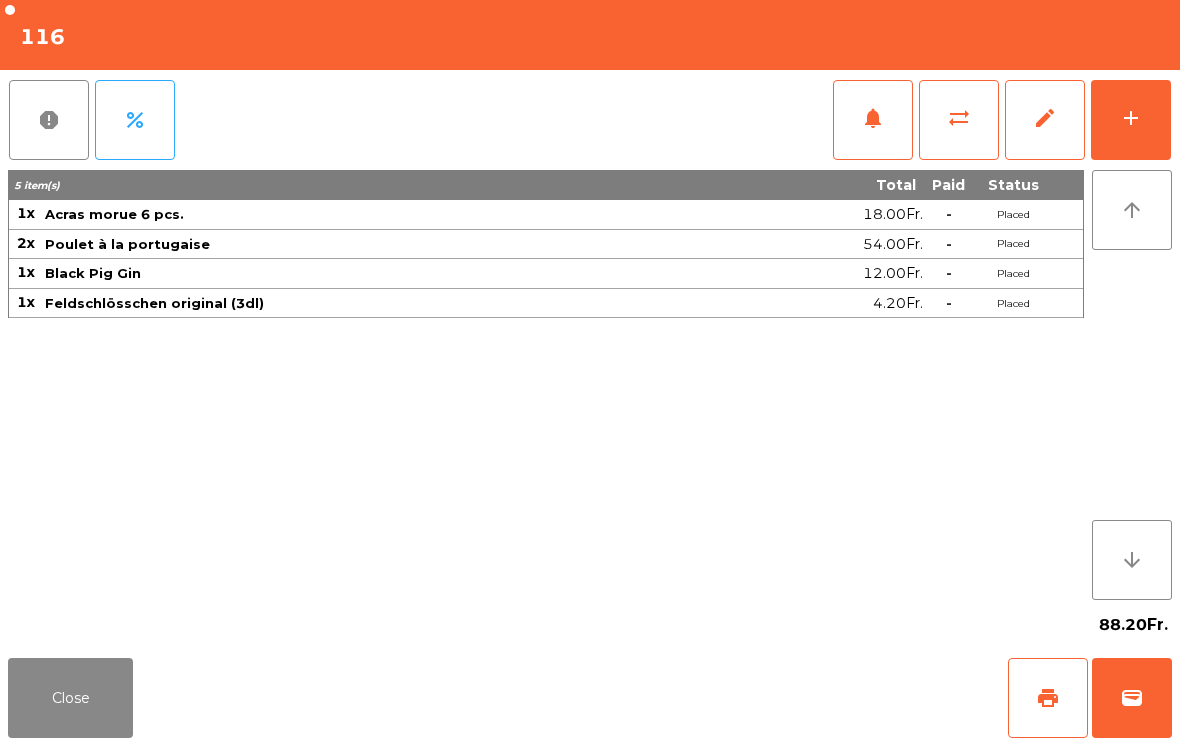 click on "add" 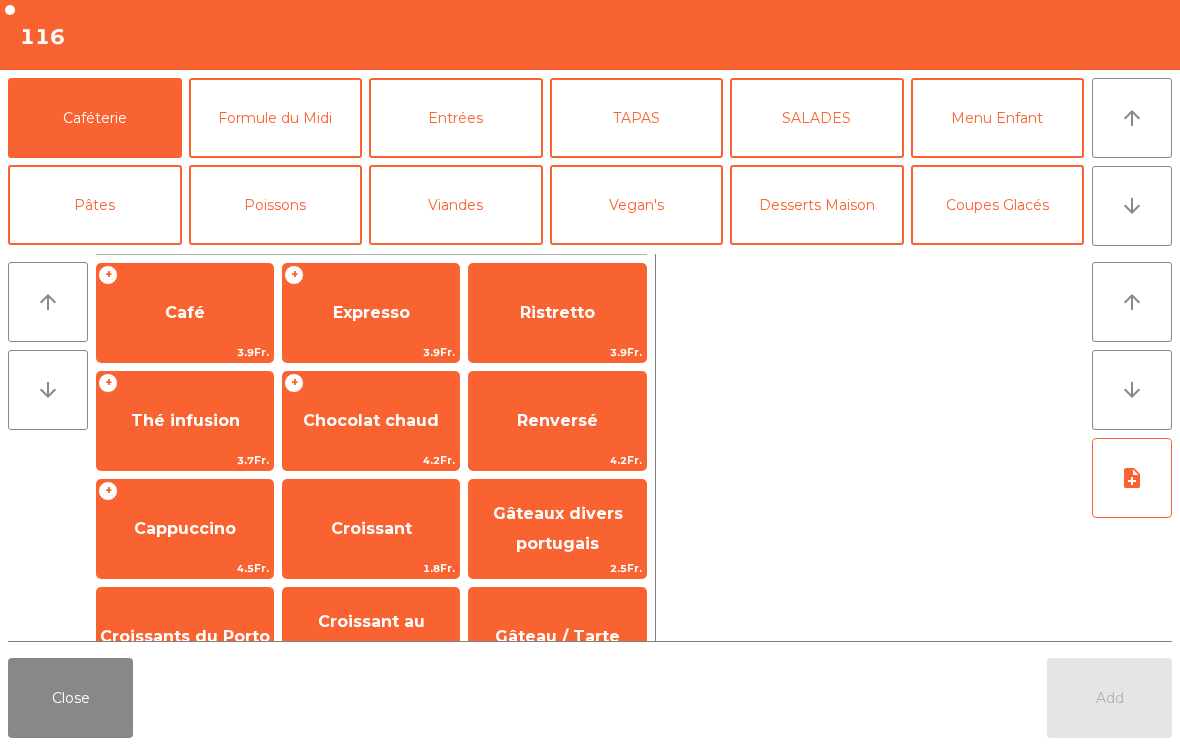 click on "Café" 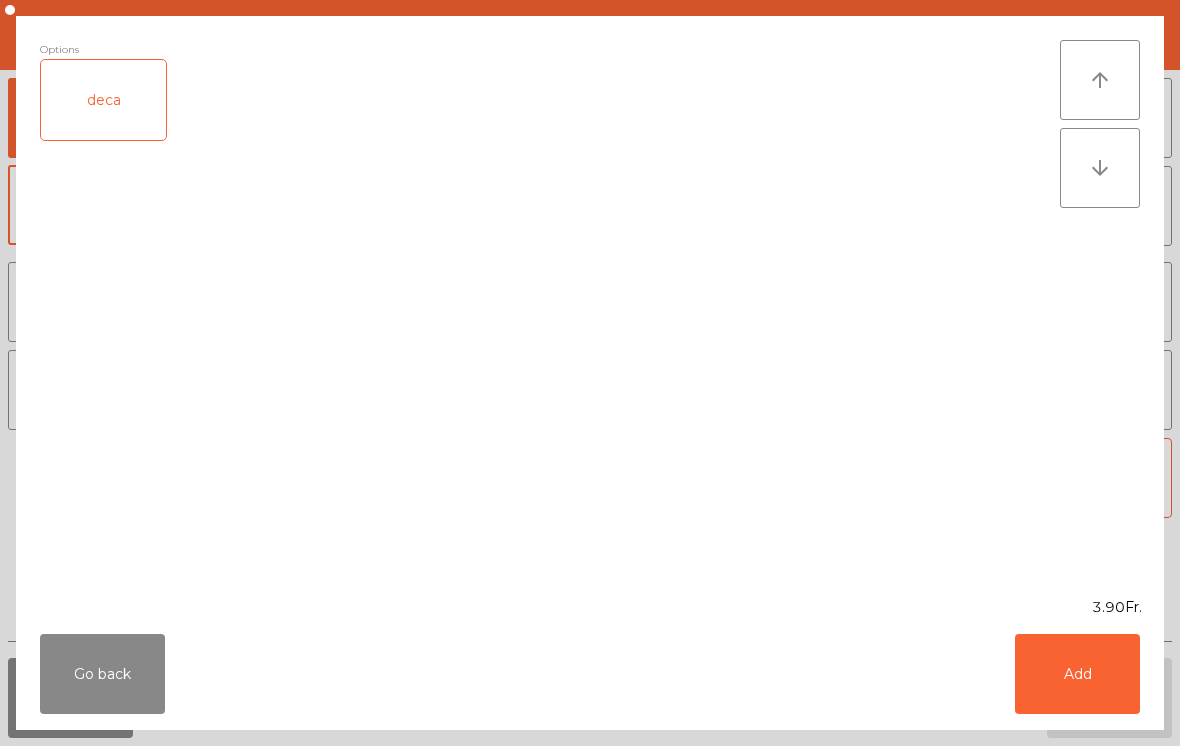 click on "Add" 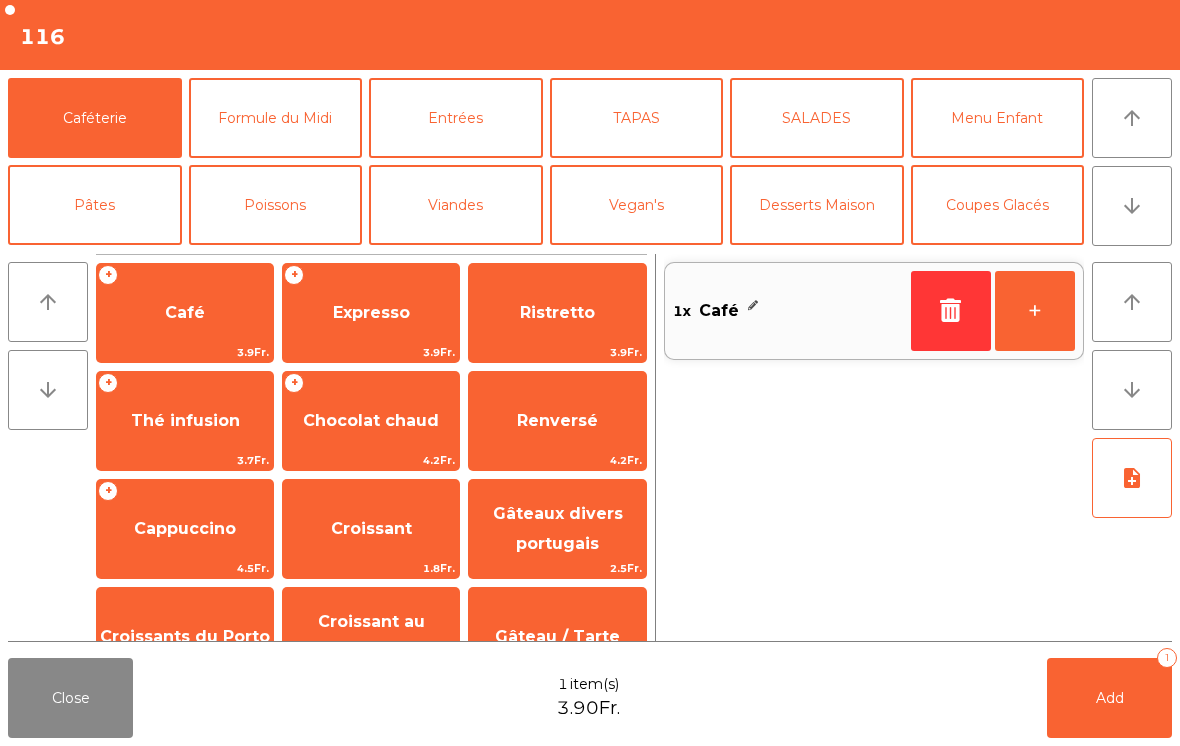 click on "+" 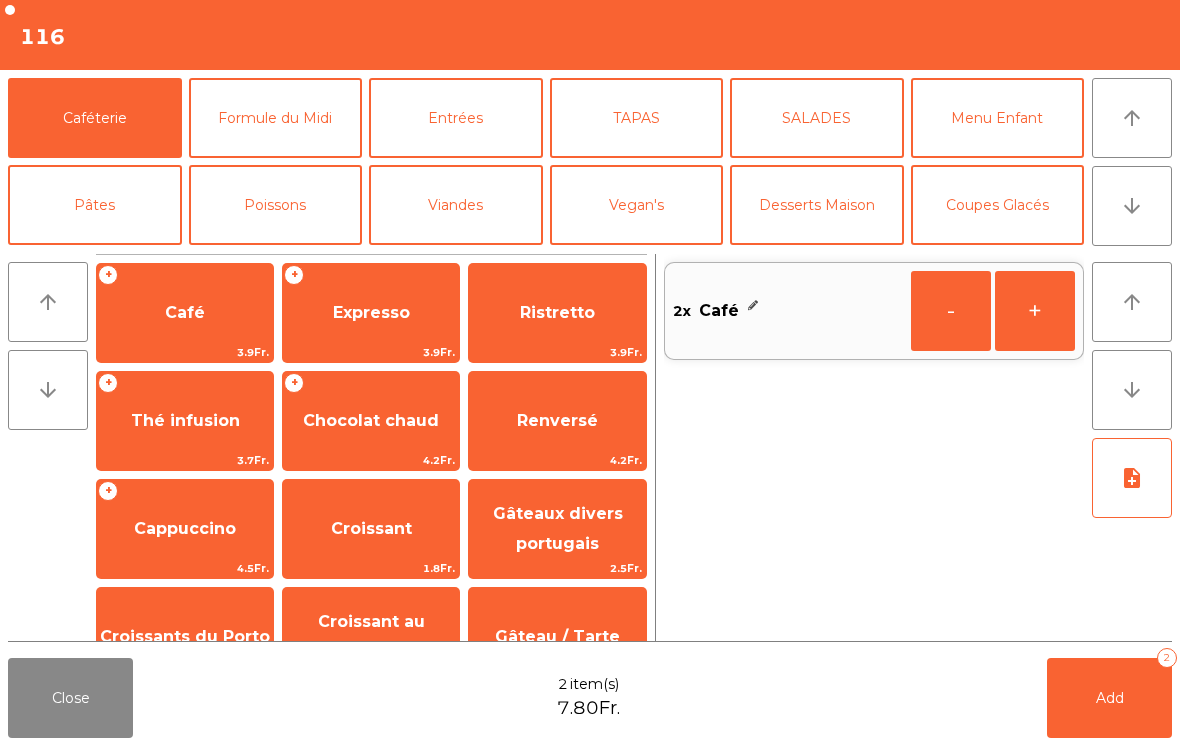 click on "Add" 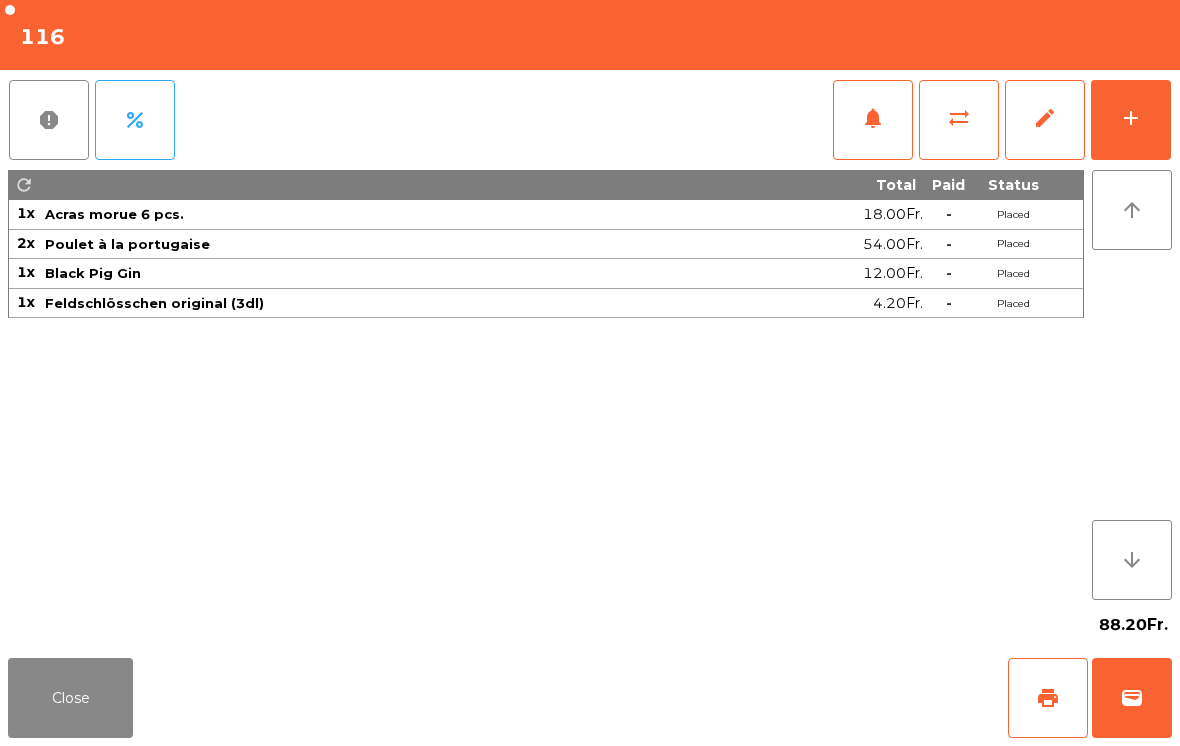 click on "Close" 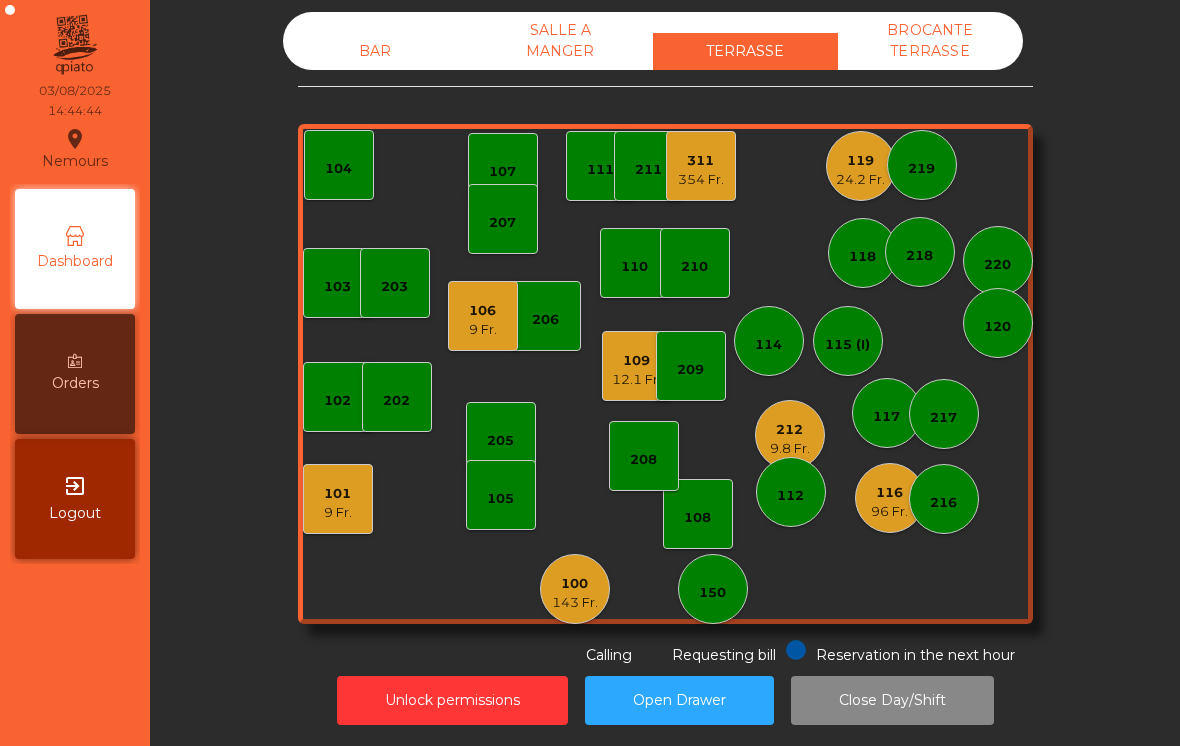 click on "9 Fr." 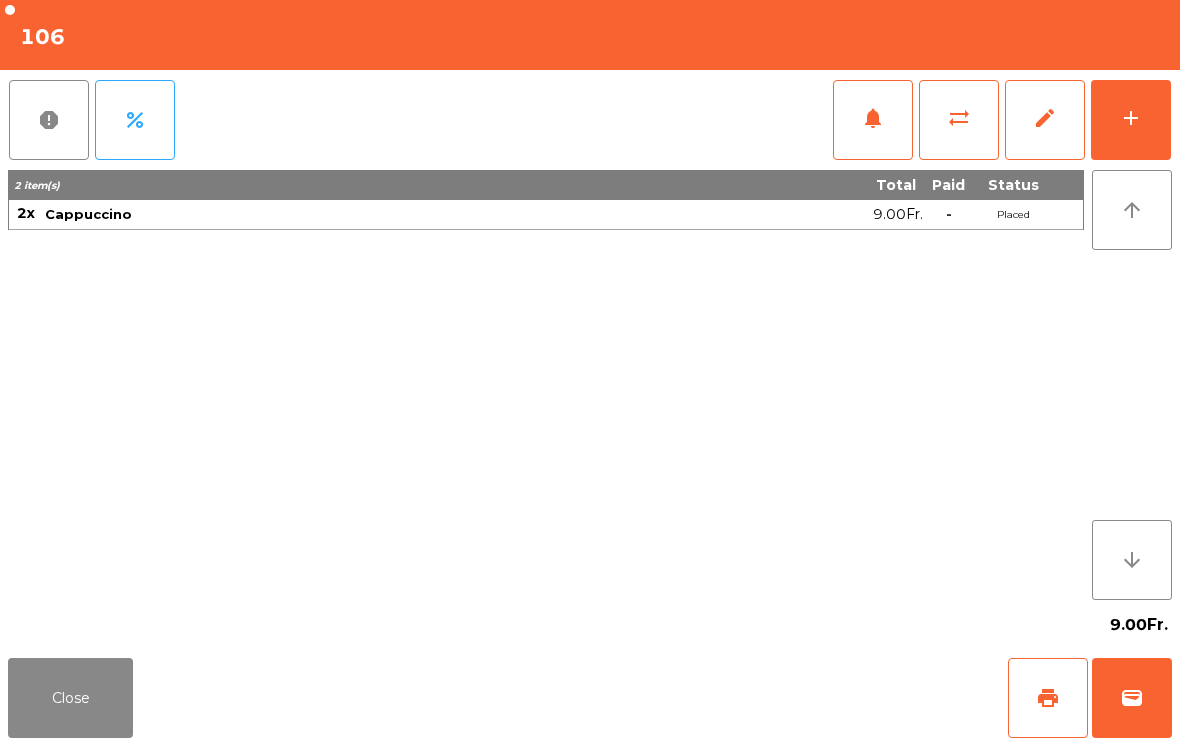 click on "print" 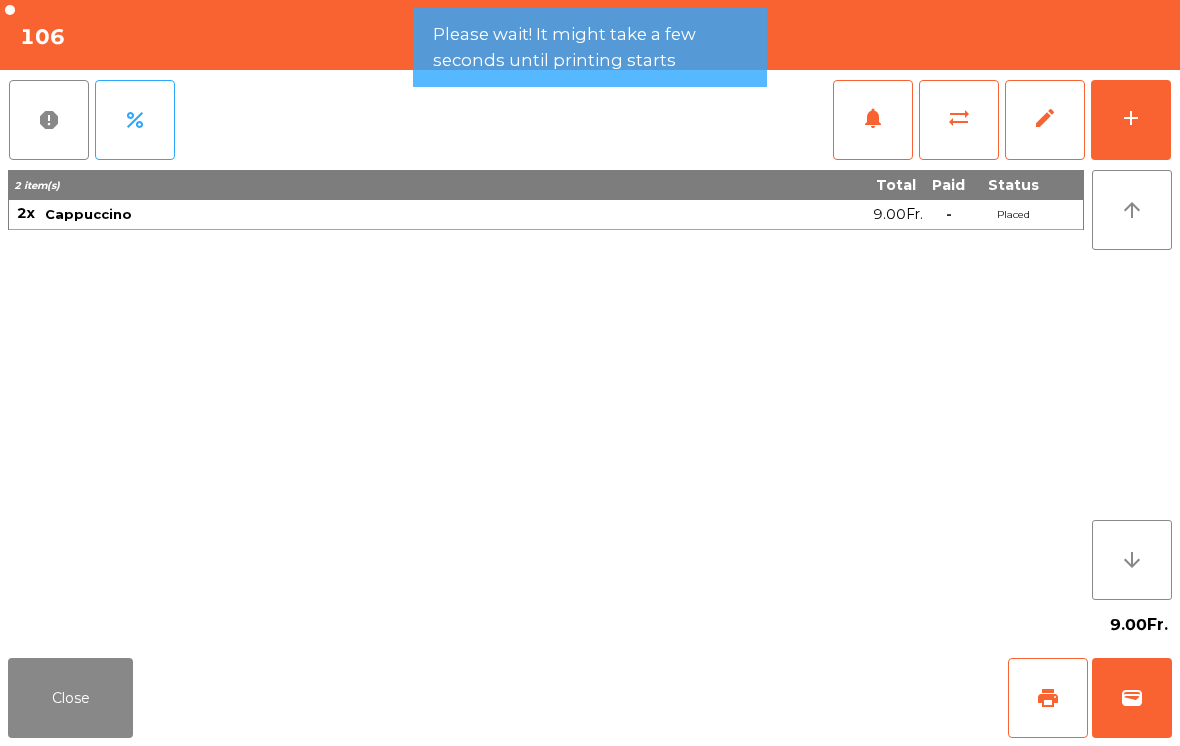 click on "Close" 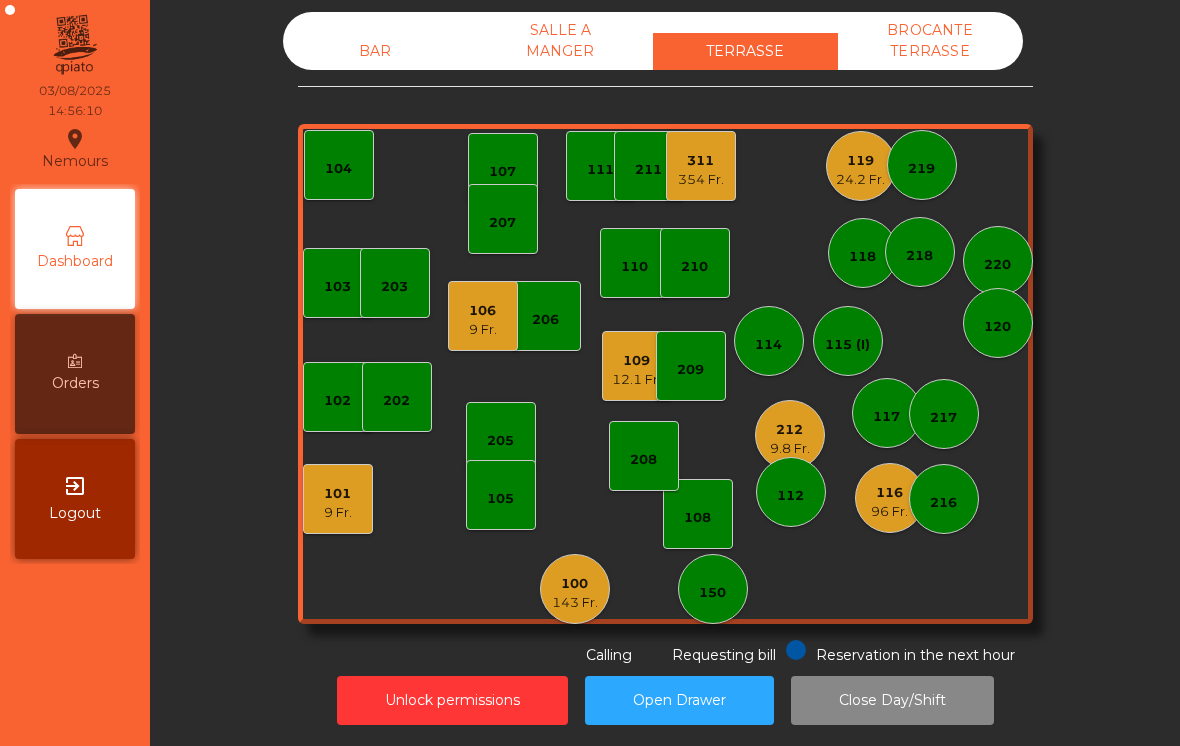 click on "96 Fr." 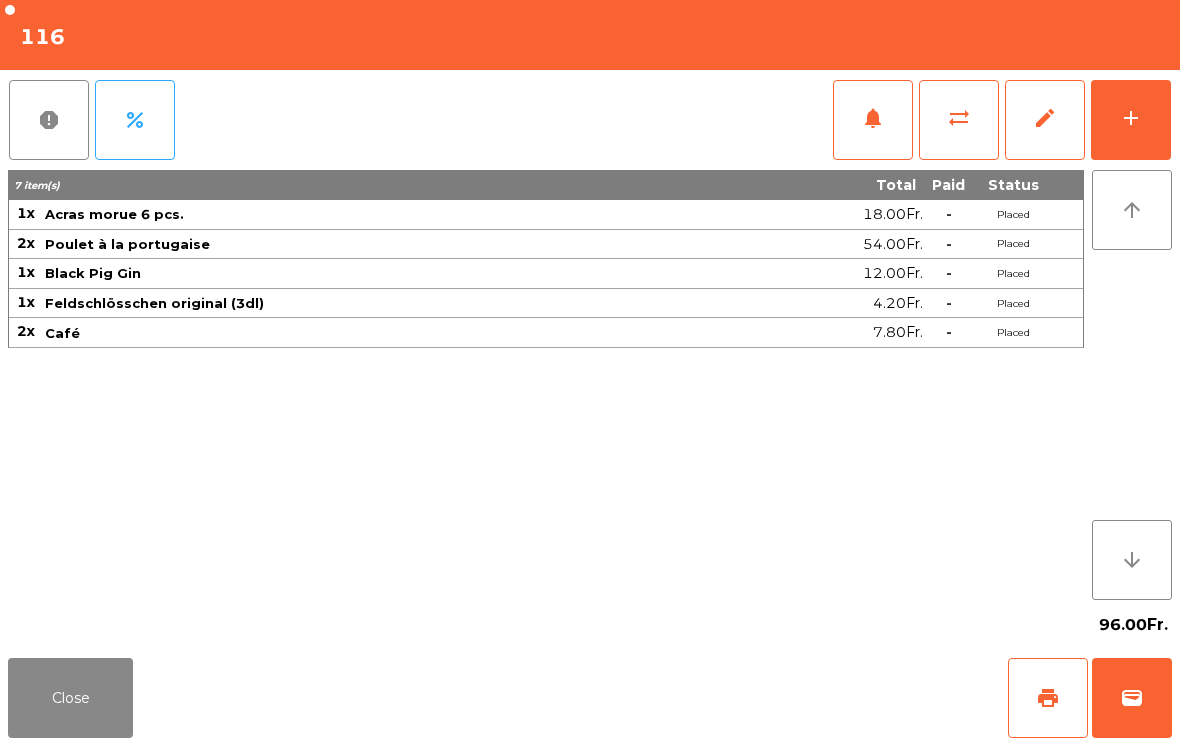 click on "print" 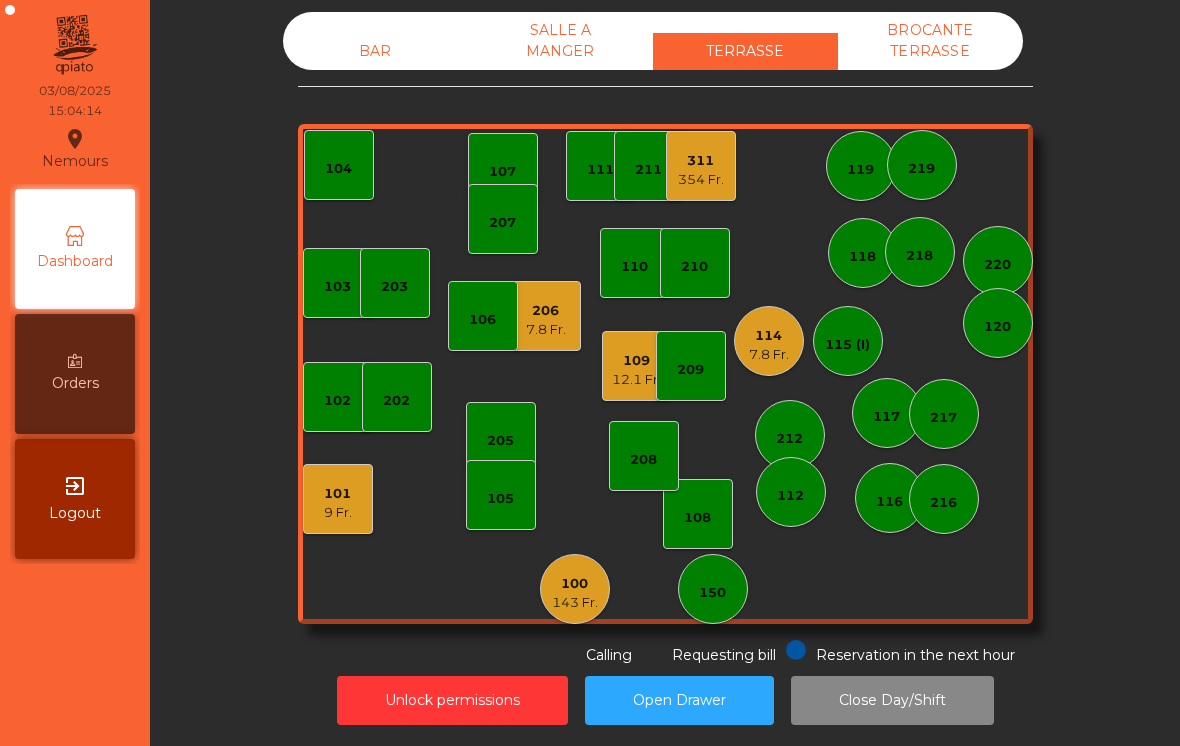 click on "150" 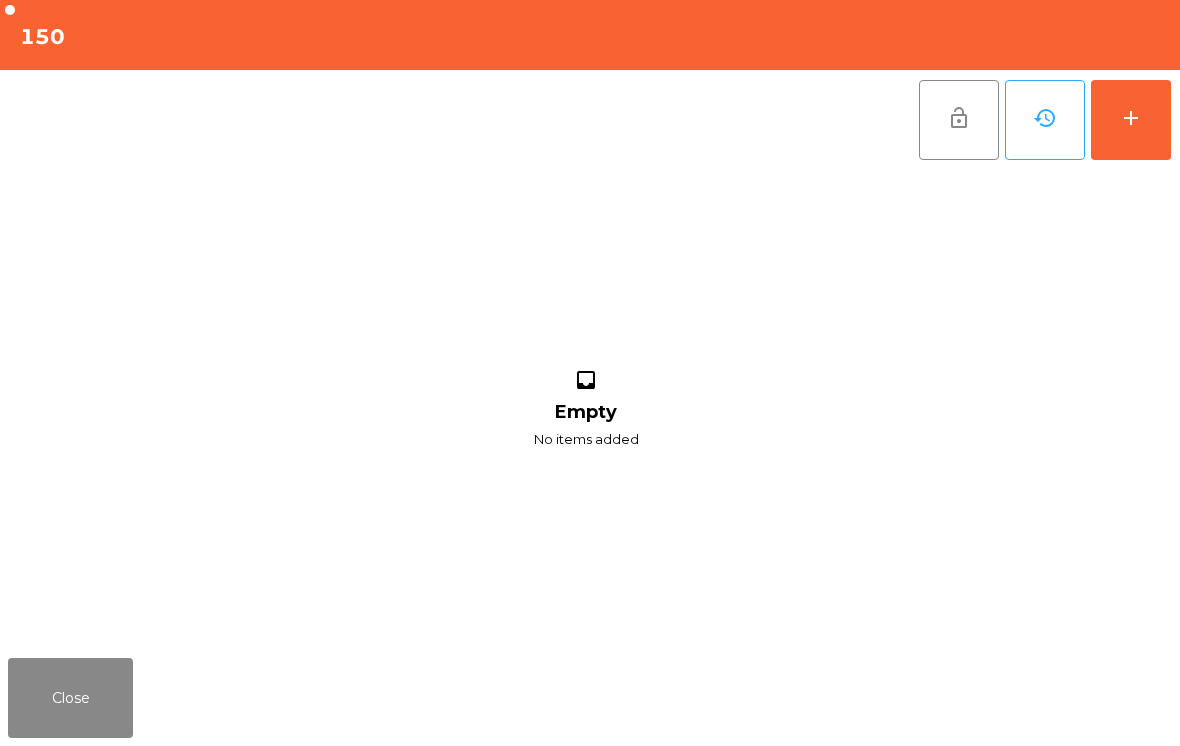 click on "add" 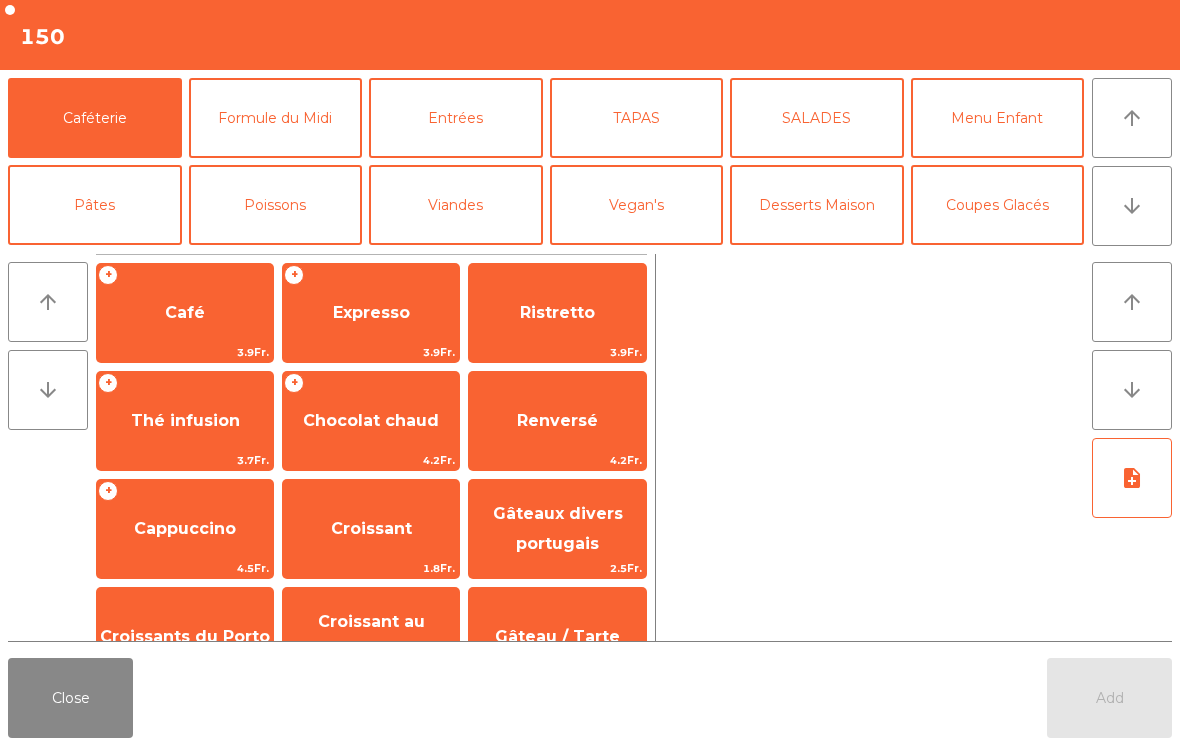 click on "Café" 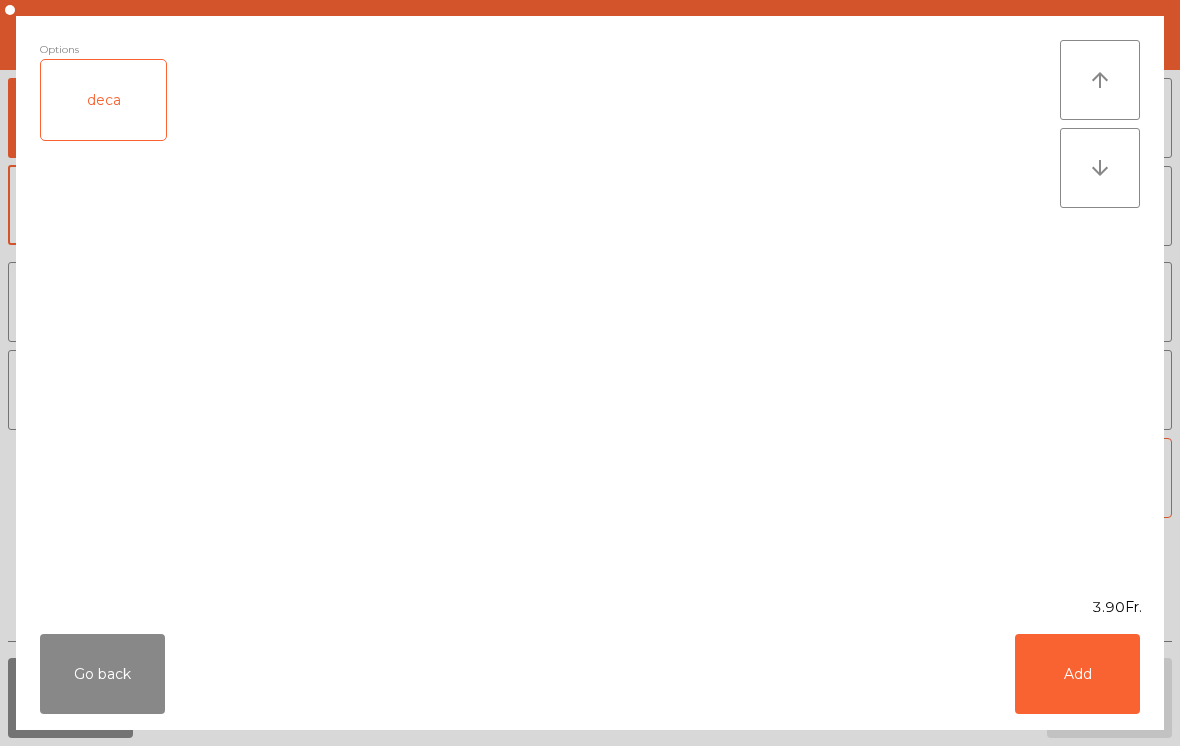click on "Add" 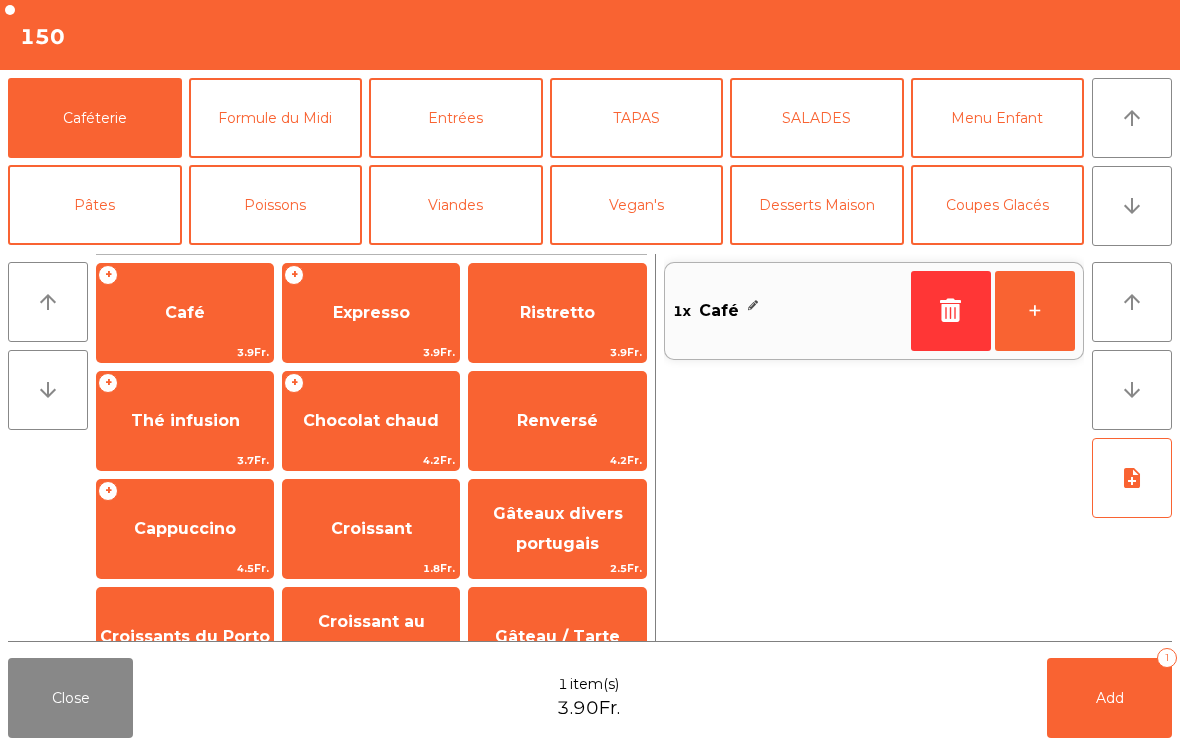 click on "arrow_downward" 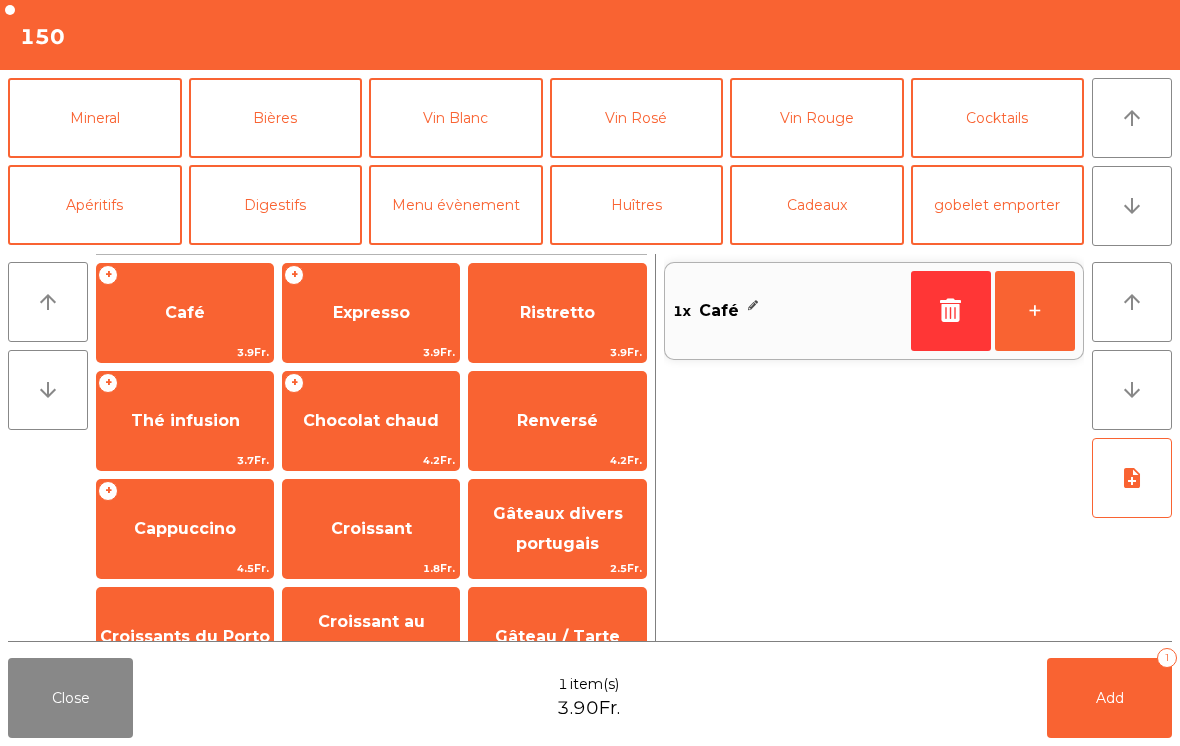 click on "Mineral" 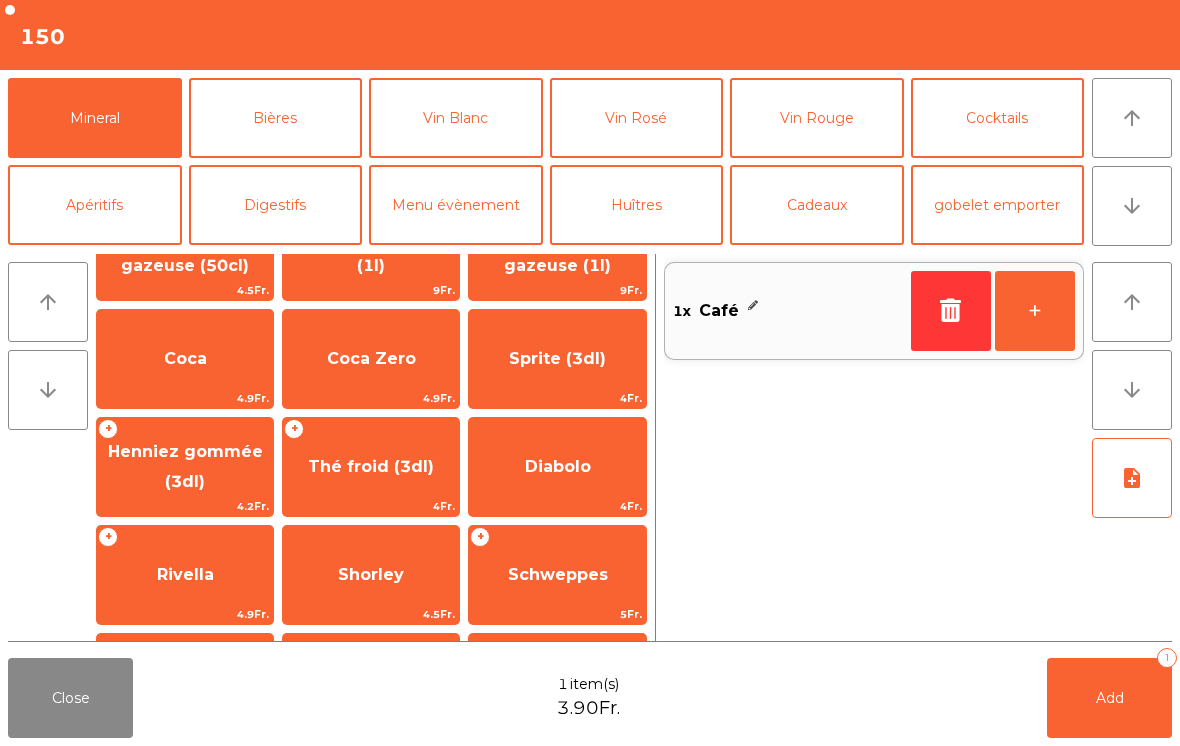 scroll, scrollTop: 287, scrollLeft: 0, axis: vertical 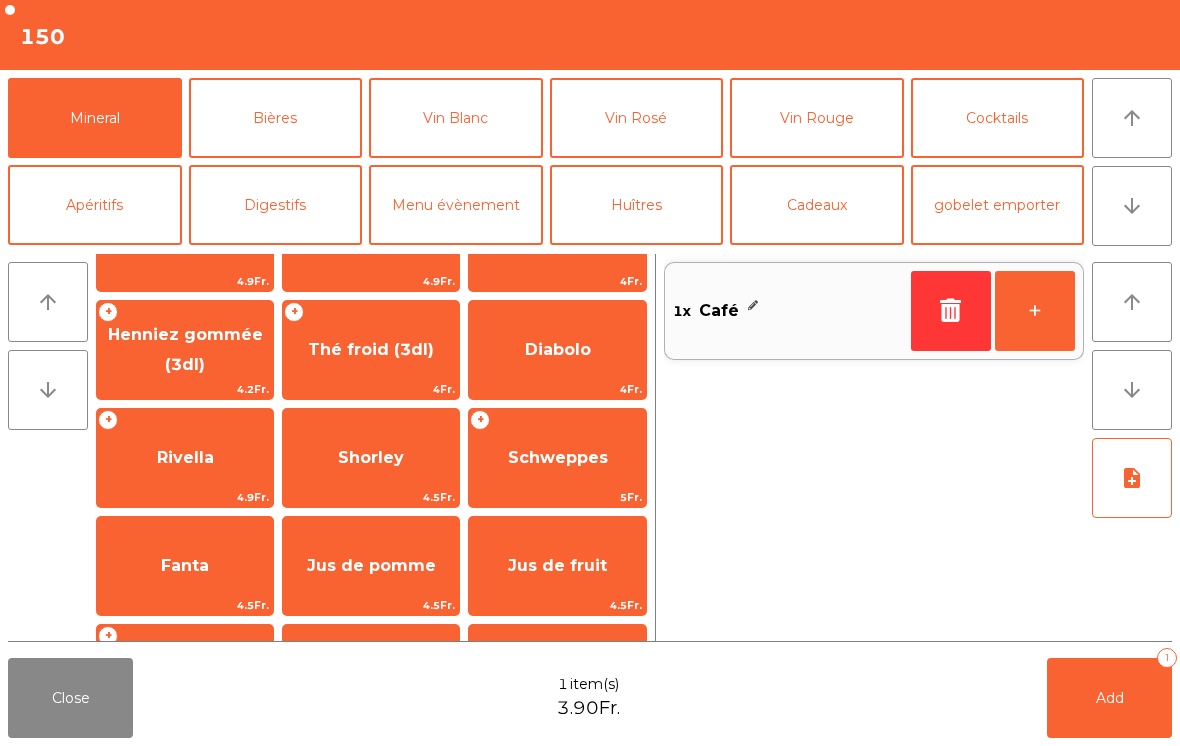 click on "5Fr." 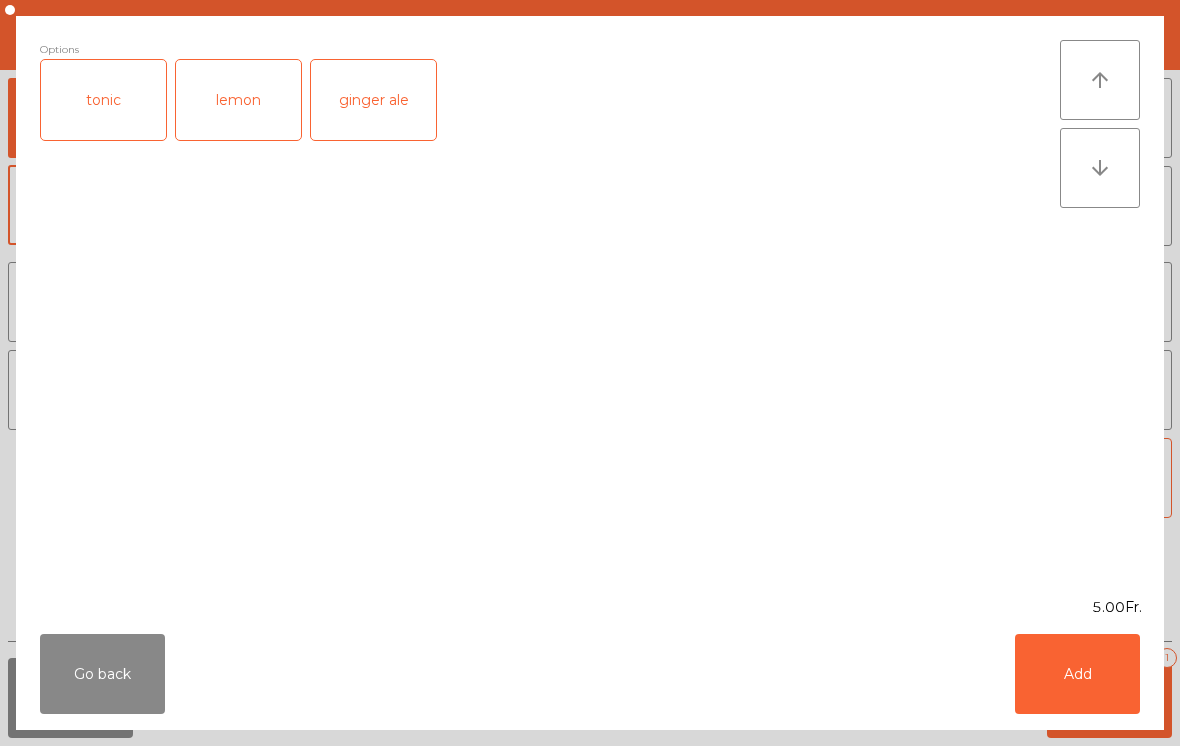 click on "tonic" 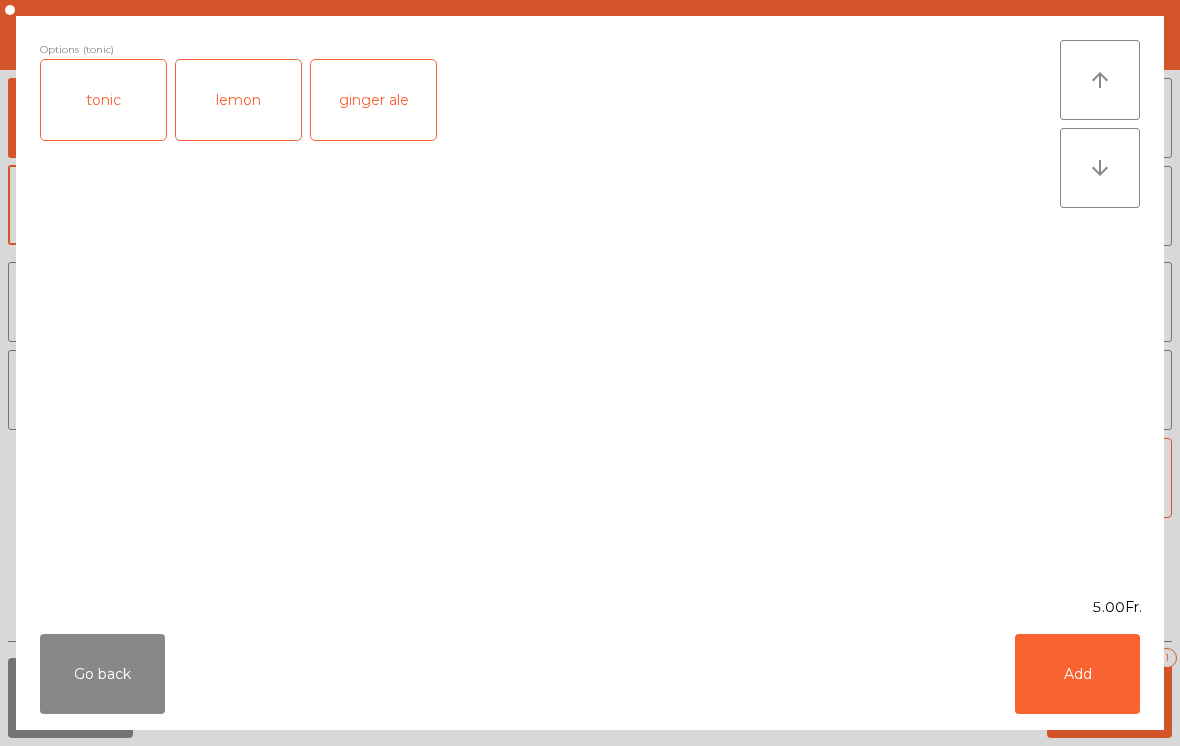 click on "Add" 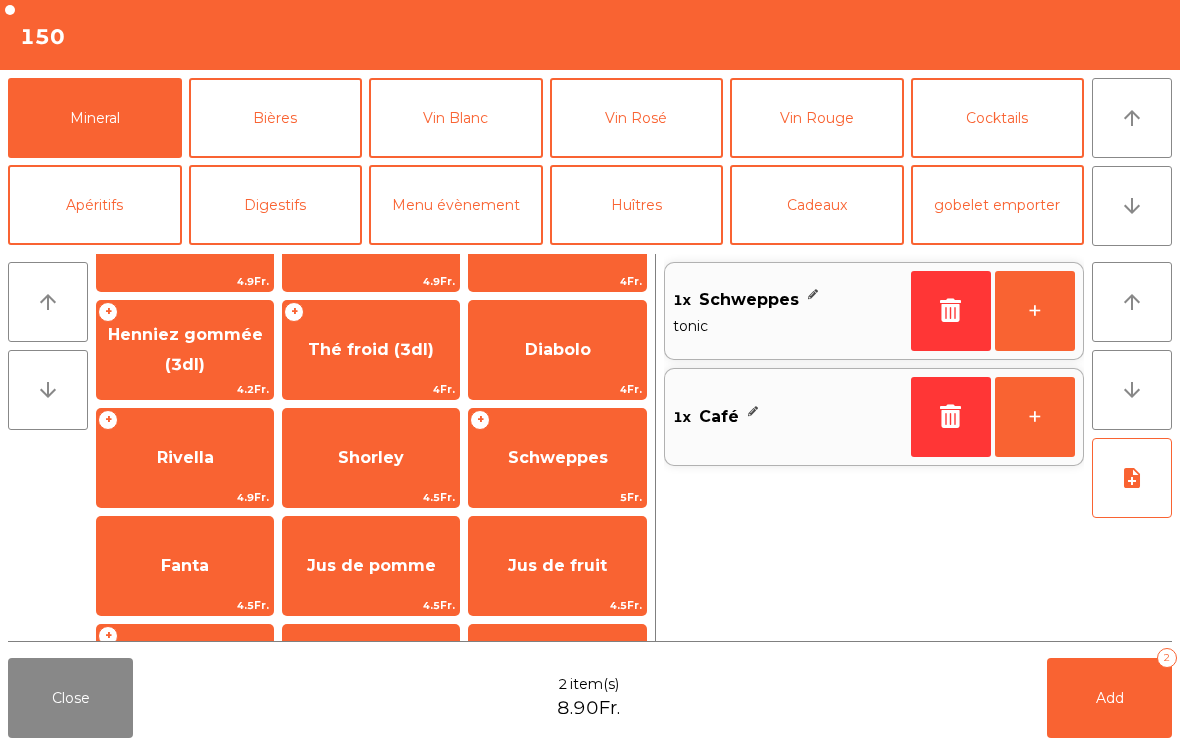 click on "+" 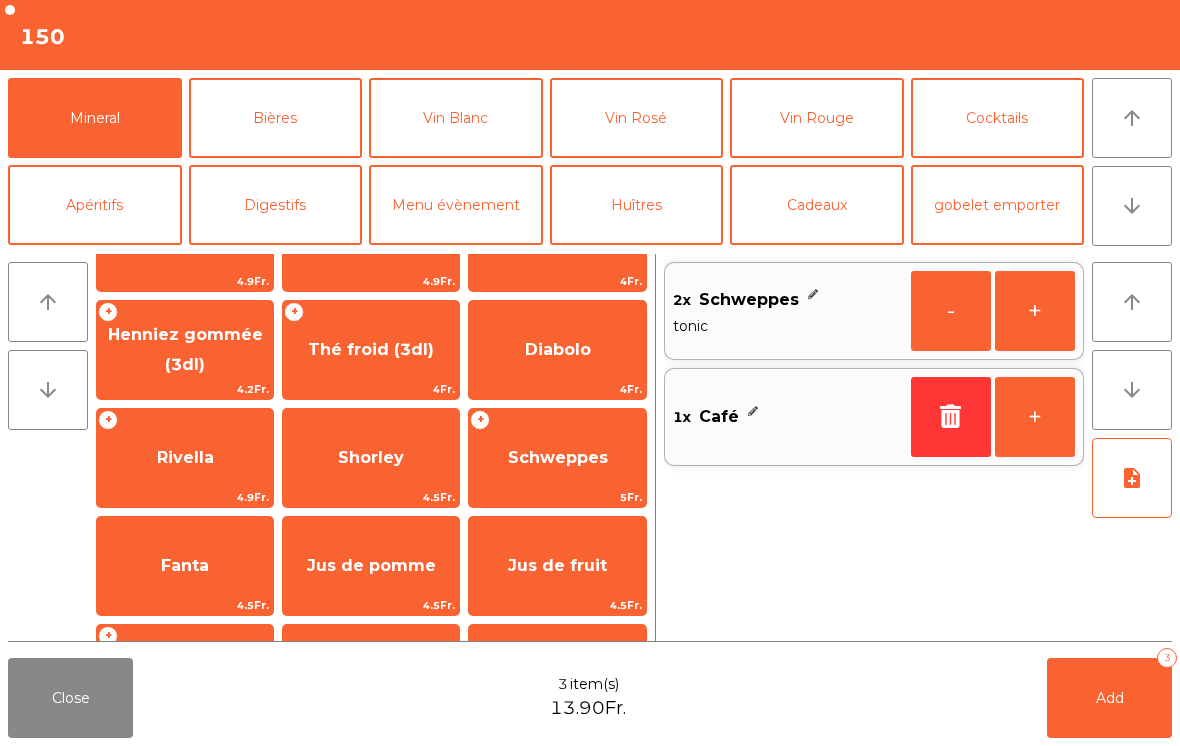 click on "Bières" 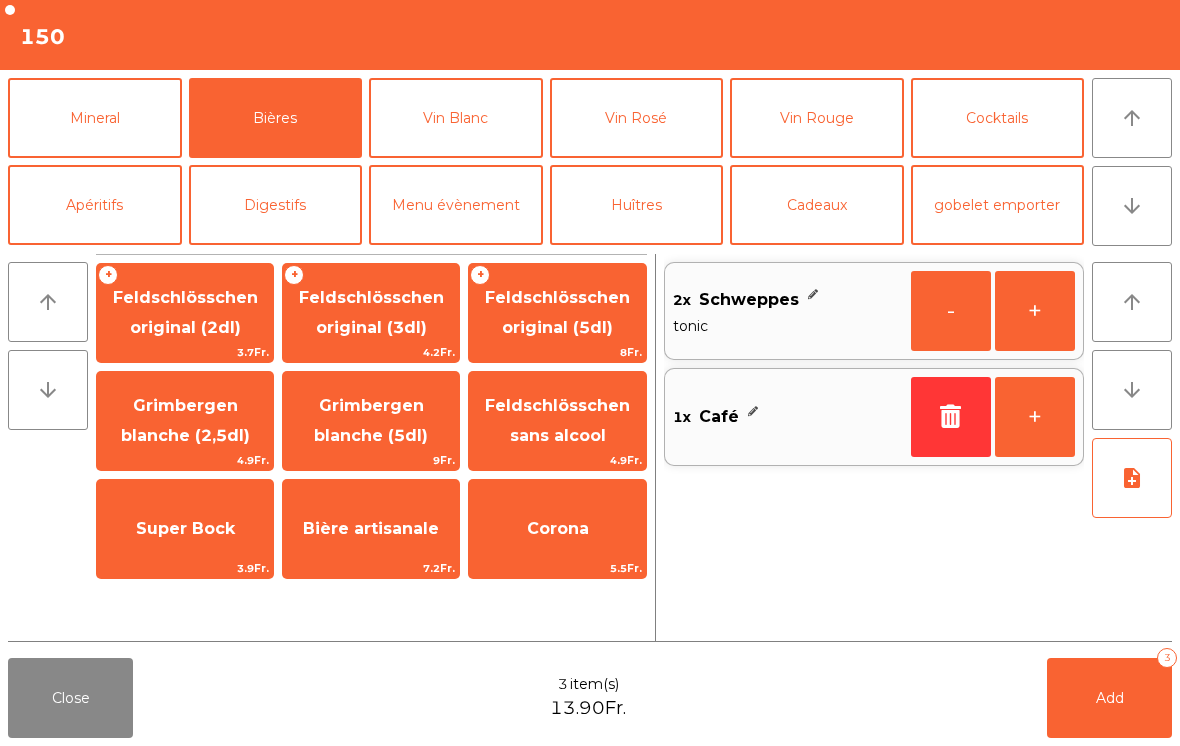 scroll, scrollTop: 0, scrollLeft: 0, axis: both 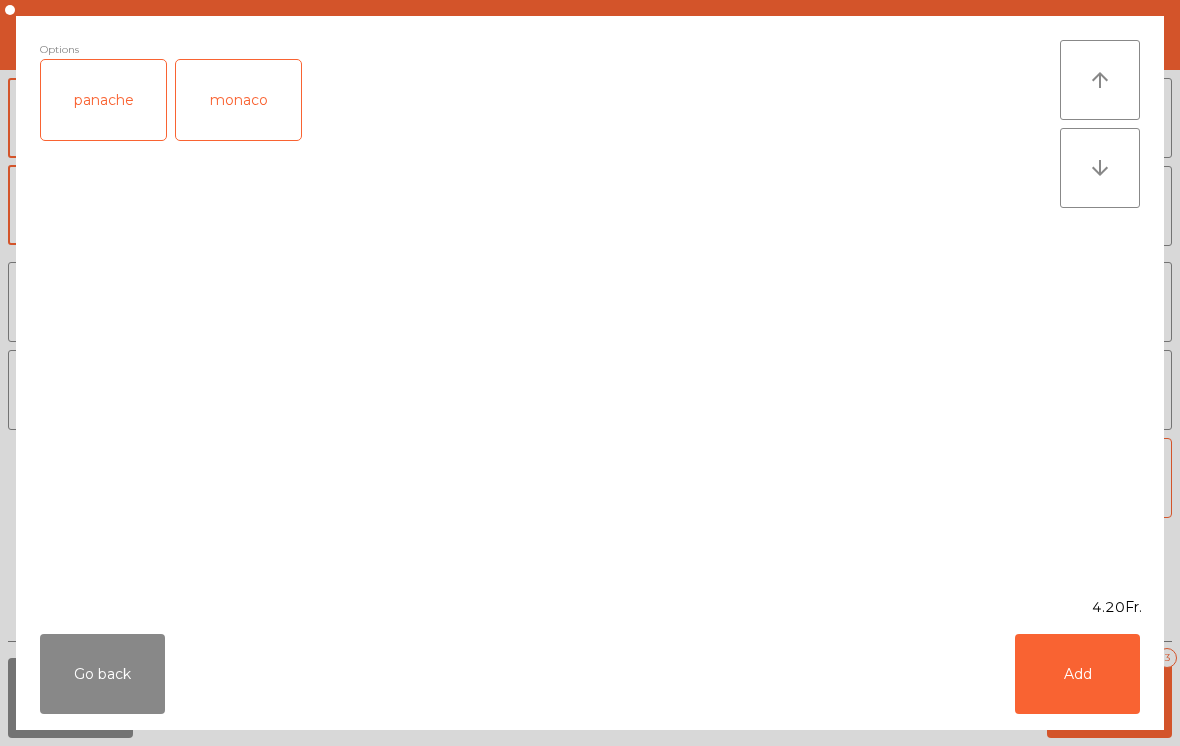 click on "Add" 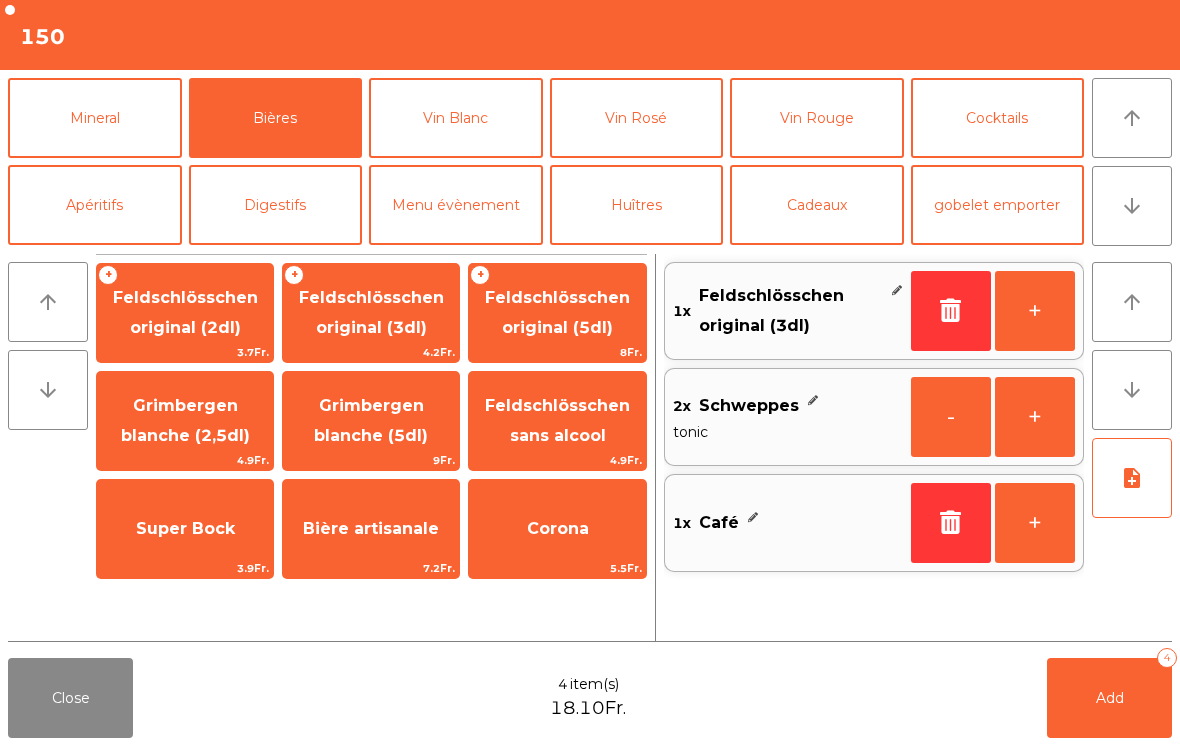click on "Add" 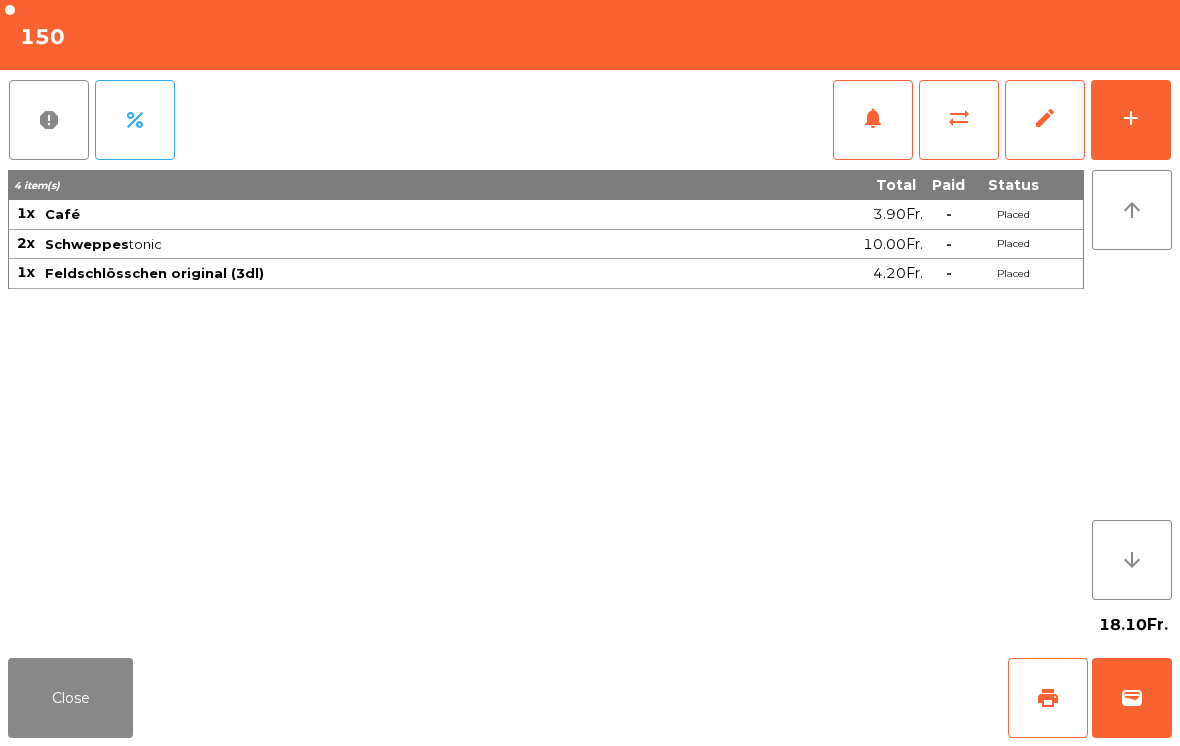 click on "Close" 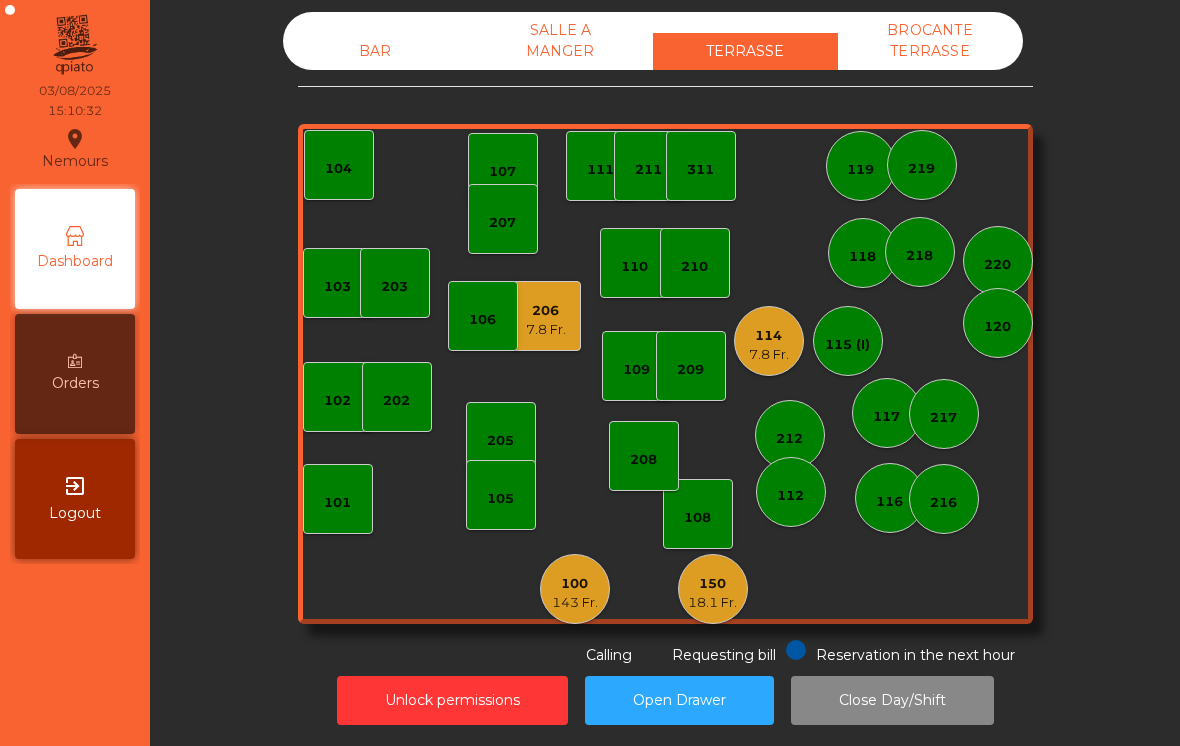 click on "7.8 Fr." 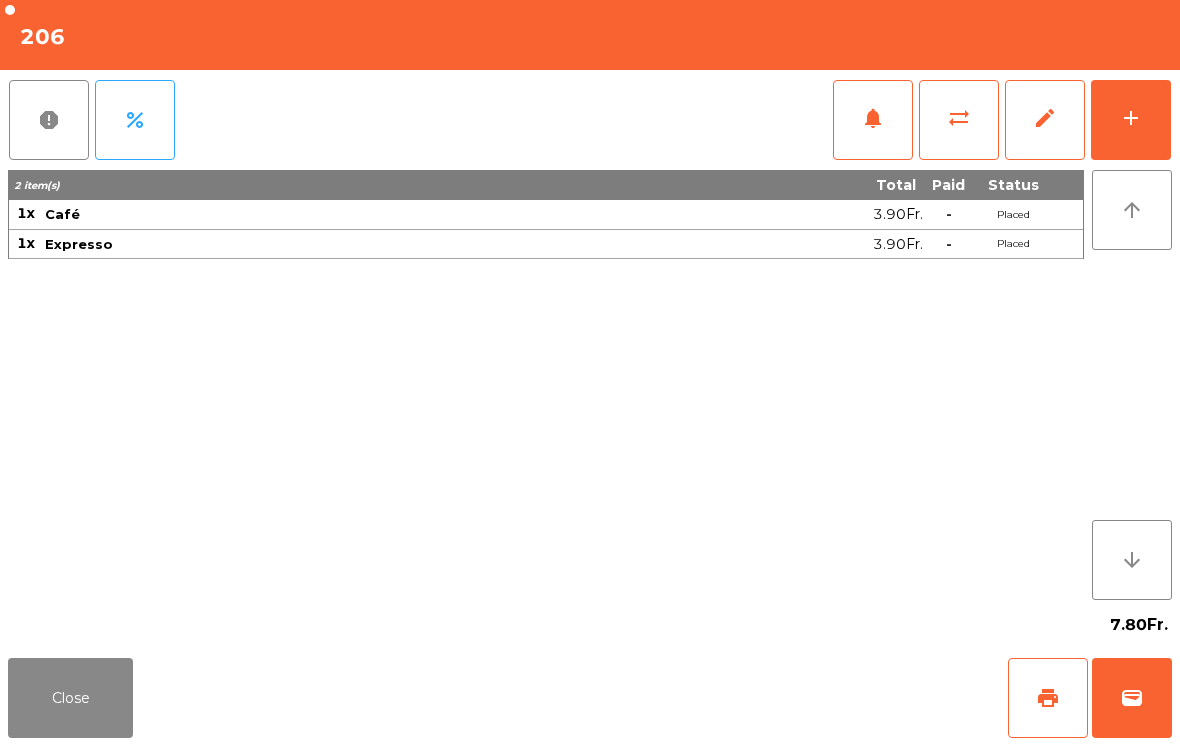click on "Close" 